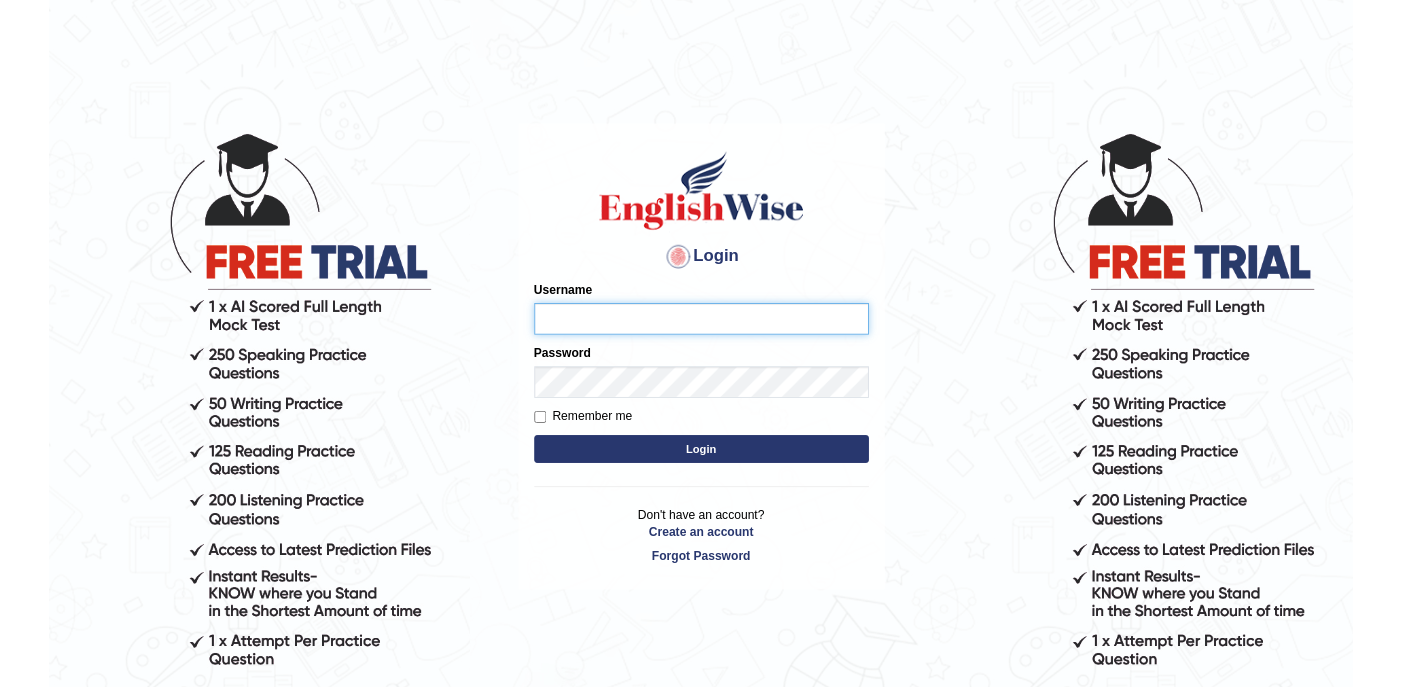 scroll, scrollTop: 0, scrollLeft: 0, axis: both 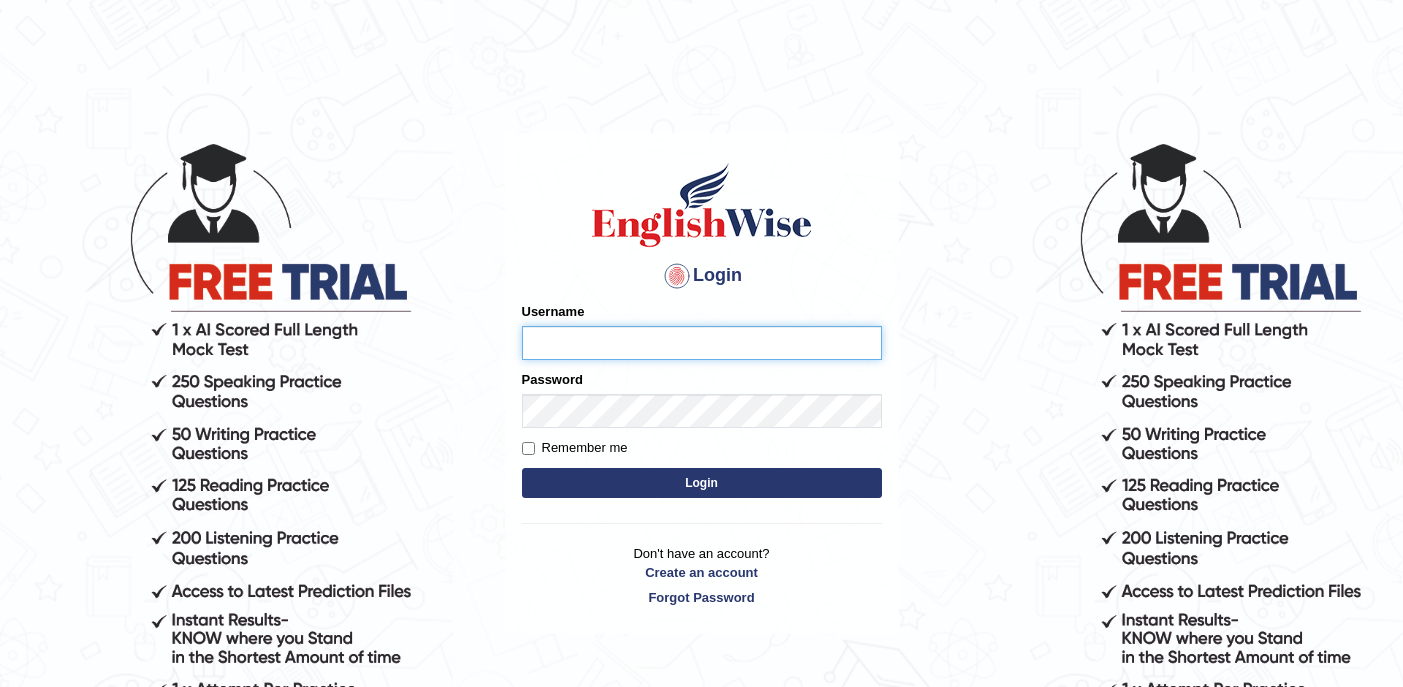 type on "DariaZ" 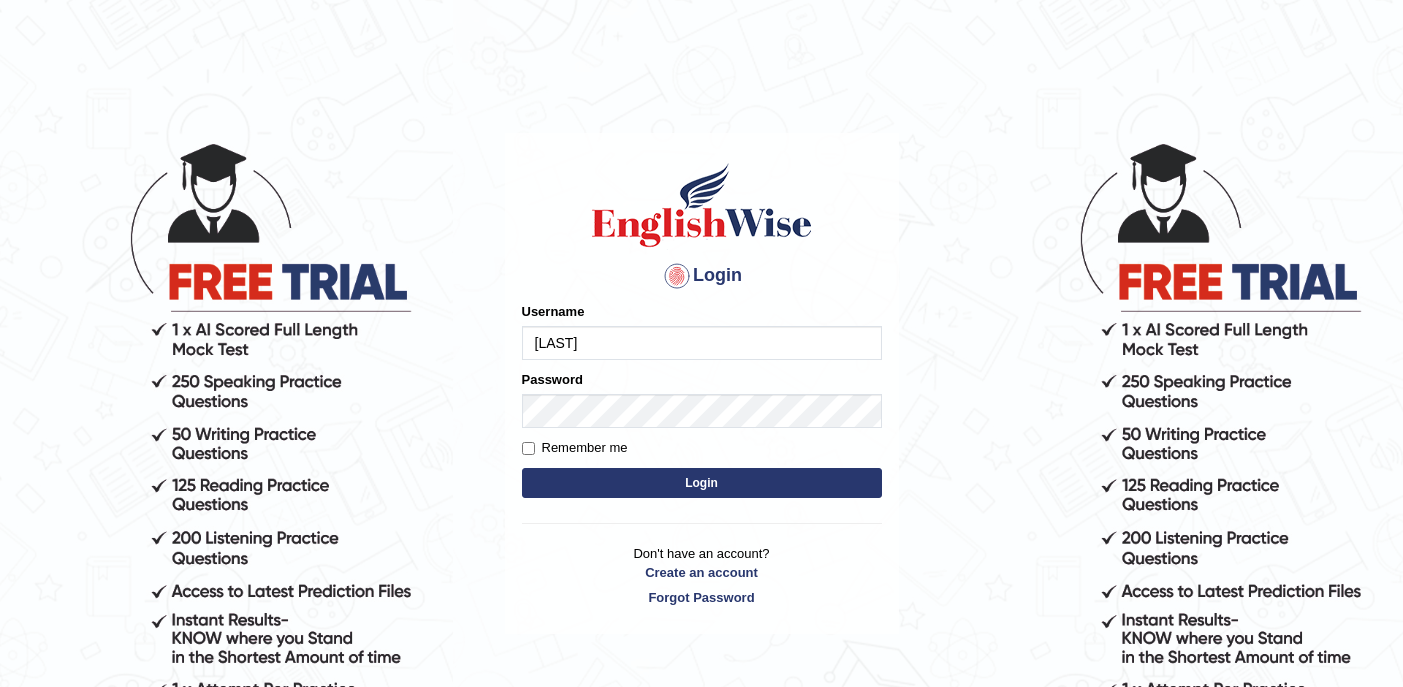 click on "Login" at bounding box center (702, 483) 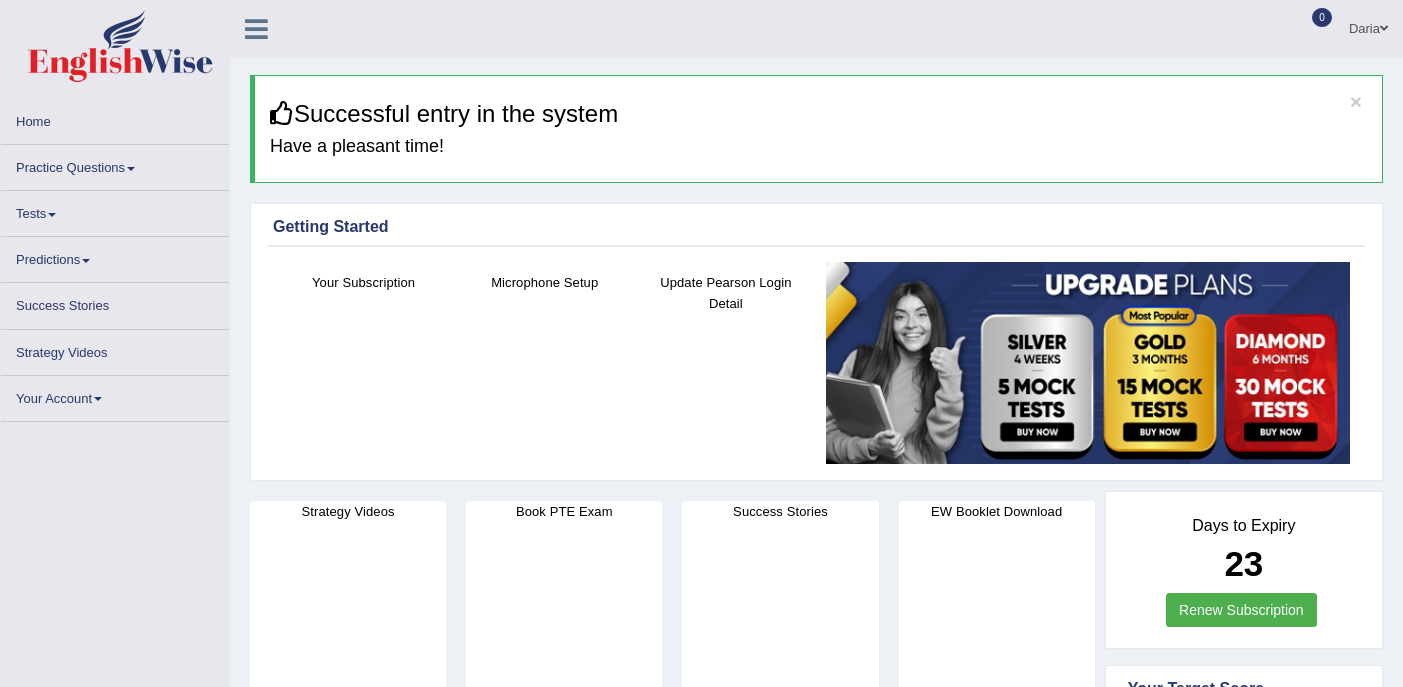 scroll, scrollTop: 0, scrollLeft: 0, axis: both 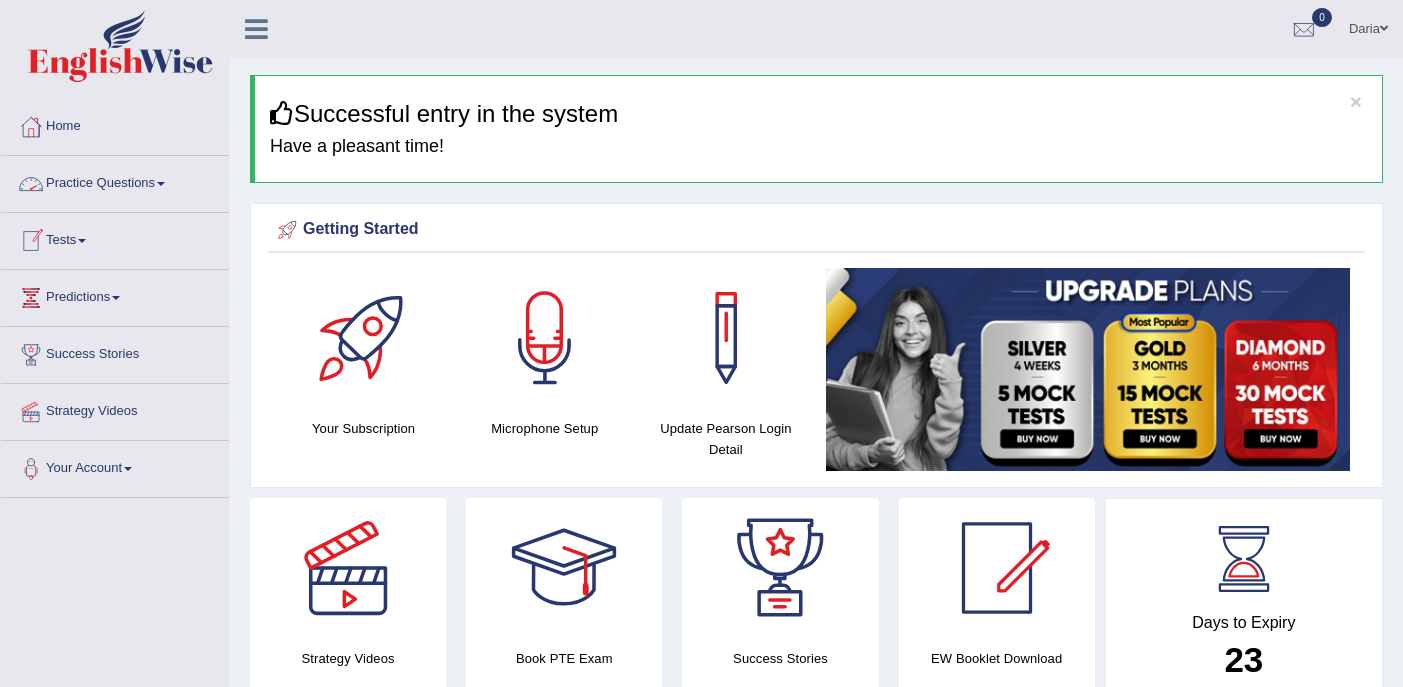 click on "Practice Questions" at bounding box center (115, 181) 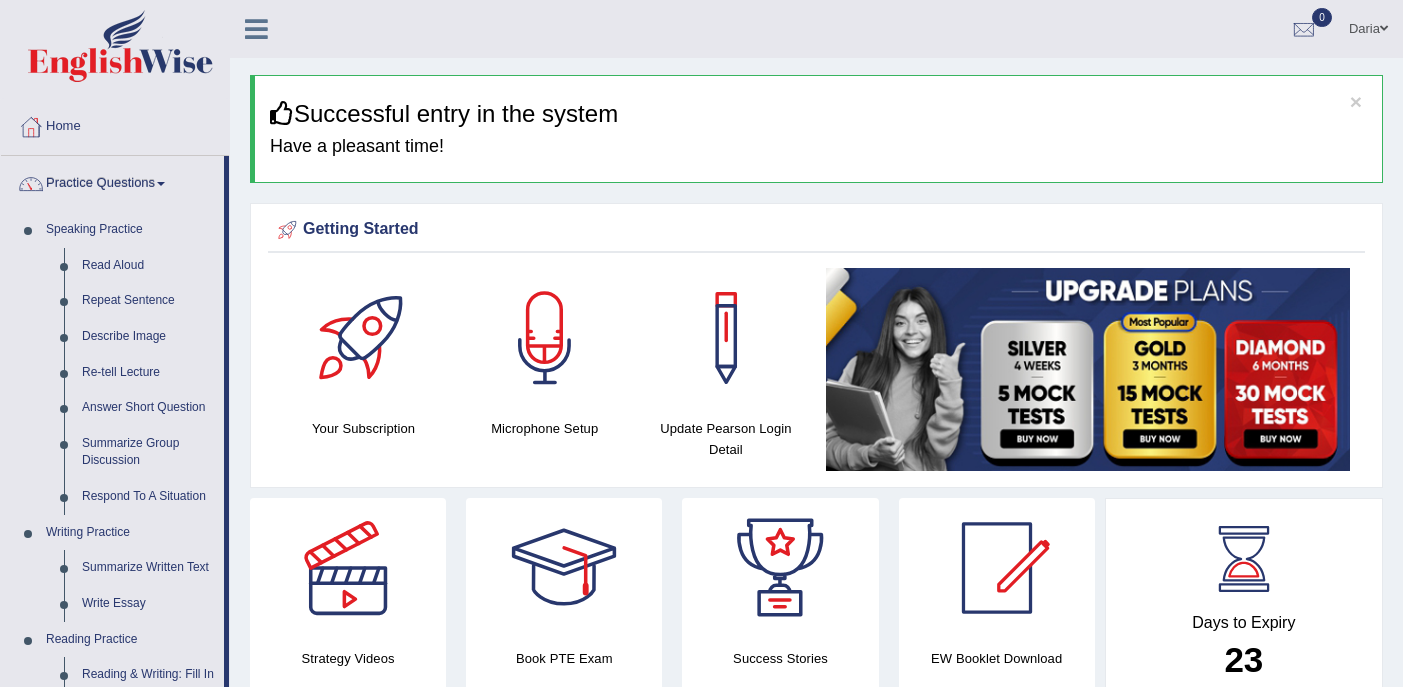 click on "Practice Questions" at bounding box center (112, 181) 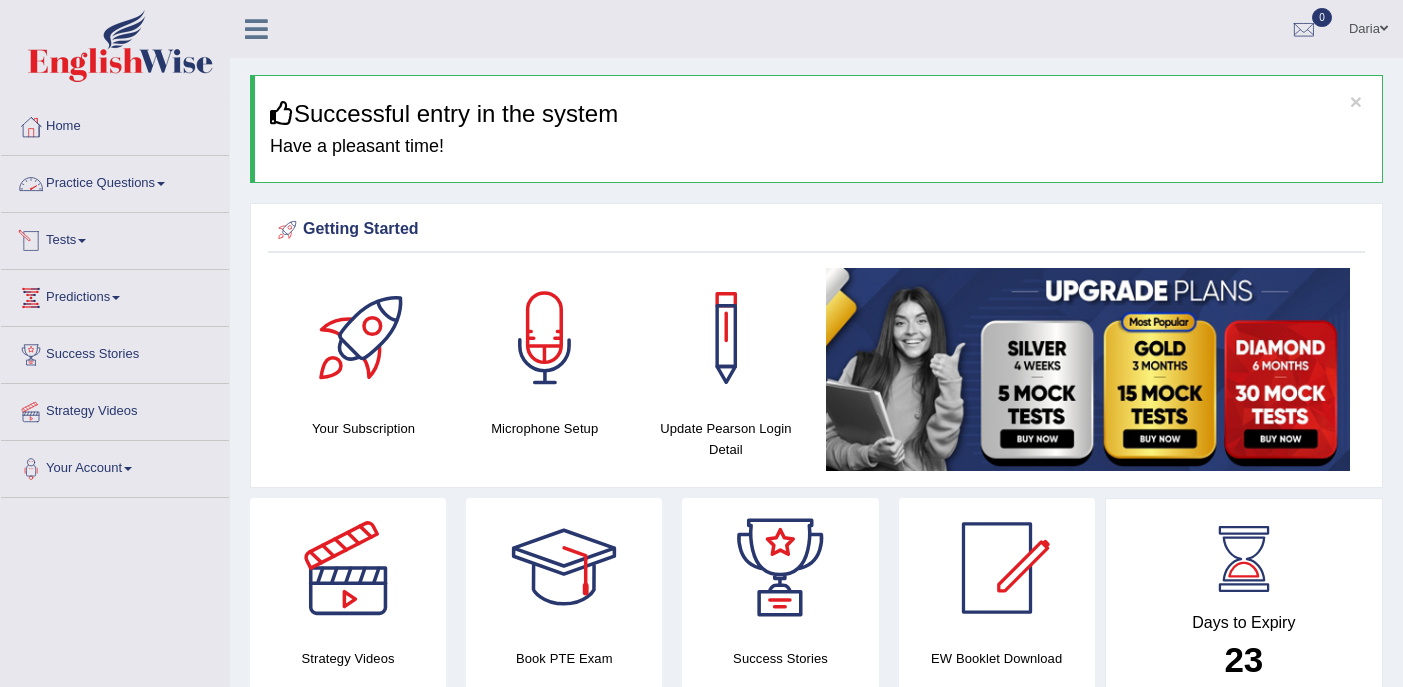 click on "Tests" at bounding box center (115, 238) 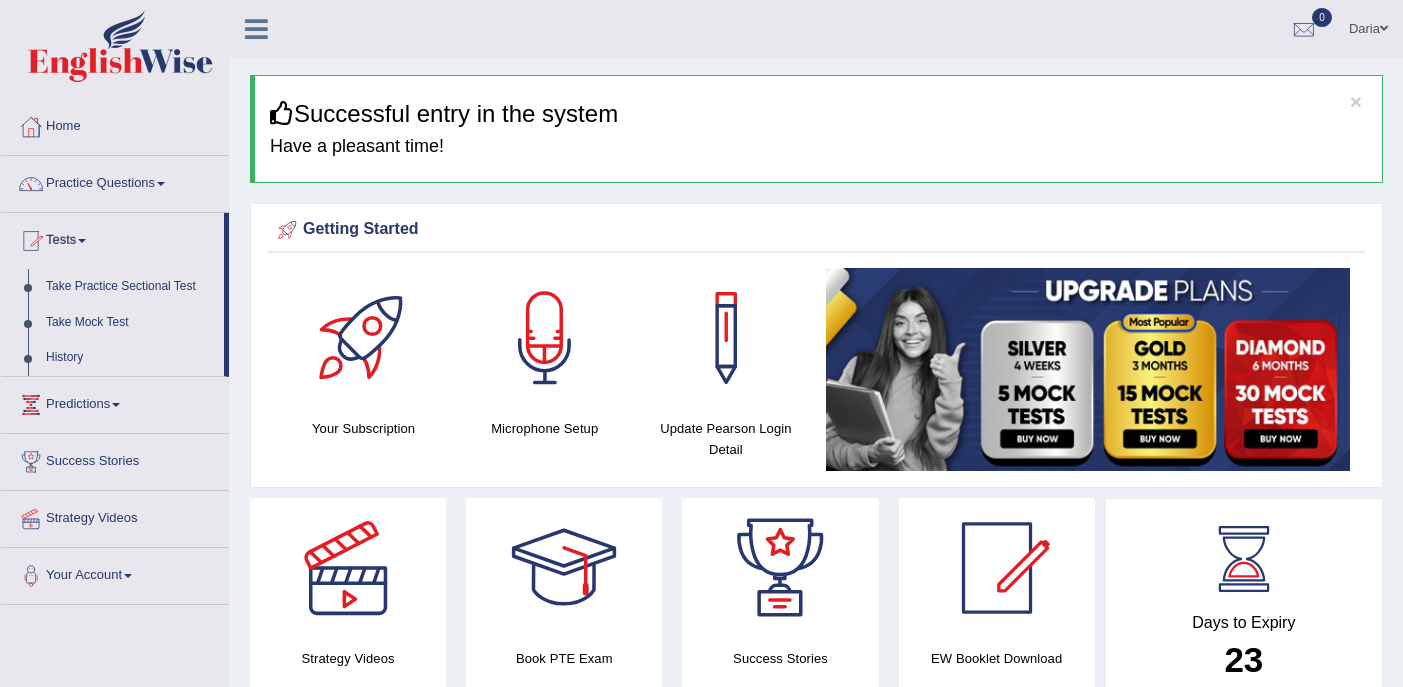 click on "Tests" at bounding box center (112, 238) 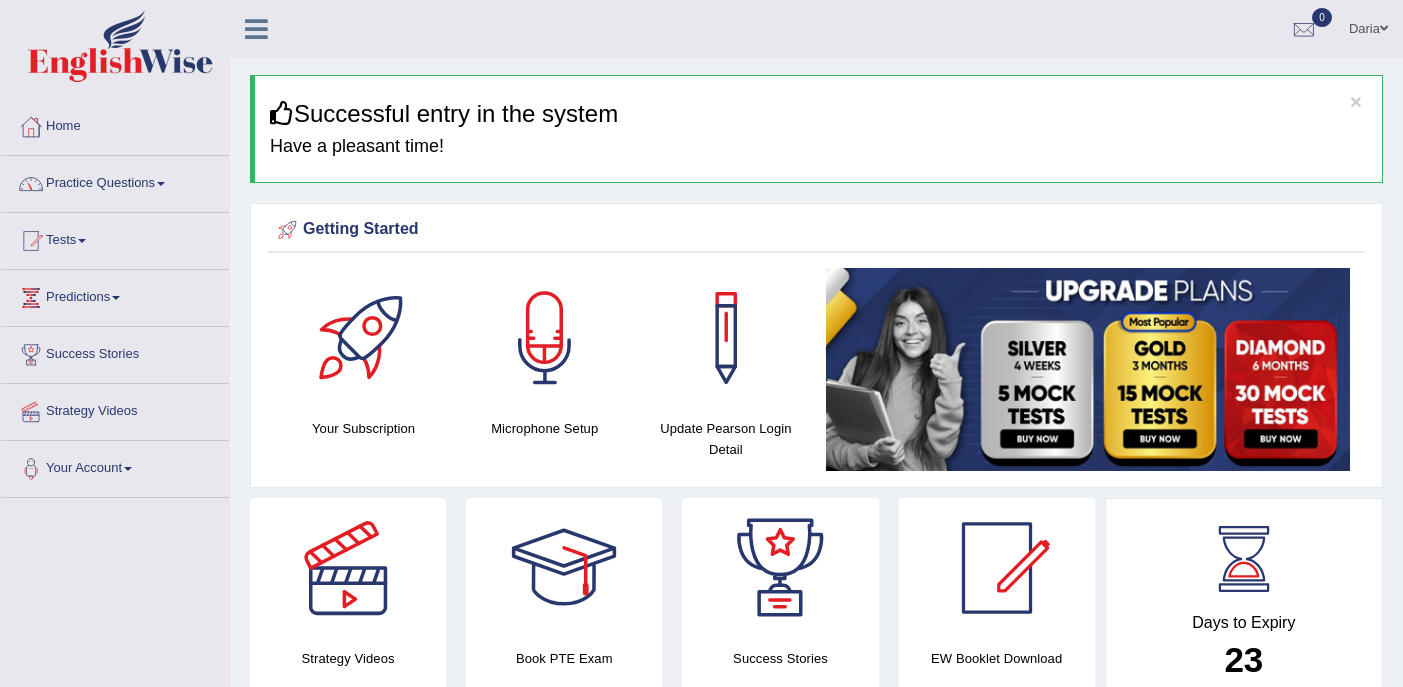 click on "Practice Questions" at bounding box center (115, 181) 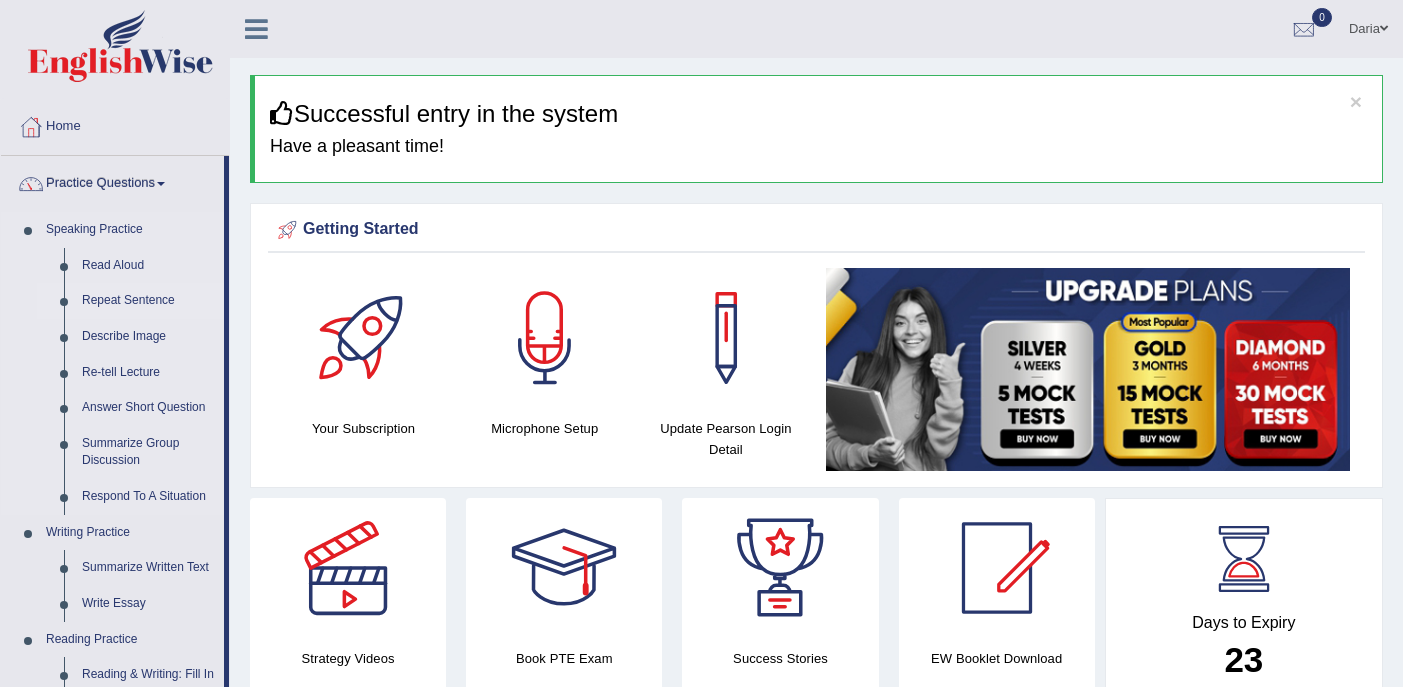 click on "Repeat Sentence" at bounding box center (148, 301) 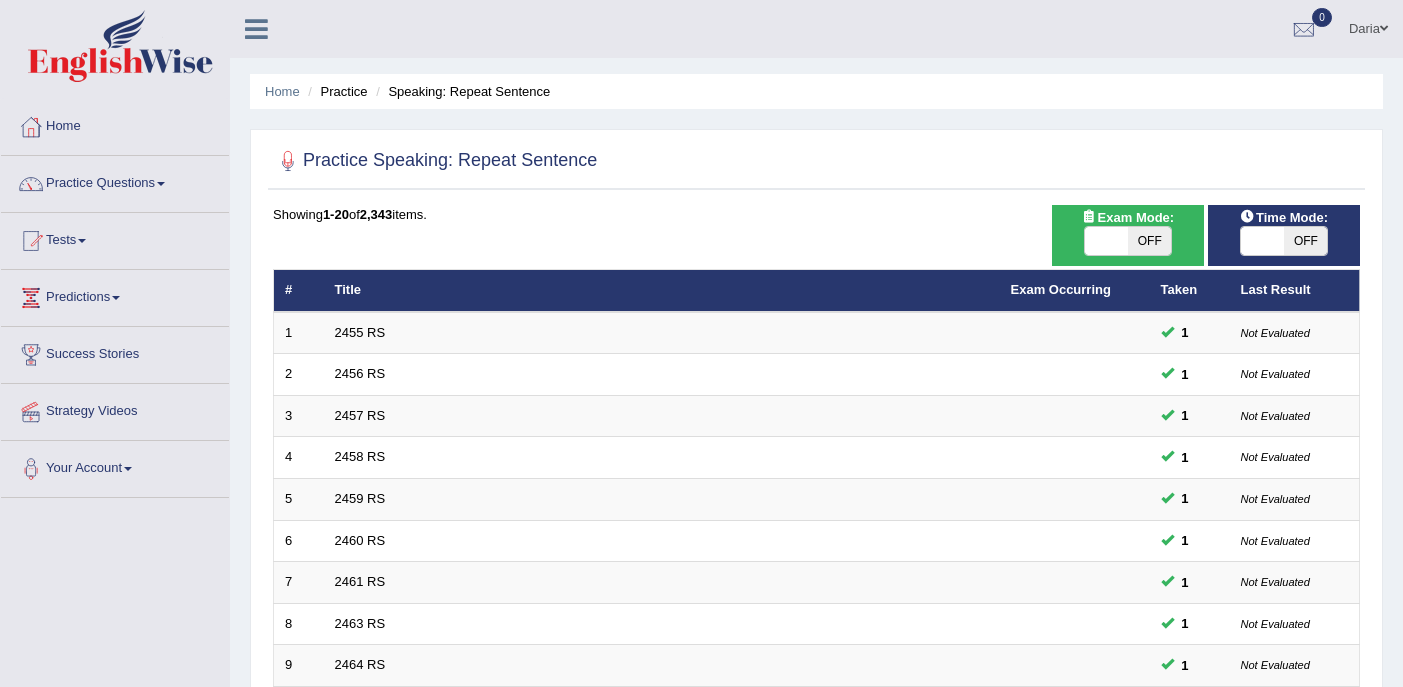 scroll, scrollTop: 0, scrollLeft: 0, axis: both 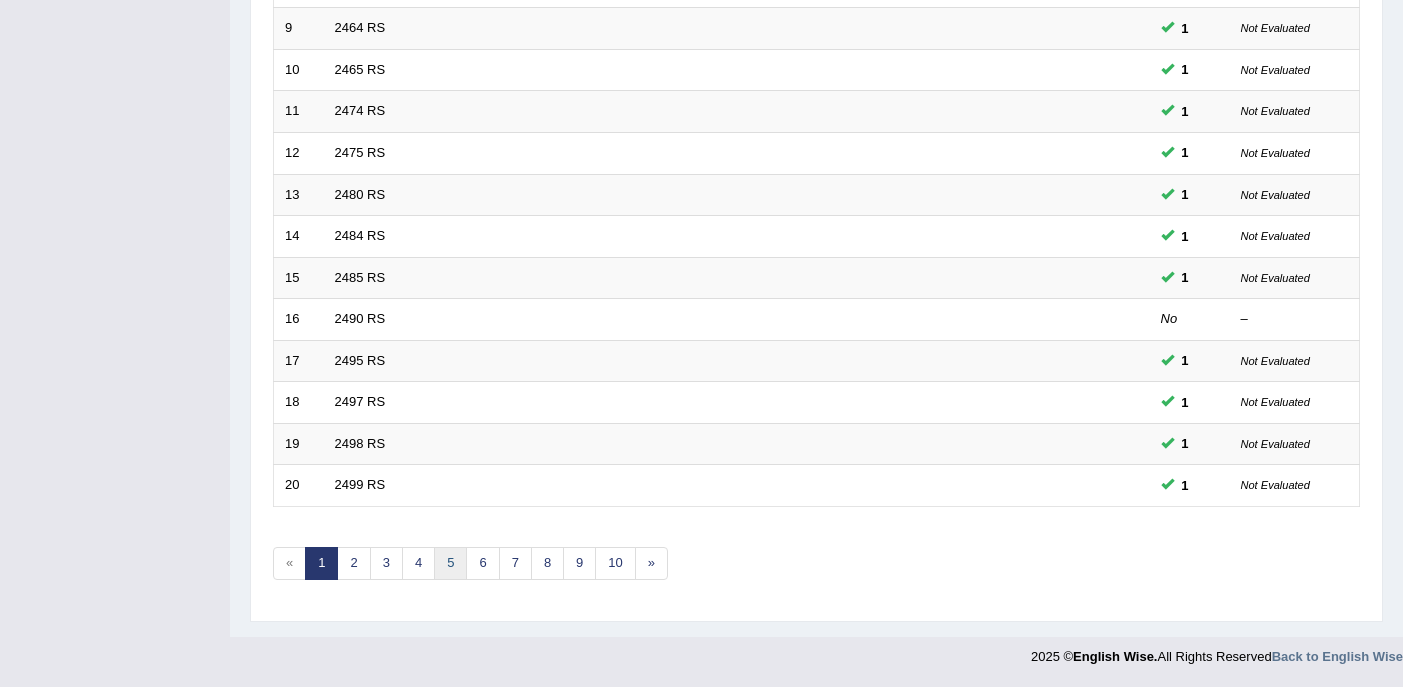 click on "5" at bounding box center [450, 563] 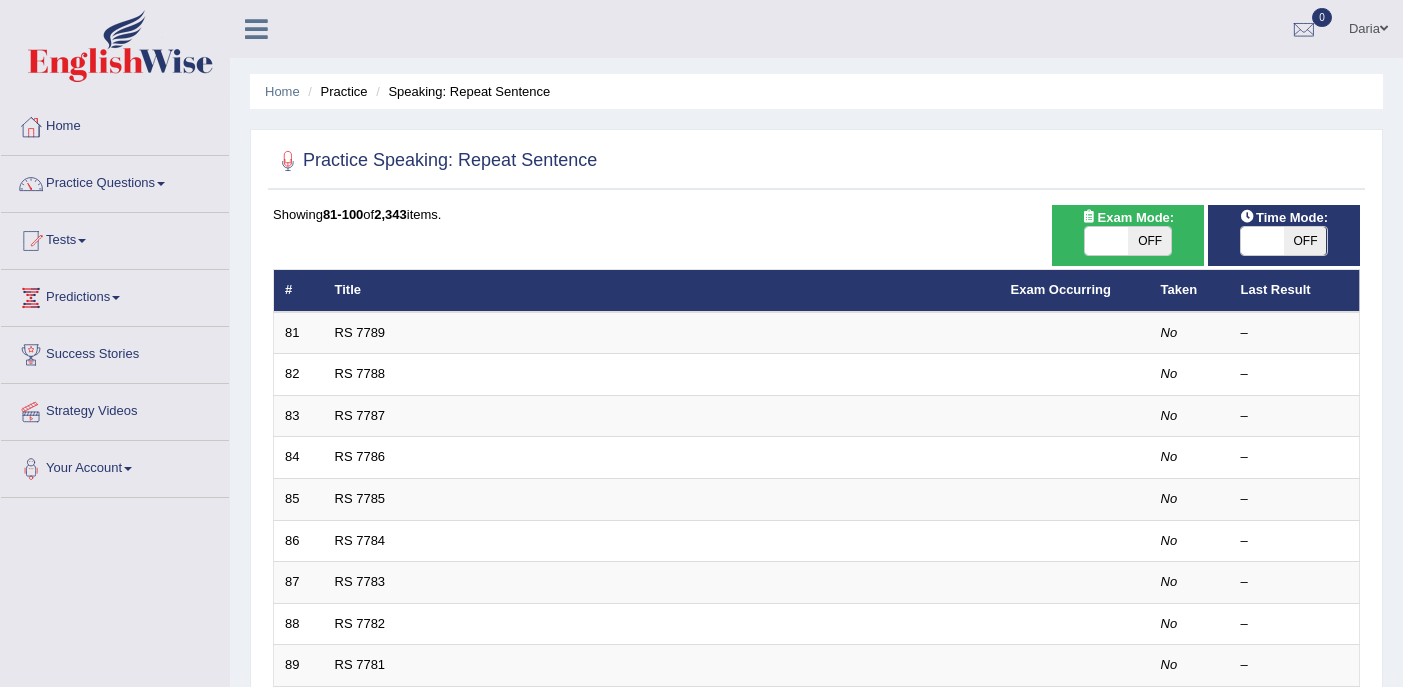 scroll, scrollTop: 0, scrollLeft: 0, axis: both 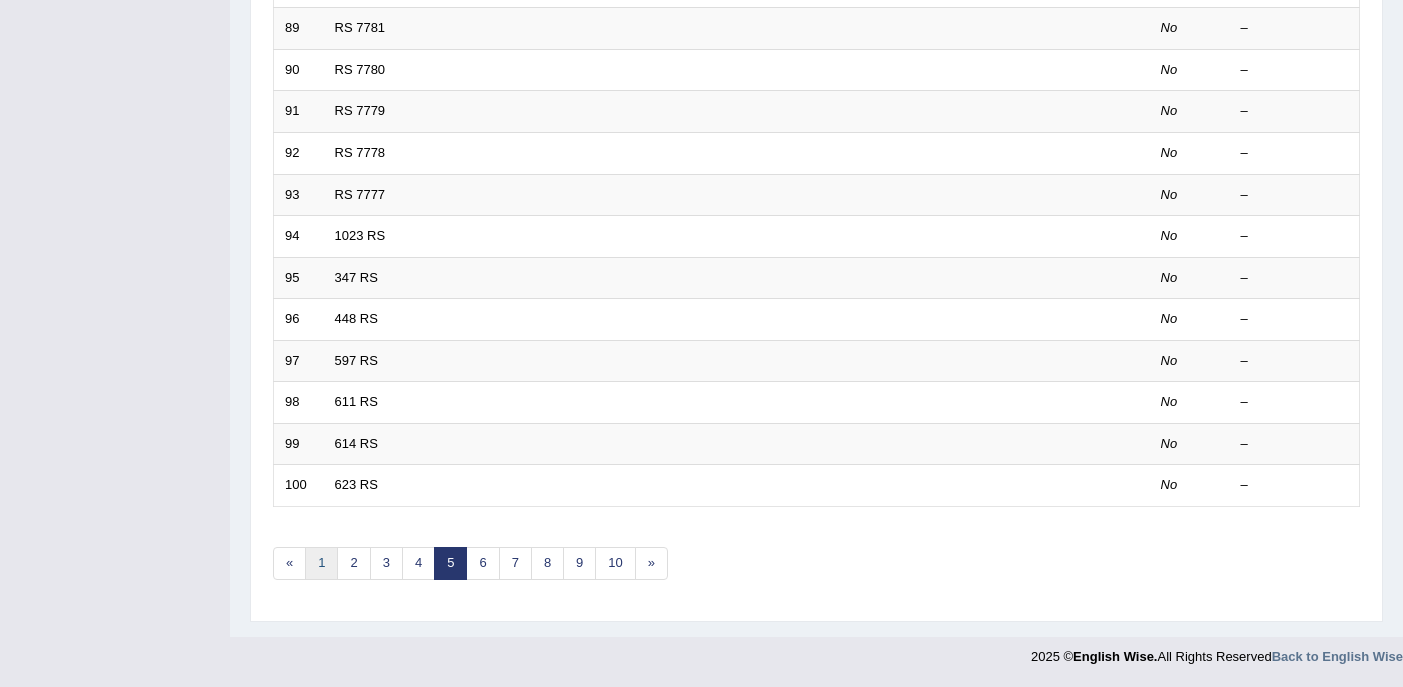 click on "1" at bounding box center (321, 563) 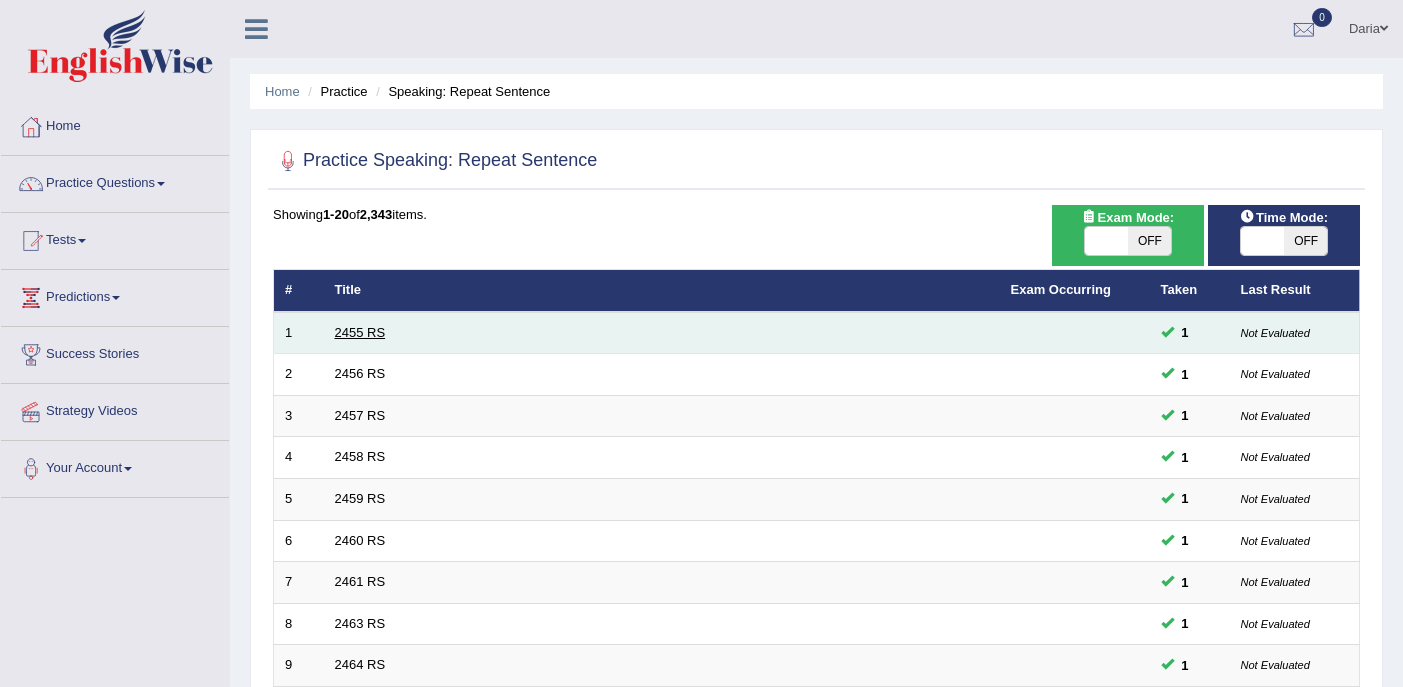 scroll, scrollTop: 0, scrollLeft: 0, axis: both 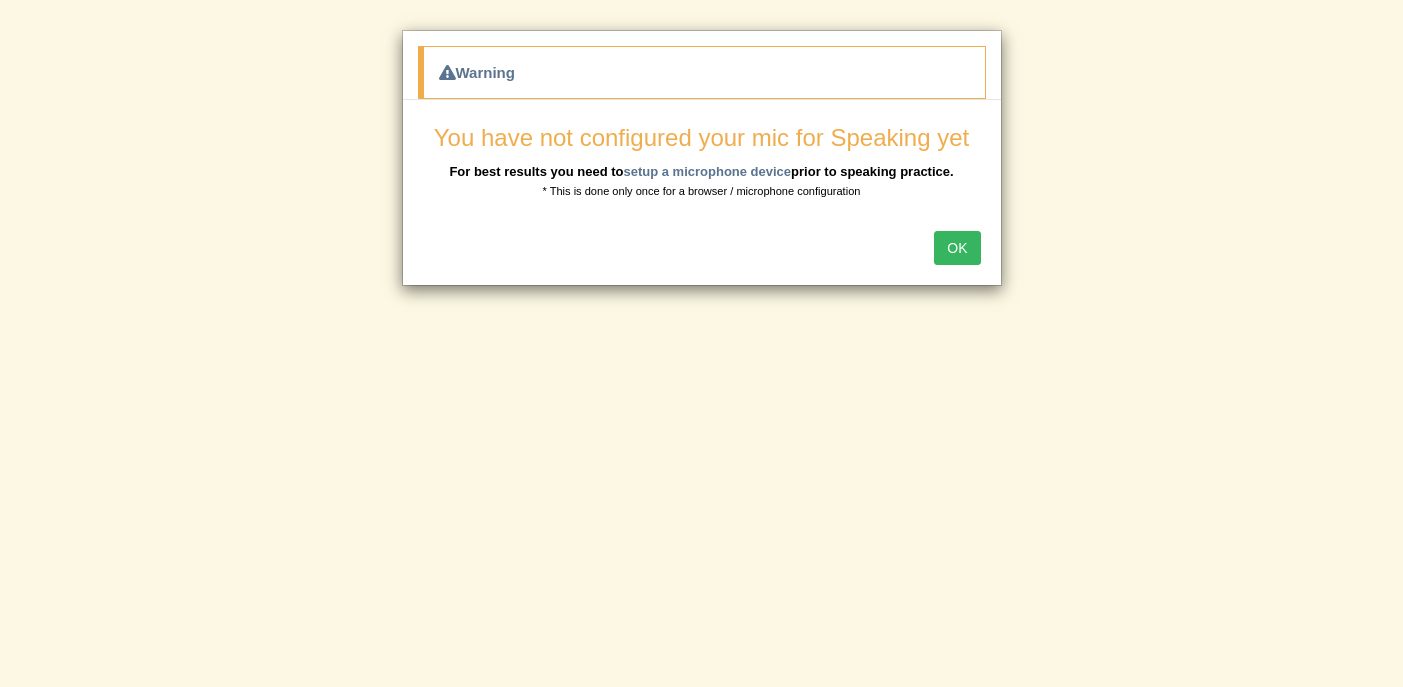 click on "OK" at bounding box center [957, 248] 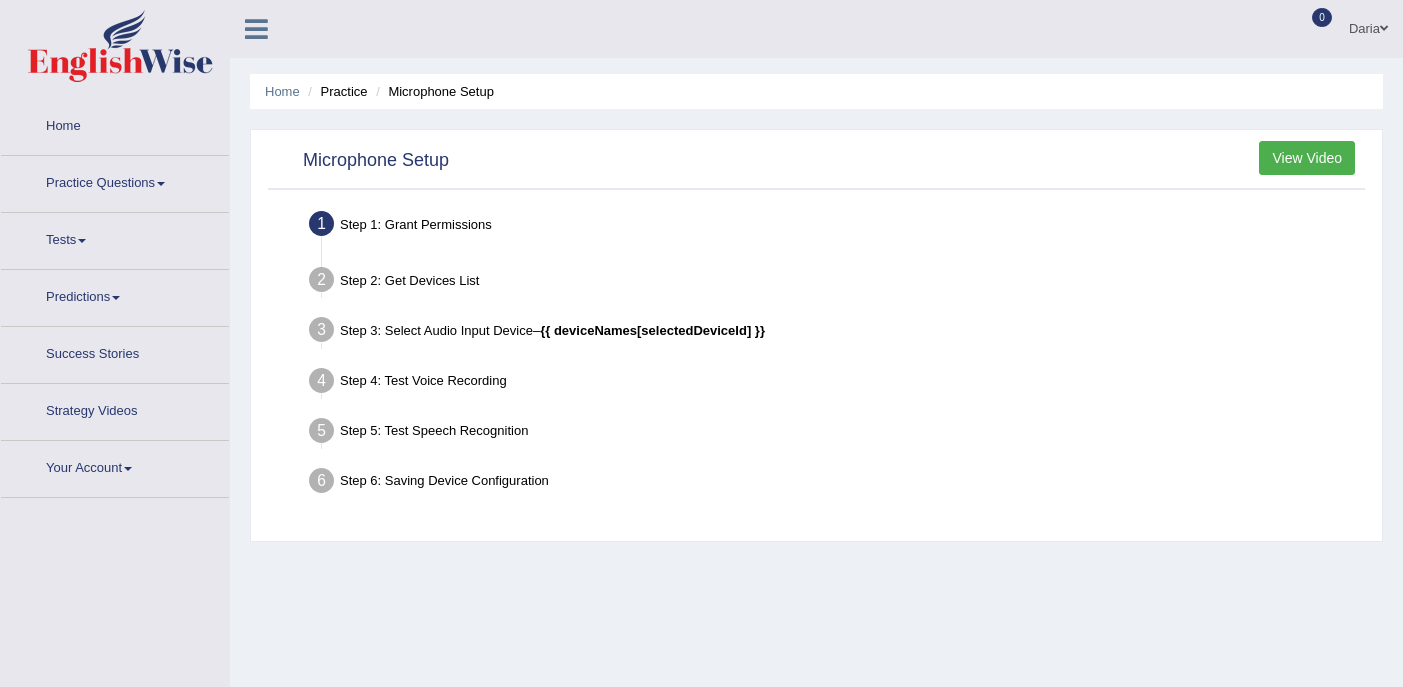 scroll, scrollTop: 0, scrollLeft: 0, axis: both 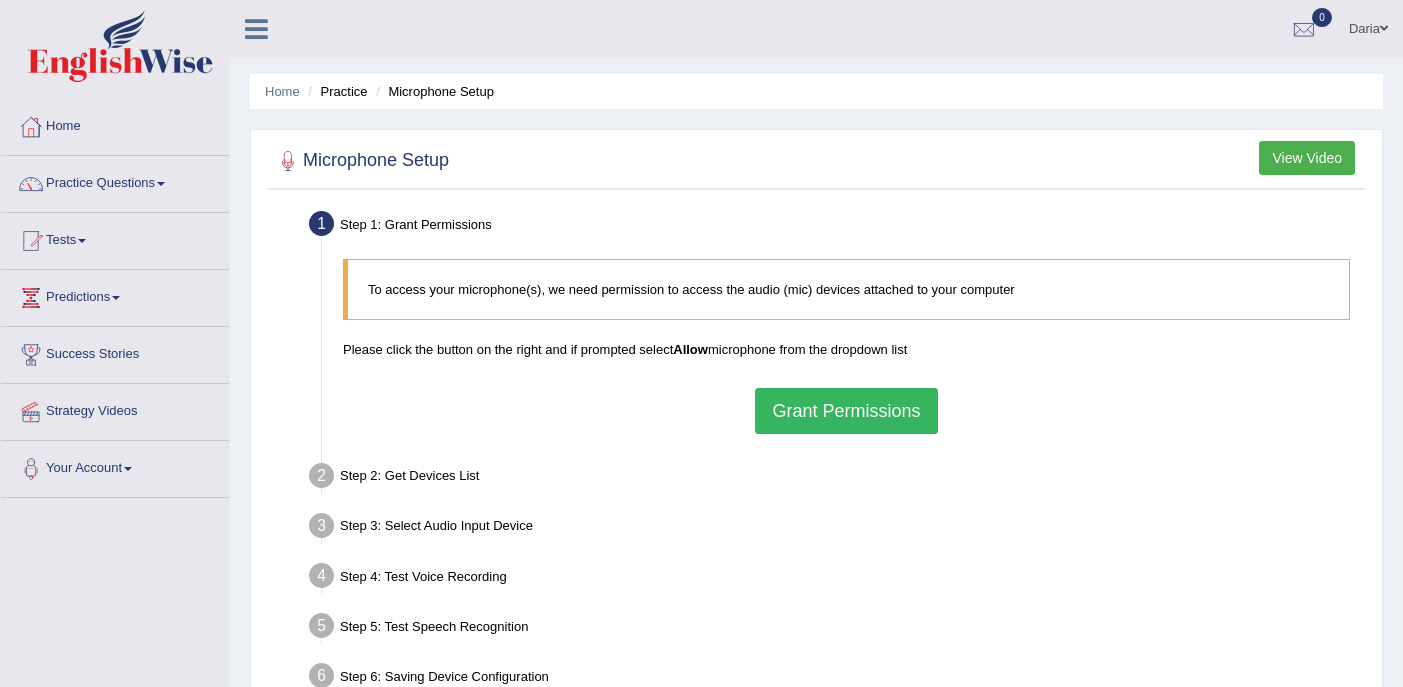click on "Grant Permissions" at bounding box center [846, 411] 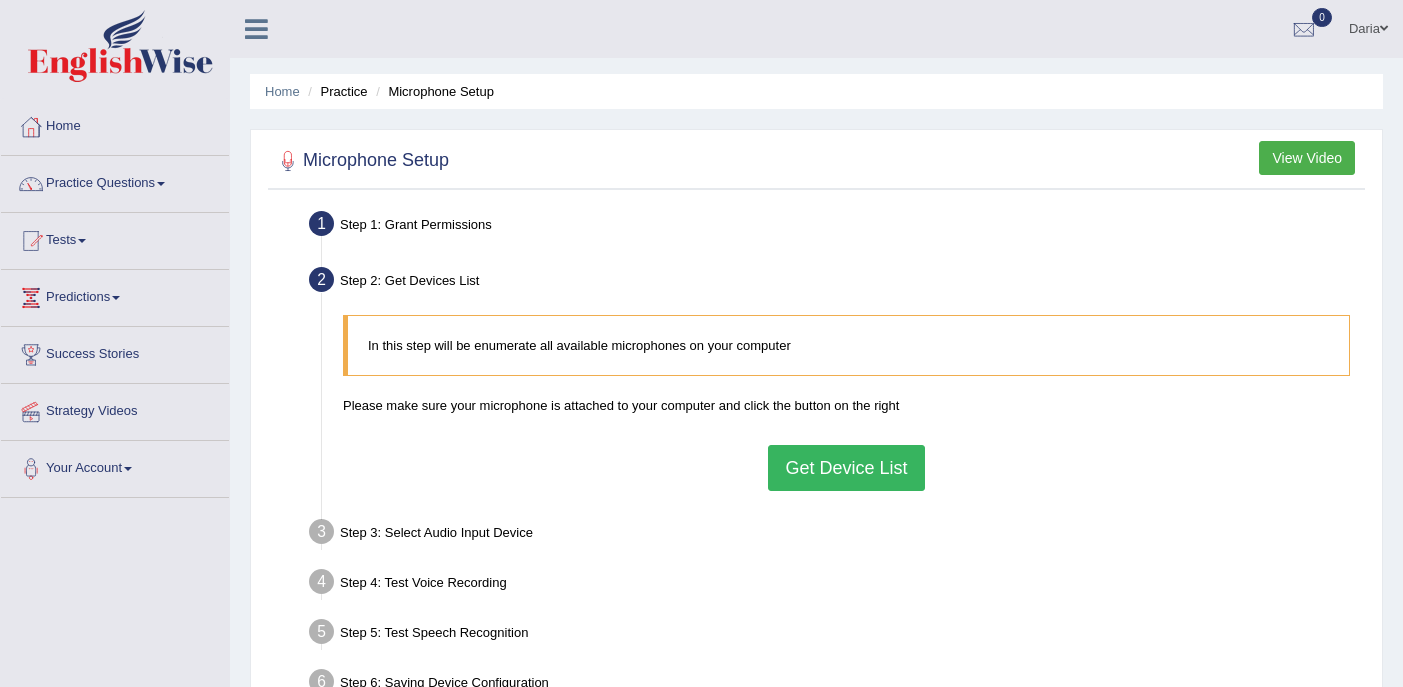 click on "Get Device List" at bounding box center (846, 468) 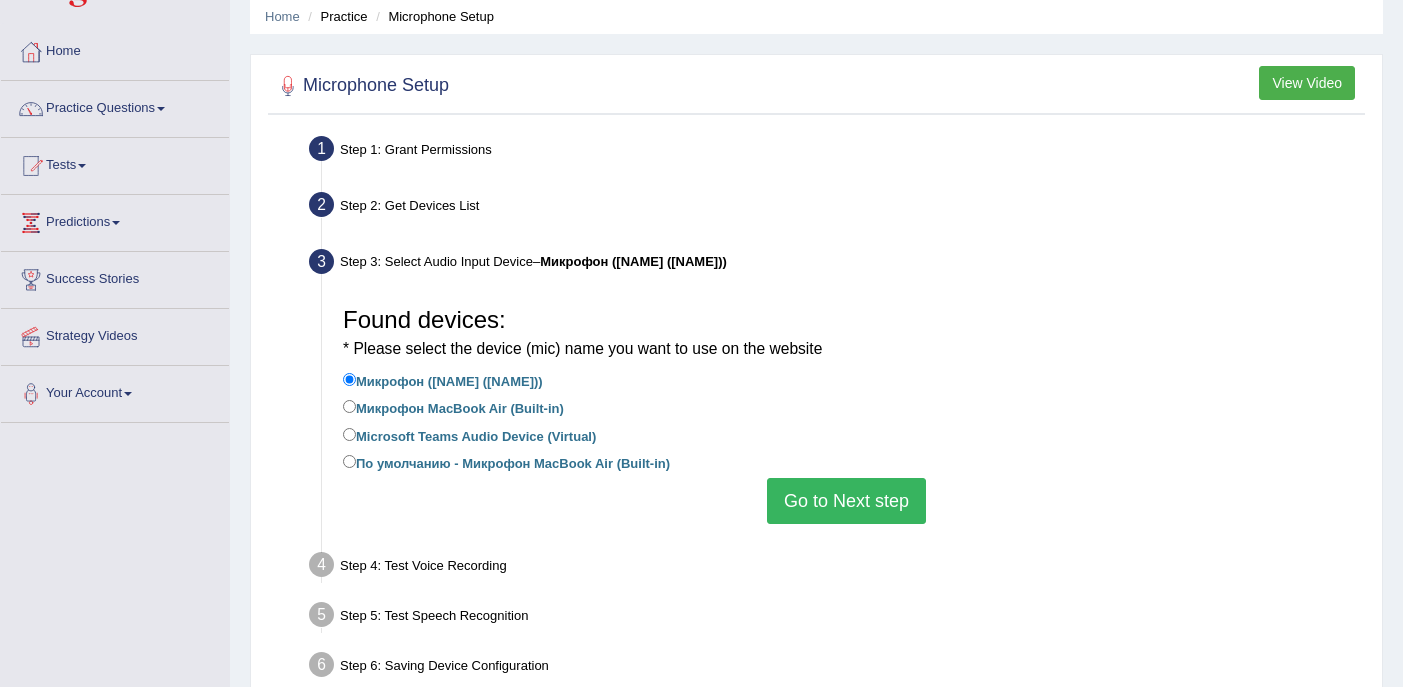 scroll, scrollTop: 80, scrollLeft: 0, axis: vertical 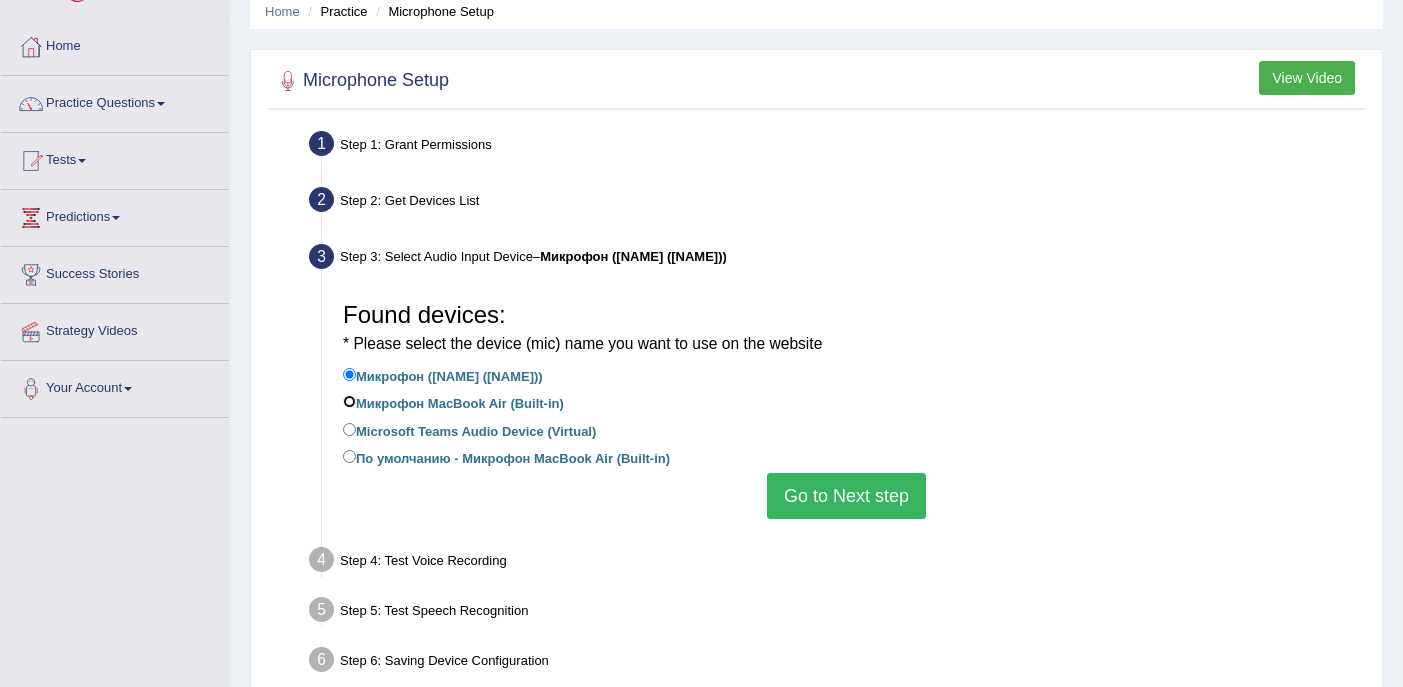 click on "Микрофон MacBook Air (Built-in)" at bounding box center [349, 401] 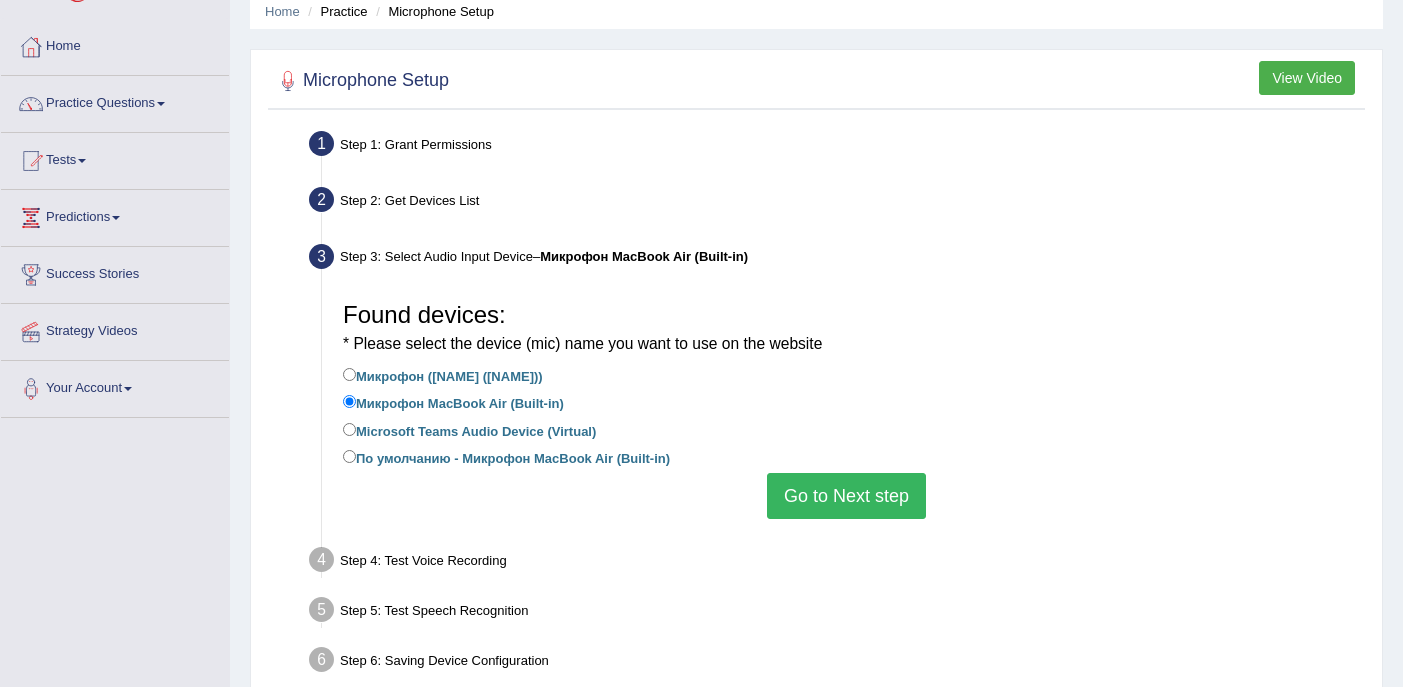 click on "Go to Next step" at bounding box center [846, 496] 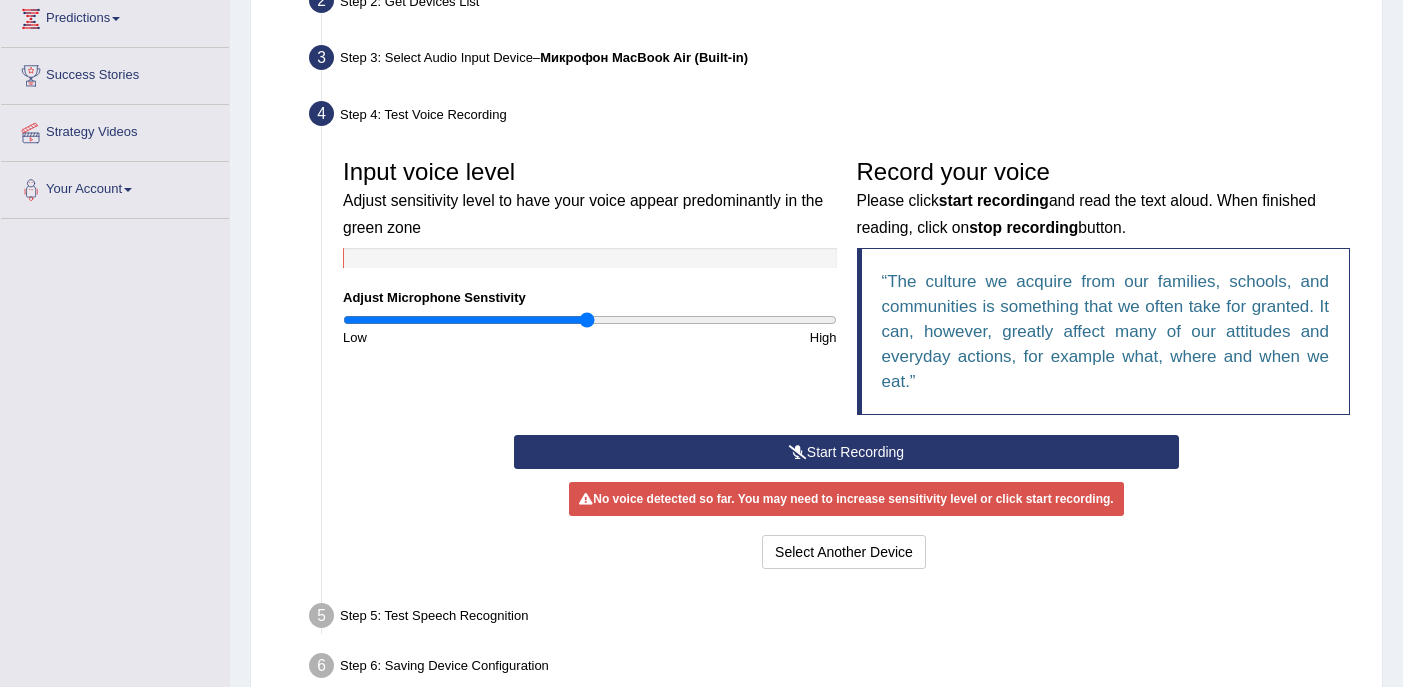 scroll, scrollTop: 285, scrollLeft: 0, axis: vertical 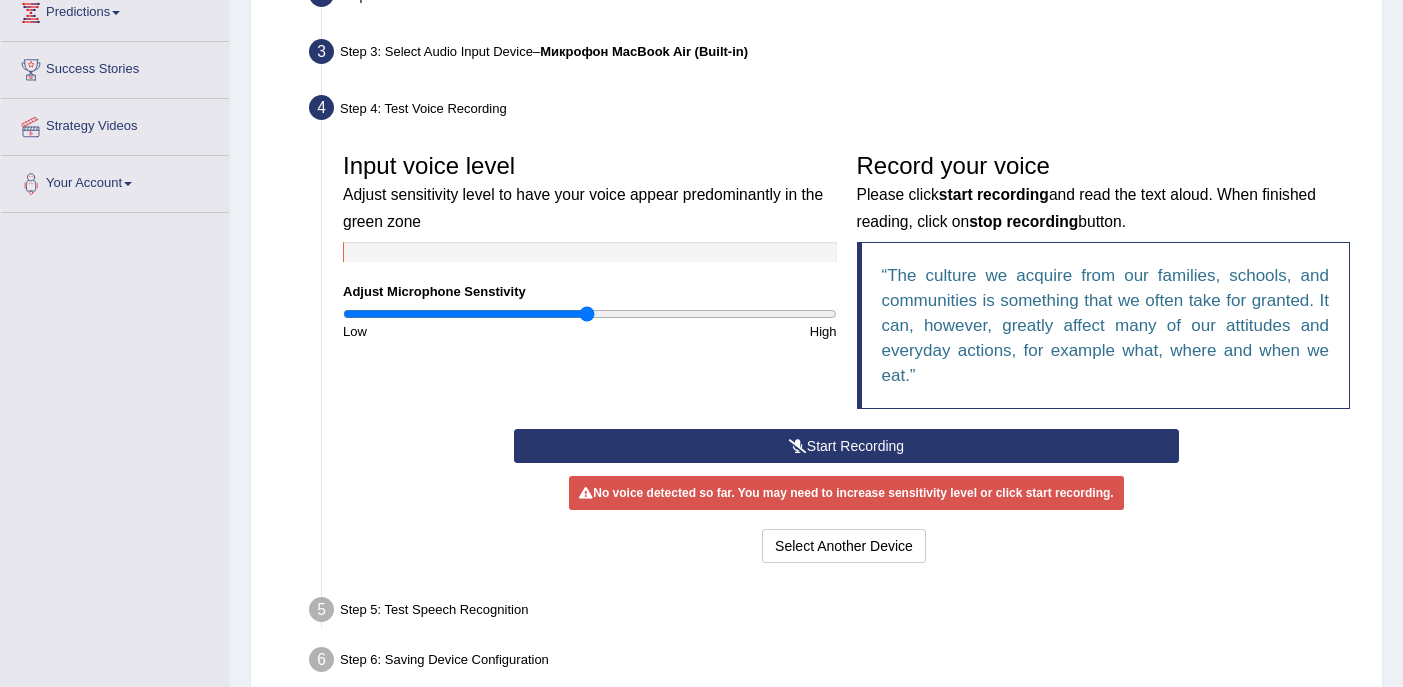 click at bounding box center [798, 446] 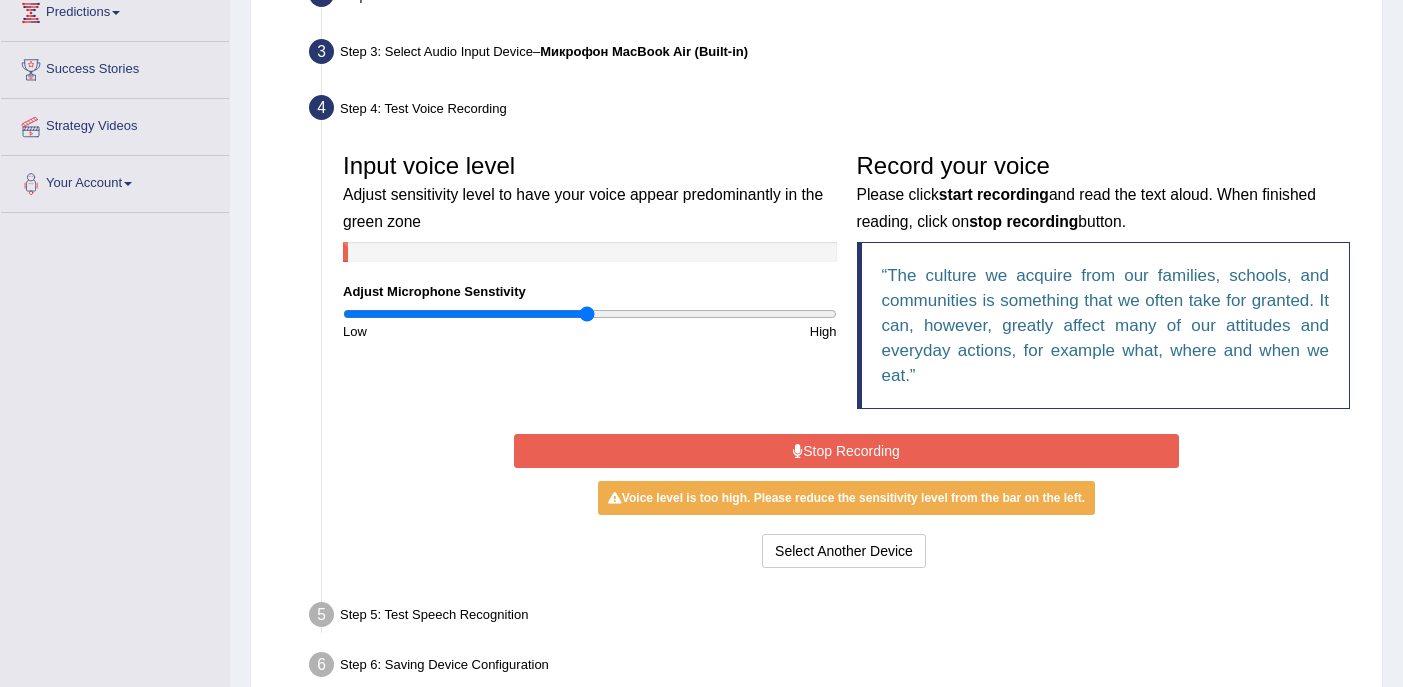 click on "Stop Recording" at bounding box center (846, 451) 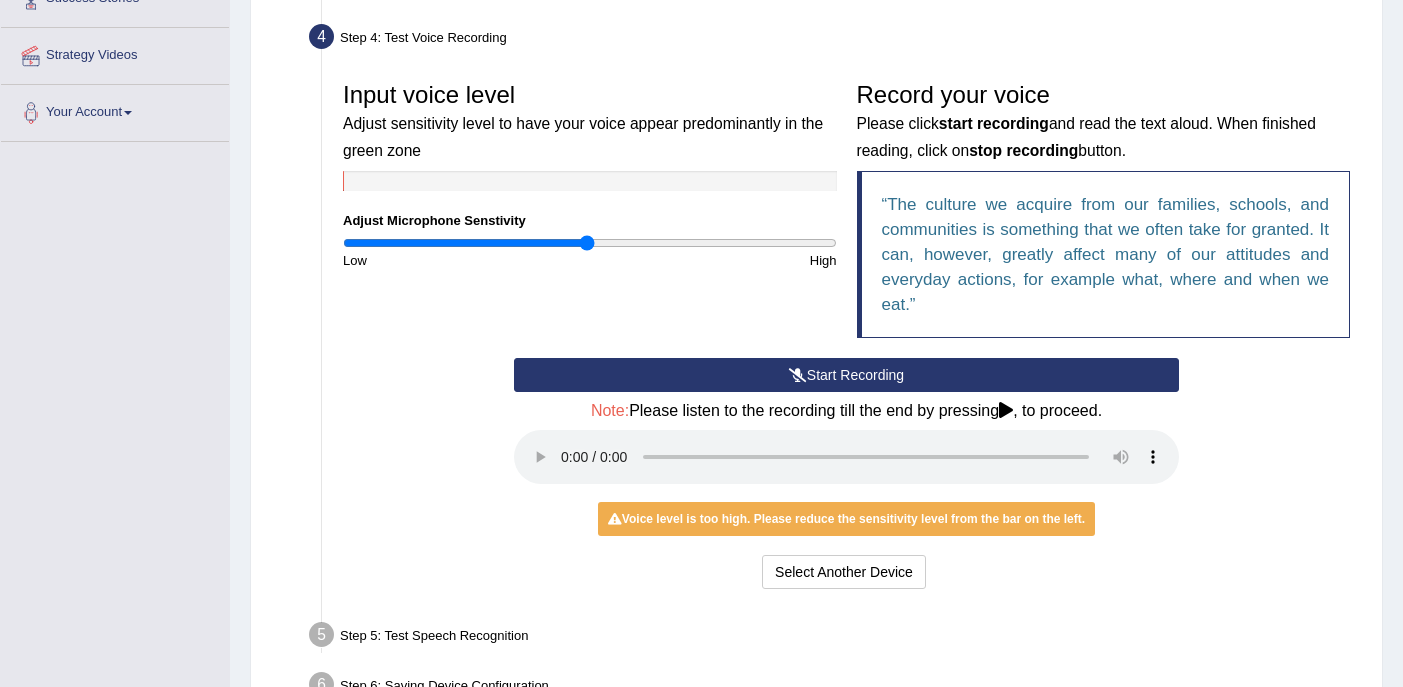 scroll, scrollTop: 385, scrollLeft: 0, axis: vertical 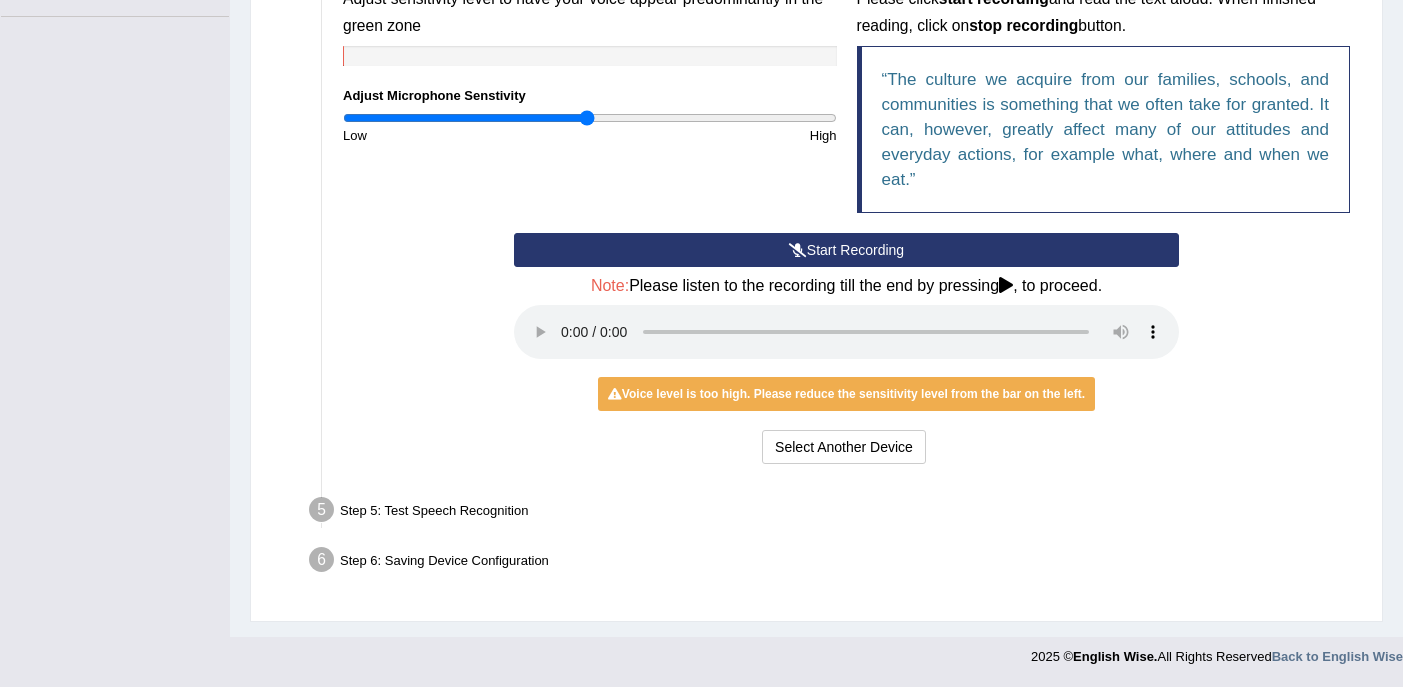 click on "Step 5: Test Speech Recognition" at bounding box center [836, 513] 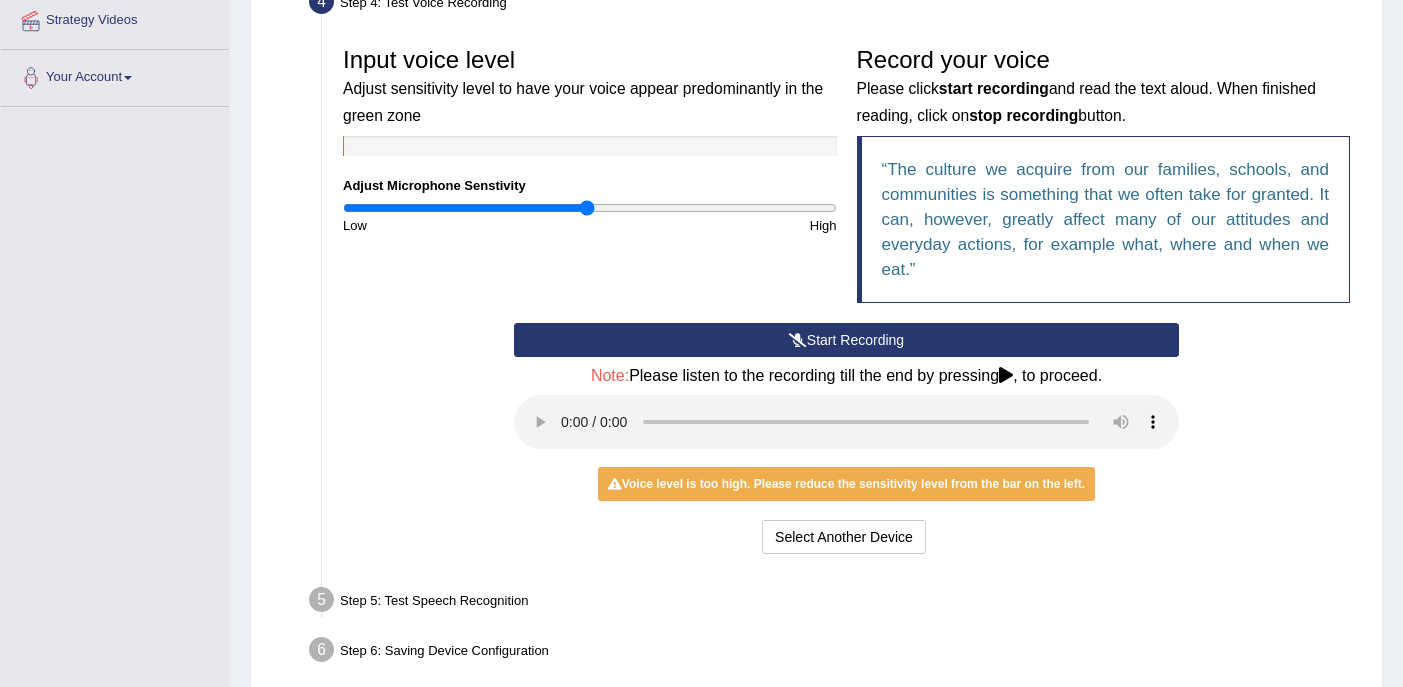 scroll, scrollTop: 412, scrollLeft: 0, axis: vertical 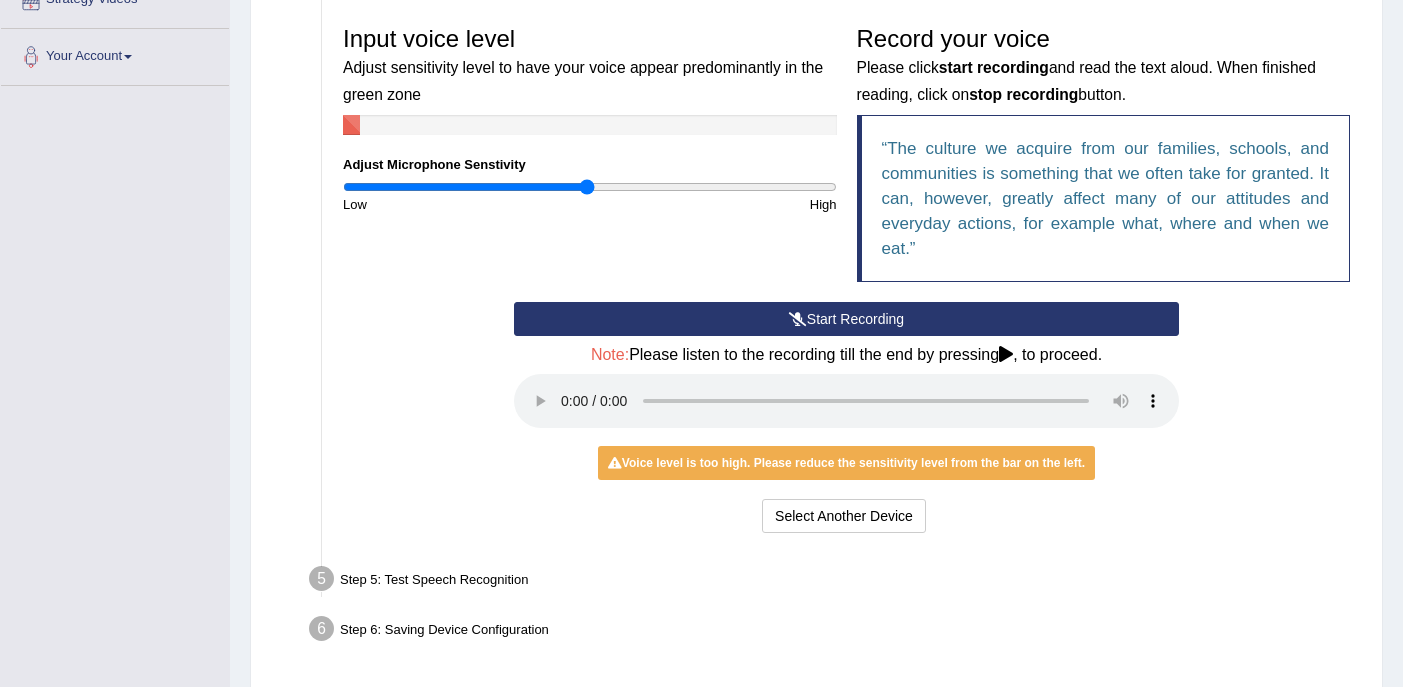 click on "Voice level is too high. Please reduce the sensitivity level from the bar on the left." at bounding box center [846, 463] 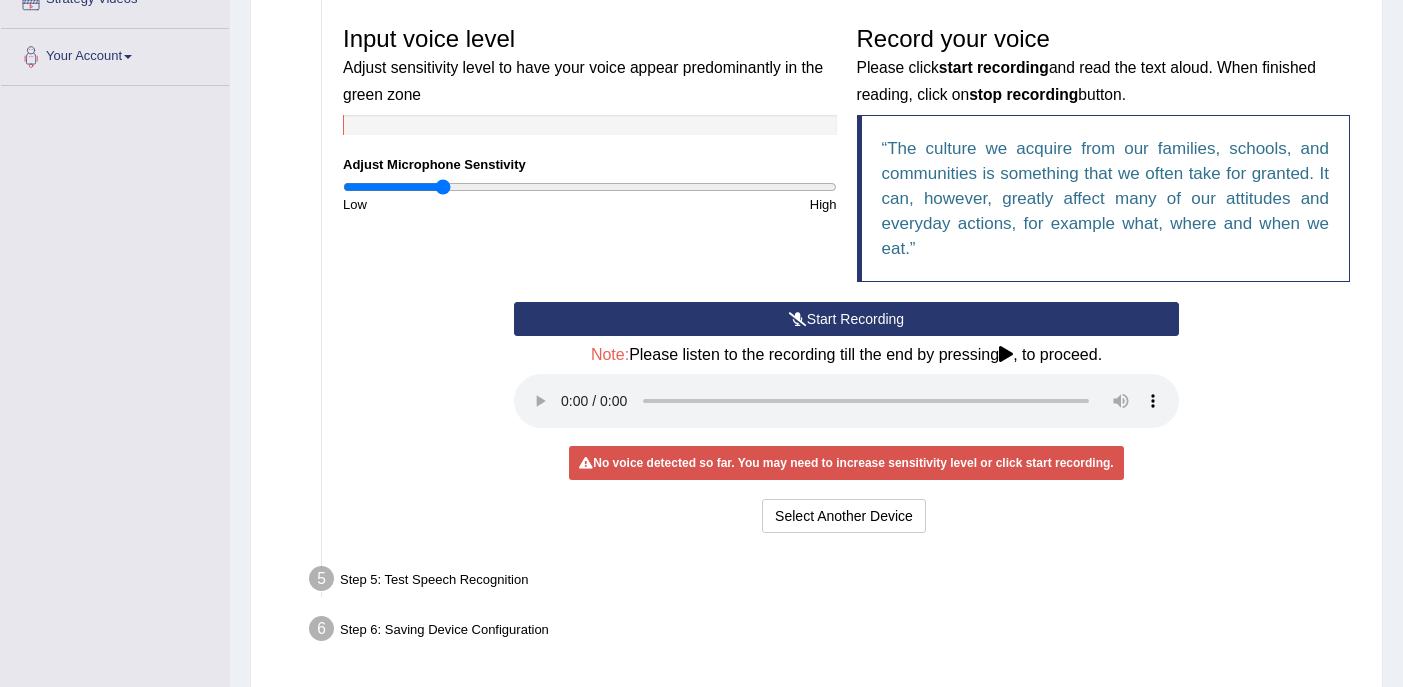 drag, startPoint x: 591, startPoint y: 189, endPoint x: 441, endPoint y: 198, distance: 150.26976 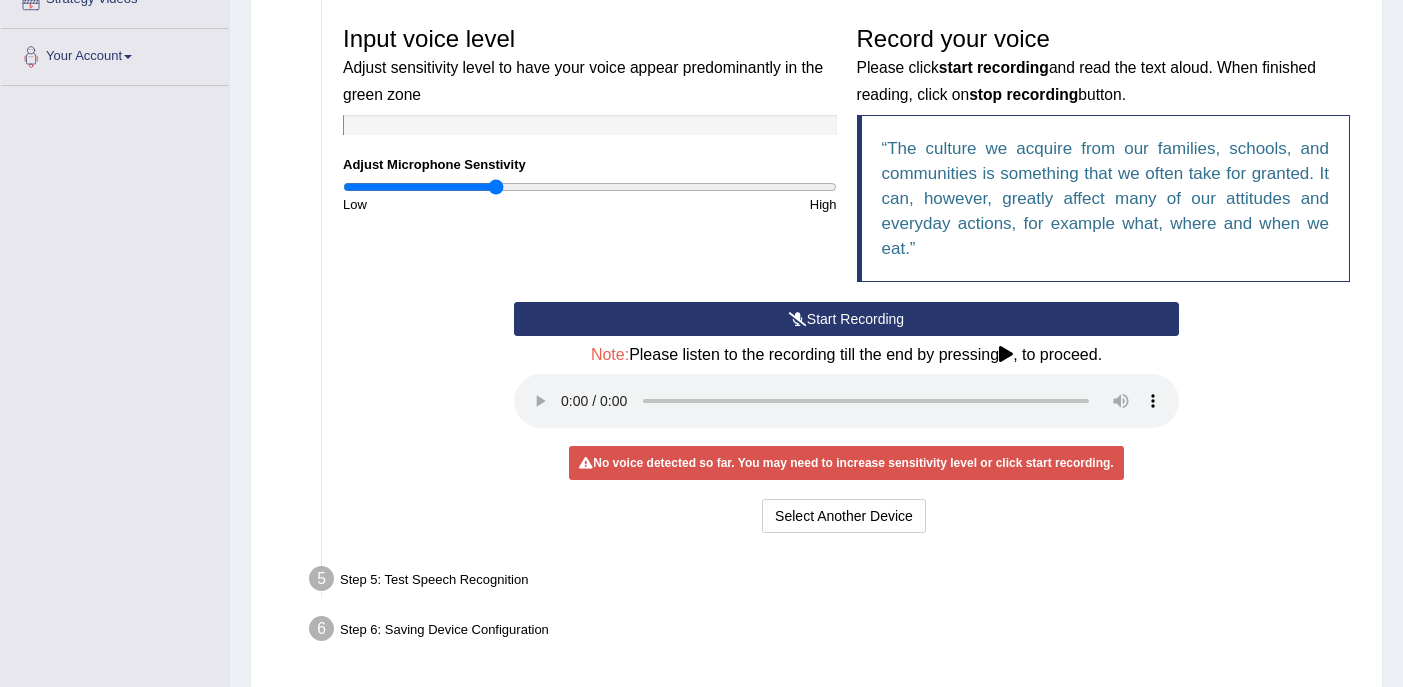 drag, startPoint x: 445, startPoint y: 189, endPoint x: 494, endPoint y: 199, distance: 50.01 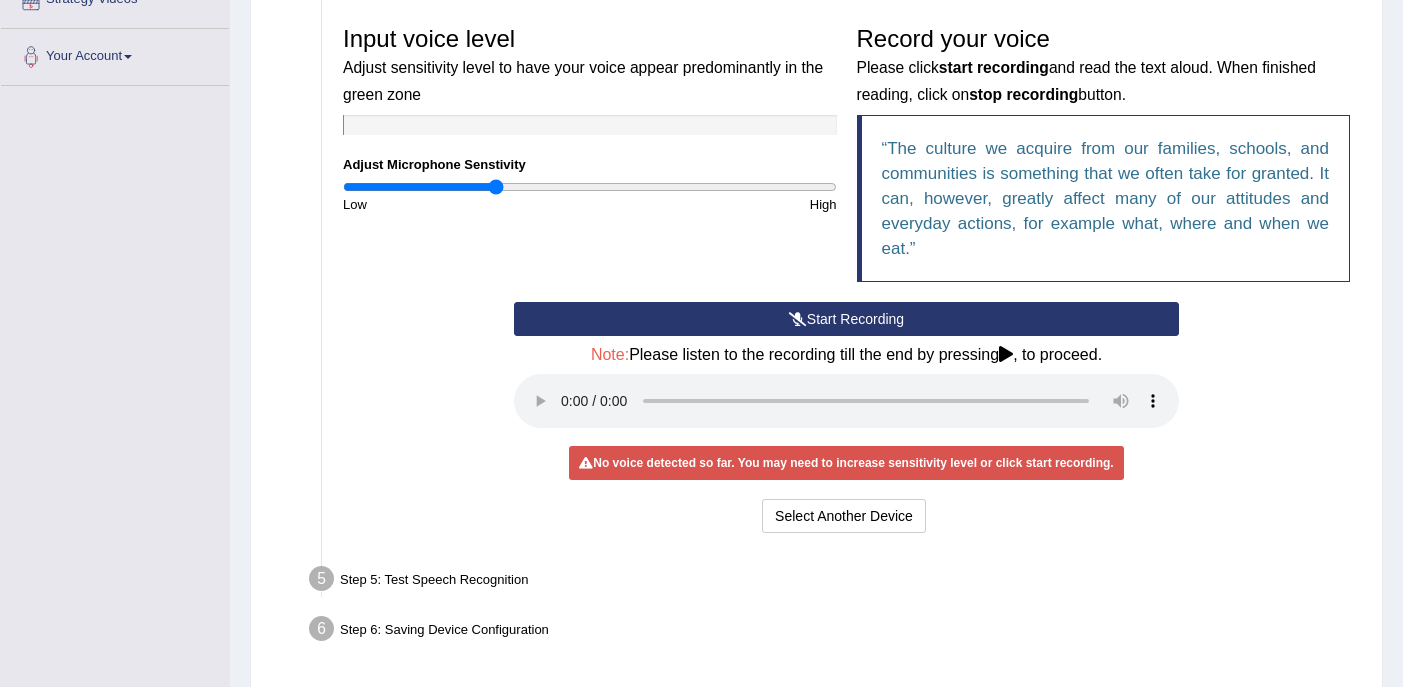 click on "Start Recording" at bounding box center (846, 319) 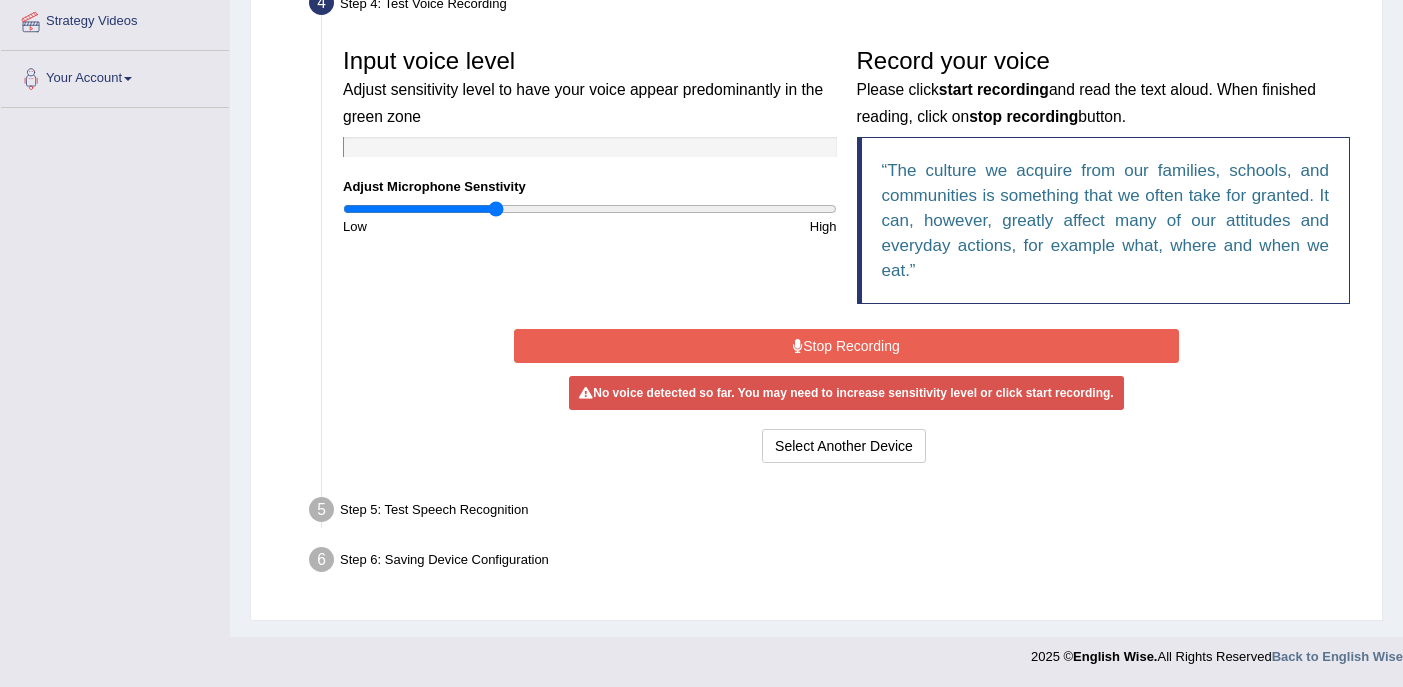 scroll, scrollTop: 389, scrollLeft: 0, axis: vertical 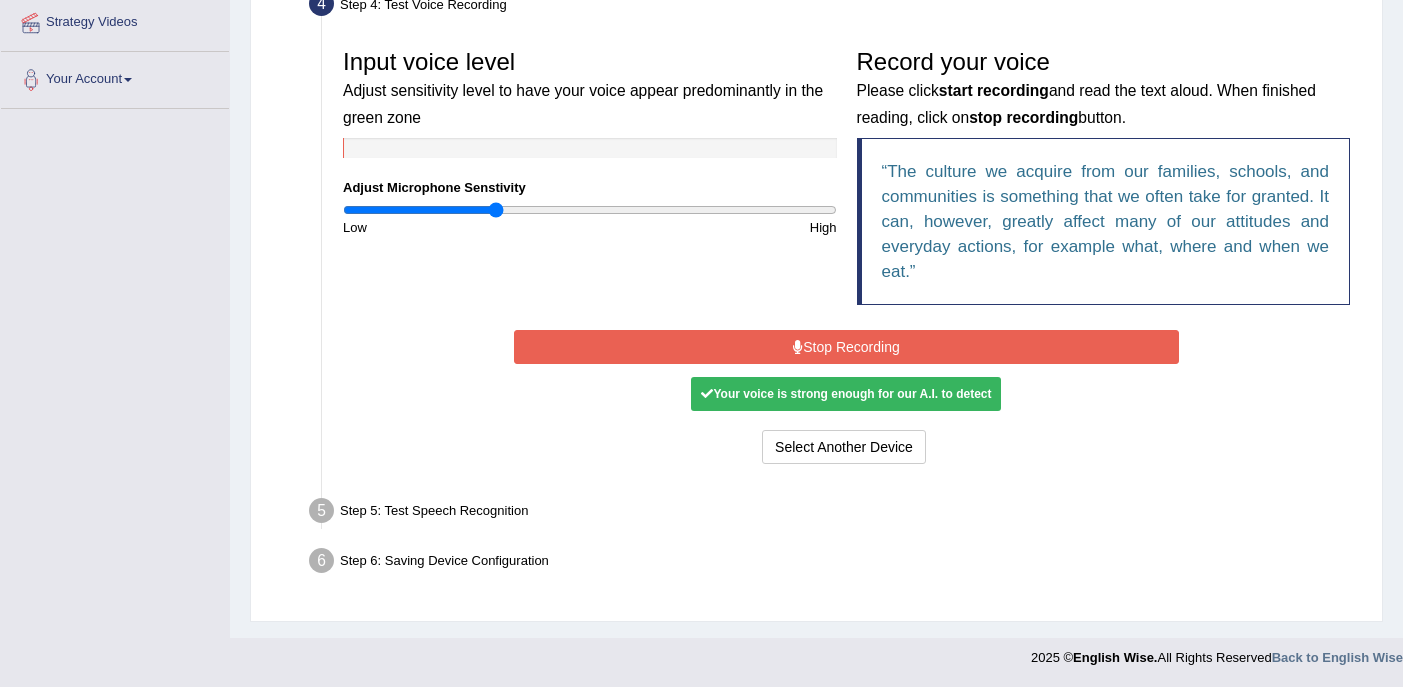 click on "Stop Recording" at bounding box center (846, 347) 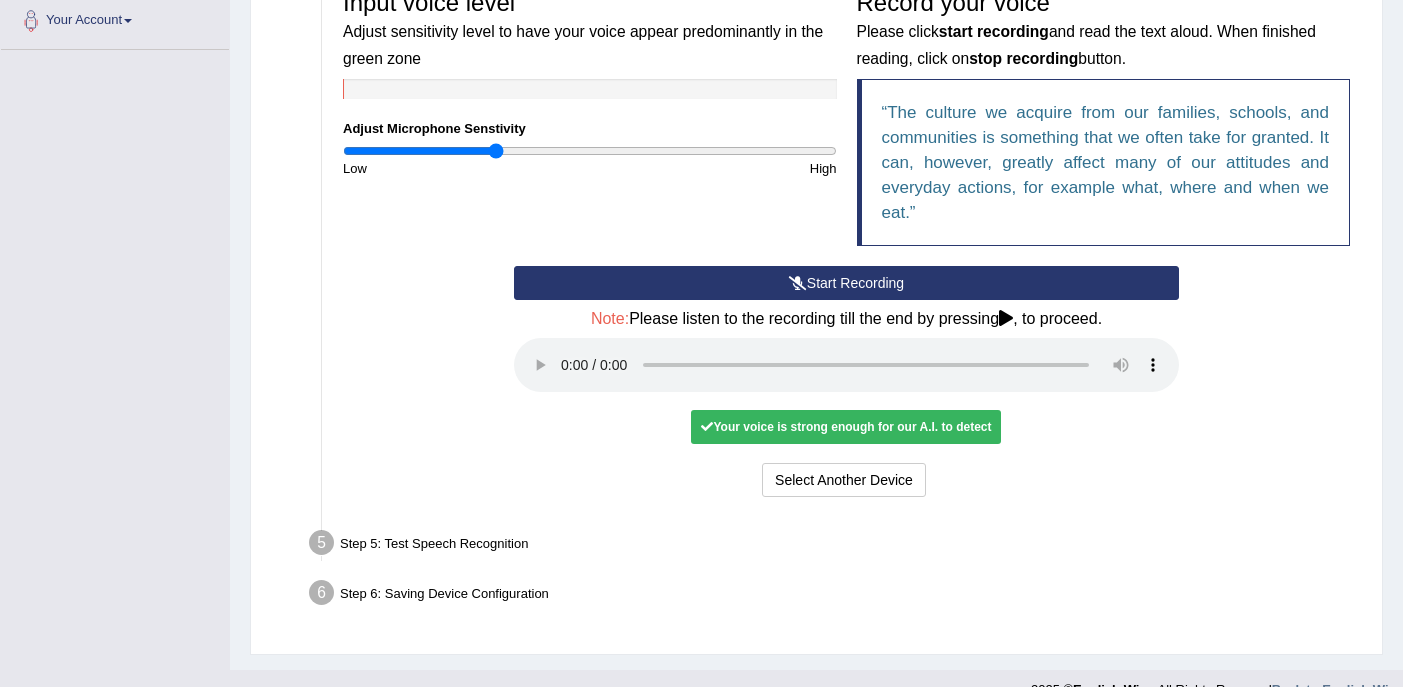 scroll, scrollTop: 450, scrollLeft: 0, axis: vertical 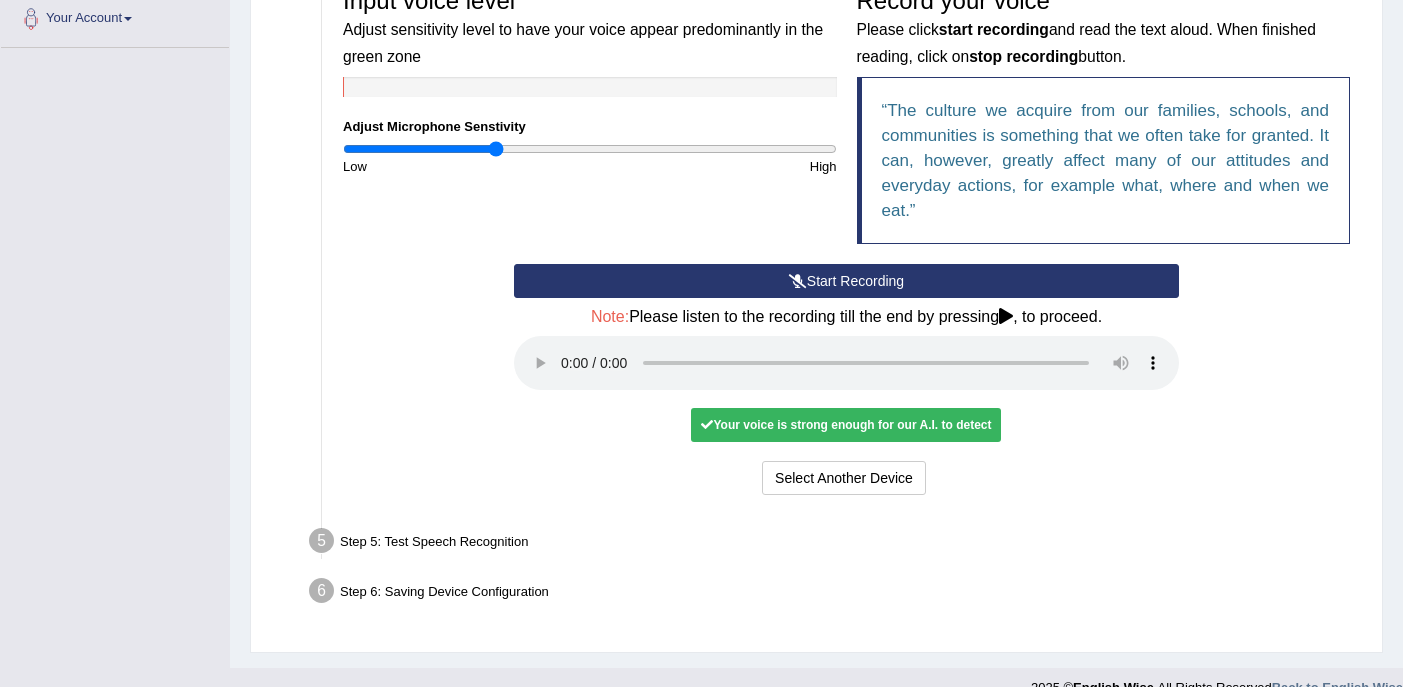 click on "Step 5: Test Speech Recognition" at bounding box center [836, 544] 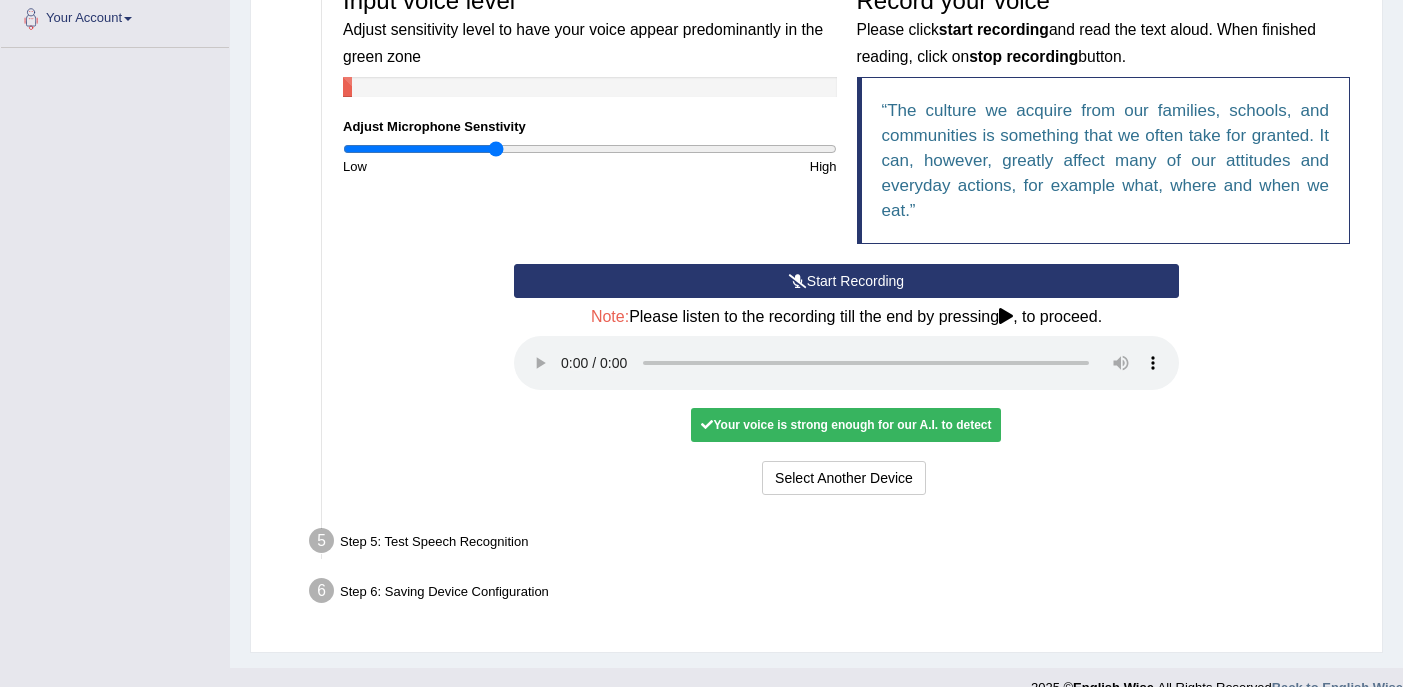 click on "Step 5: Test Speech Recognition" at bounding box center (836, 544) 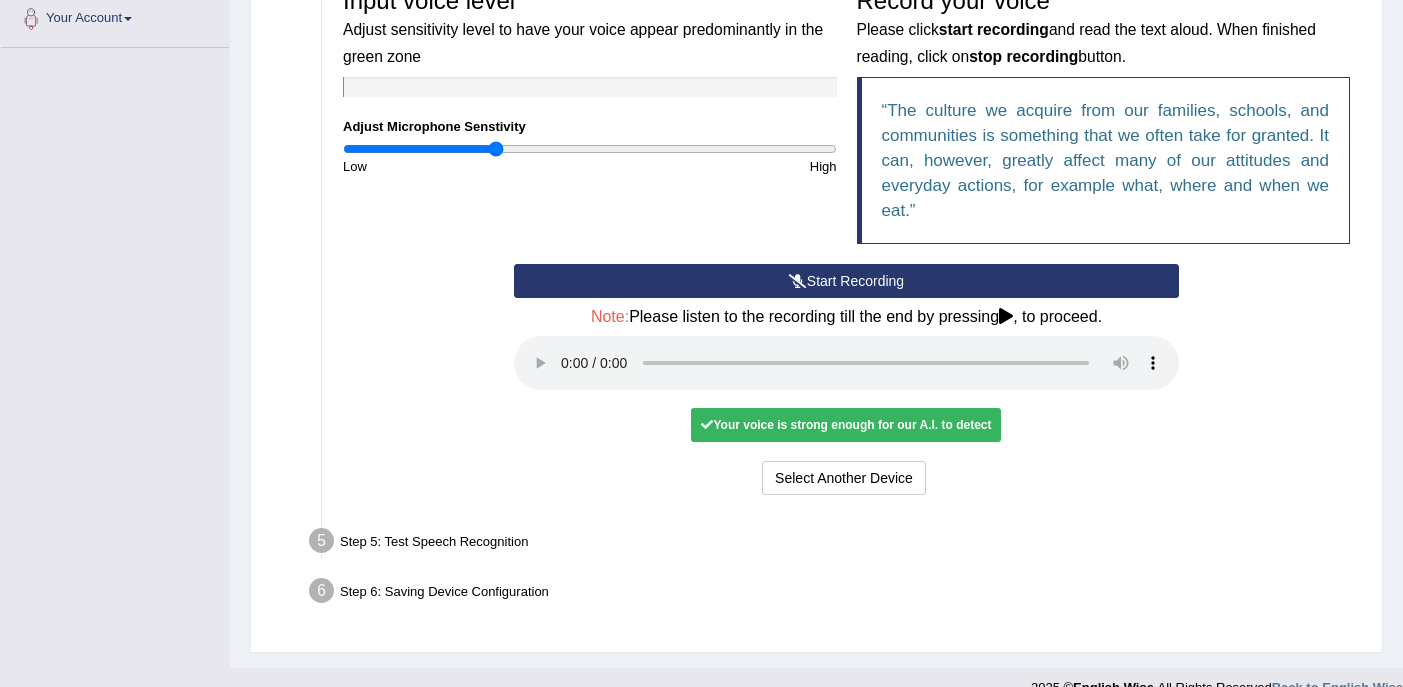 click on "Your voice is strong enough for our A.I. to detect" at bounding box center [846, 425] 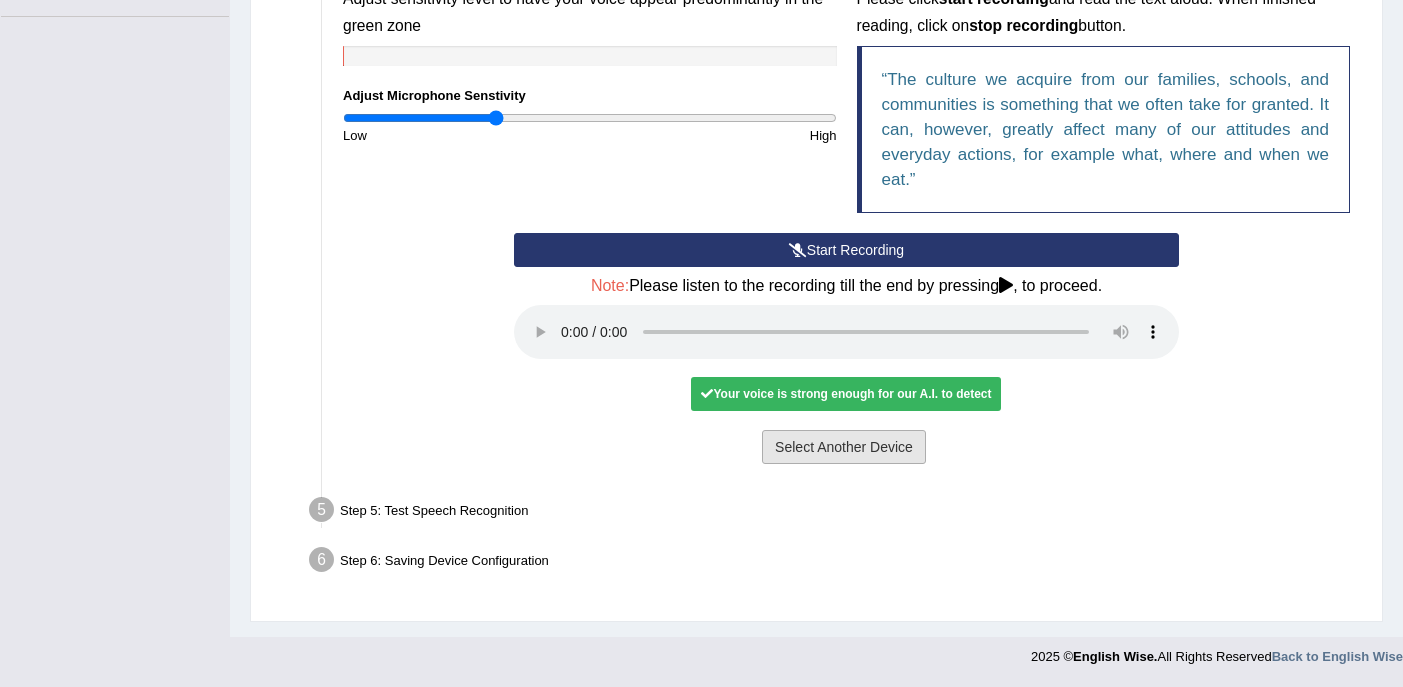 scroll, scrollTop: 0, scrollLeft: 0, axis: both 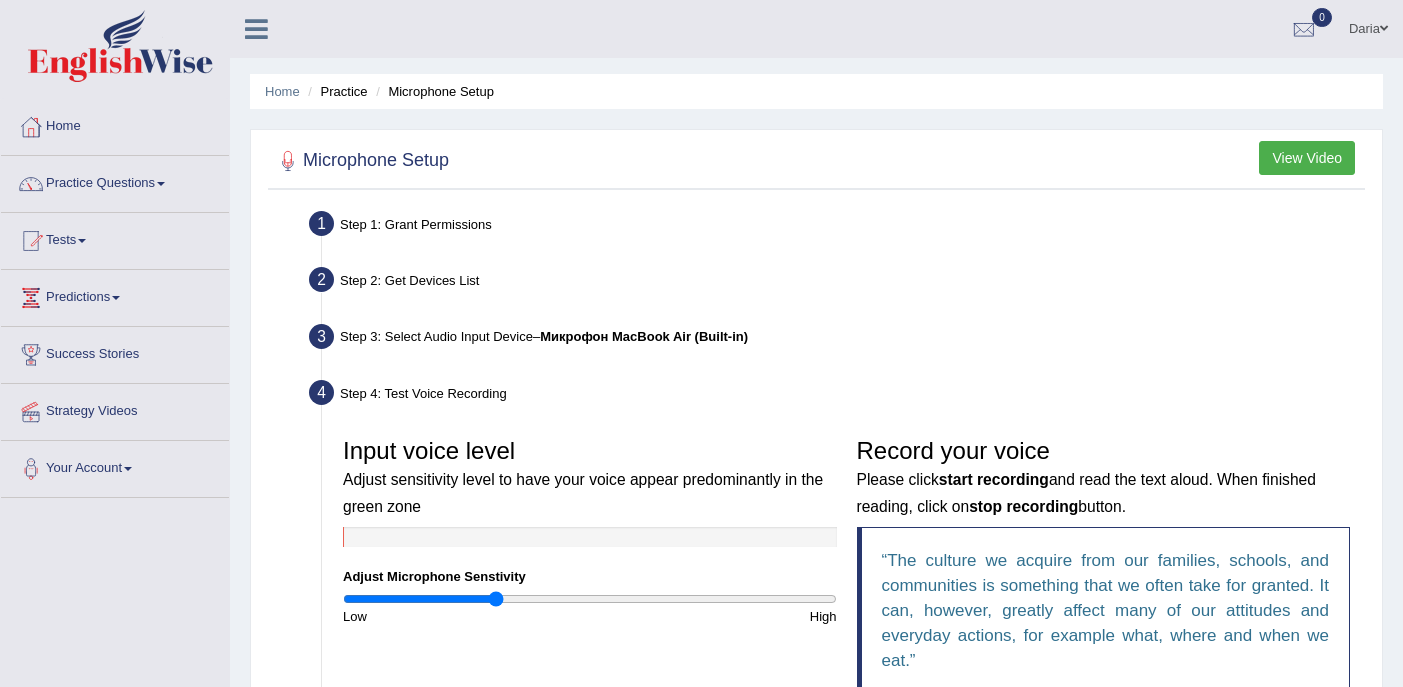 click on "View Video" at bounding box center (1307, 158) 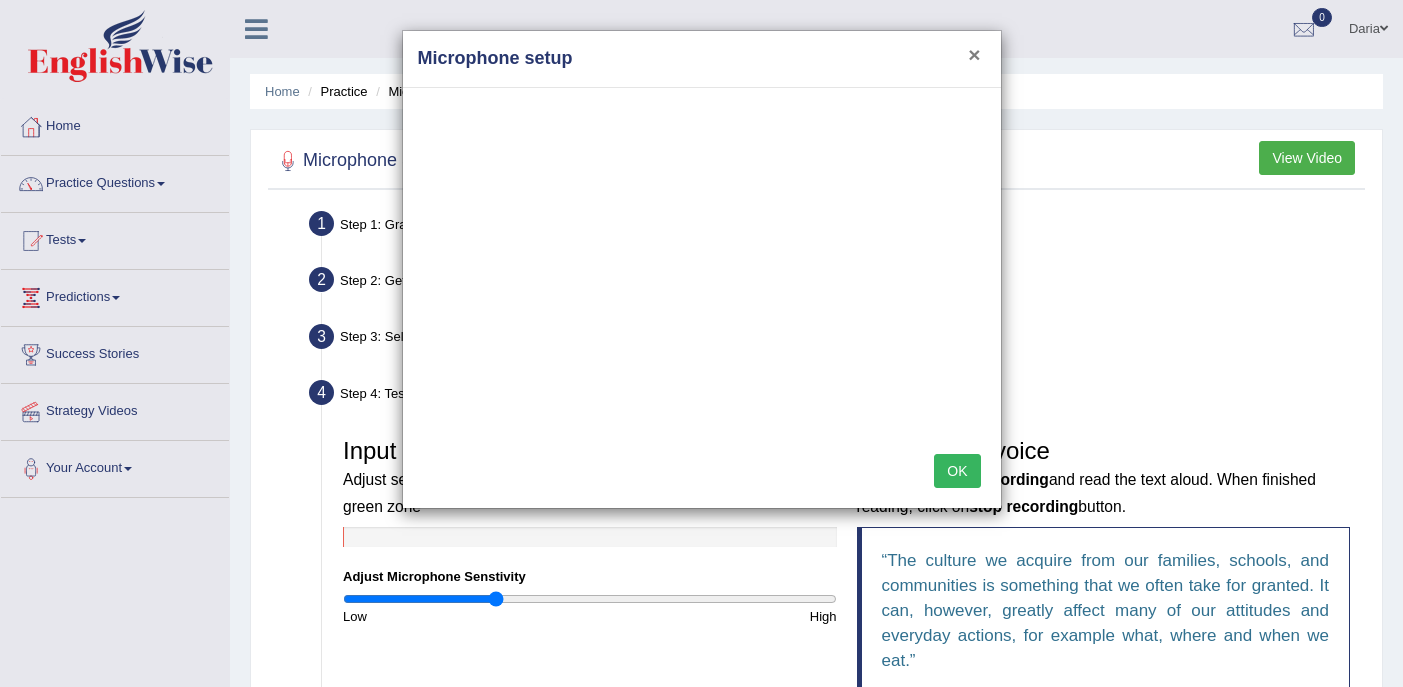 click on "×" at bounding box center (974, 54) 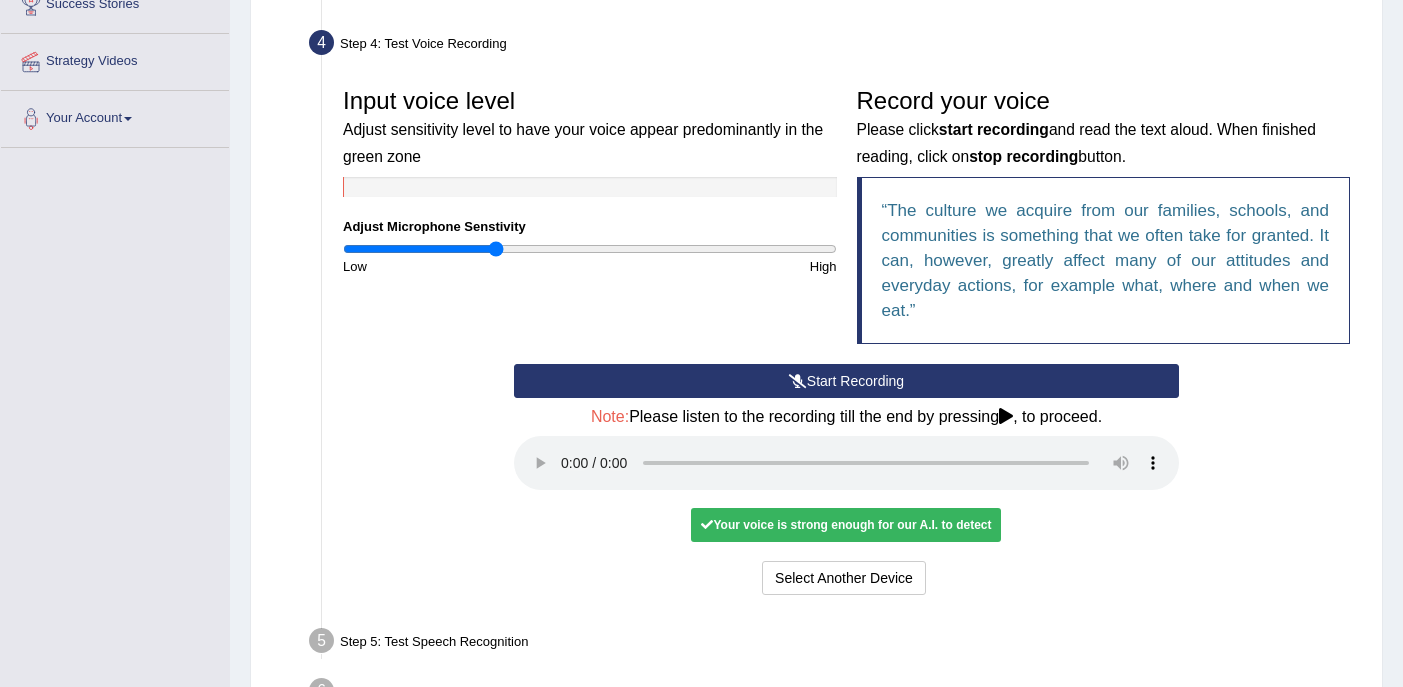 scroll, scrollTop: 481, scrollLeft: 0, axis: vertical 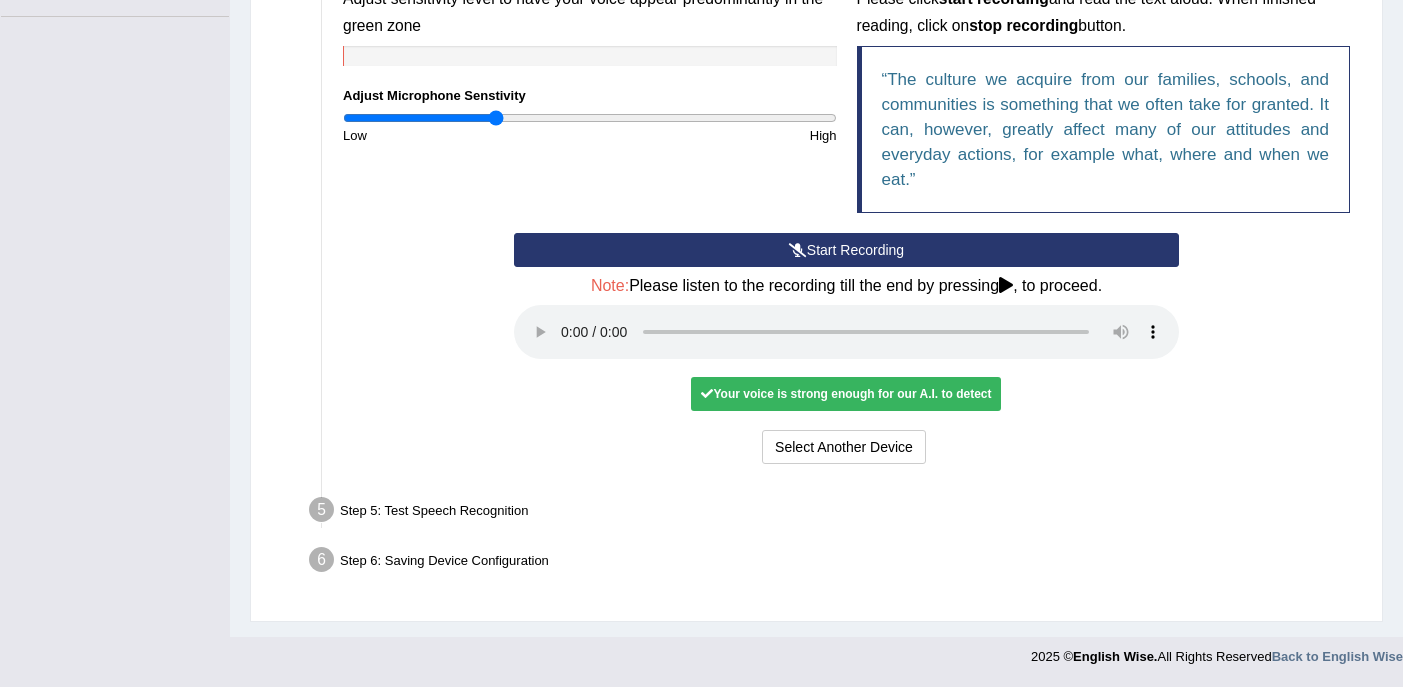click on "Step 6: Saving Device Configuration" at bounding box center [836, 563] 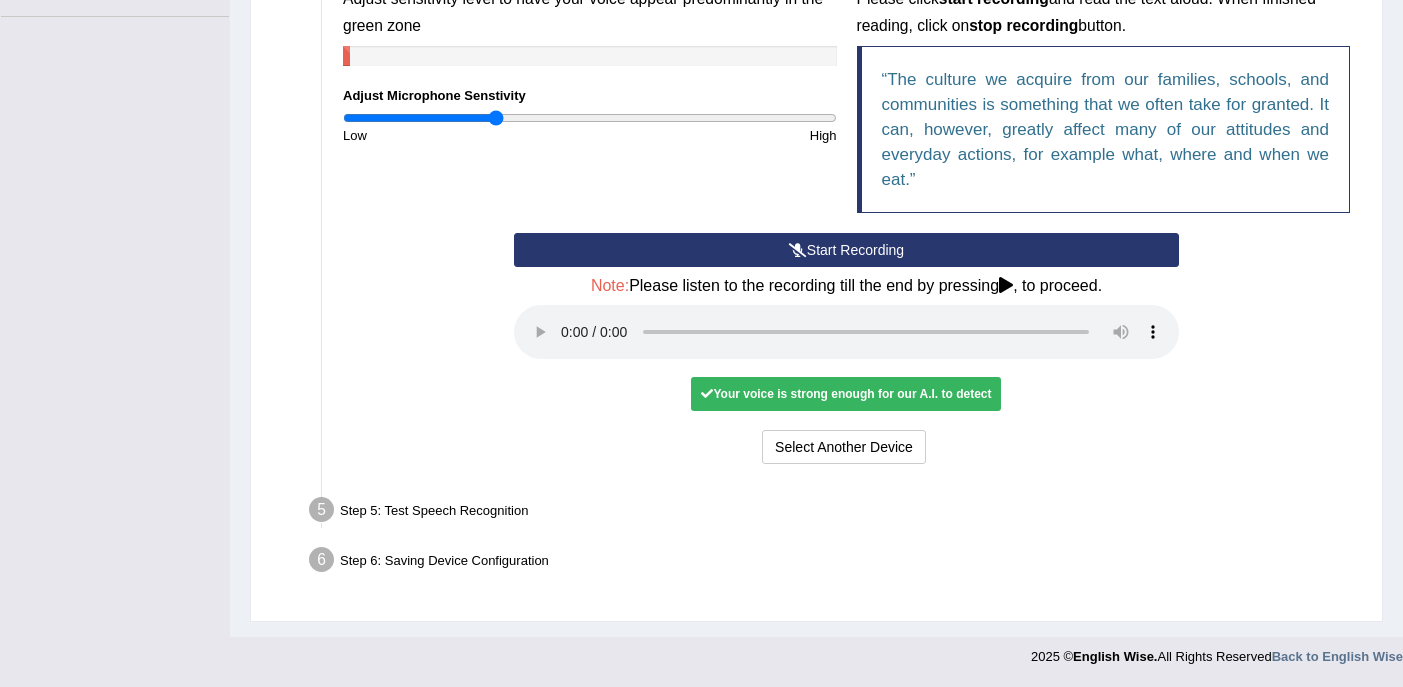click on "Step 5: Test Speech Recognition" at bounding box center [836, 513] 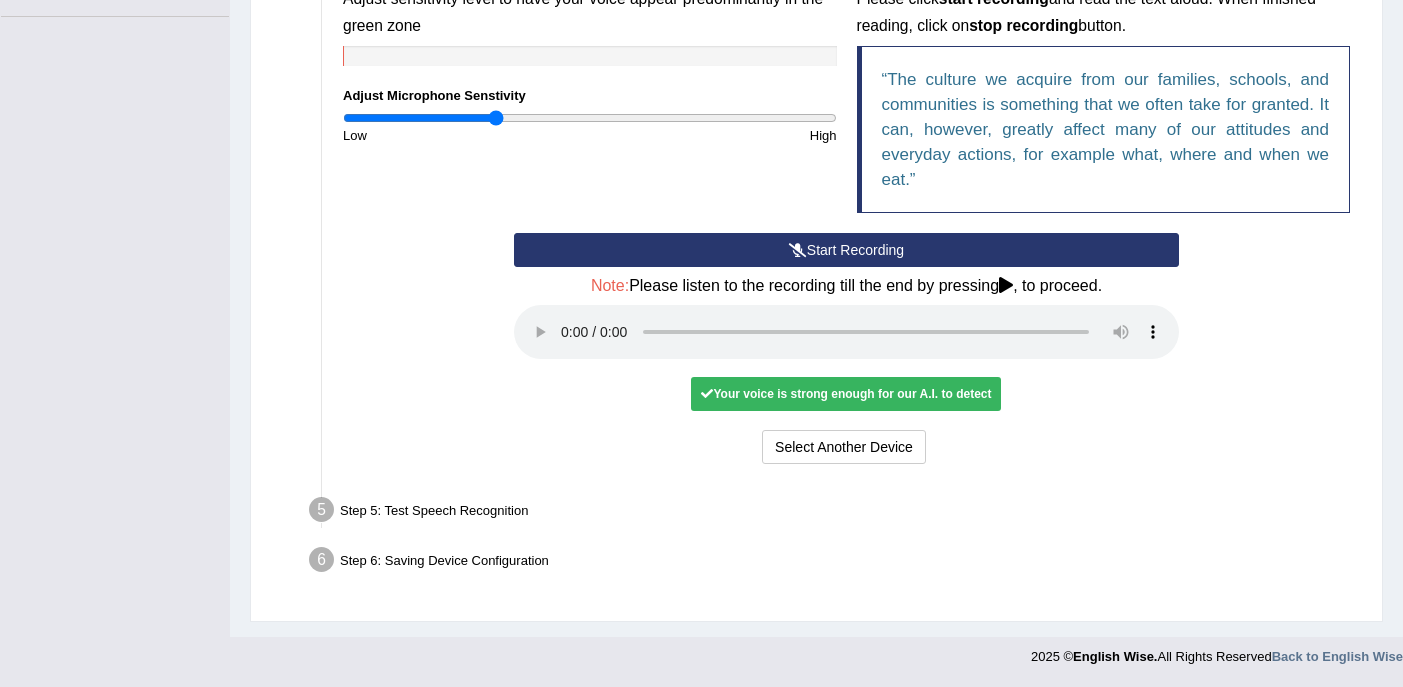 click on "Step 5: Test Speech Recognition" at bounding box center (836, 513) 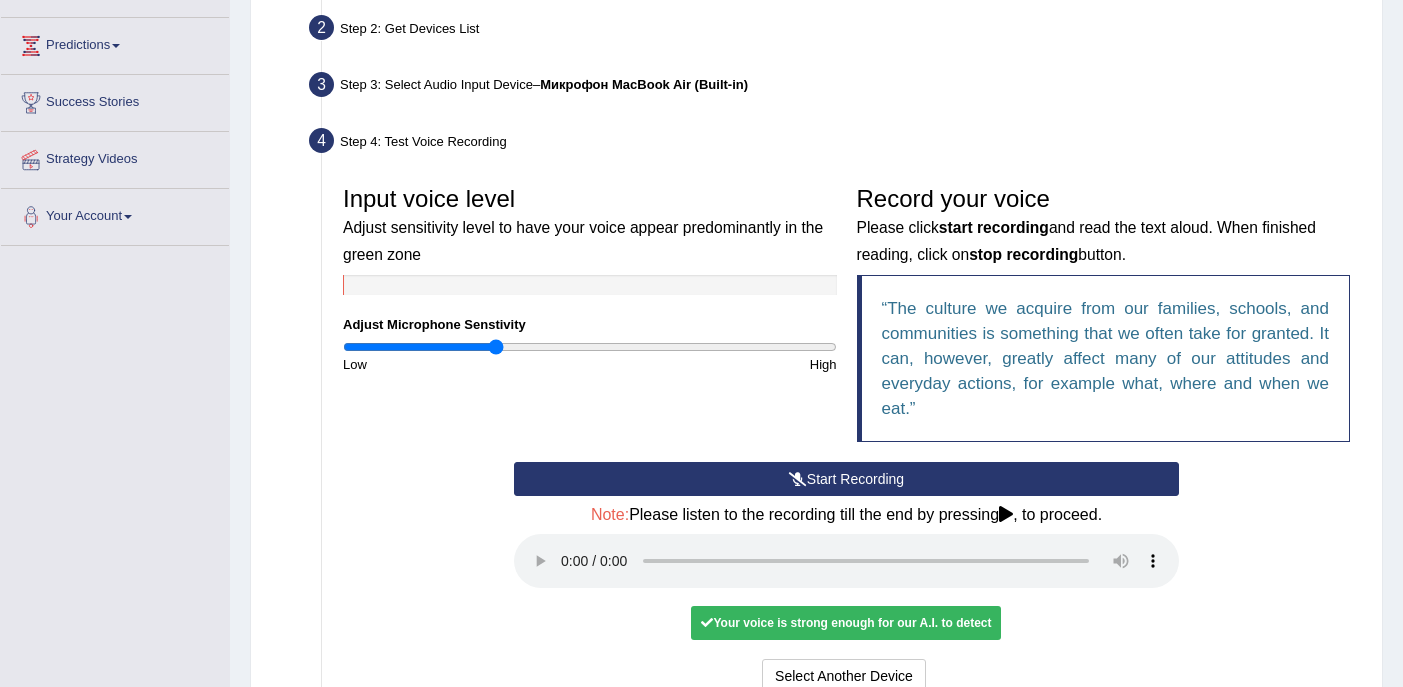 scroll, scrollTop: 253, scrollLeft: 0, axis: vertical 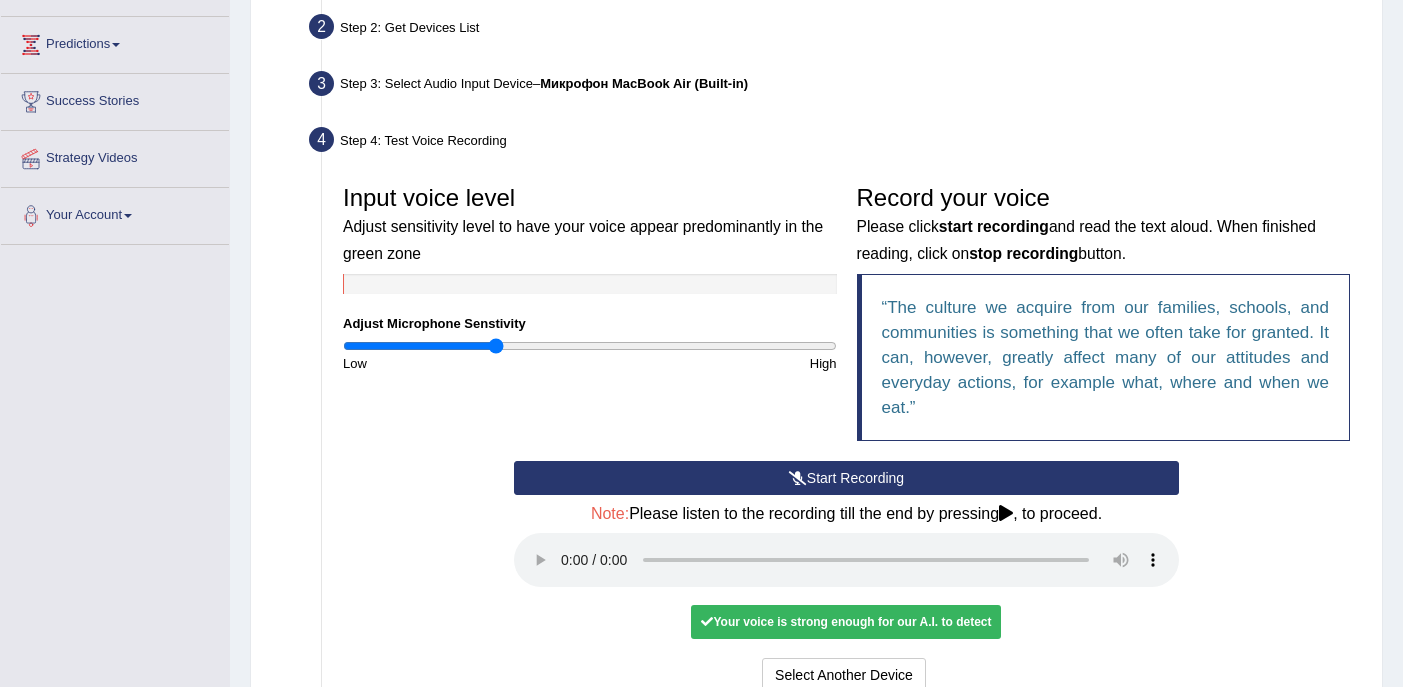 click on "Start Recording" at bounding box center (846, 478) 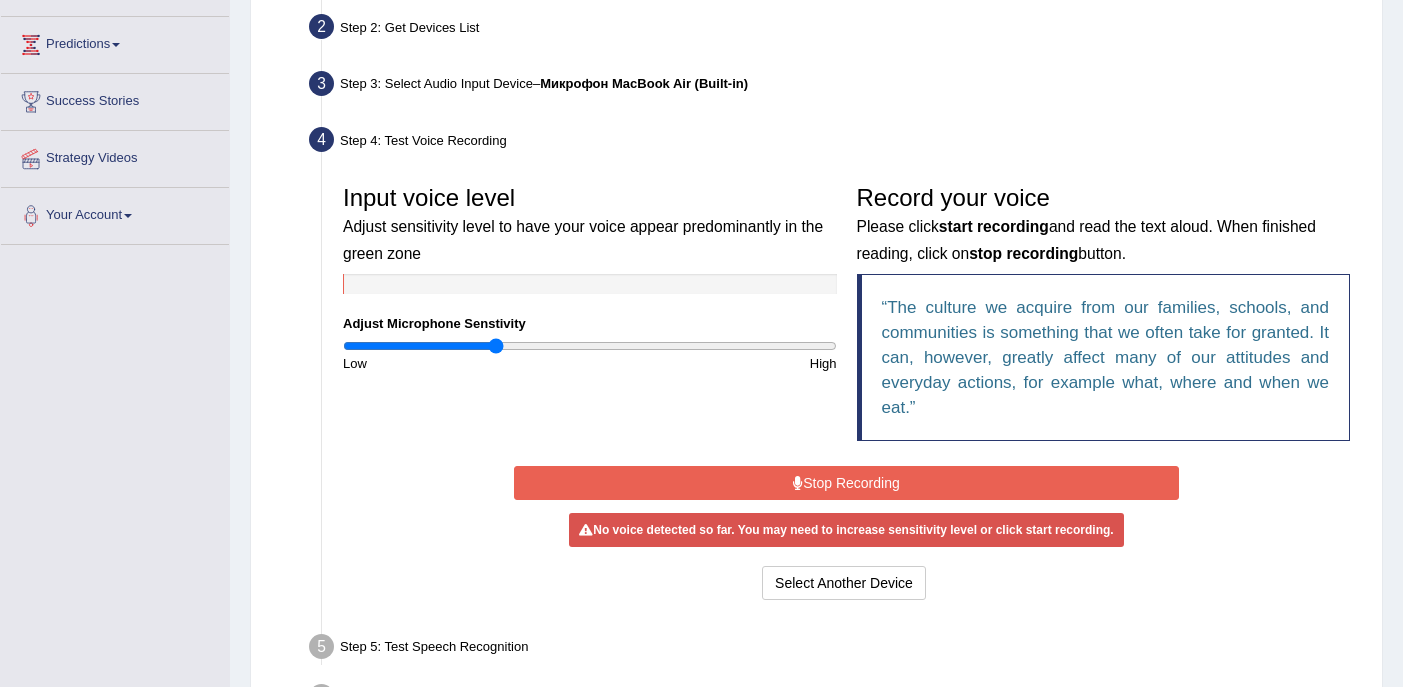 click on "Stop Recording" at bounding box center [846, 483] 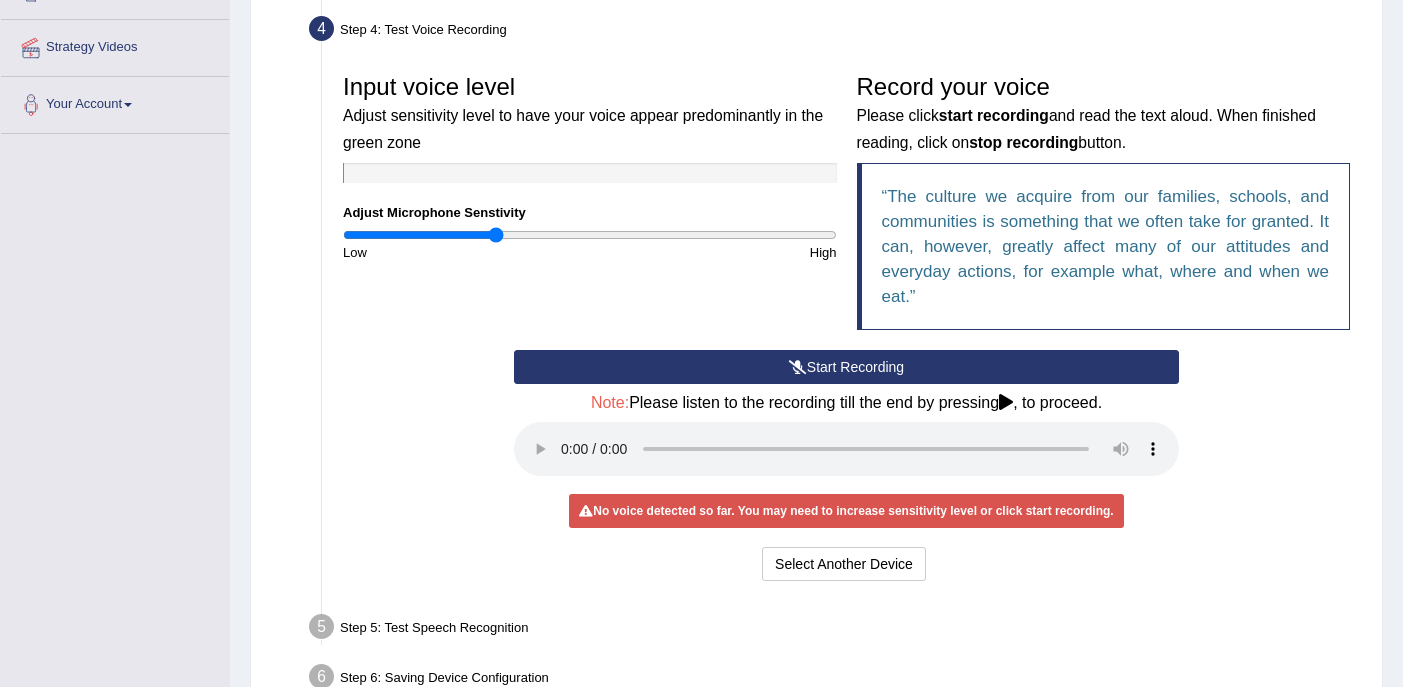 scroll, scrollTop: 367, scrollLeft: 0, axis: vertical 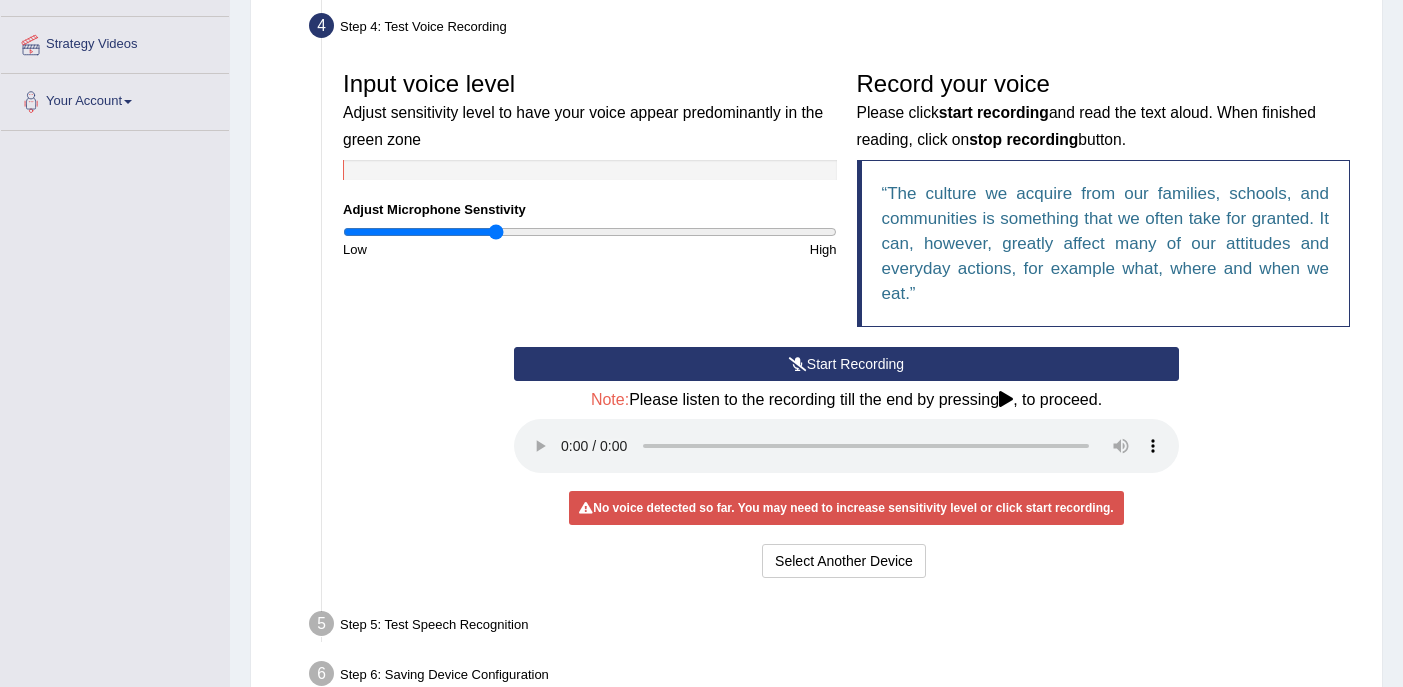 click on "The culture we acquire from our families, schools, and communities is something that we often take for granted. It can, however, greatly affect many of our attitudes and everyday actions, for example what, where and when we eat." at bounding box center [1106, 243] 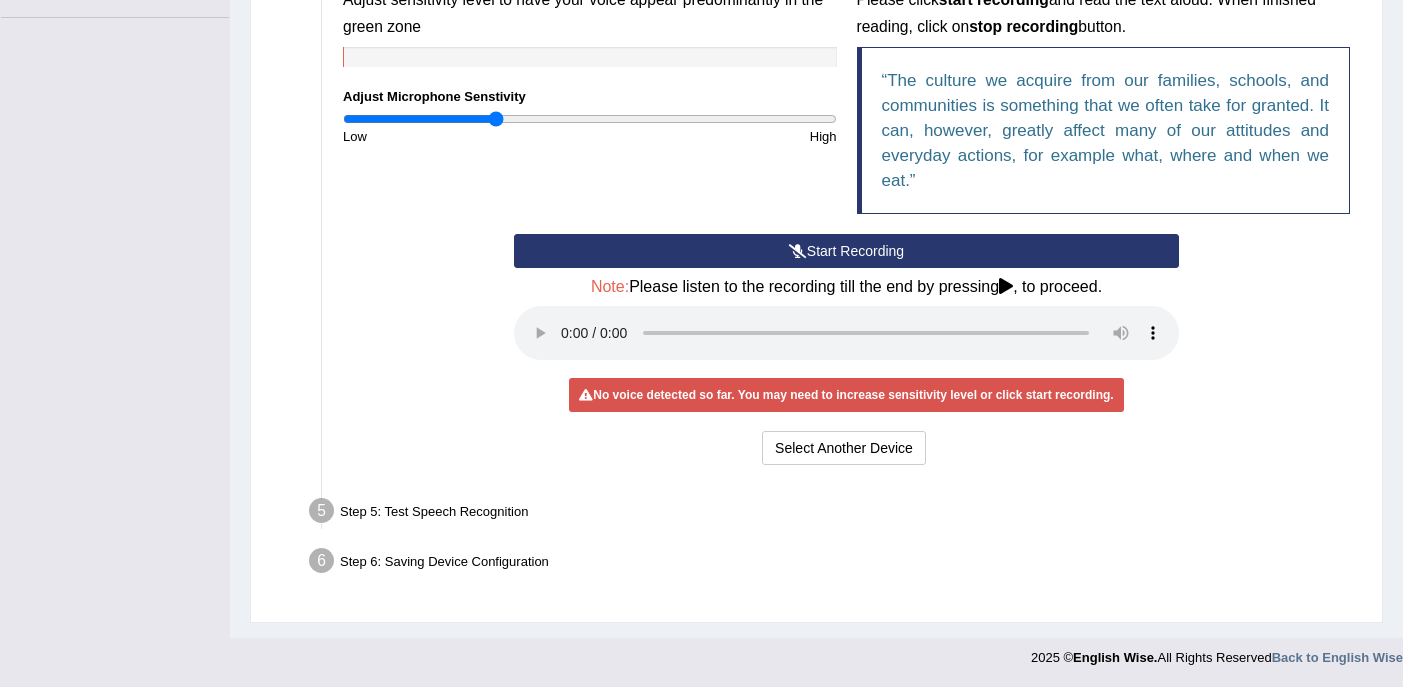 scroll, scrollTop: 481, scrollLeft: 0, axis: vertical 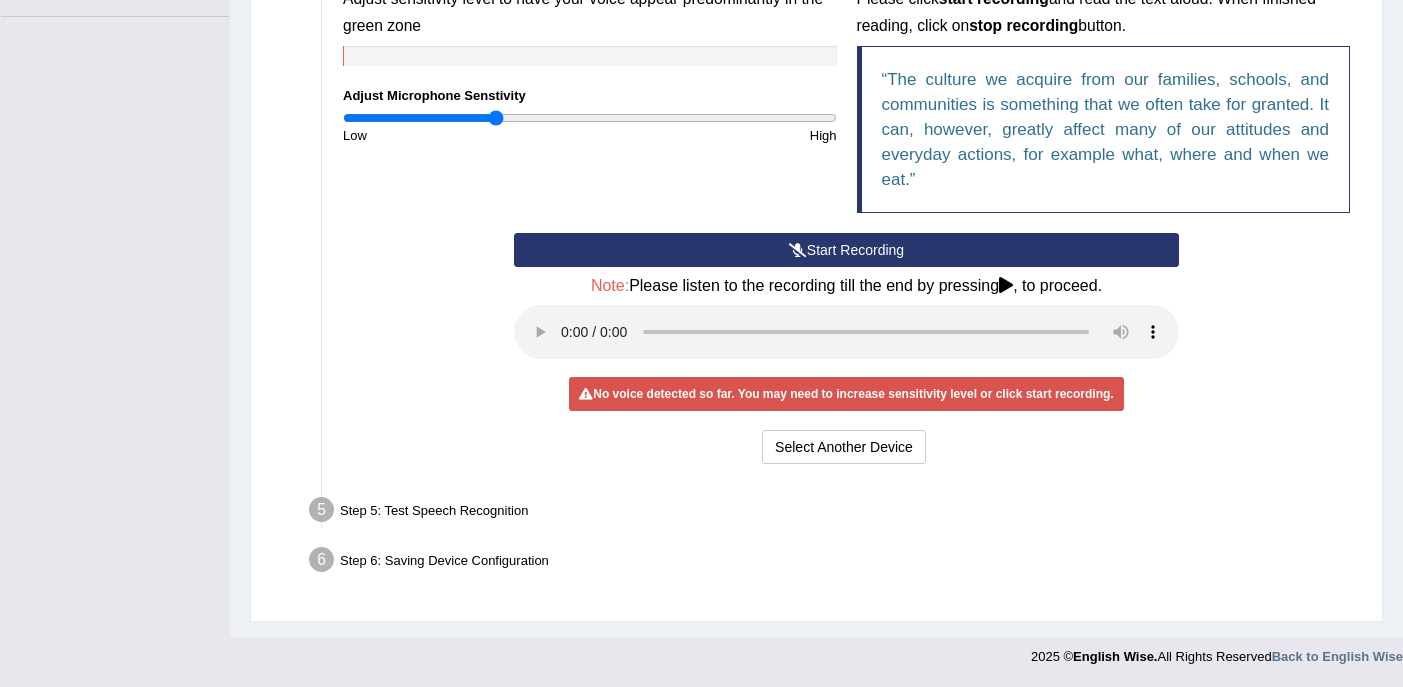 click on "Input voice level   Adjust sensitivity level to have your voice appear predominantly in the green zone     Adjust Microphone Senstivity     Low   High   Record your voice Please click  start recording  and read the text aloud. When finished reading, click on  stop recording  button.   The culture we acquire from our families, schools, and communities is something that we often take for granted. It can, however, greatly affect many of our attitudes and everyday actions, for example what, where and when we eat.    Start Recording    Stop Recording   Note:  Please listen to the recording till the end by pressing  , to proceed.       No voice detected so far. You may need to increase sensitivity level or click start recording.     Voice level is too low yet. Please increase the sensitivity level from the bar on the left.     Your voice is strong enough for our A.I. to detect    Voice level is too high. Please reduce the sensitivity level from the bar on the left.     Select Another Device" at bounding box center [846, 208] 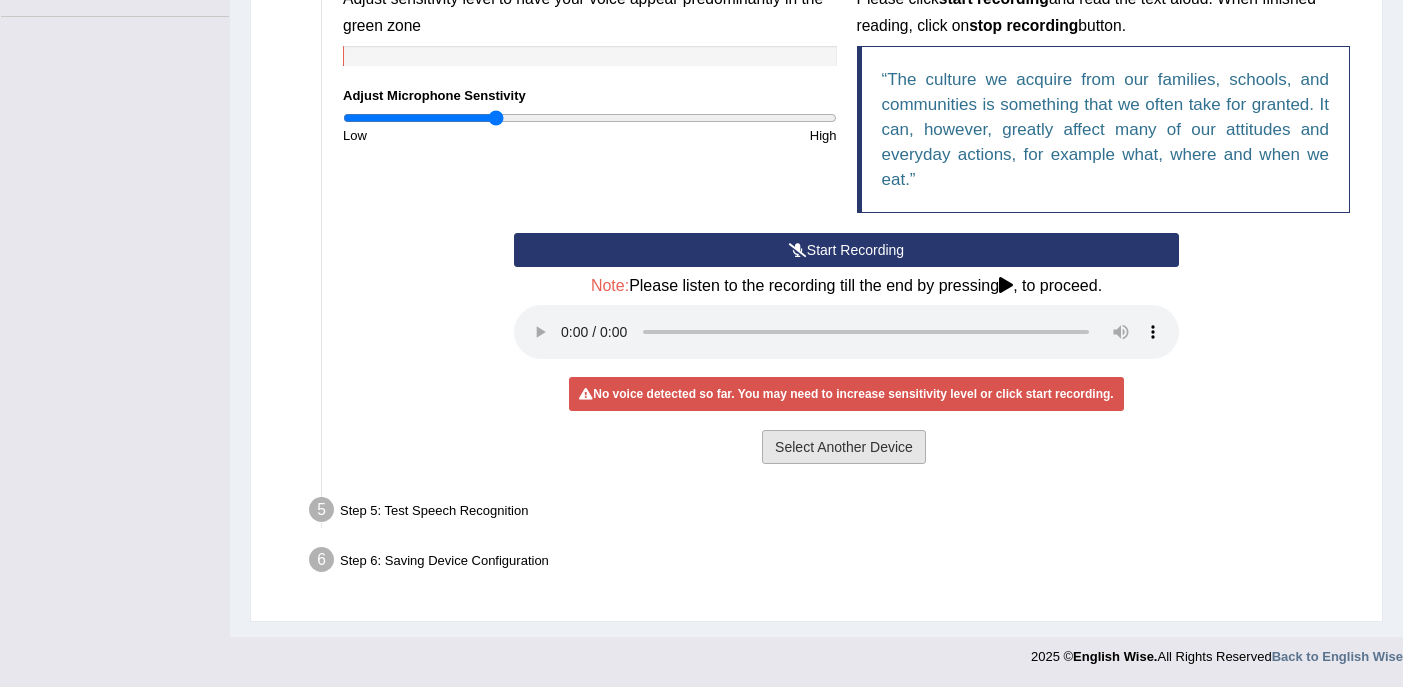 click on "Select Another Device" at bounding box center (844, 447) 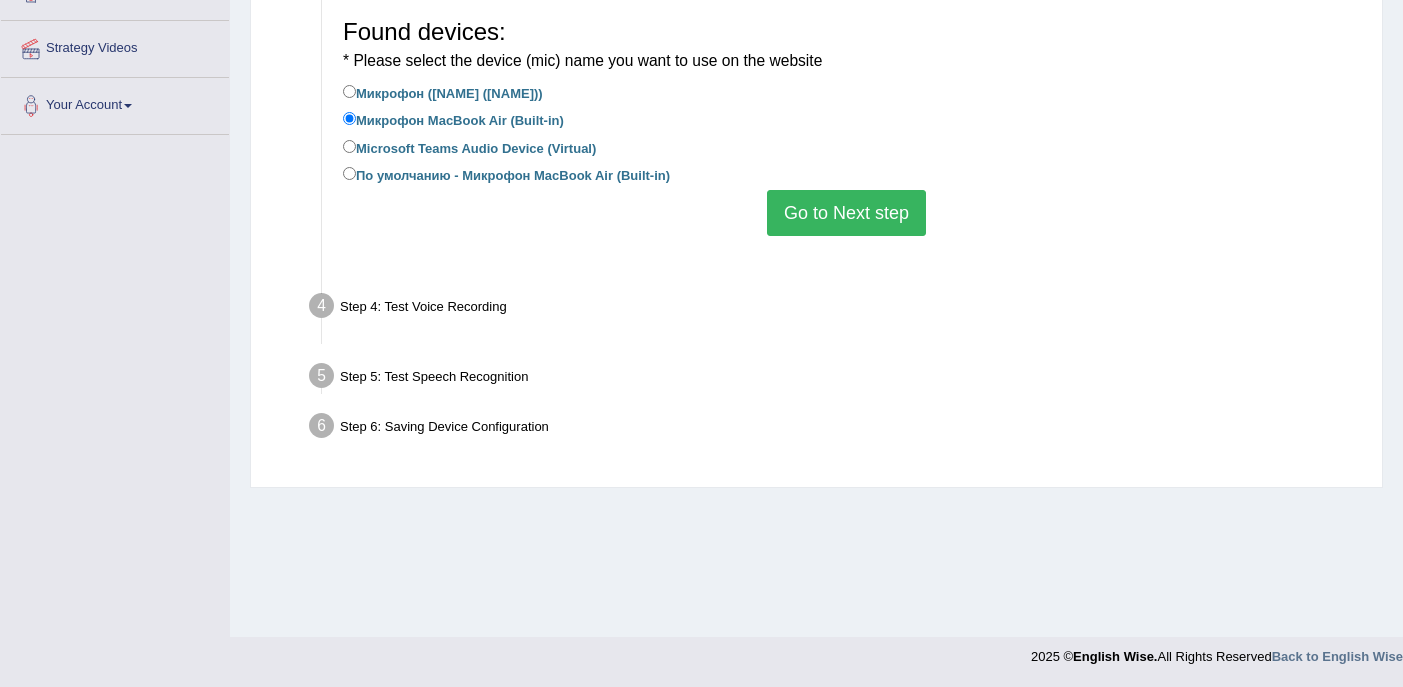 scroll, scrollTop: 363, scrollLeft: 0, axis: vertical 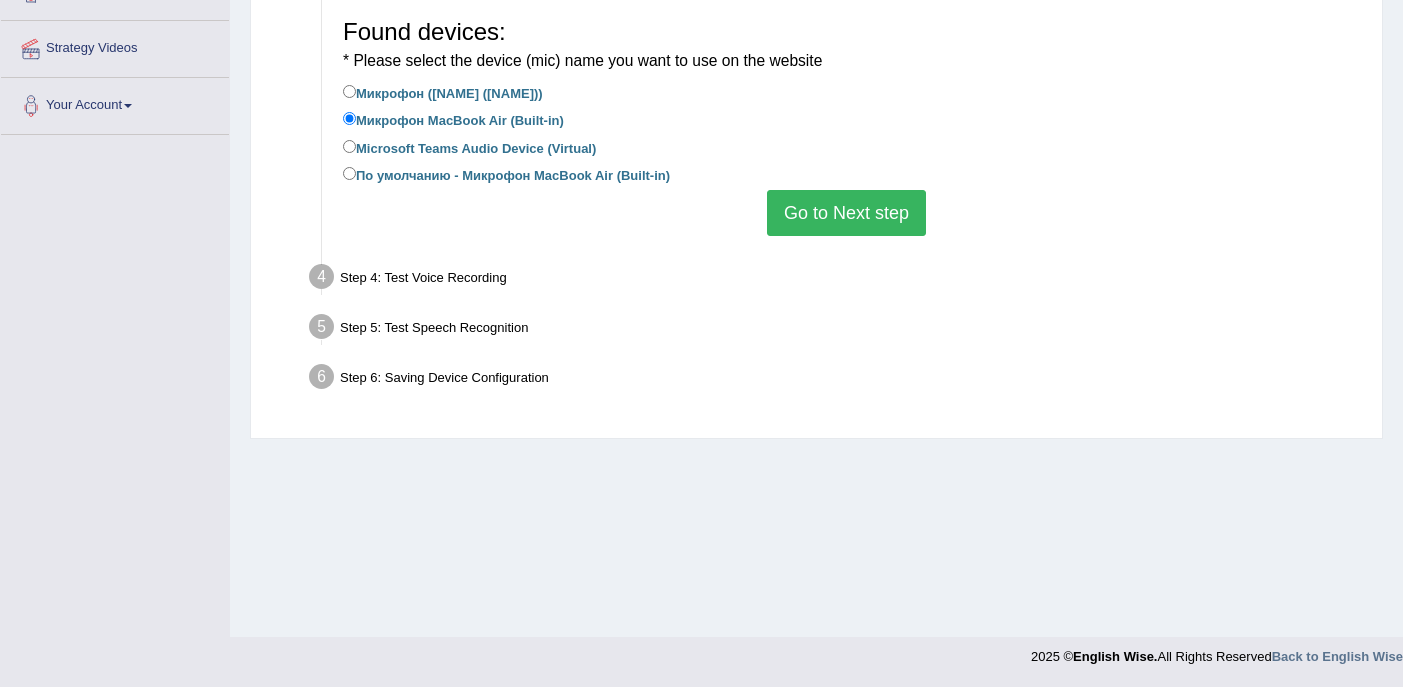 click on "Go to Next step" at bounding box center (846, 213) 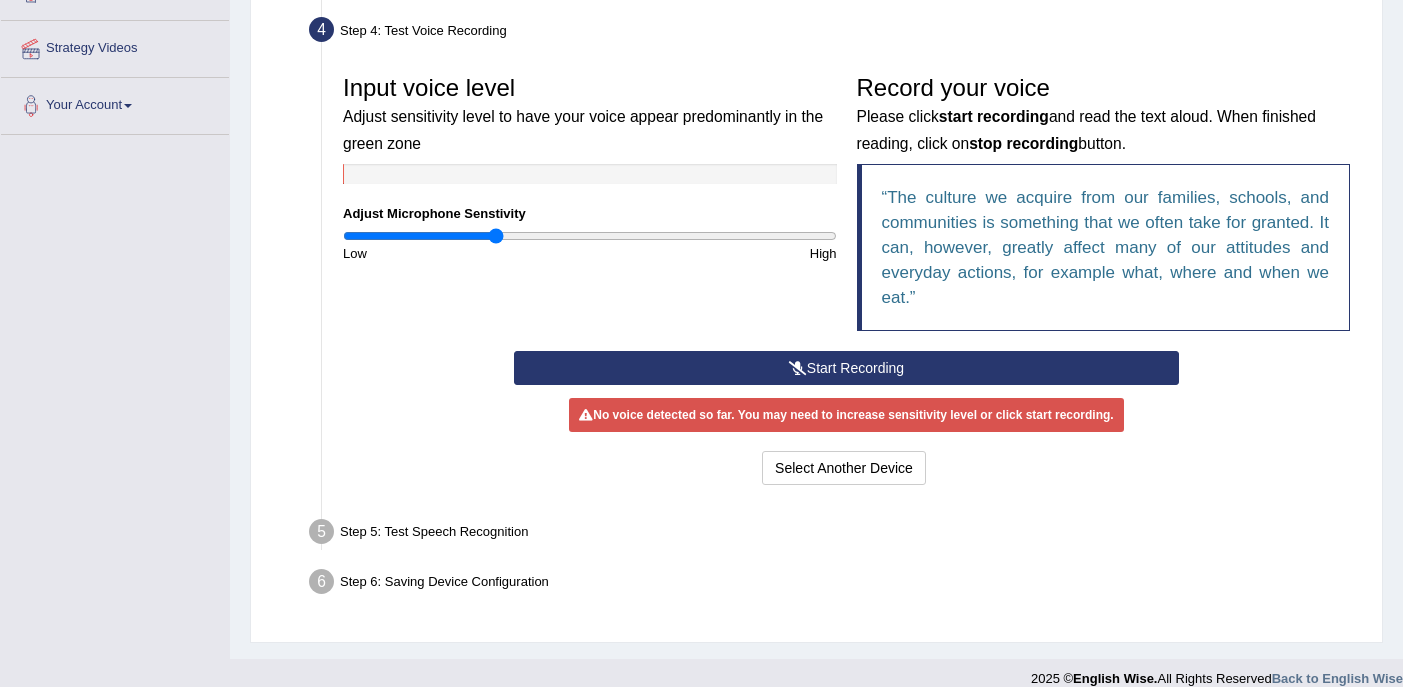 click at bounding box center (798, 368) 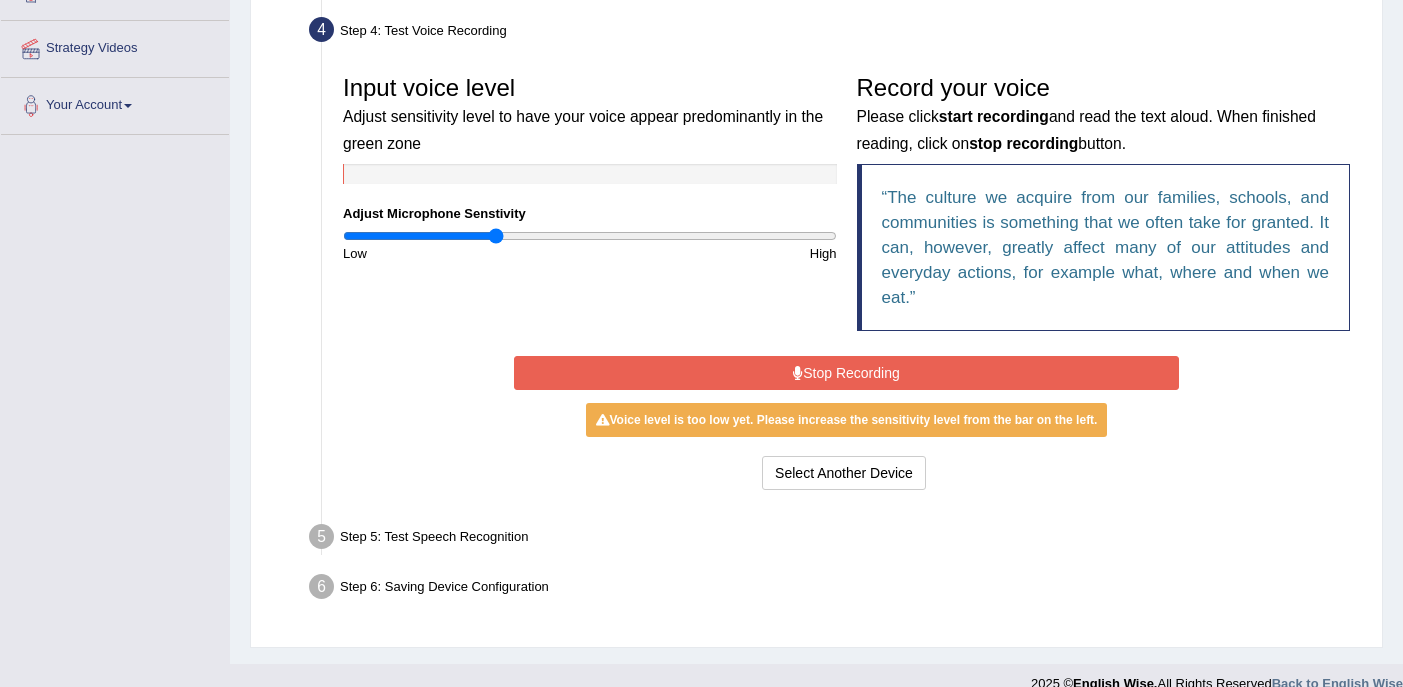 click on "Stop Recording" at bounding box center [846, 373] 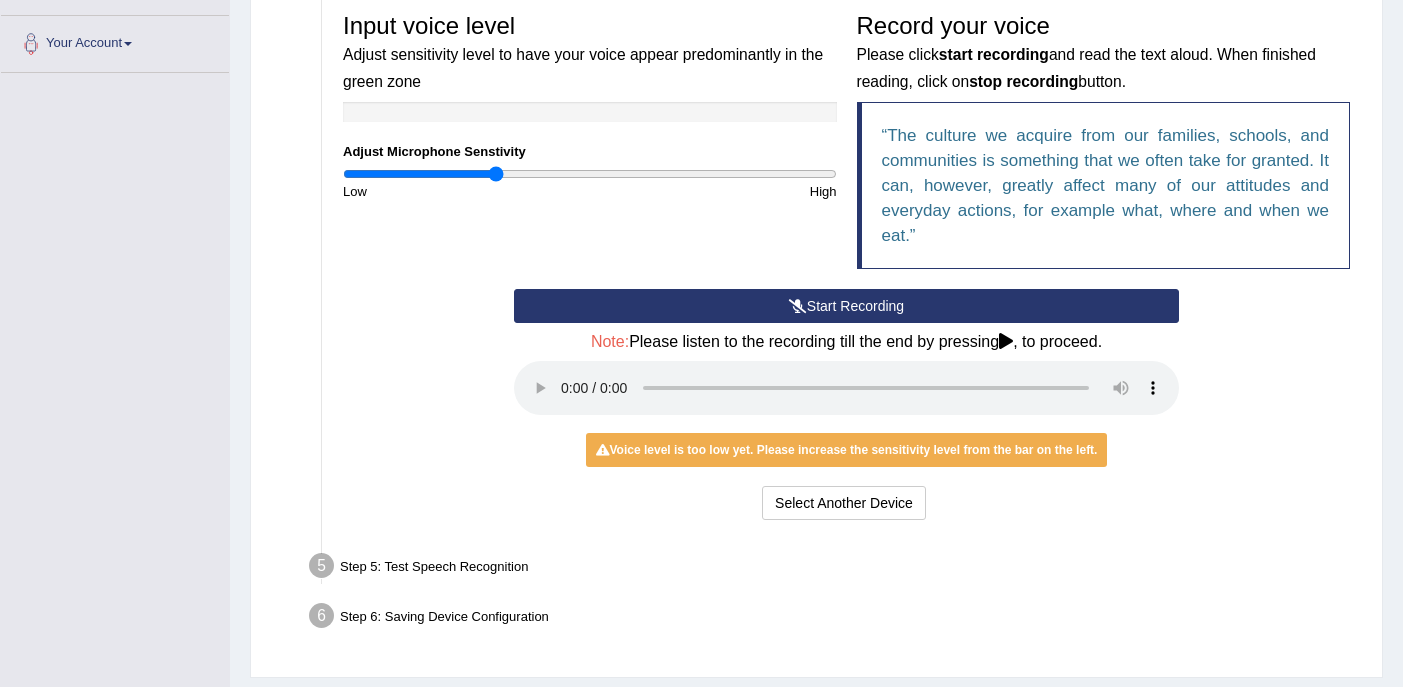 scroll, scrollTop: 481, scrollLeft: 0, axis: vertical 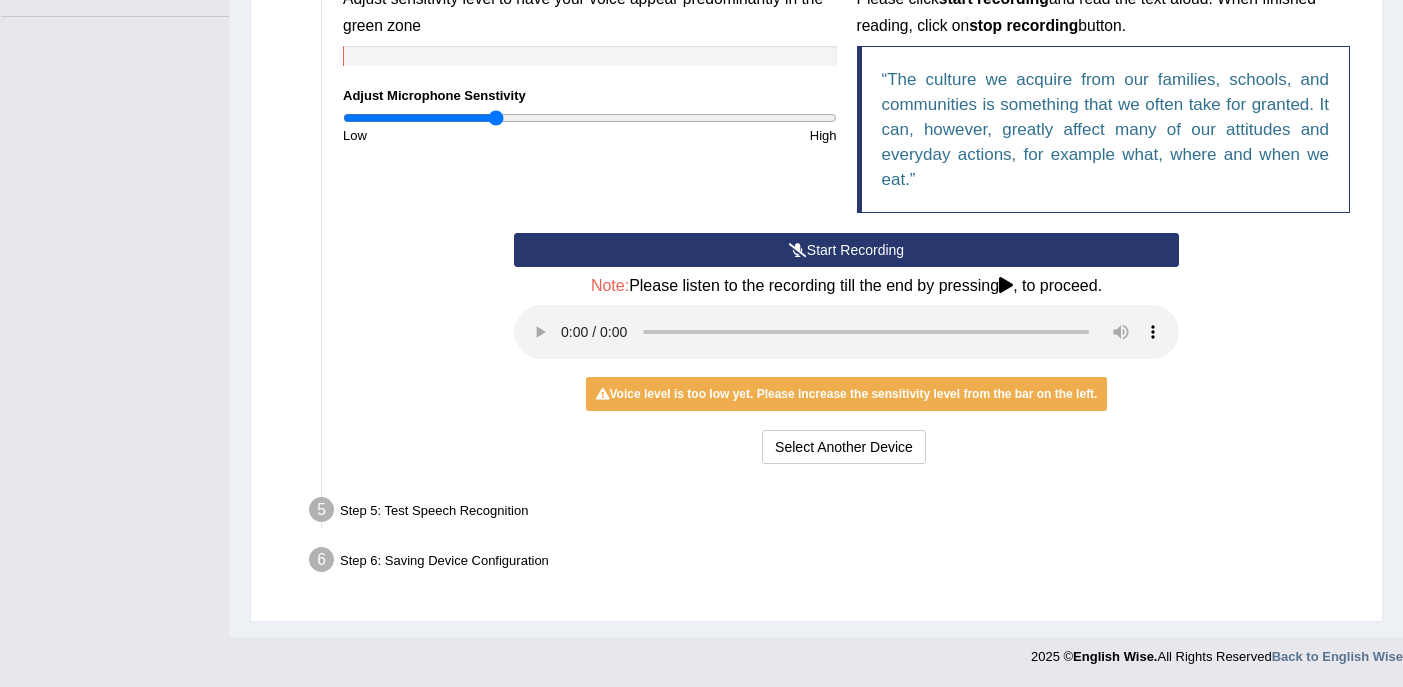 click on "Step 5: Test Speech Recognition" at bounding box center (836, 513) 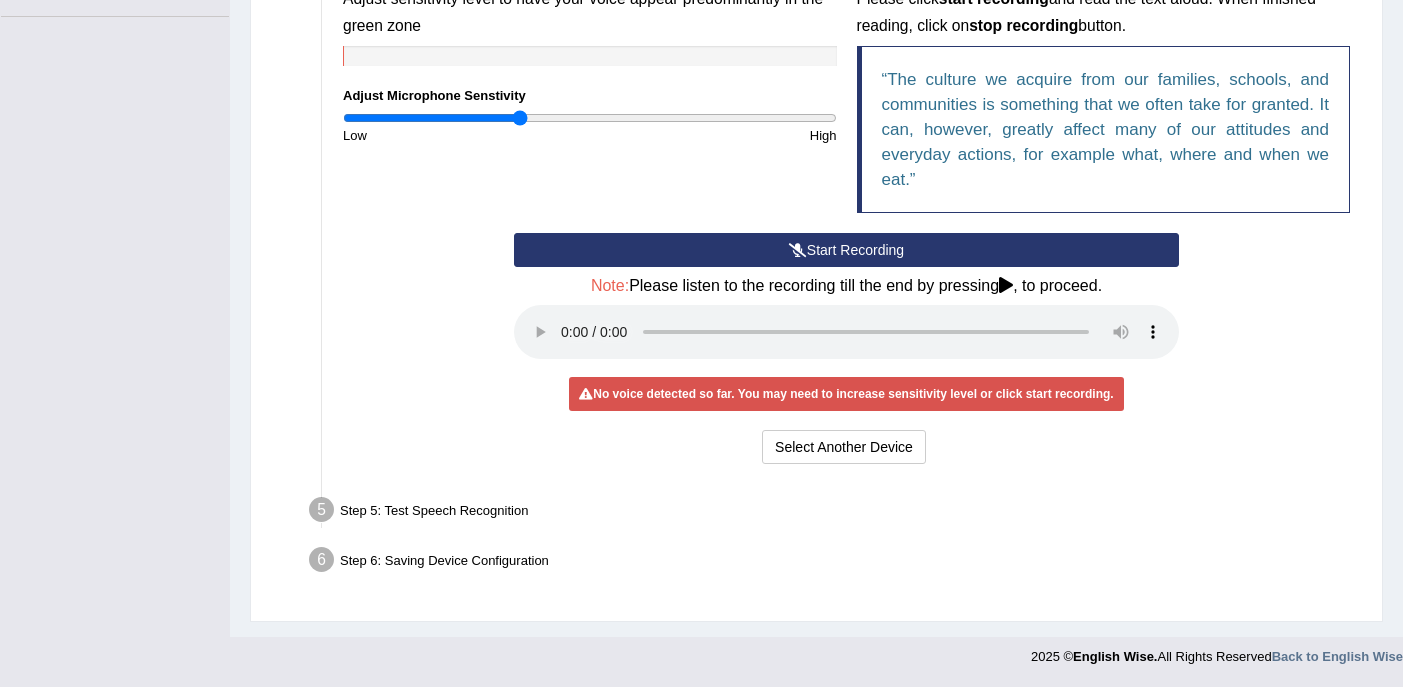 drag, startPoint x: 492, startPoint y: 114, endPoint x: 518, endPoint y: 118, distance: 26.305893 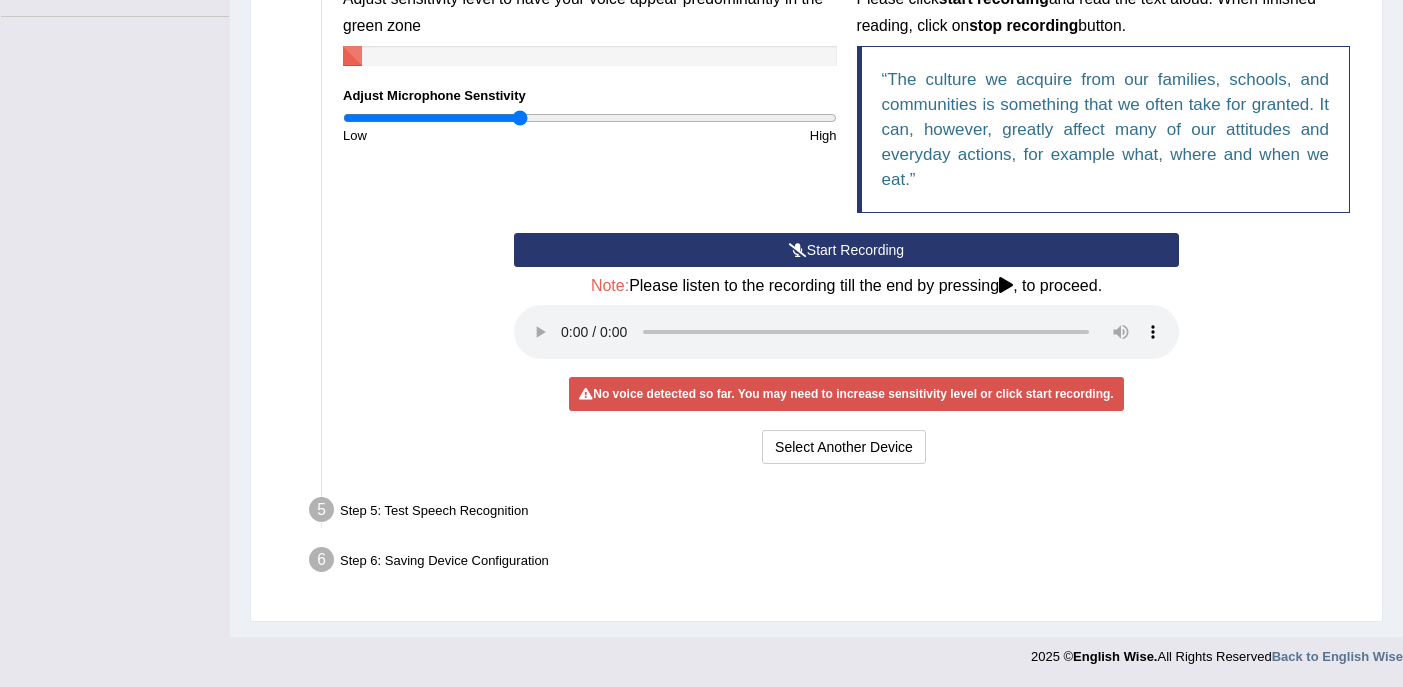 click on "Start Recording" at bounding box center [846, 250] 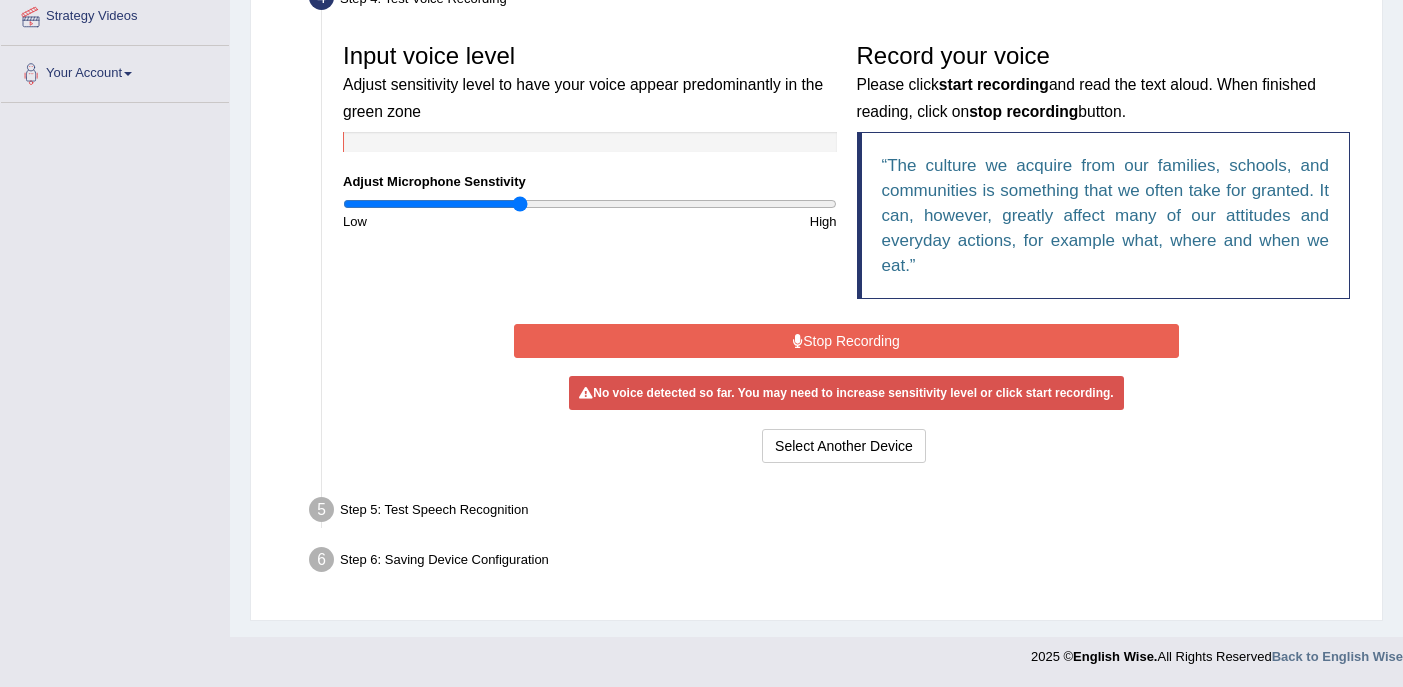 scroll, scrollTop: 389, scrollLeft: 0, axis: vertical 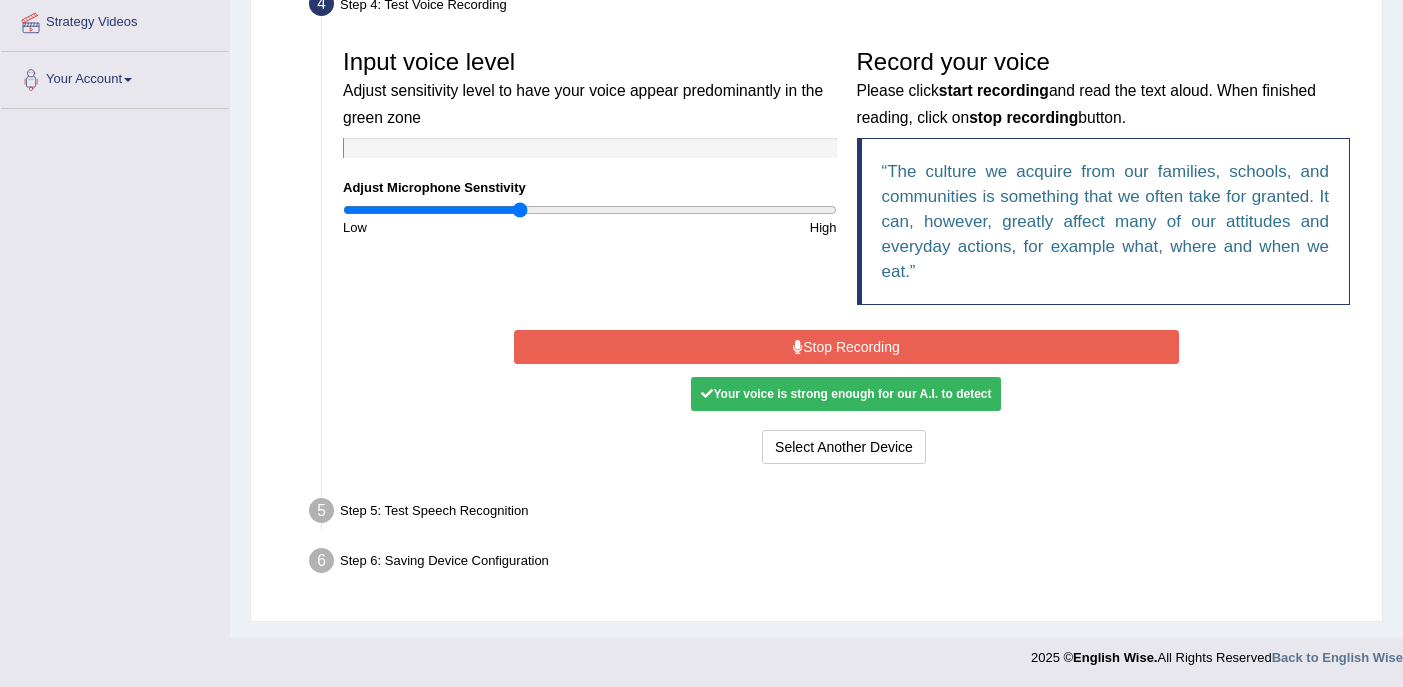 click on "Stop Recording" at bounding box center (846, 347) 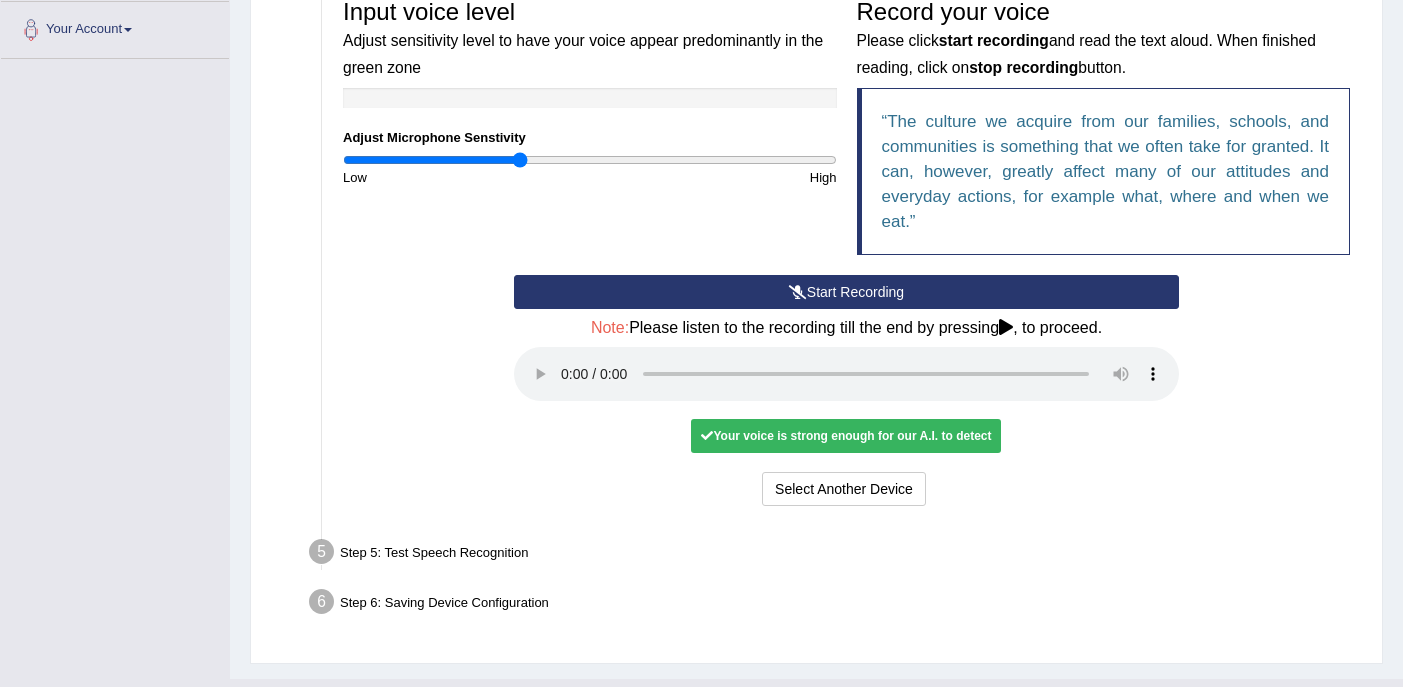 scroll, scrollTop: 481, scrollLeft: 0, axis: vertical 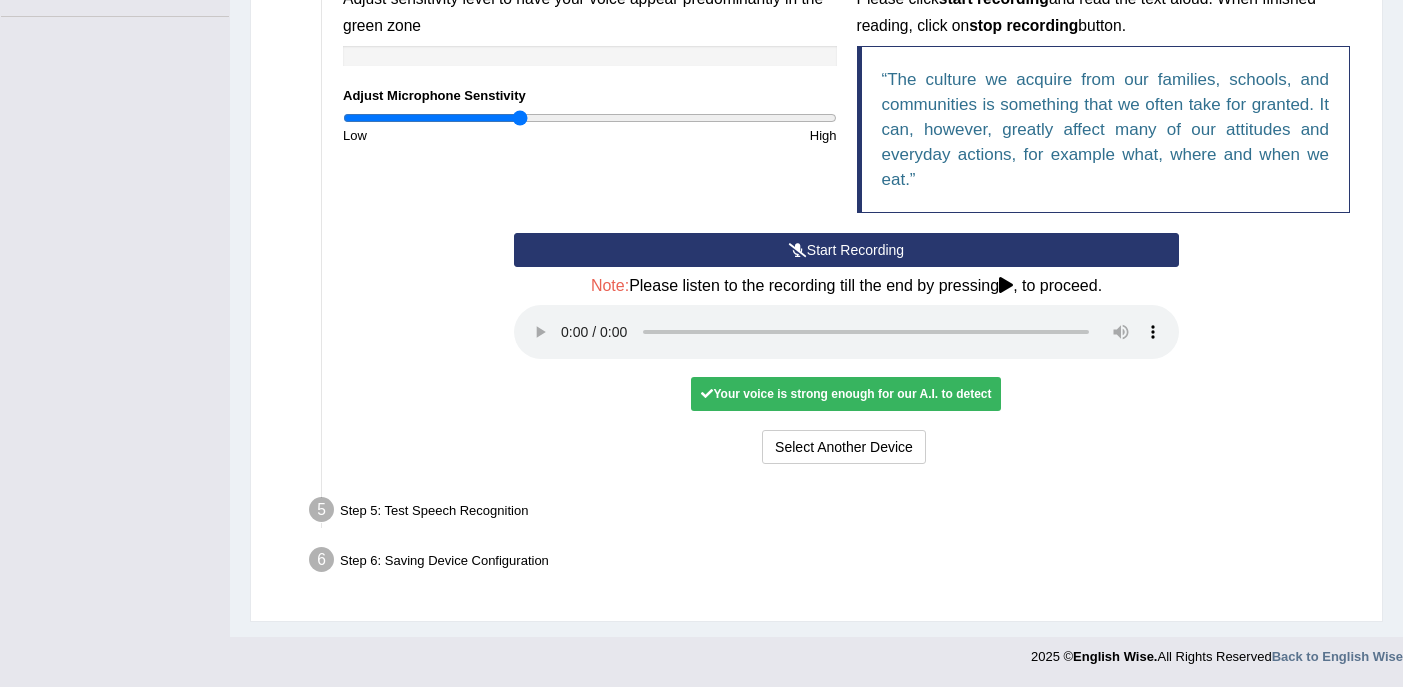 click on "Step 5: Test Speech Recognition   Text to read   The culture we acquire from our families, schools, and communities is something that we often take for granted. It can, however, greatly affect many of our attitudes and everyday actions, for example what, where and when we eat.   A.I. Speech Recognition    Start A.I. Engine    Stop A.I. Engine     Note:  Please listen to the recording till the end by pressing  , to proceed.     Spoken Text:     I will practice without this feature   Select Another Device   Speech is ok. Go to Last step" at bounding box center [836, 513] 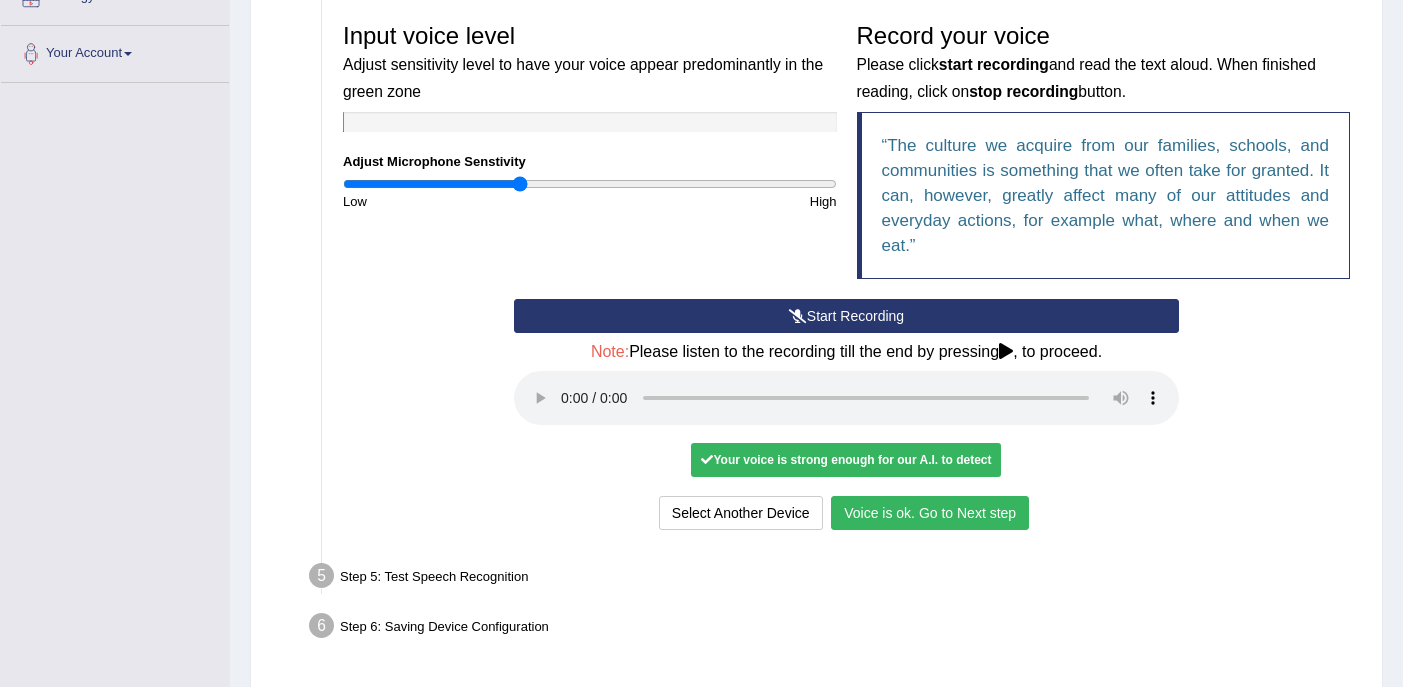 scroll, scrollTop: 417, scrollLeft: 0, axis: vertical 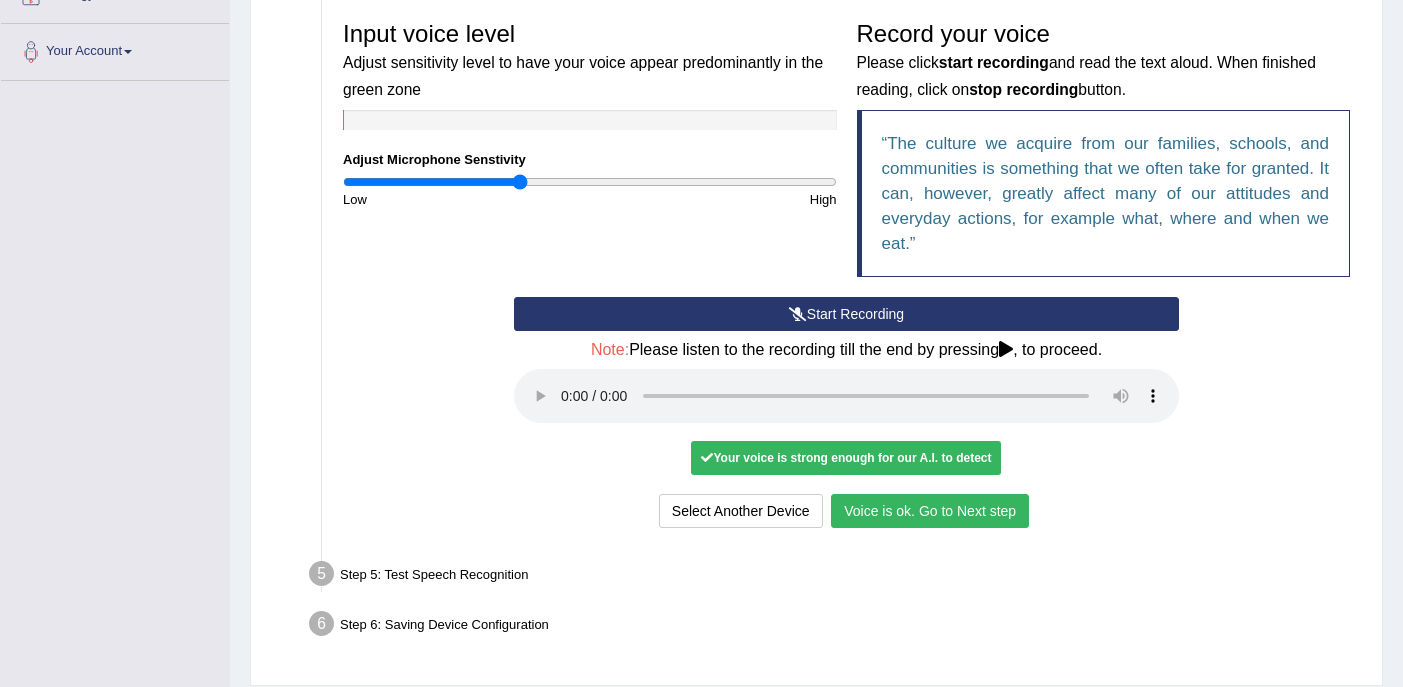 click on "Voice is ok. Go to Next step" at bounding box center [930, 511] 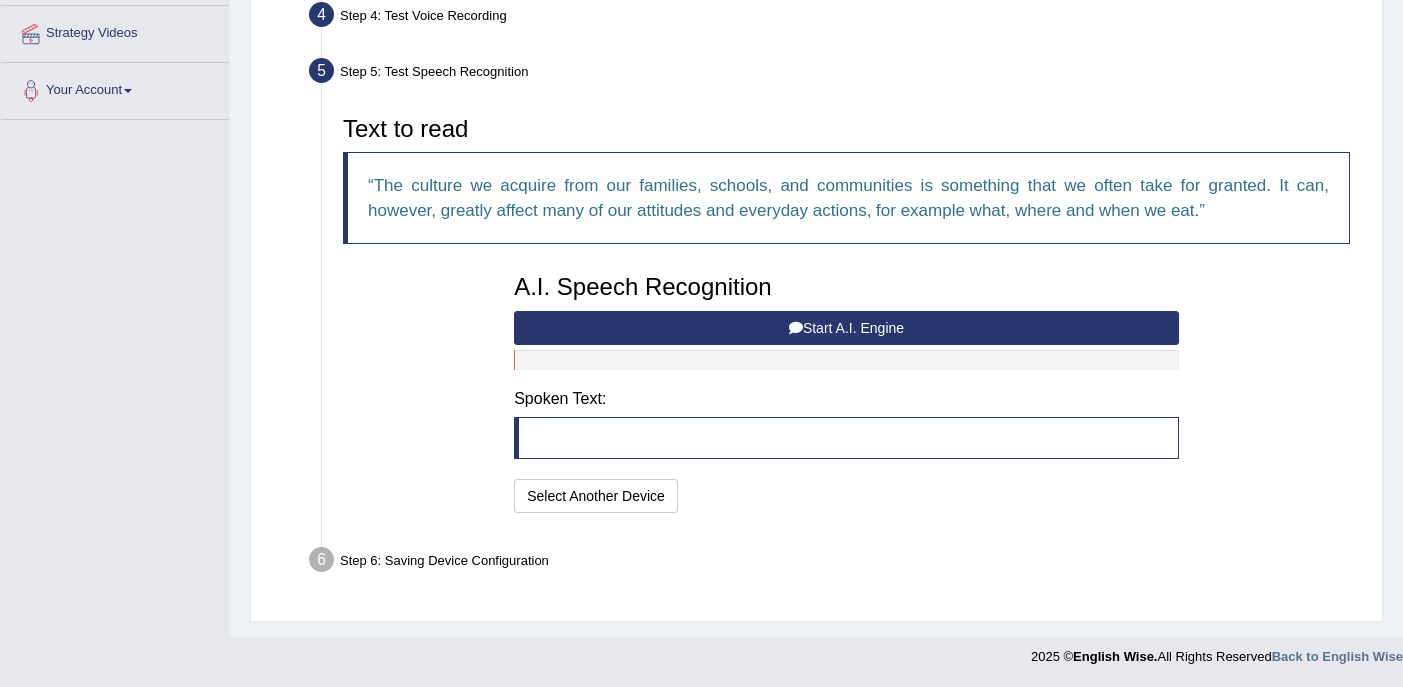 scroll, scrollTop: 378, scrollLeft: 0, axis: vertical 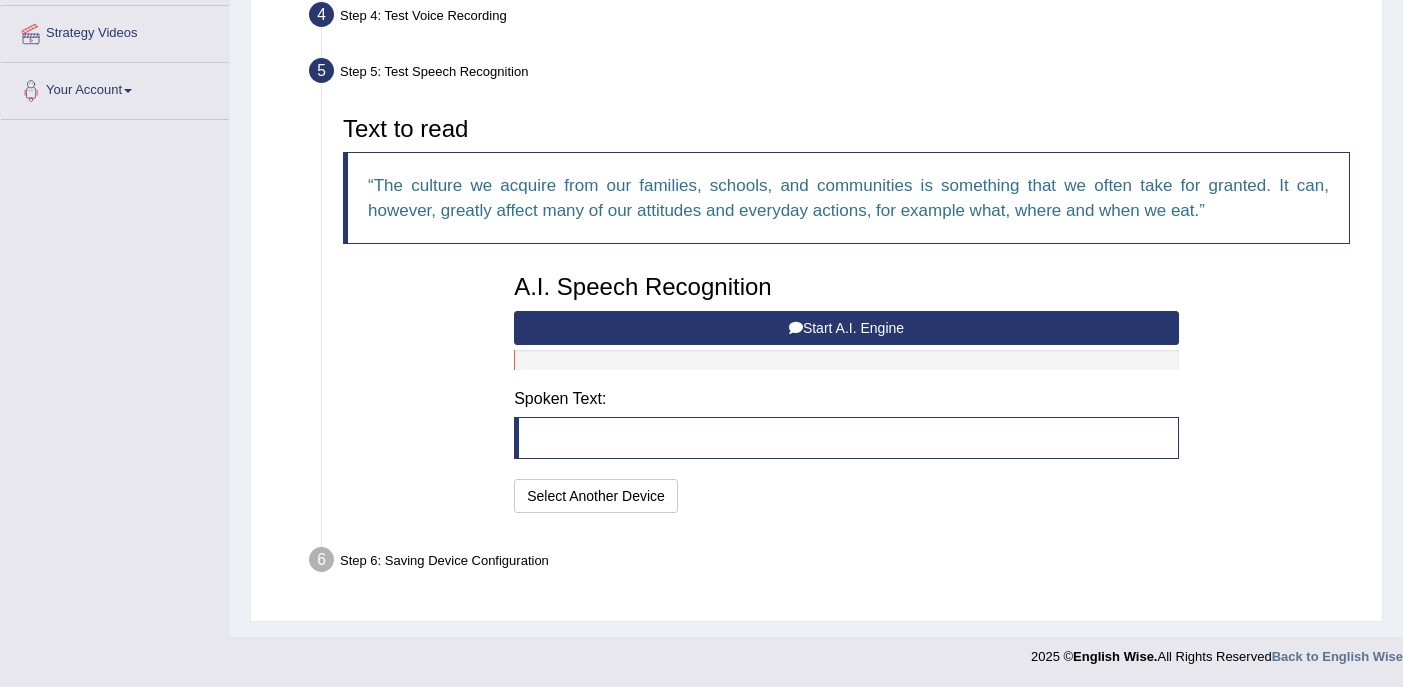click on "Start A.I. Engine" at bounding box center (846, 328) 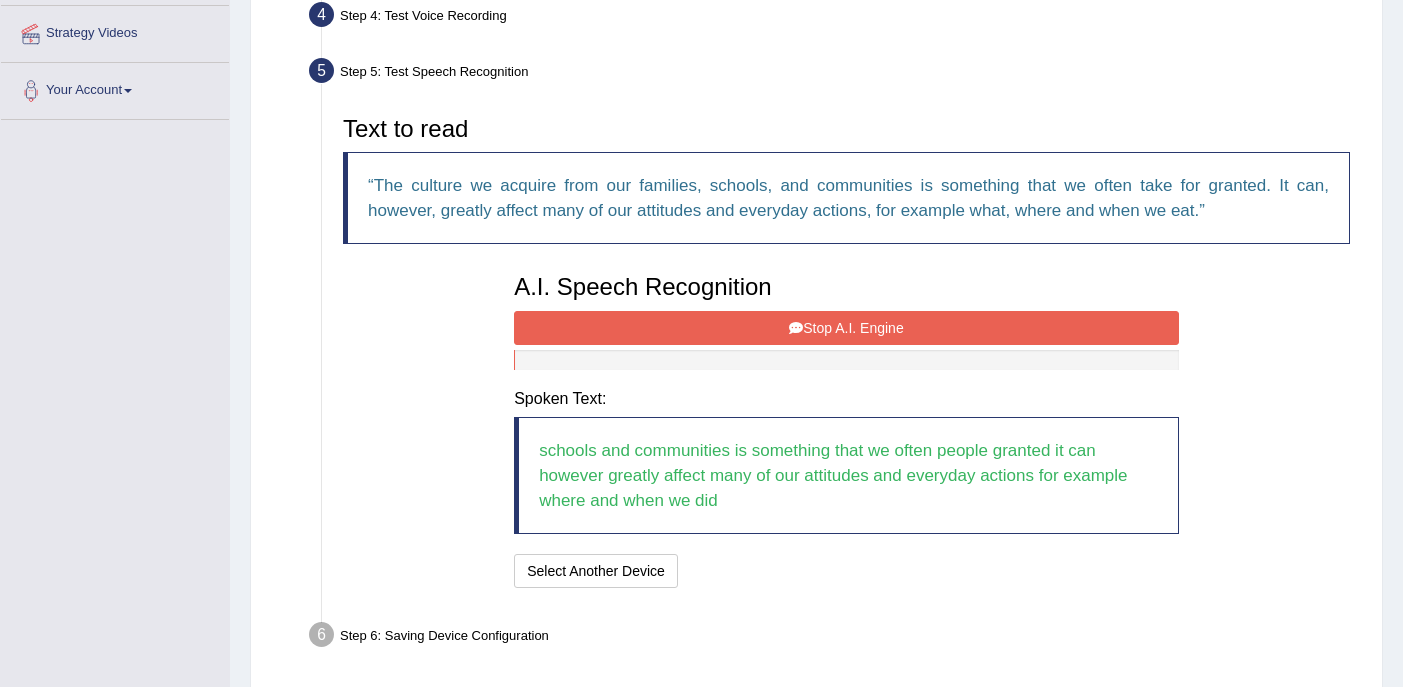 click on "Stop A.I. Engine" at bounding box center (846, 328) 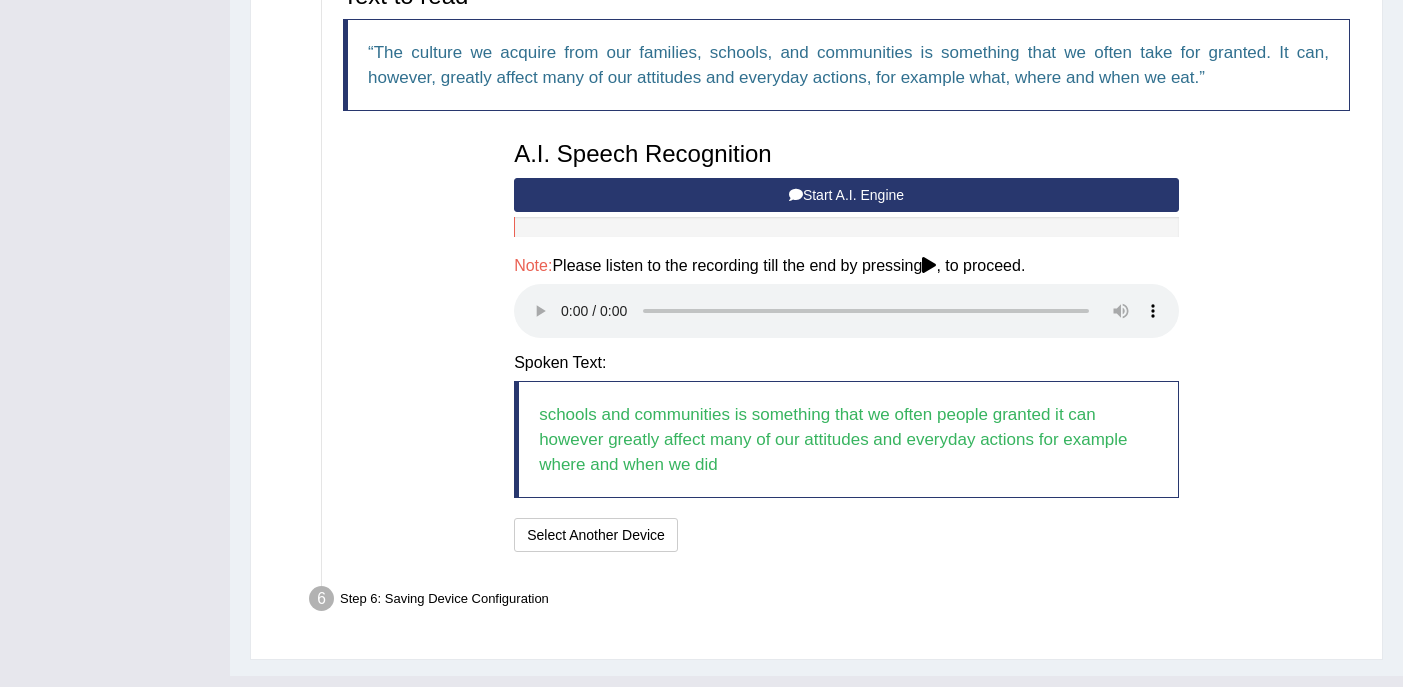 scroll, scrollTop: 549, scrollLeft: 0, axis: vertical 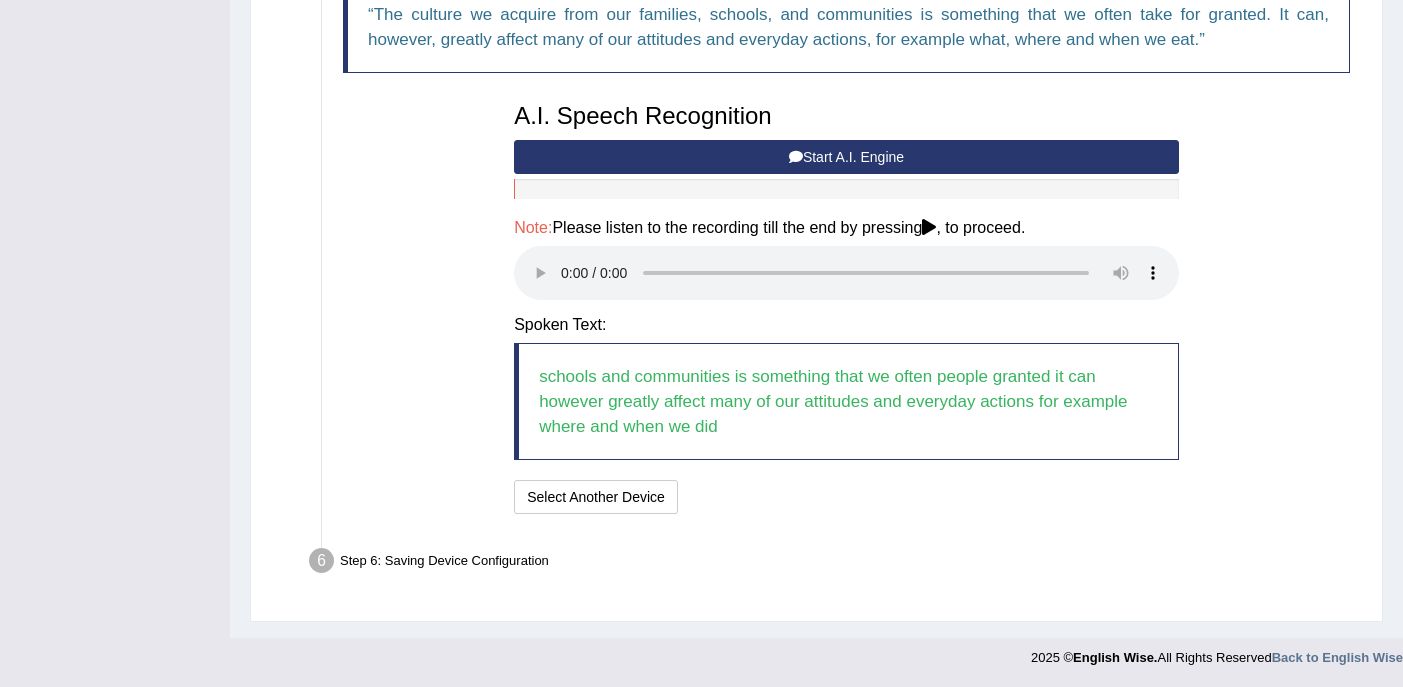 click on "schools and communities is something that we often people granted it can however greatly affect many of our attitudes and everyday actions for example where and when we did" at bounding box center (846, 401) 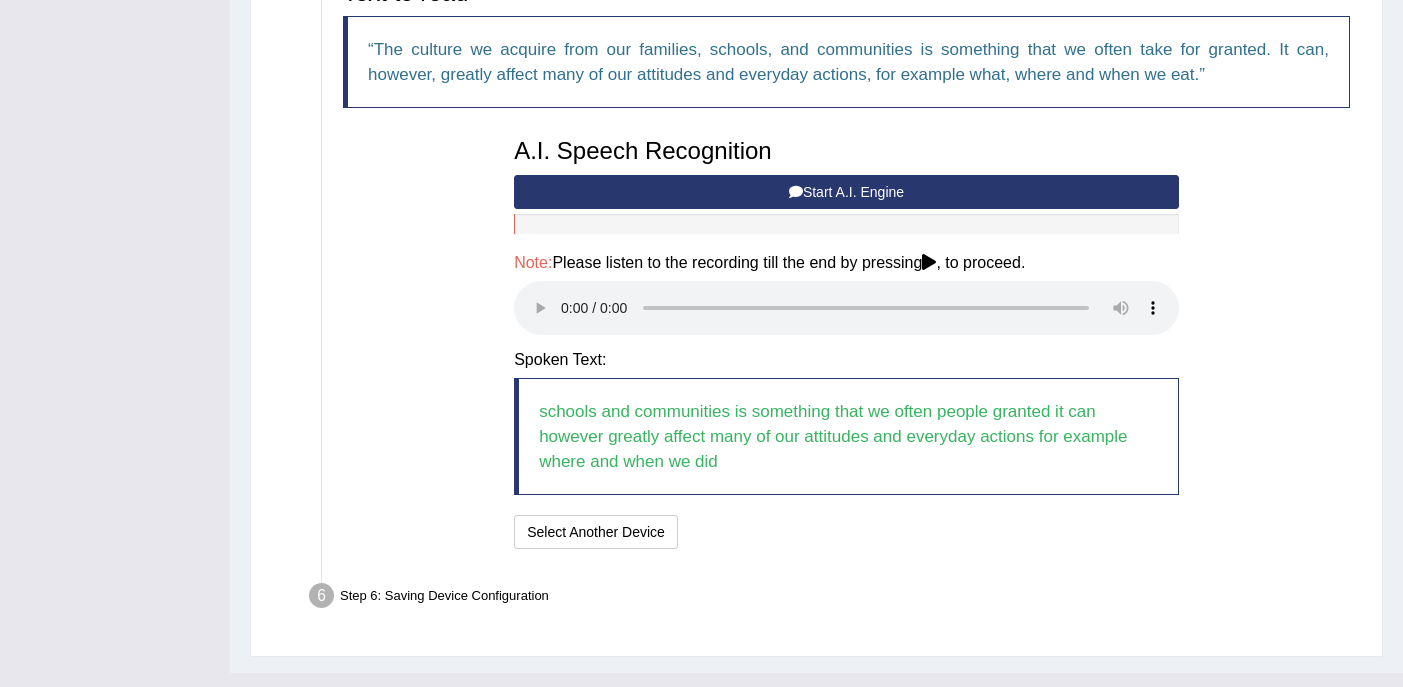scroll, scrollTop: 513, scrollLeft: 0, axis: vertical 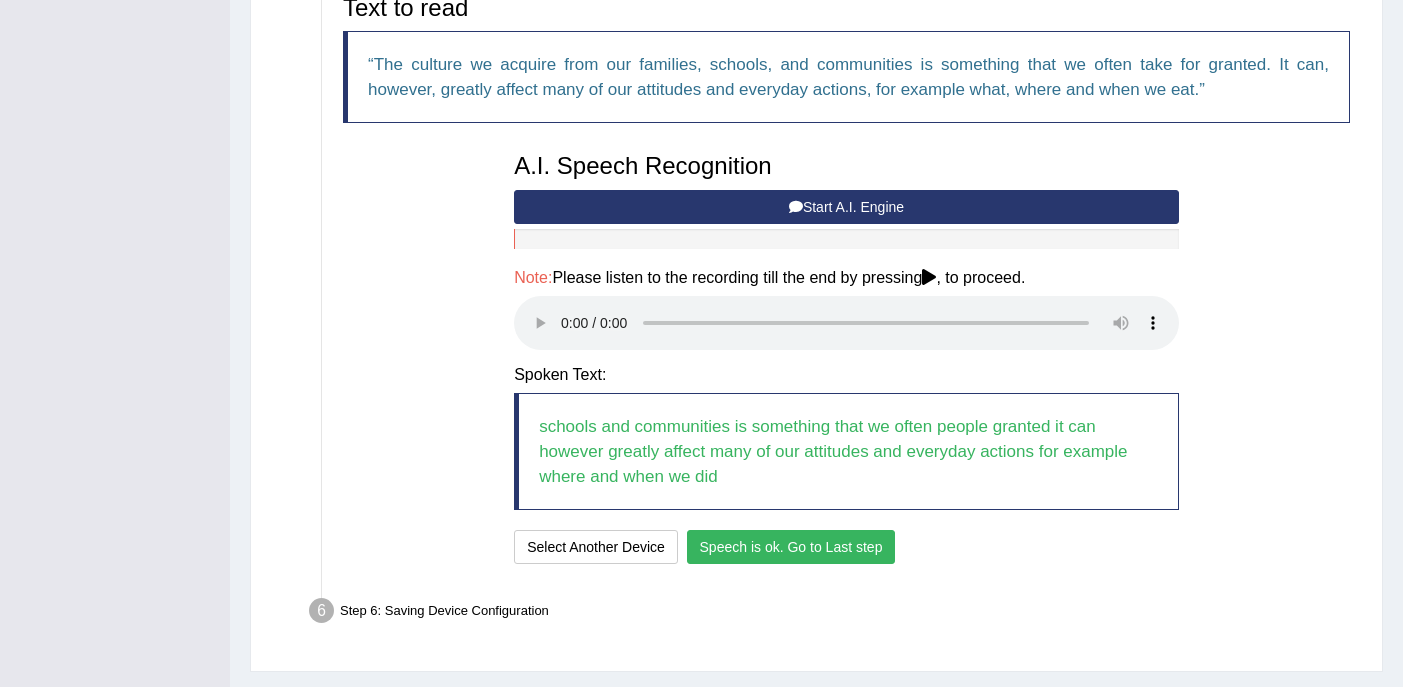 click on "Speech is ok. Go to Last step" at bounding box center (791, 547) 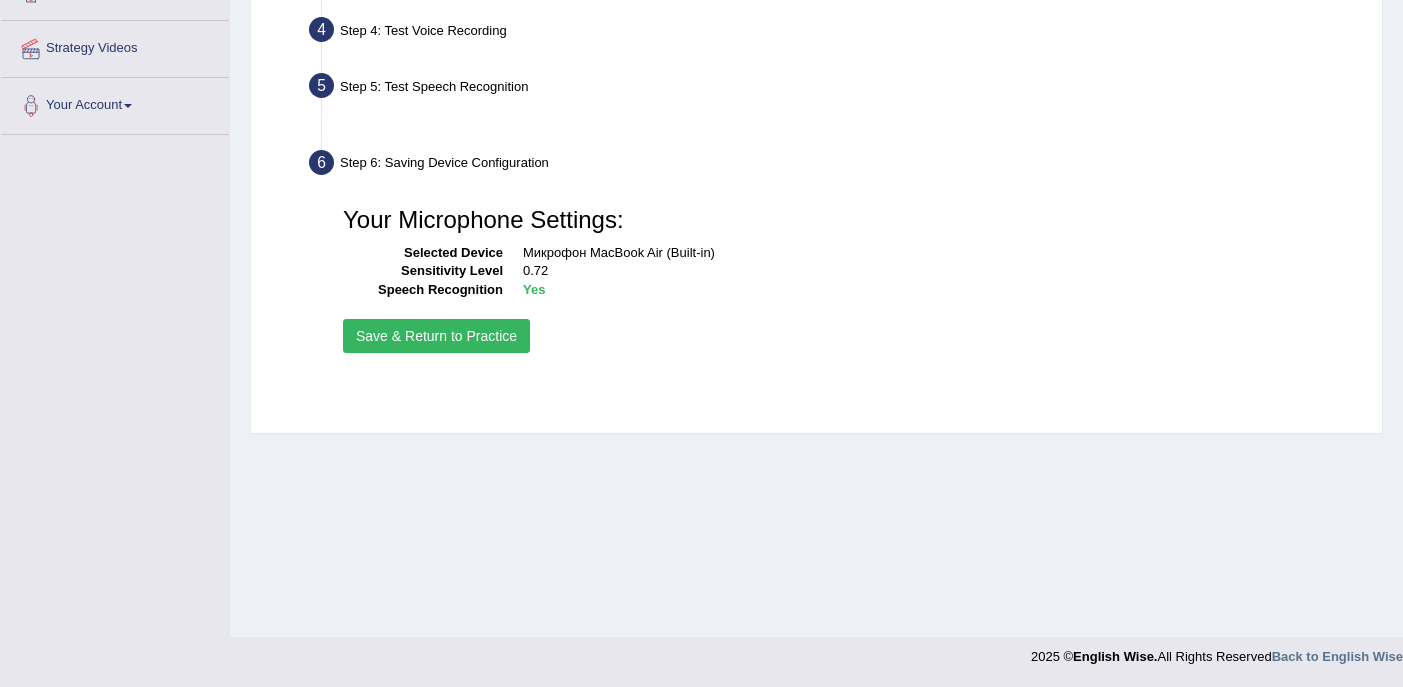 scroll, scrollTop: 363, scrollLeft: 0, axis: vertical 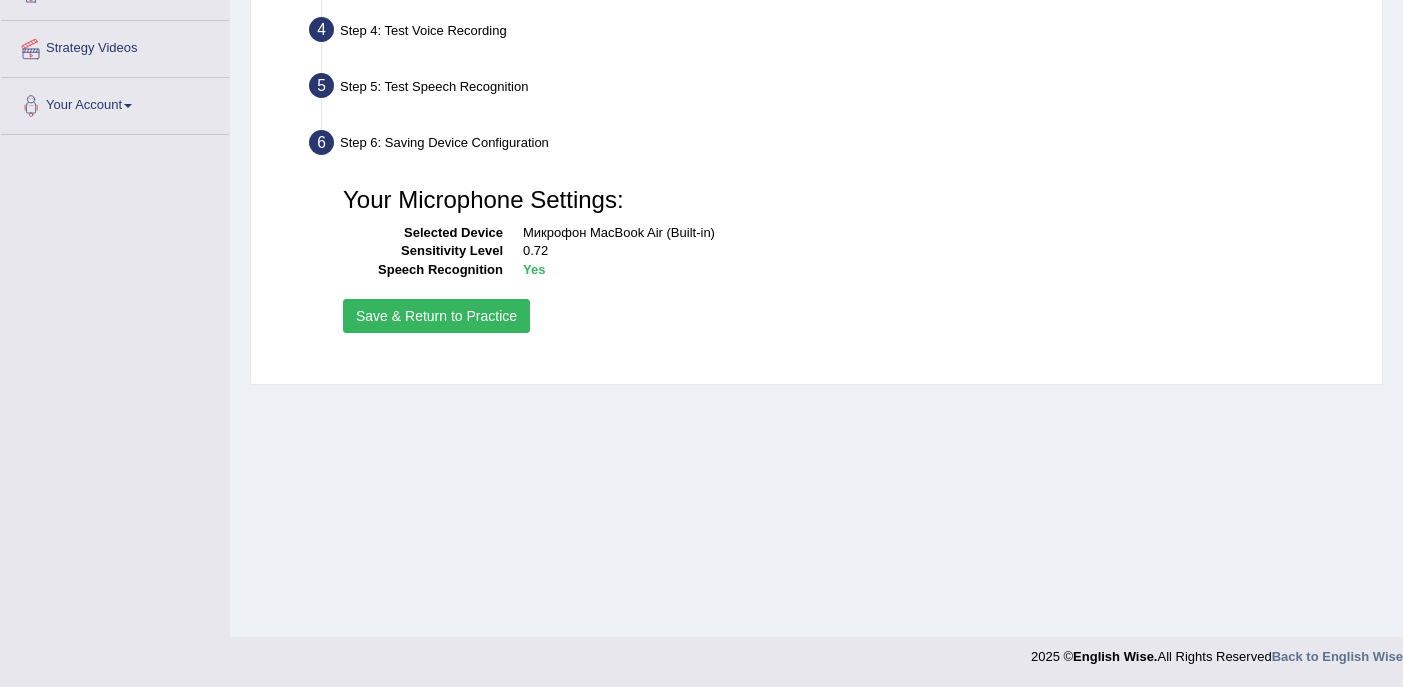 click on "Save & Return to Practice" at bounding box center (436, 316) 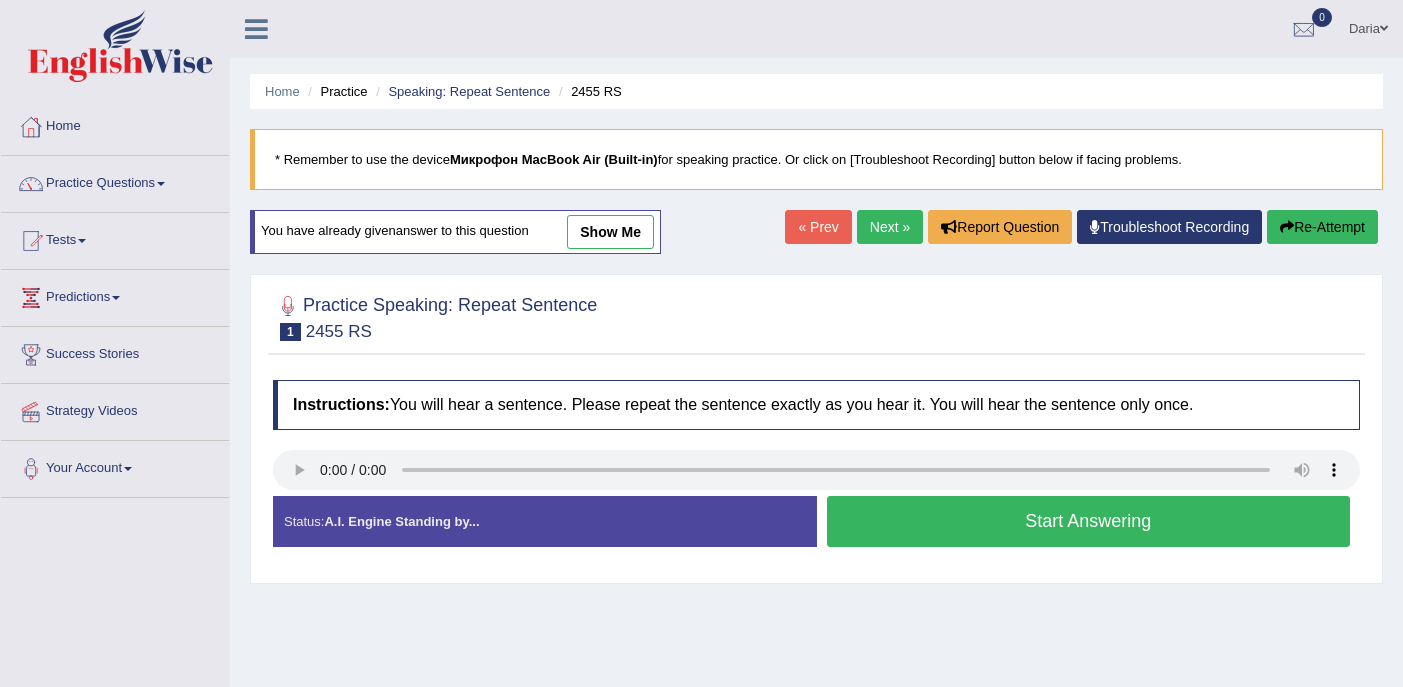 scroll, scrollTop: 0, scrollLeft: 0, axis: both 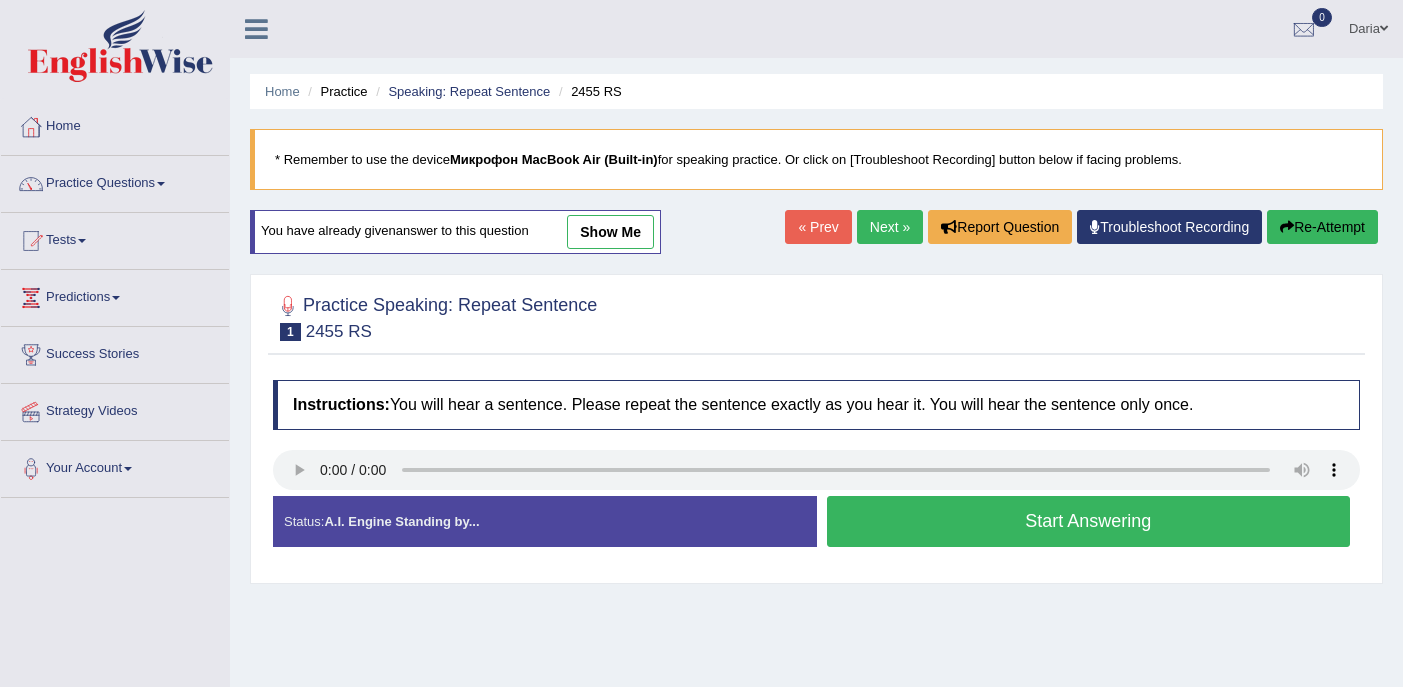 click on "Start Answering" at bounding box center (1089, 521) 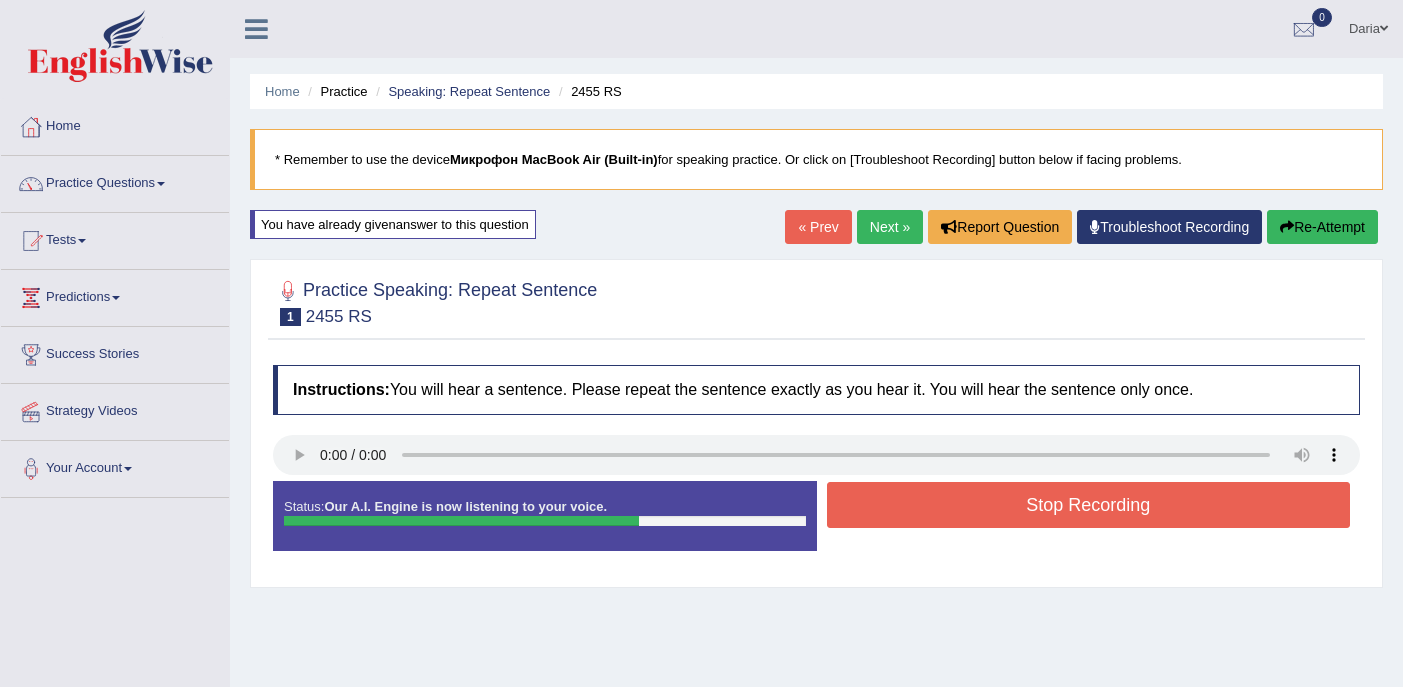 click on "Stop Recording" at bounding box center (1089, 505) 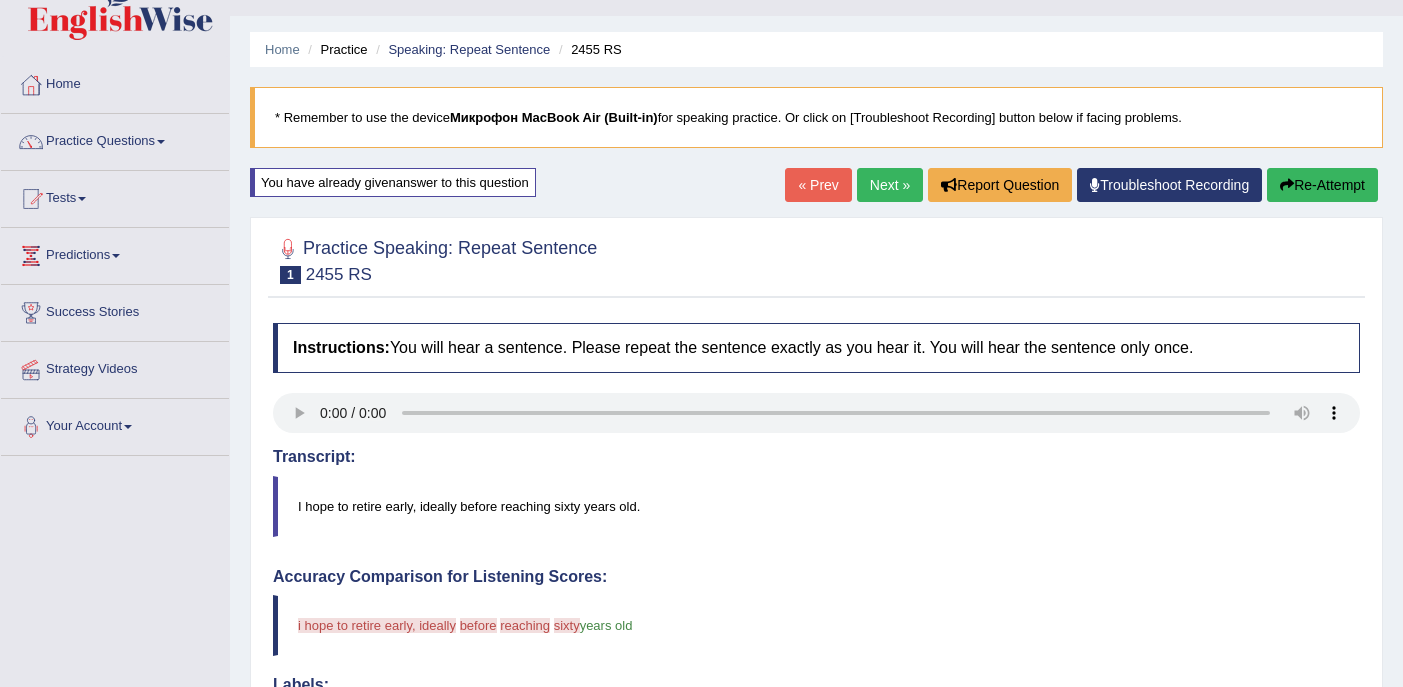 scroll, scrollTop: 0, scrollLeft: 0, axis: both 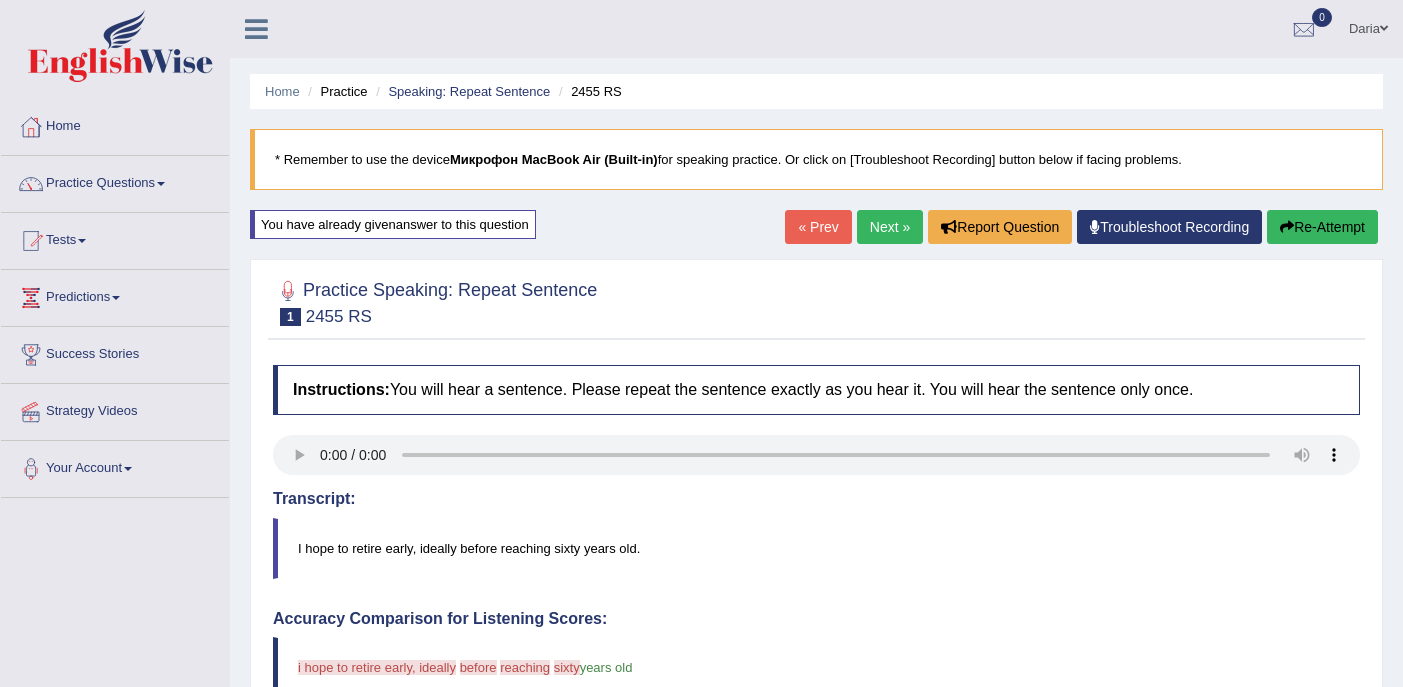 click at bounding box center [1287, 227] 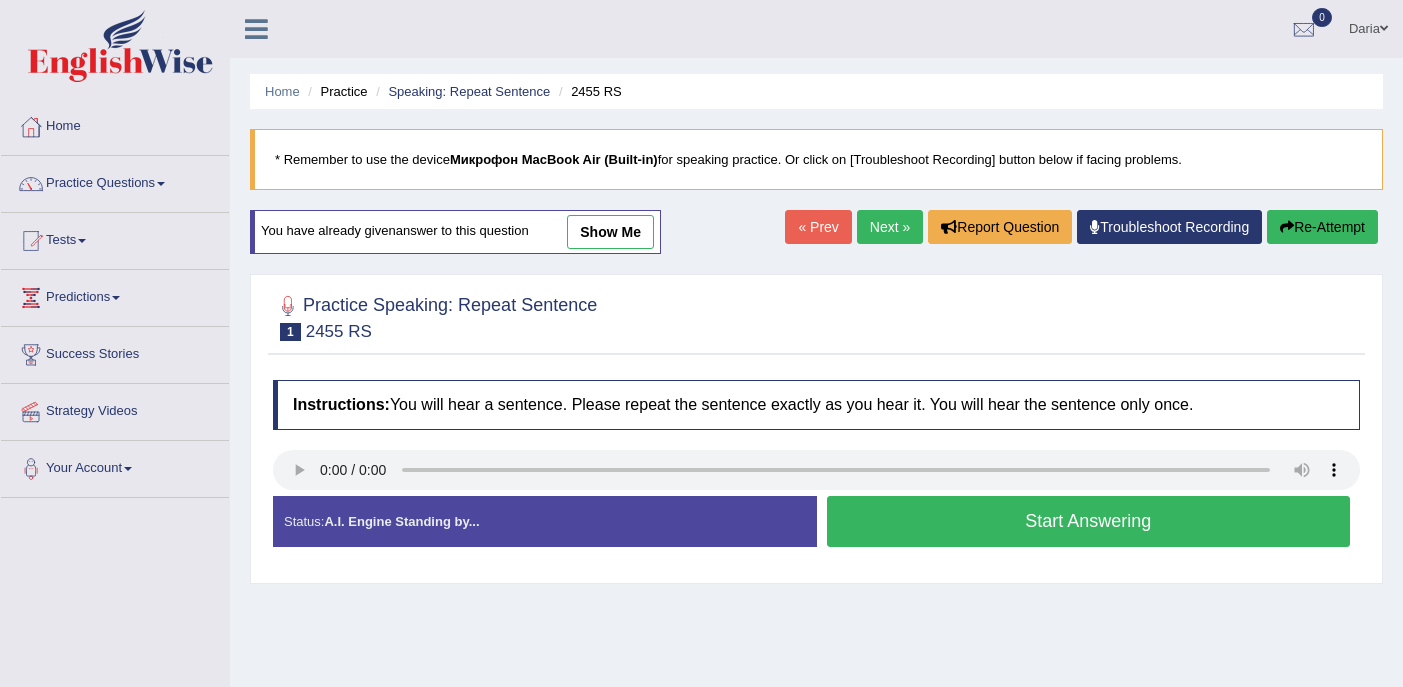 scroll, scrollTop: 0, scrollLeft: 0, axis: both 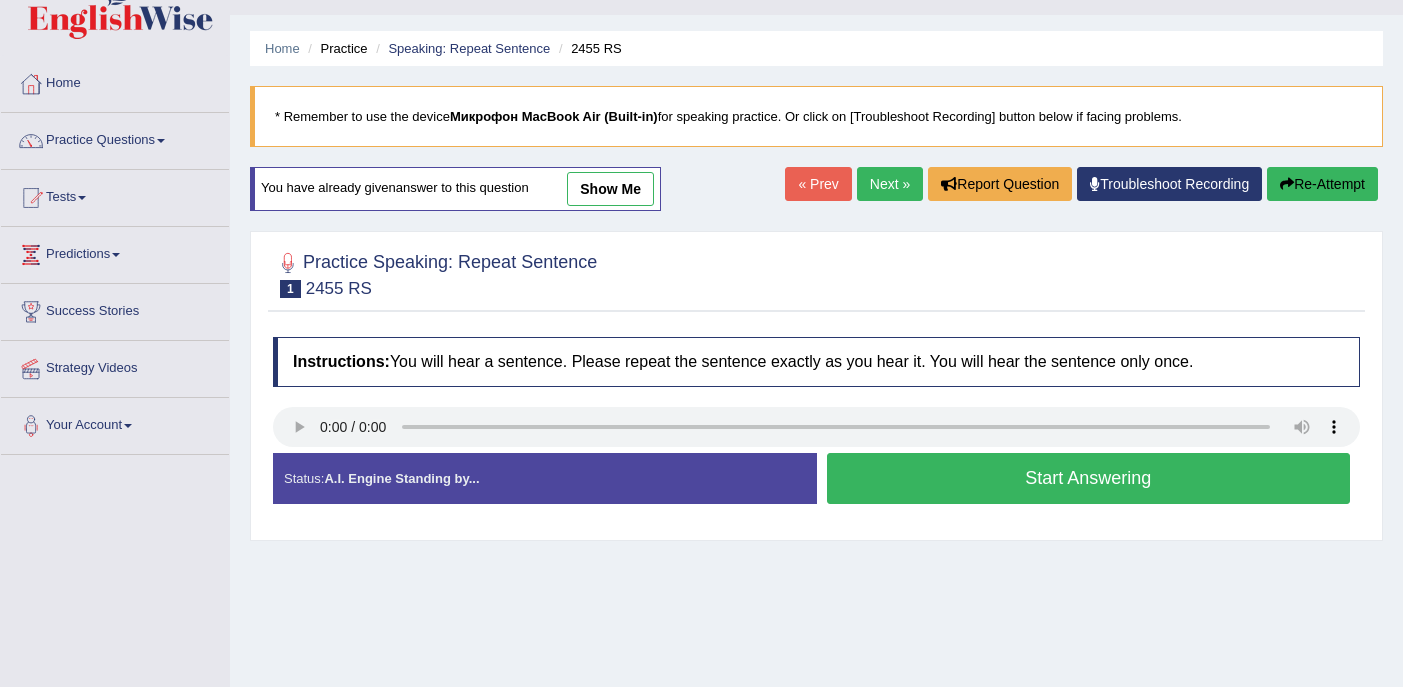 click on "Start Answering" at bounding box center [1089, 478] 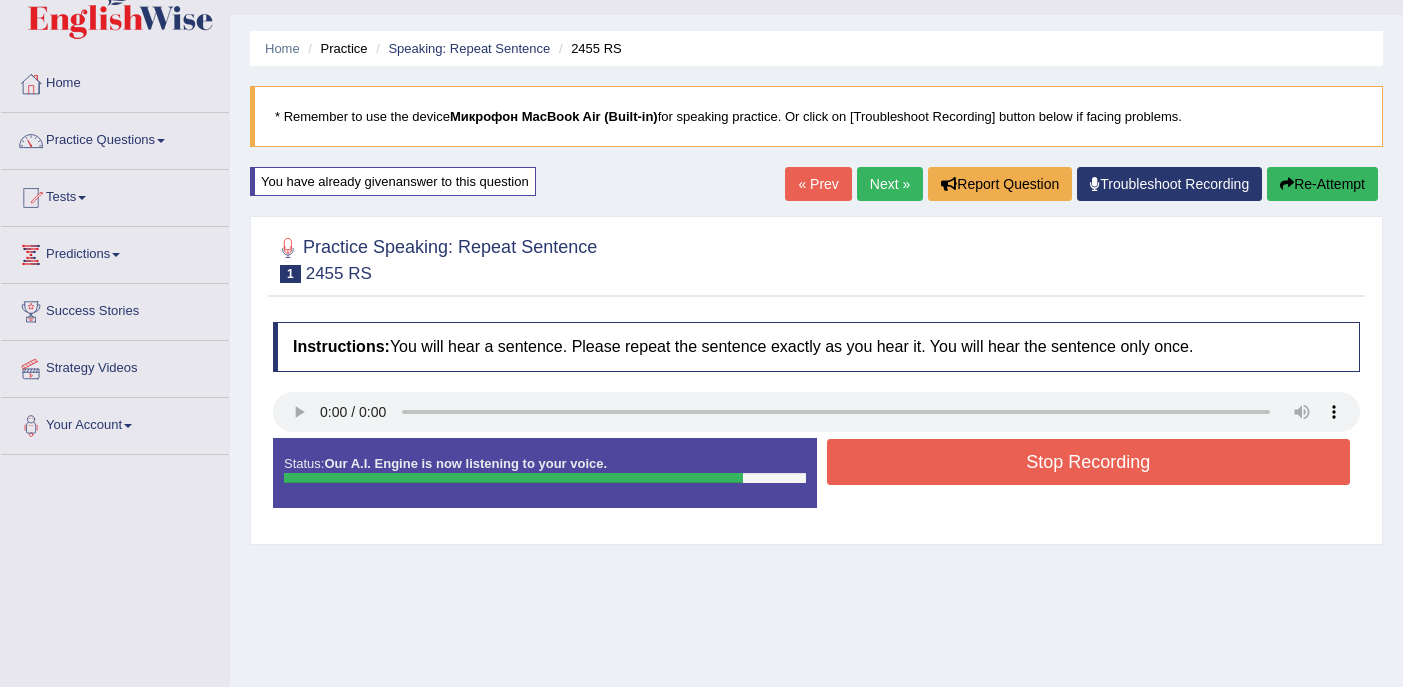 click on "Stop Recording" at bounding box center (1089, 462) 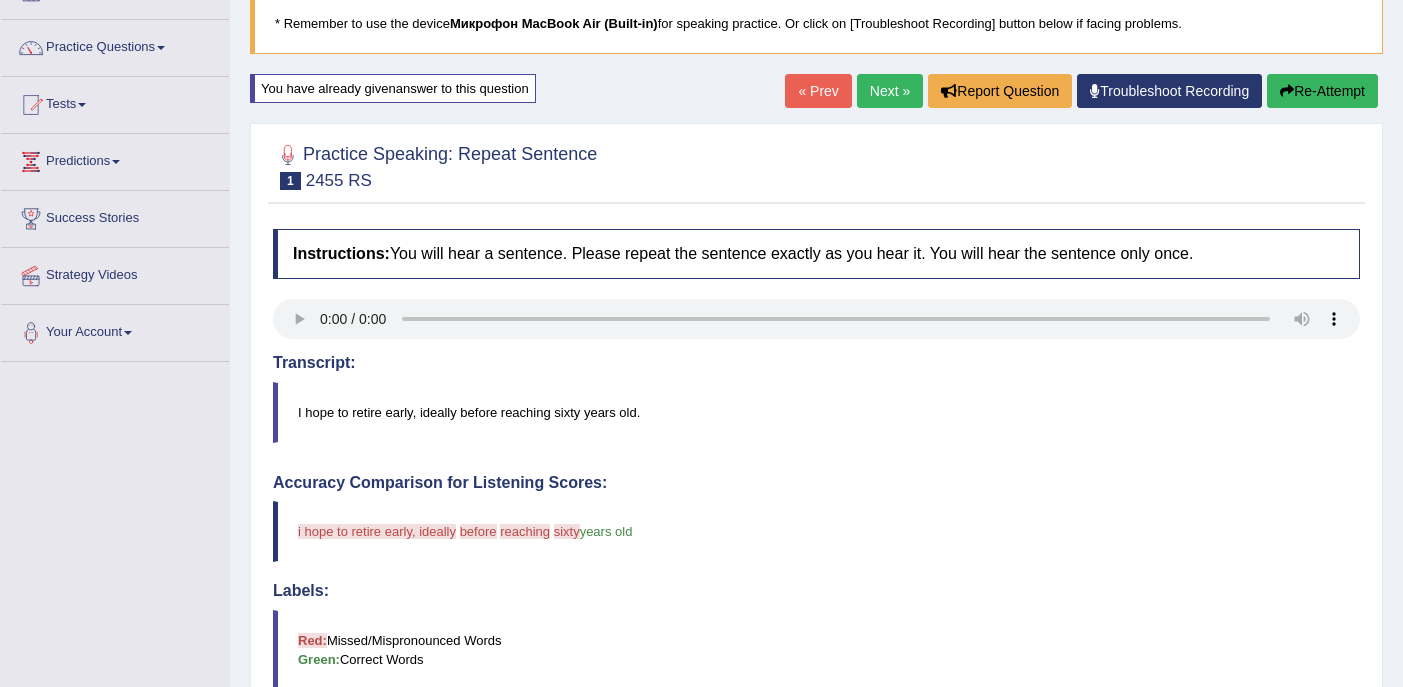 scroll, scrollTop: 112, scrollLeft: 0, axis: vertical 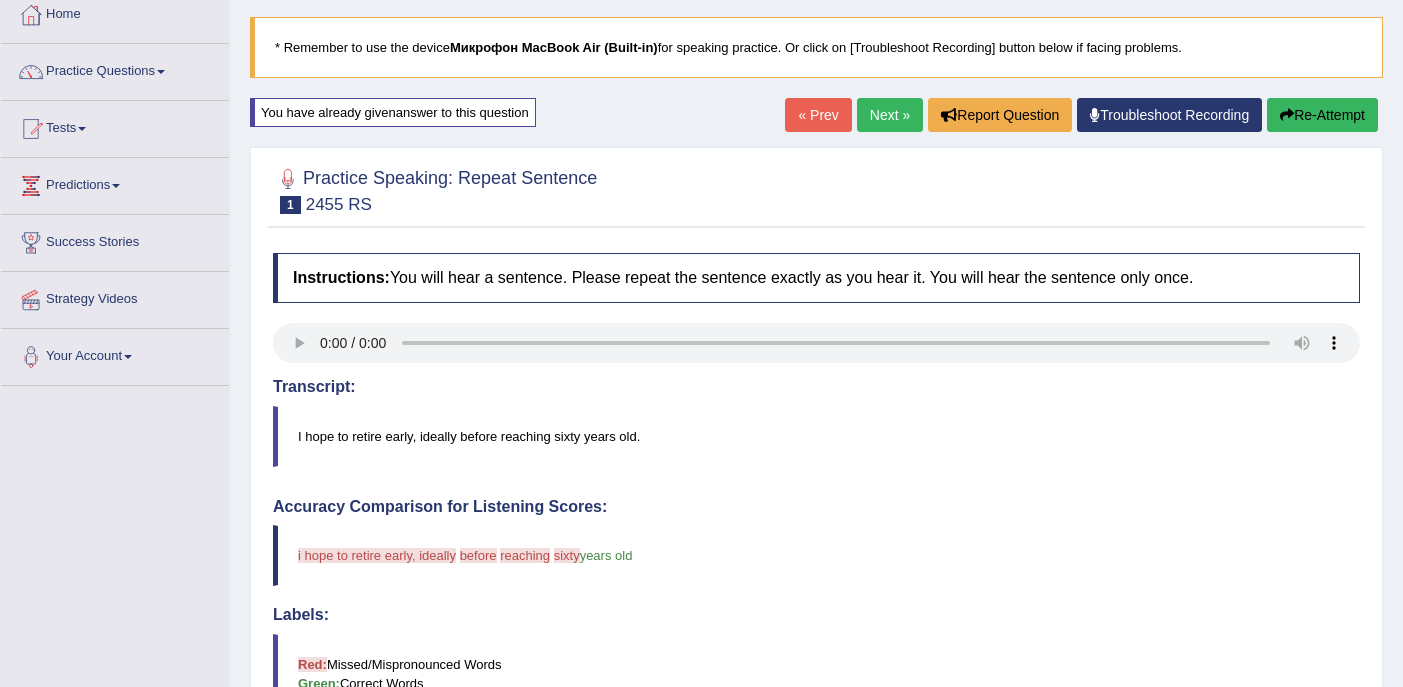 click on "Re-Attempt" at bounding box center [1322, 115] 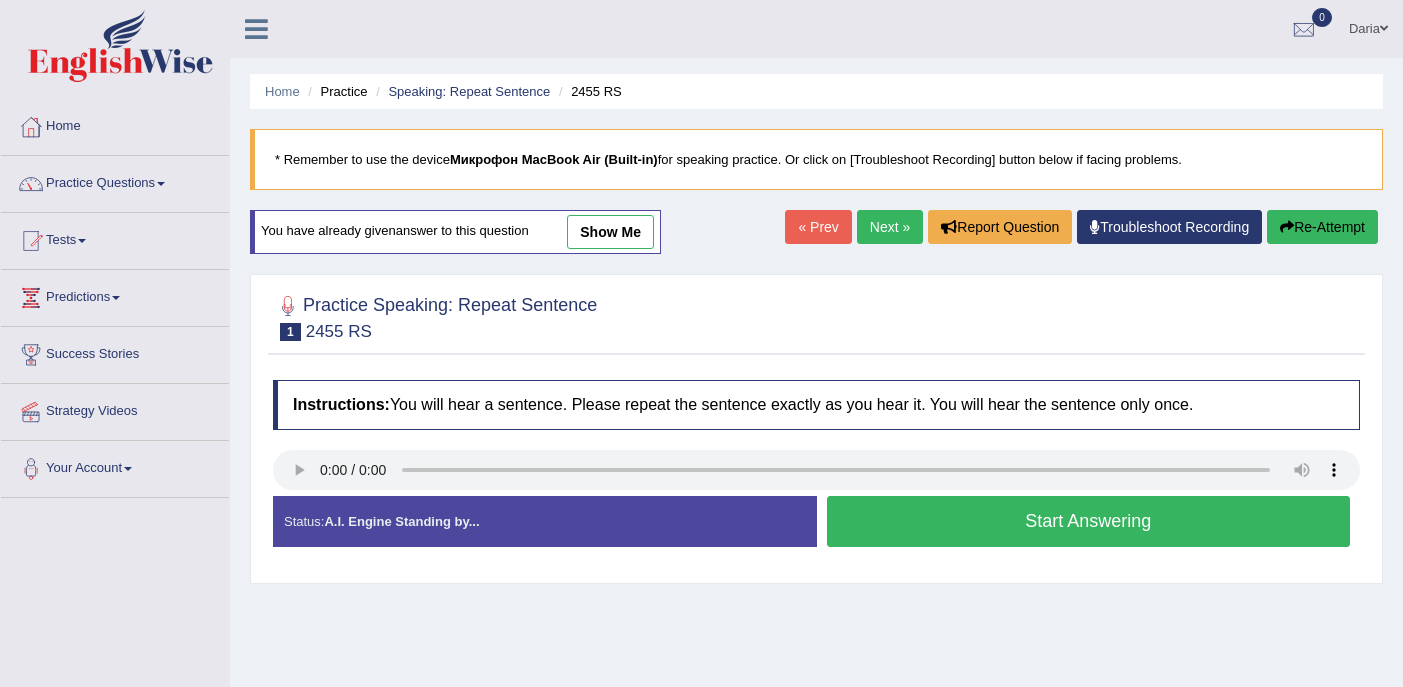 scroll, scrollTop: 112, scrollLeft: 0, axis: vertical 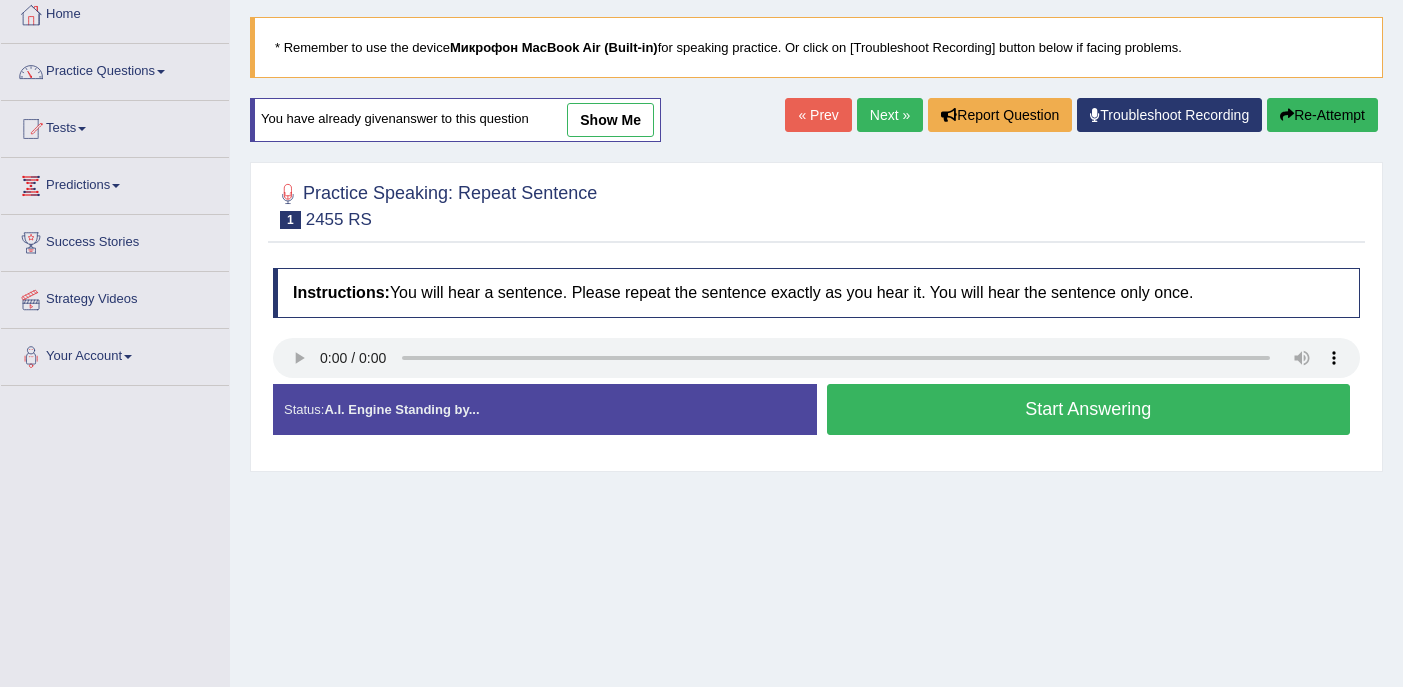 click on "Start Answering" at bounding box center (1089, 409) 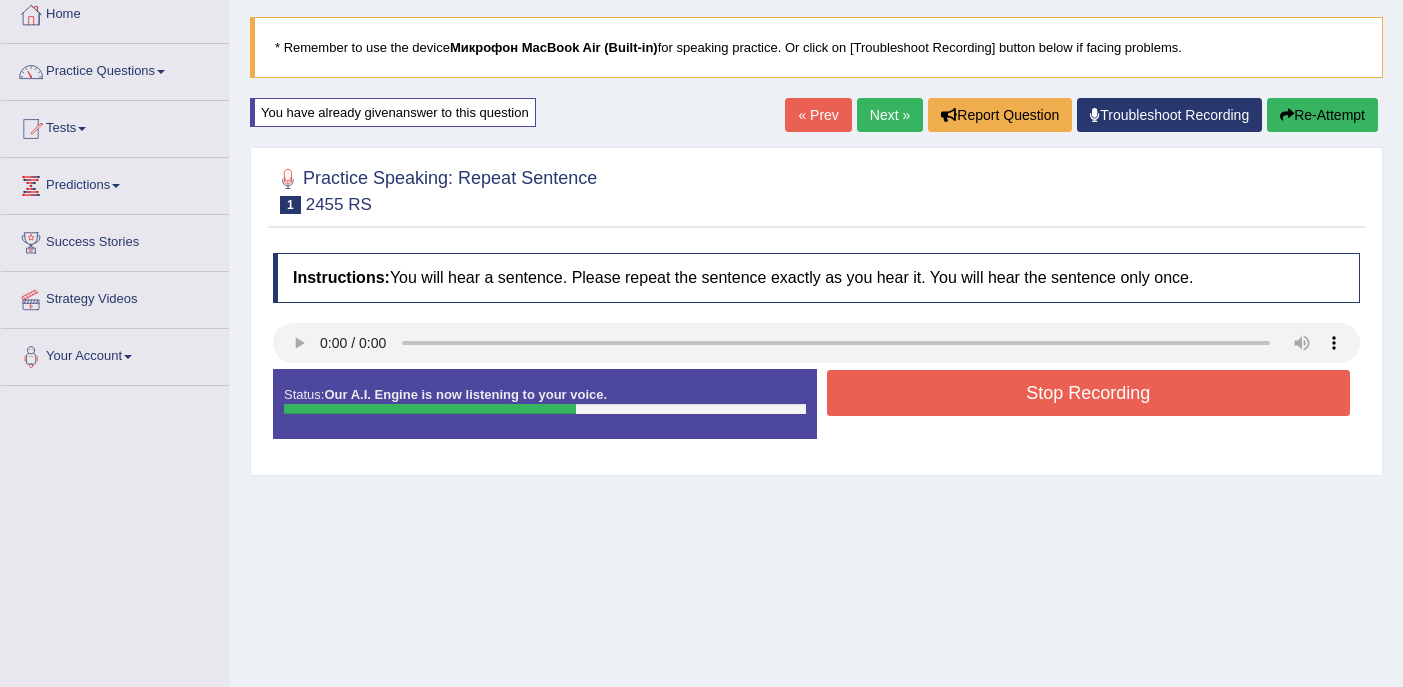 click on "Stop Recording" at bounding box center (1089, 393) 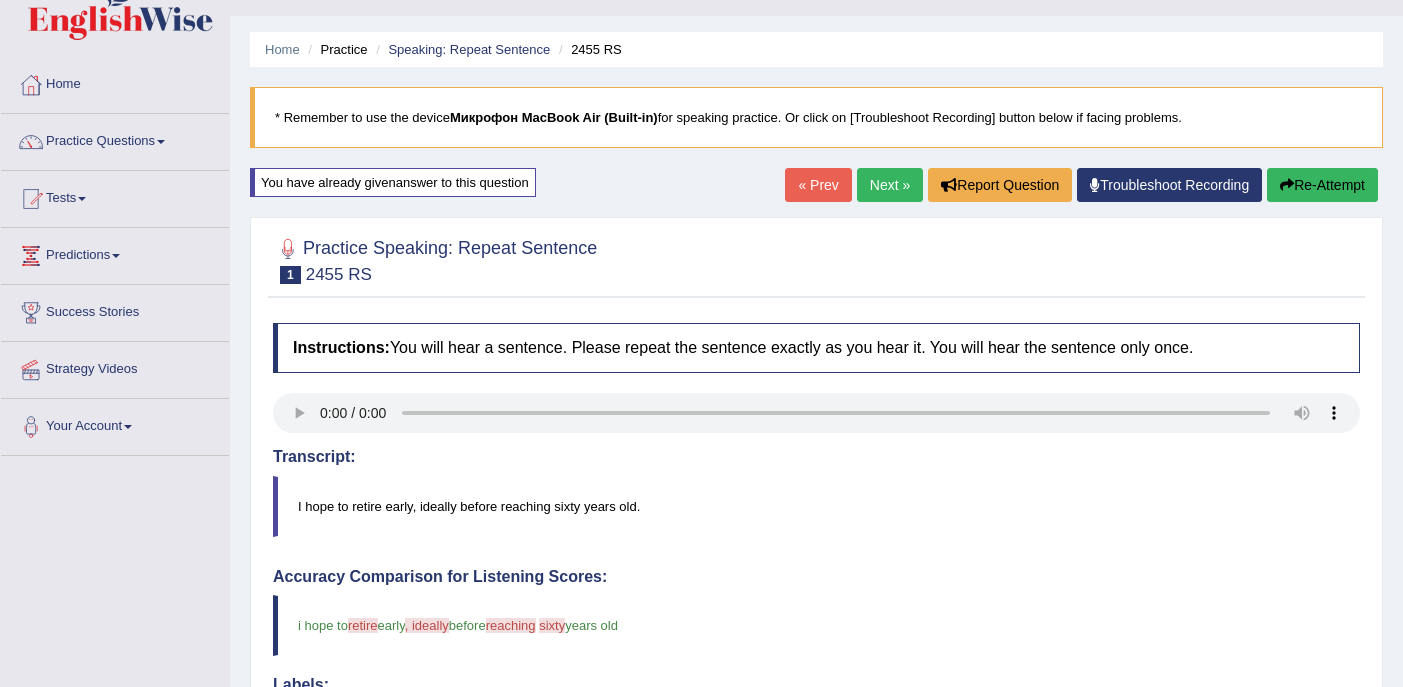 scroll, scrollTop: 34, scrollLeft: 0, axis: vertical 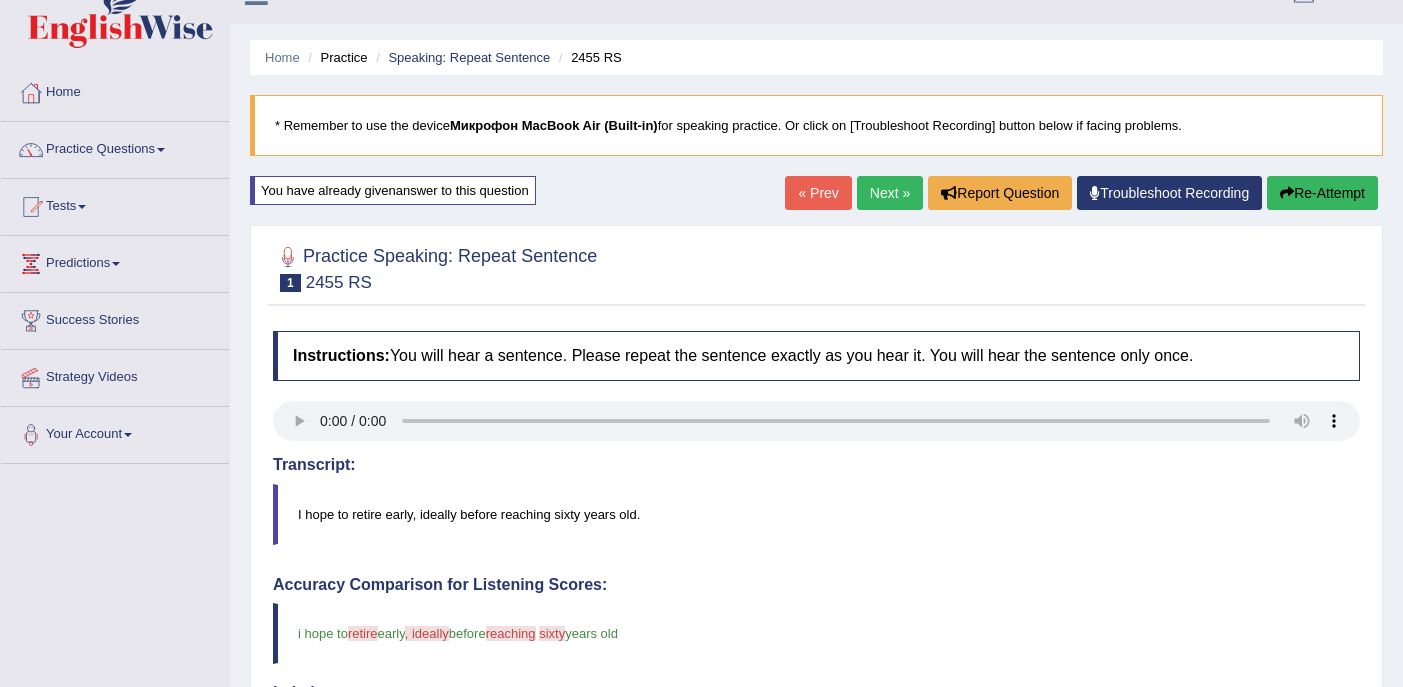 click on "Next »" at bounding box center (890, 193) 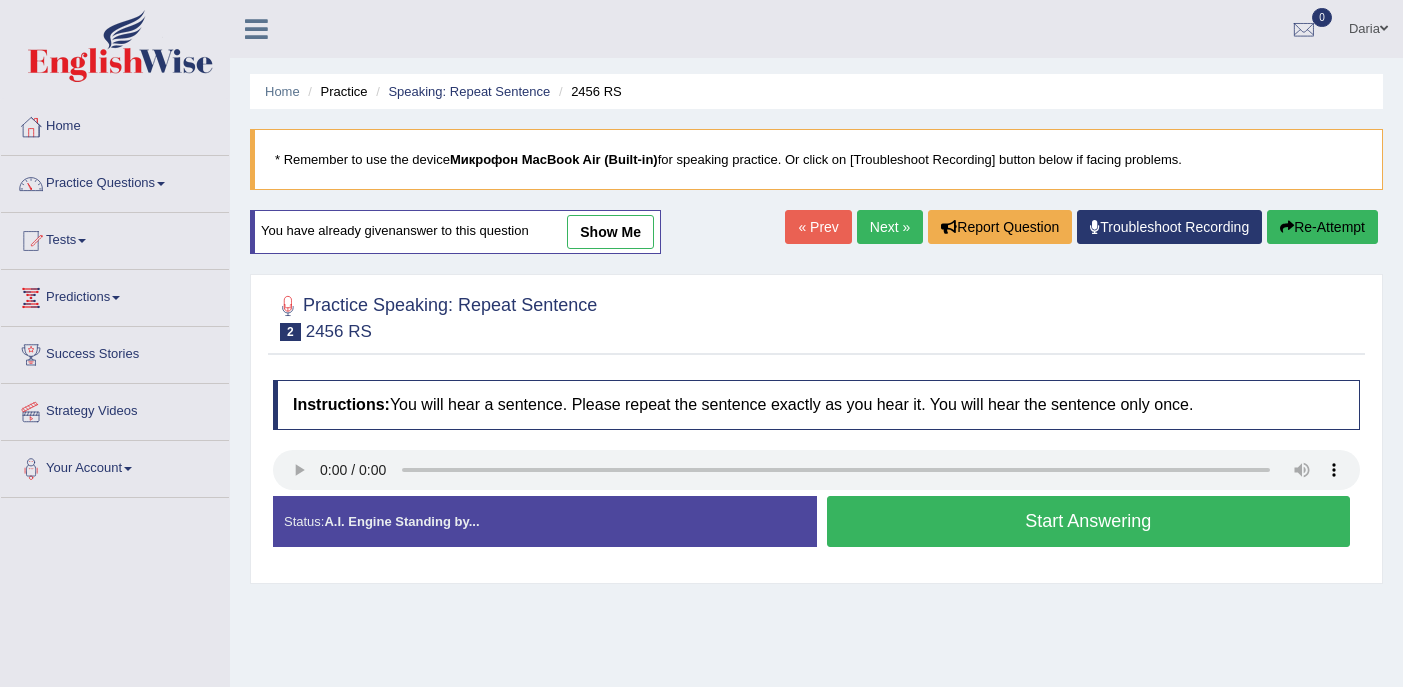 scroll, scrollTop: 0, scrollLeft: 0, axis: both 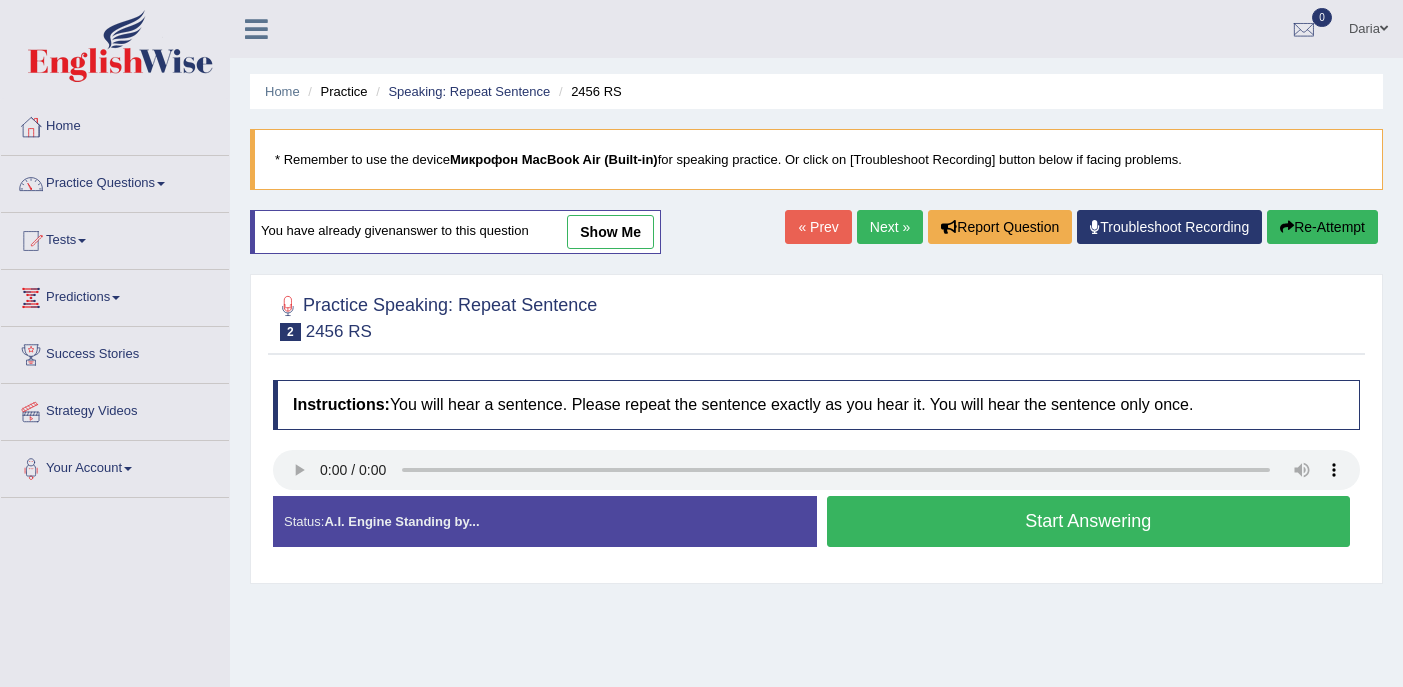 click on "Start Answering" at bounding box center [1089, 521] 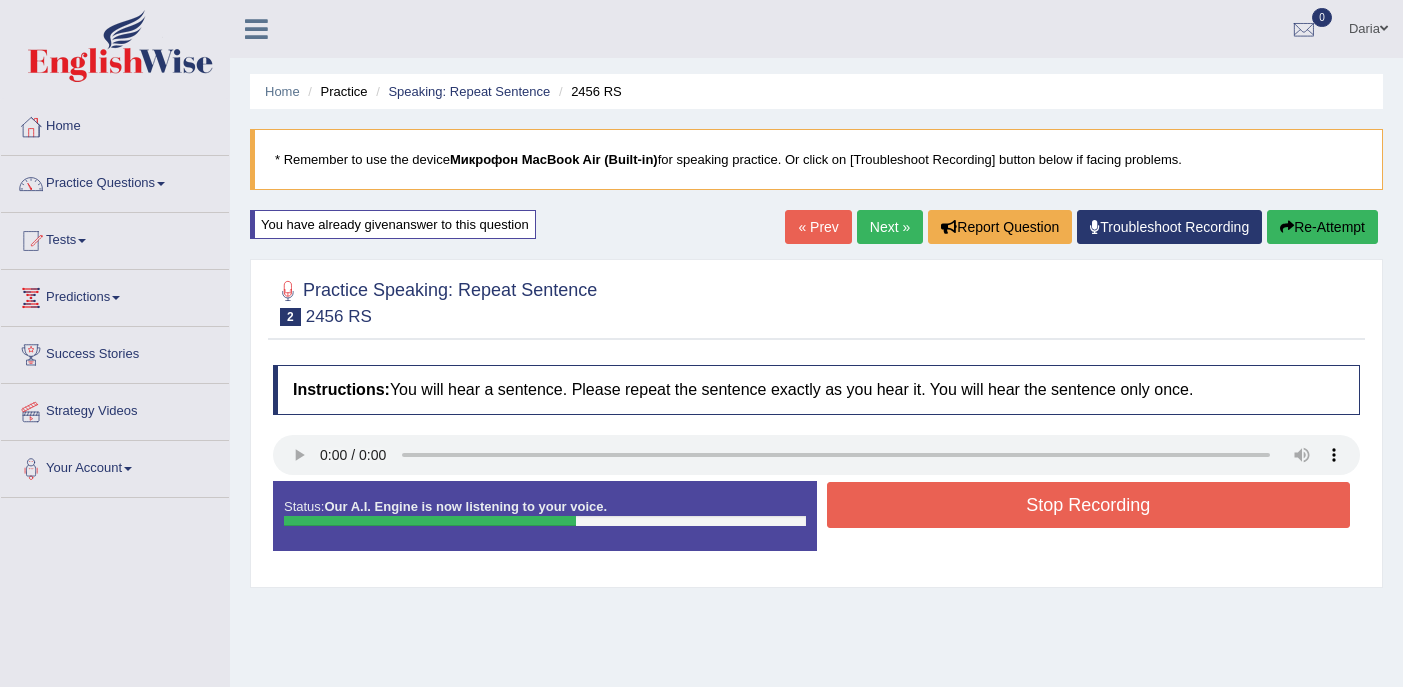 click on "Stop Recording" at bounding box center (1089, 505) 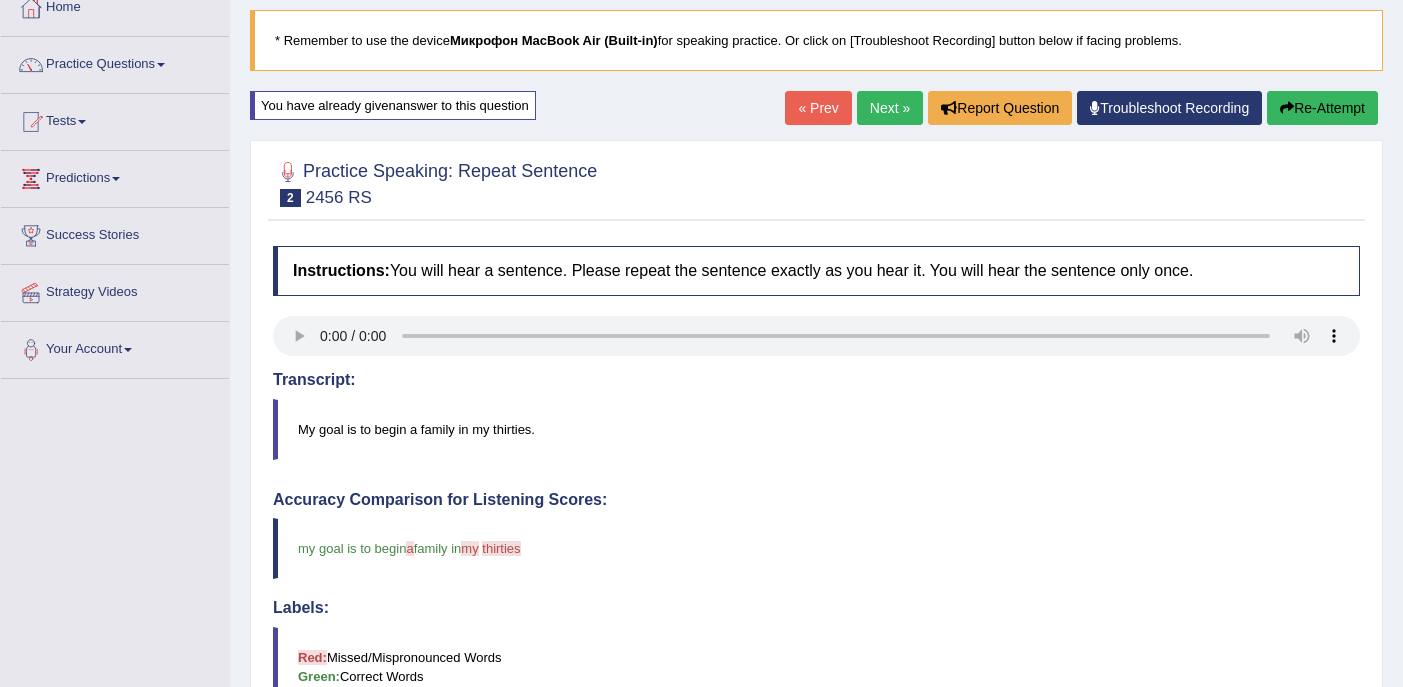 scroll, scrollTop: 0, scrollLeft: 0, axis: both 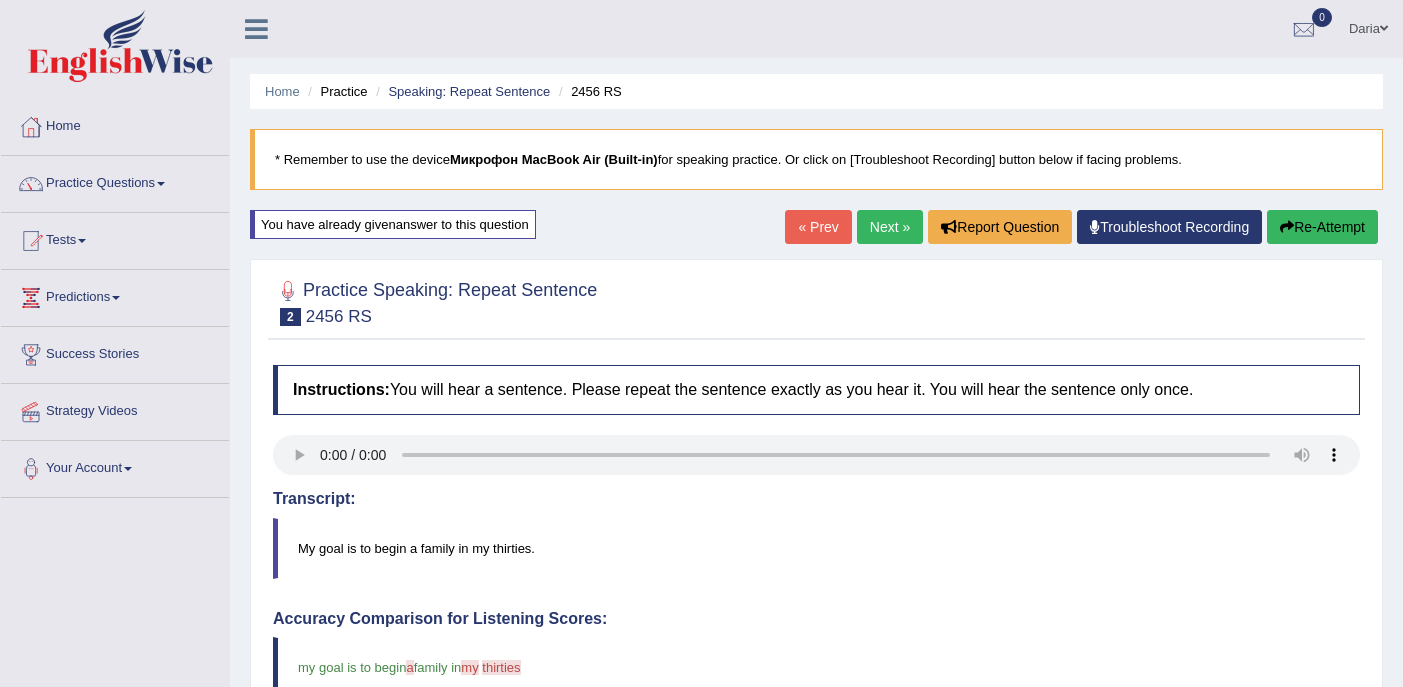 click on "Next »" at bounding box center (890, 227) 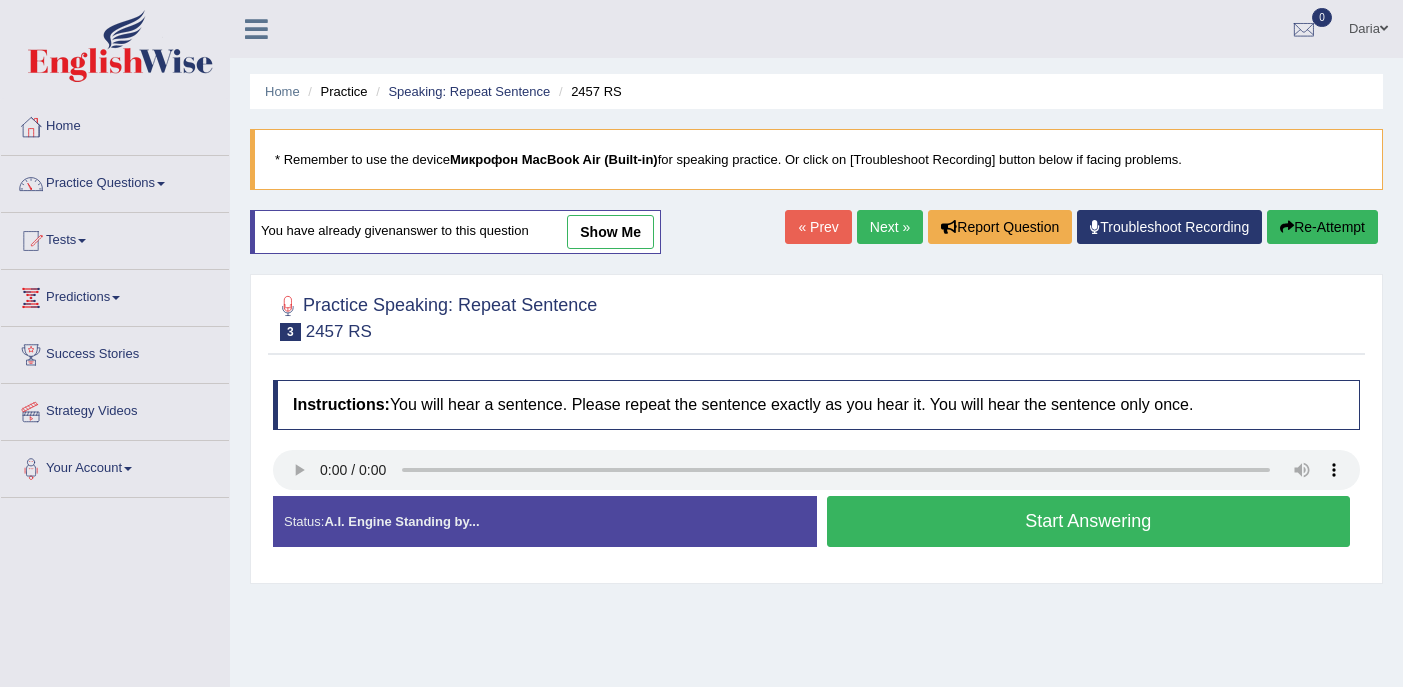 scroll, scrollTop: 0, scrollLeft: 0, axis: both 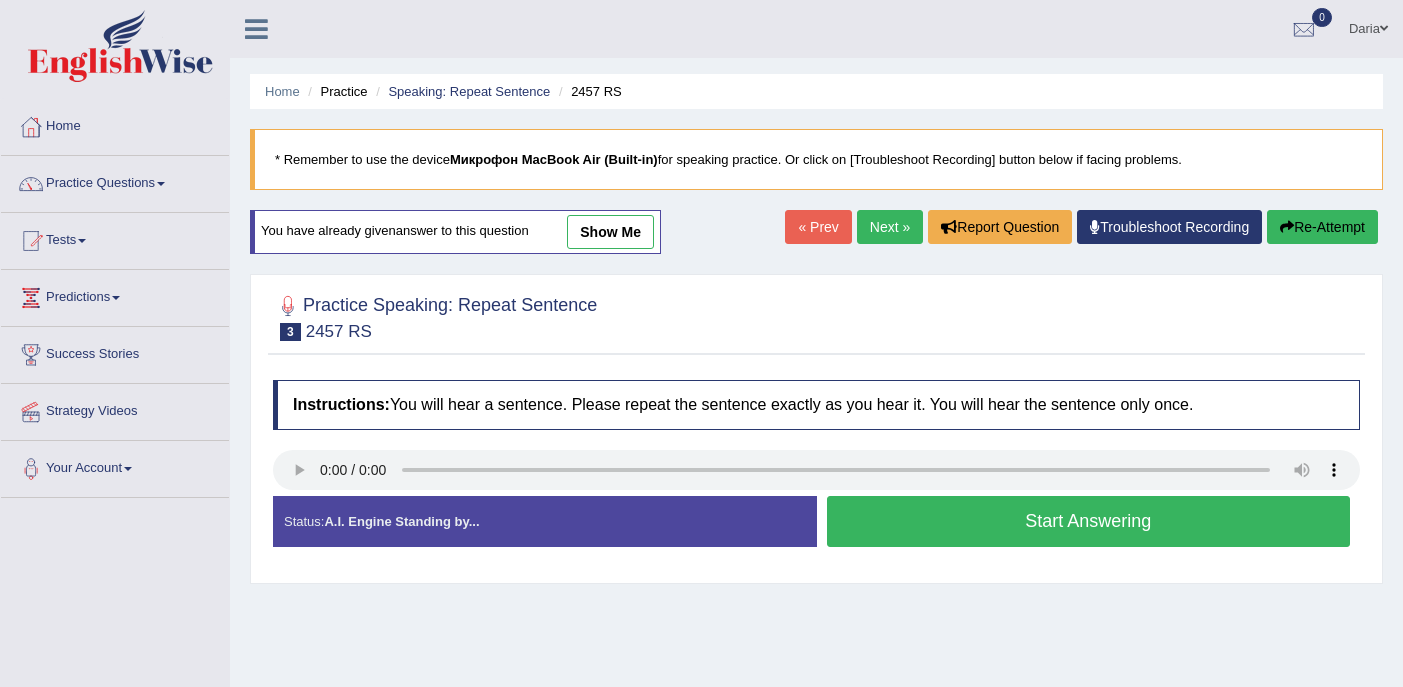 click on "Start Answering" at bounding box center (1089, 521) 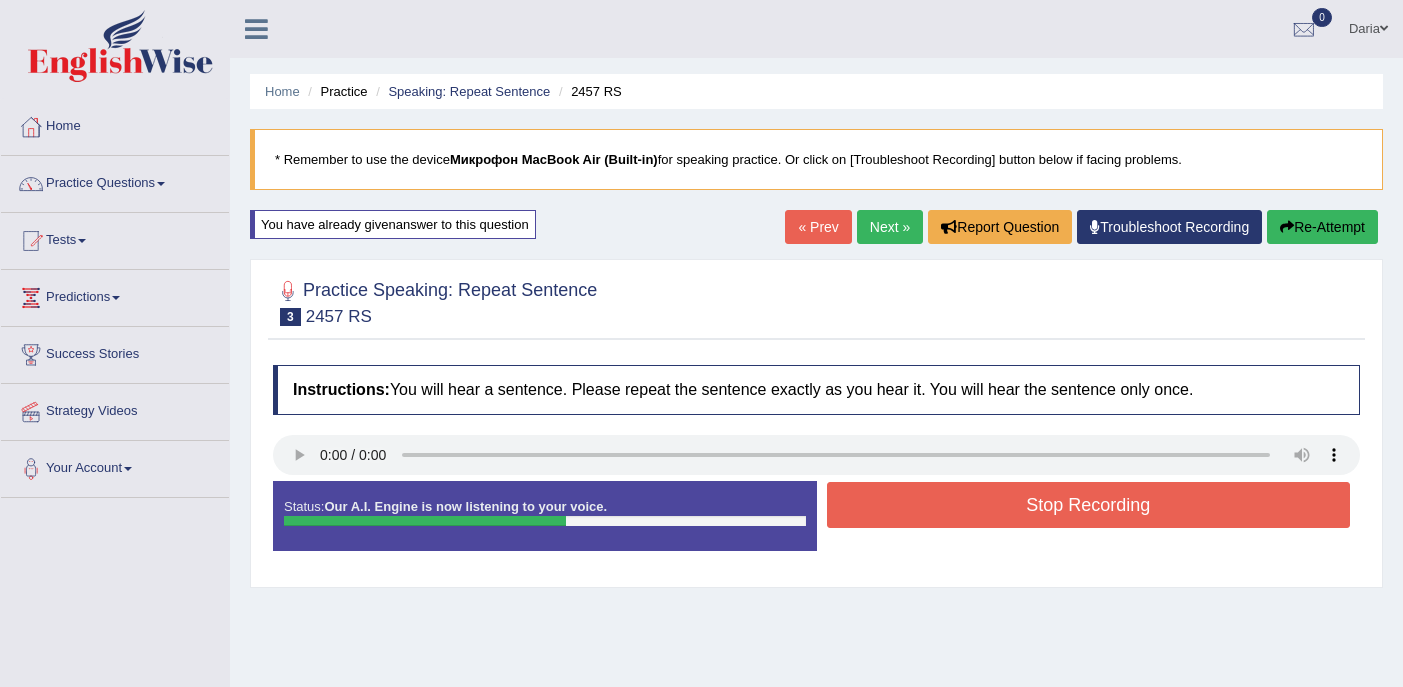click on "Stop Recording" at bounding box center (1089, 505) 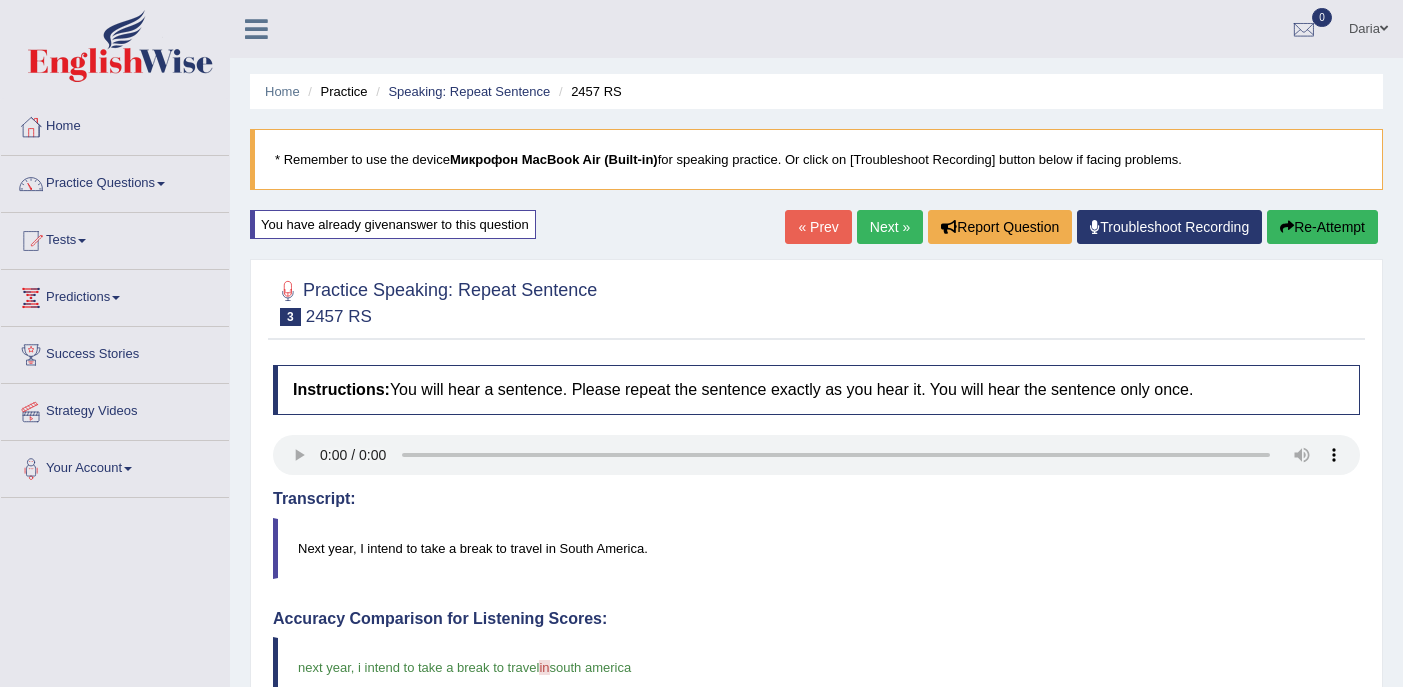 scroll, scrollTop: 15, scrollLeft: 0, axis: vertical 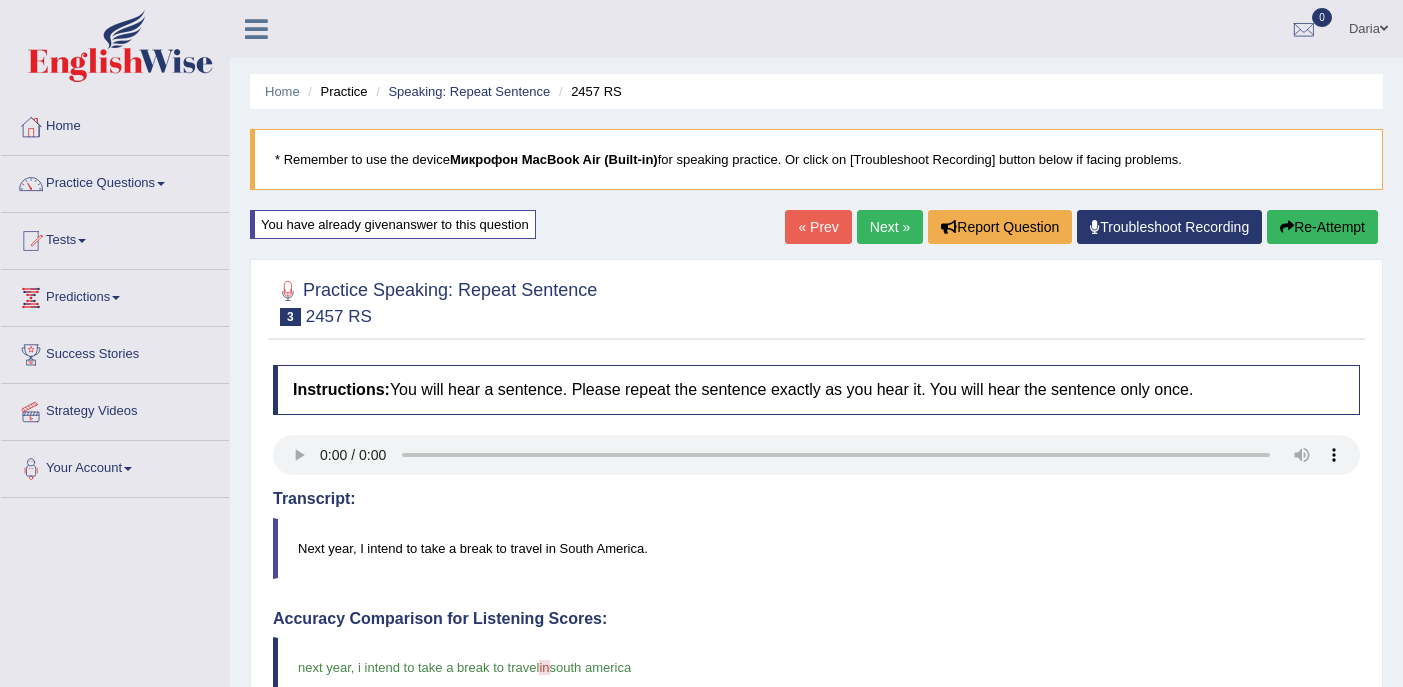click on "Next »" at bounding box center [890, 227] 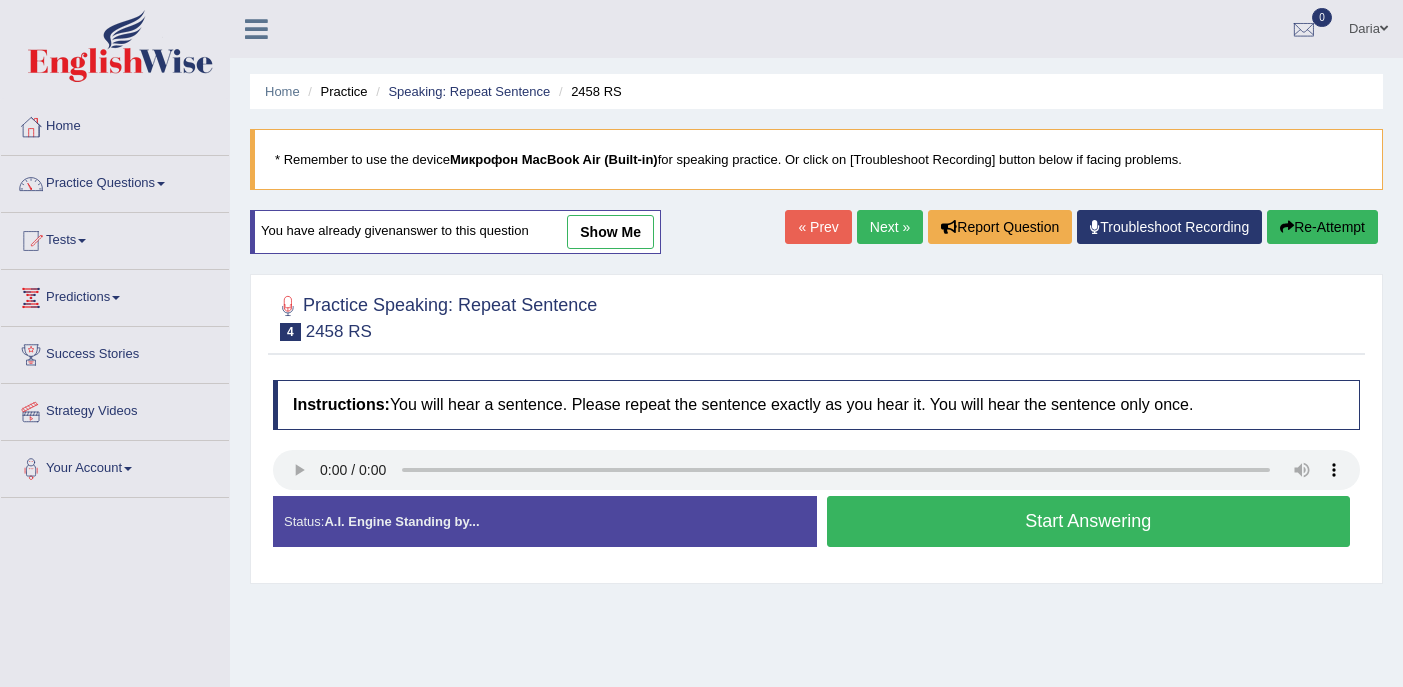 scroll, scrollTop: 0, scrollLeft: 0, axis: both 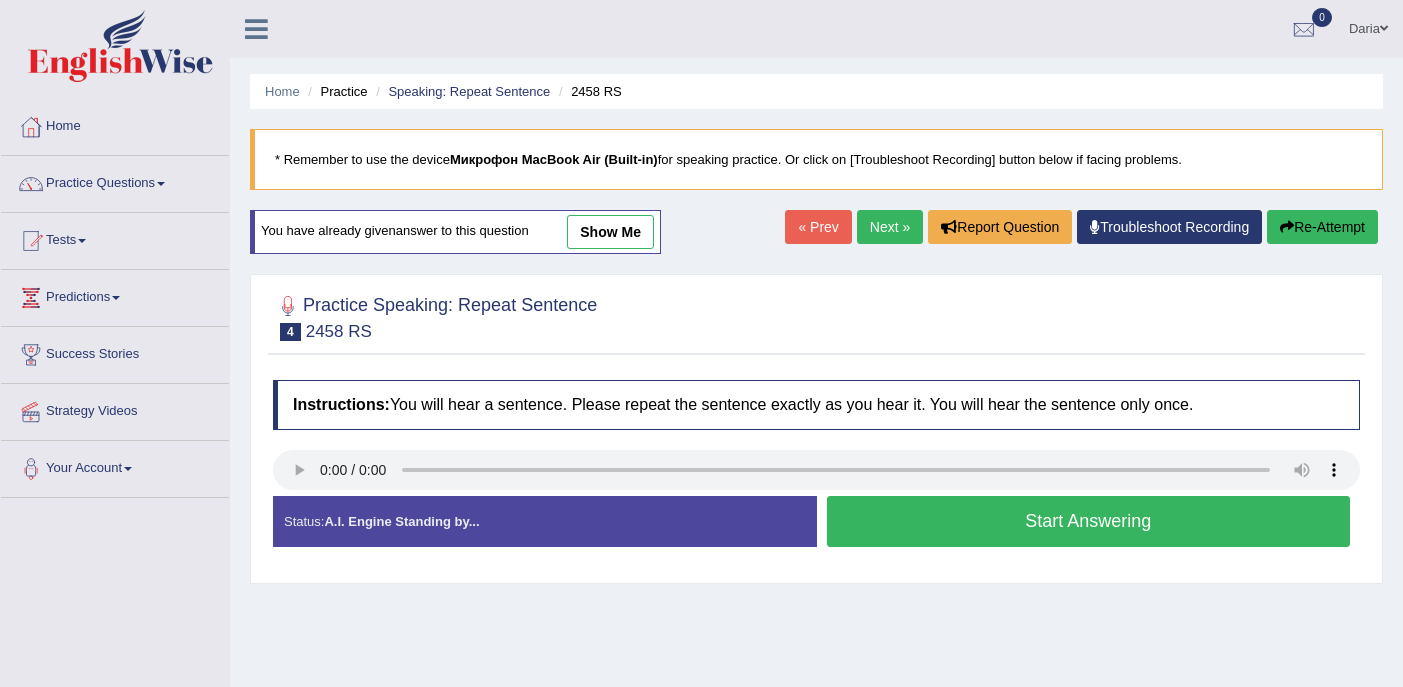 click on "Start Answering" at bounding box center (1089, 521) 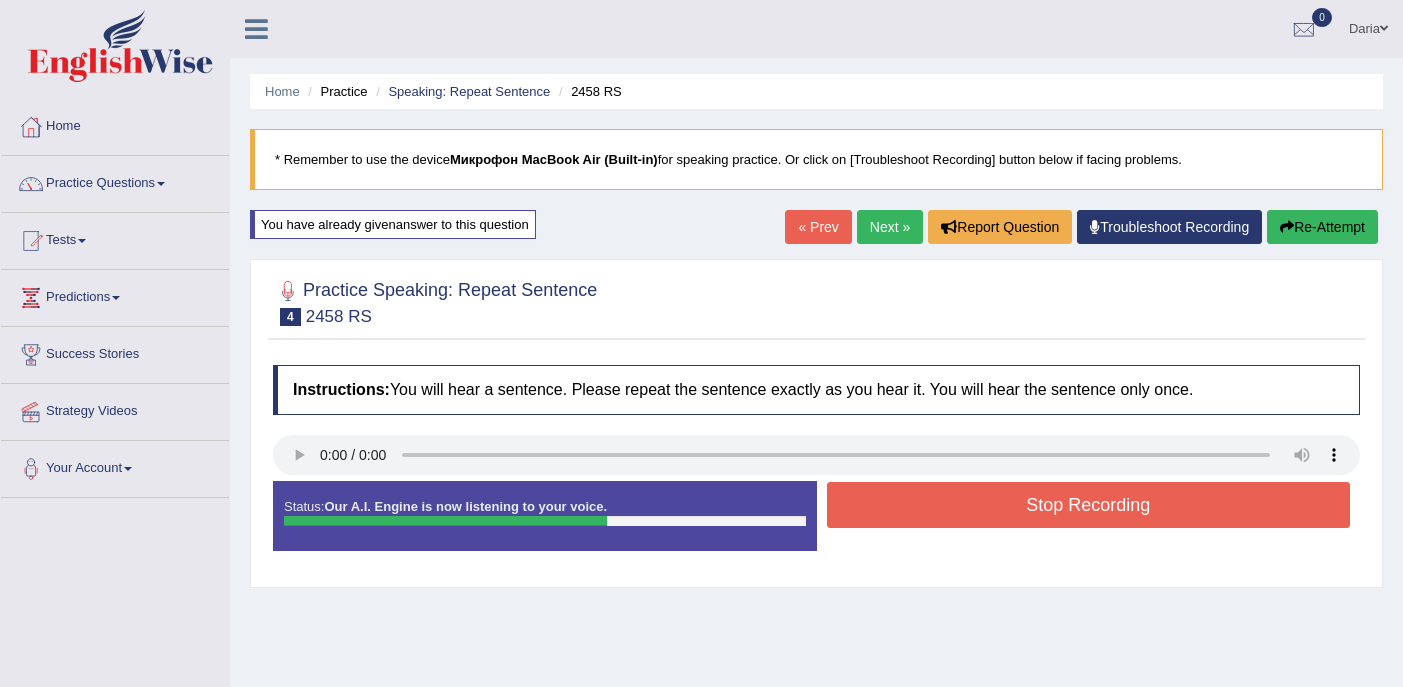 click on "Stop Recording" at bounding box center (1089, 505) 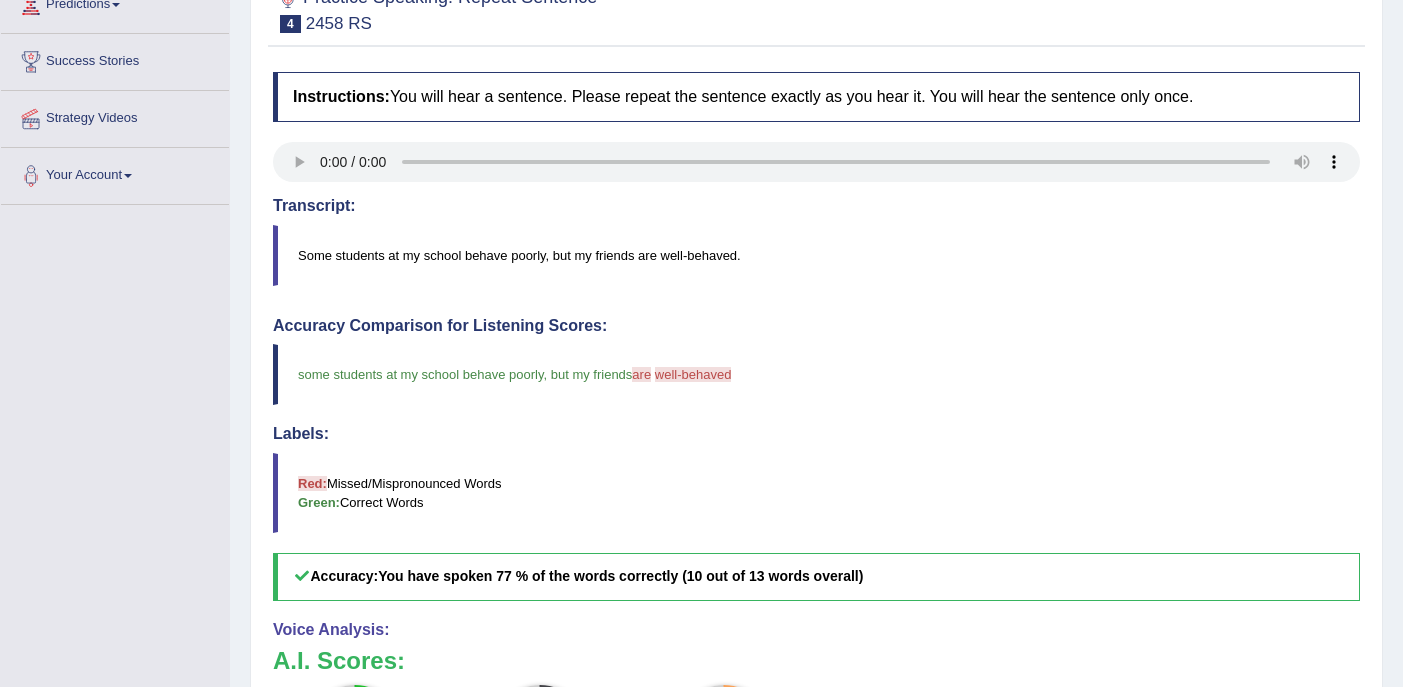 scroll, scrollTop: 0, scrollLeft: 0, axis: both 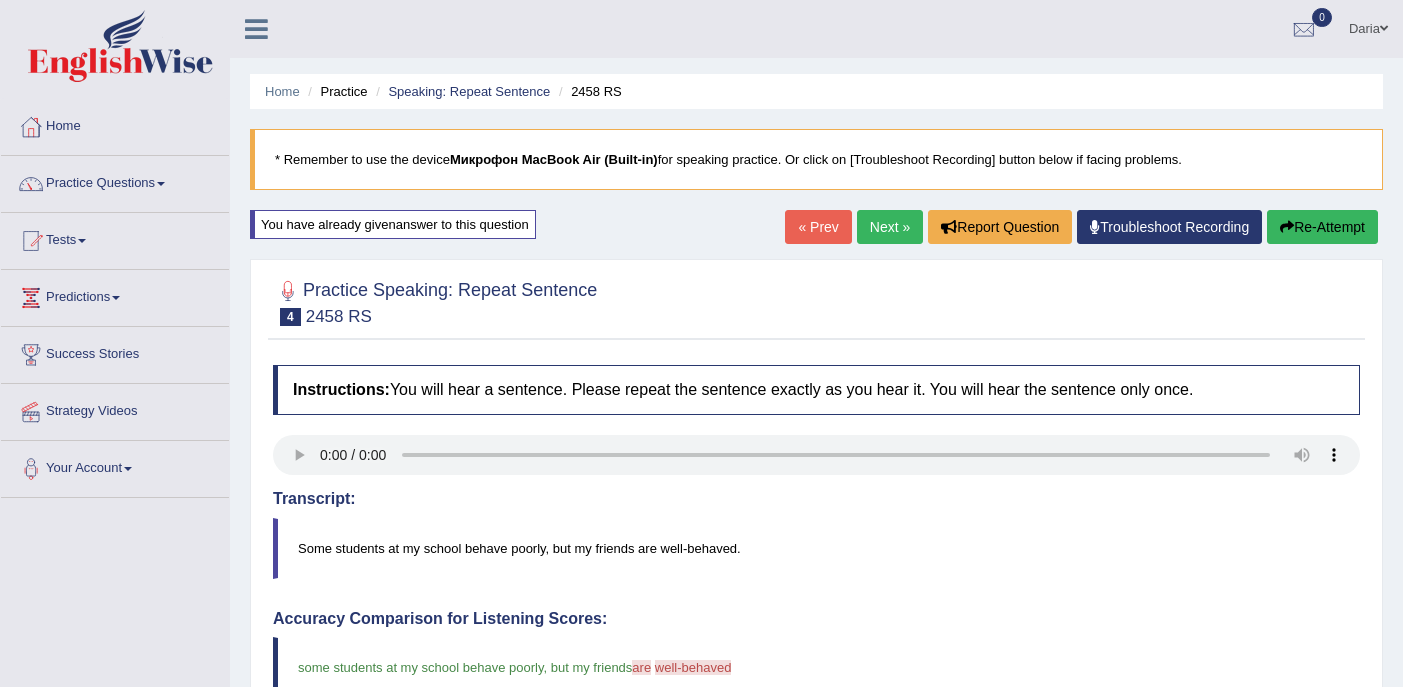 click on "Next »" at bounding box center (890, 227) 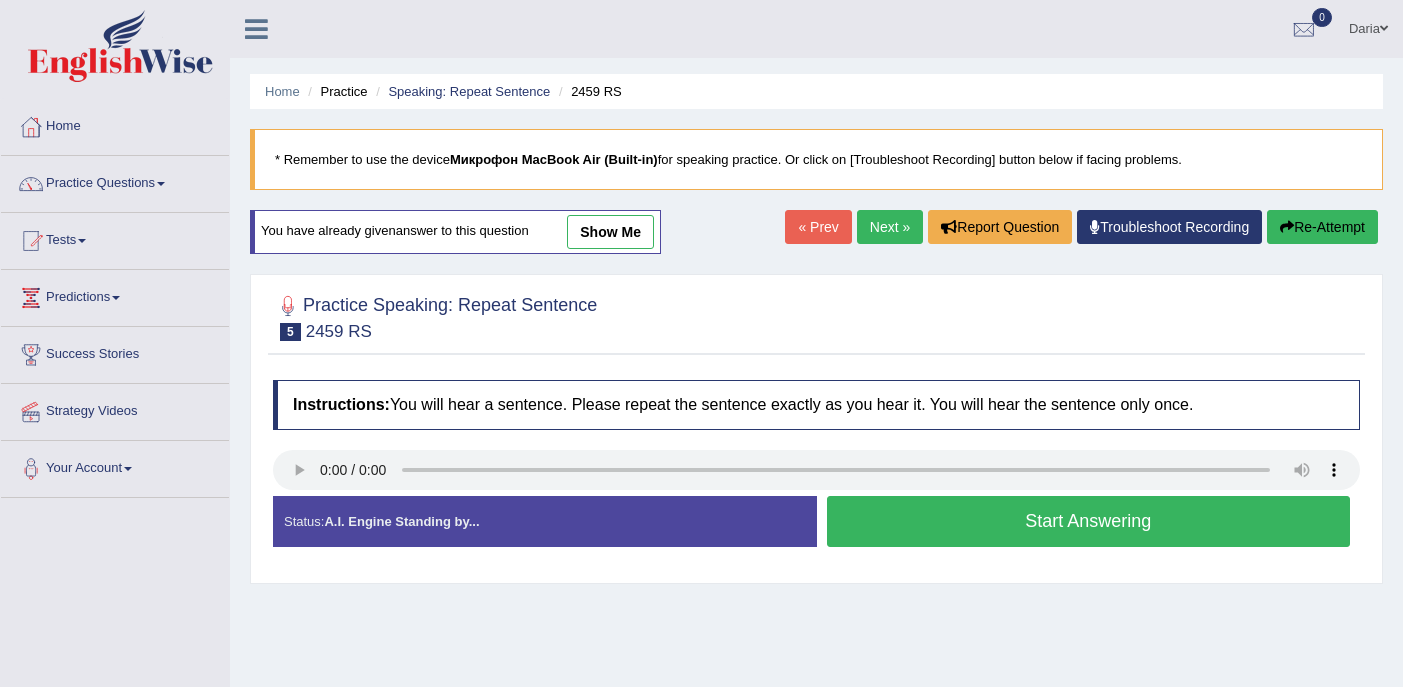 scroll, scrollTop: 0, scrollLeft: 0, axis: both 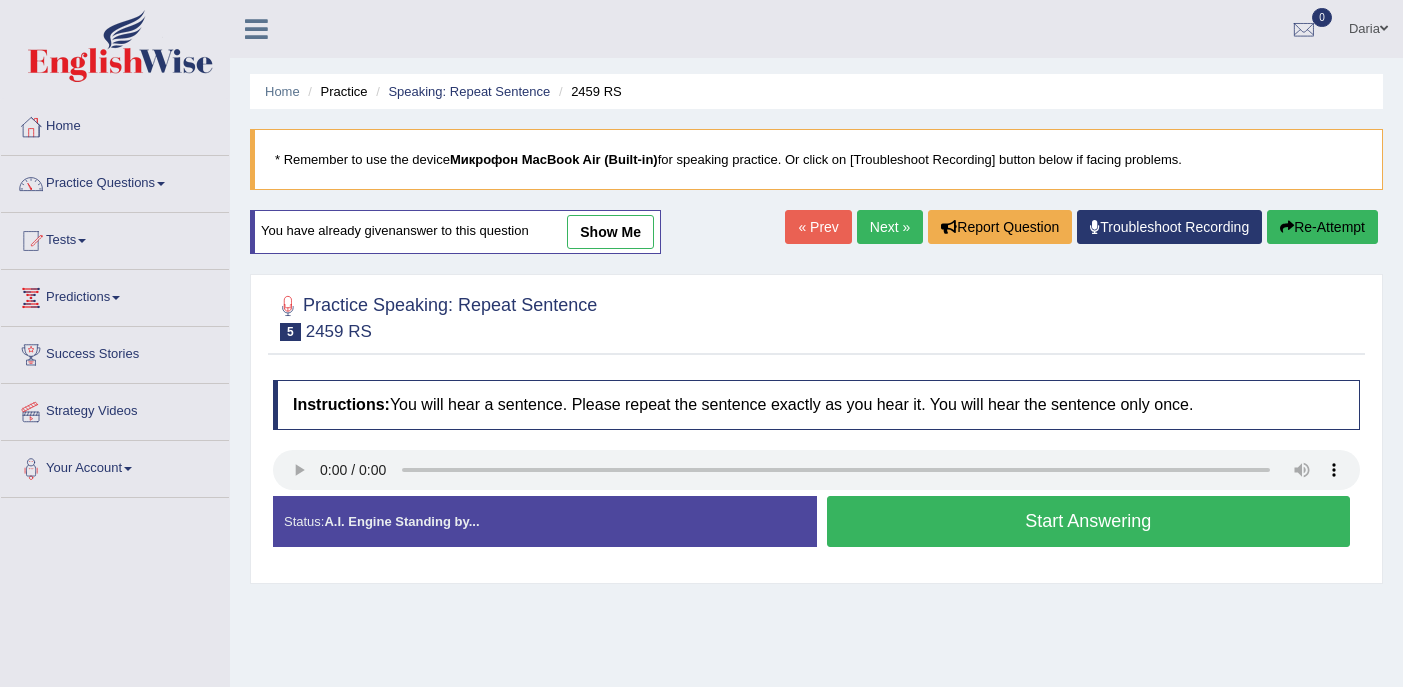 click on "Start Answering" at bounding box center (1089, 521) 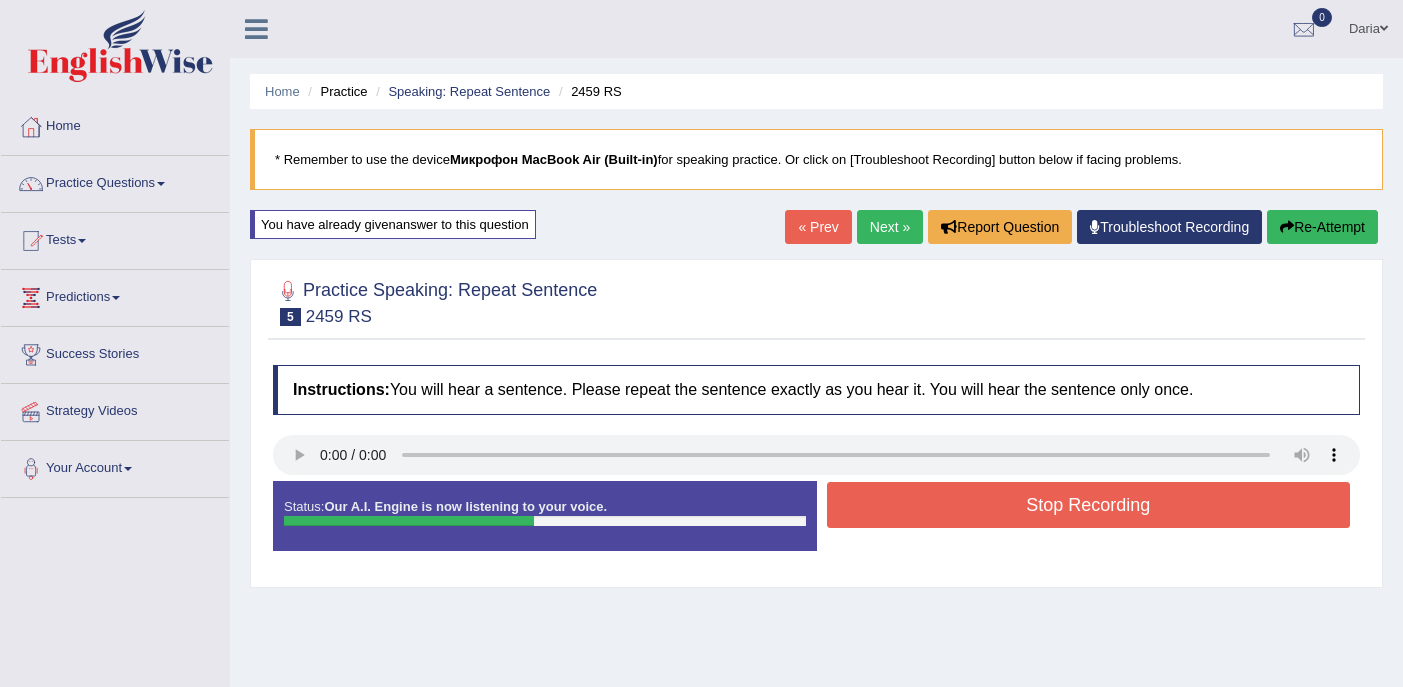 click on "Stop Recording" at bounding box center (1089, 505) 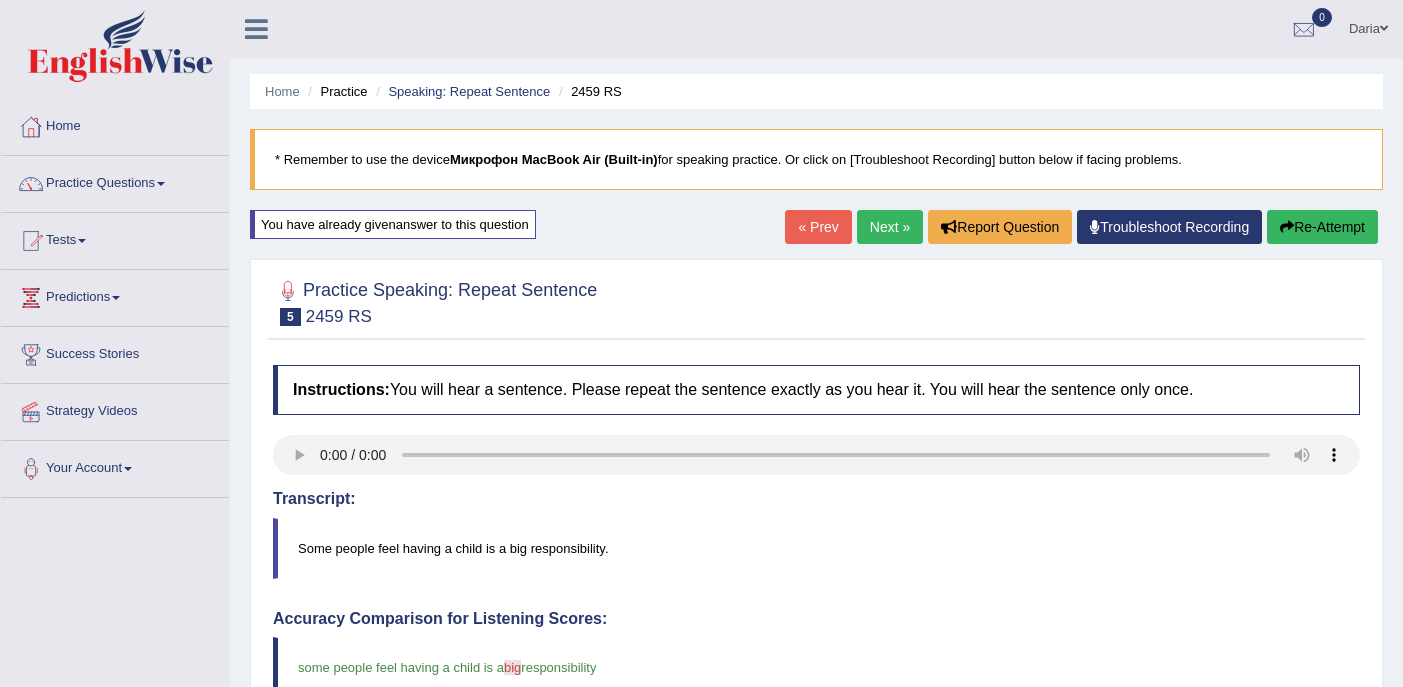 scroll, scrollTop: 21, scrollLeft: 0, axis: vertical 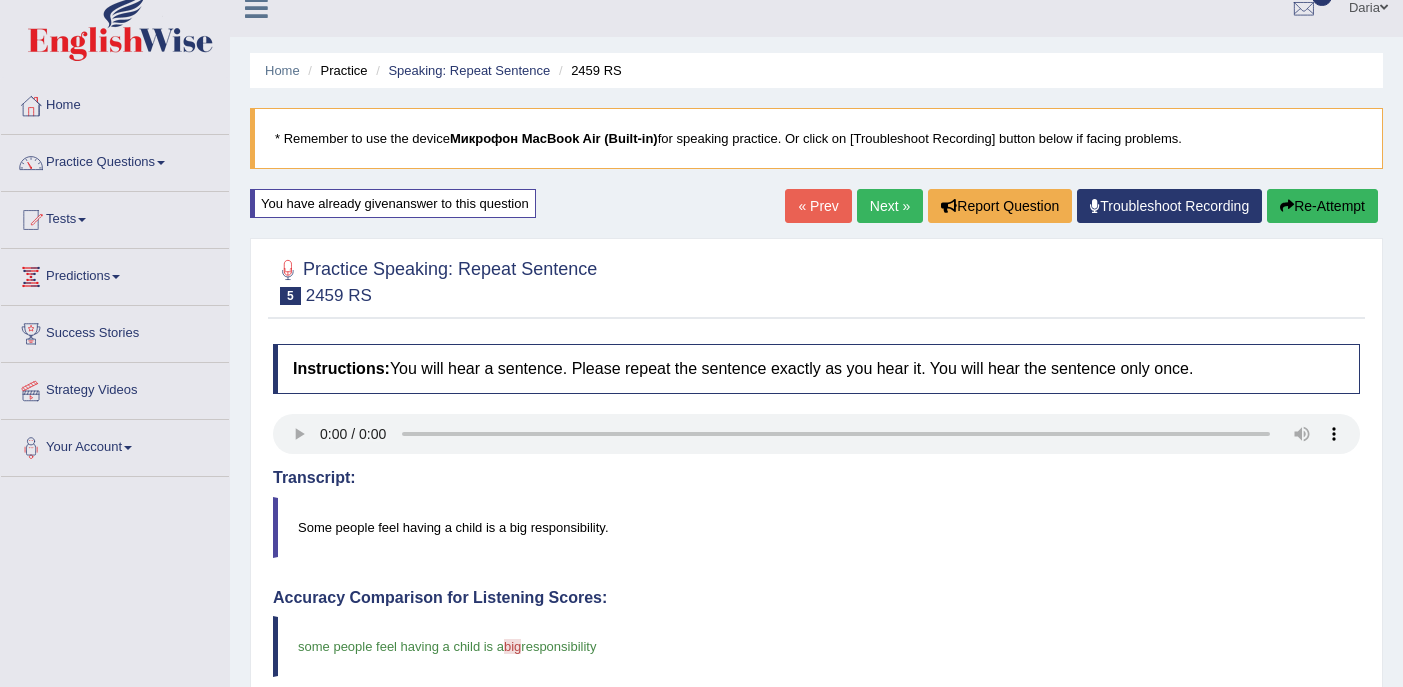 click on "Next »" at bounding box center (890, 206) 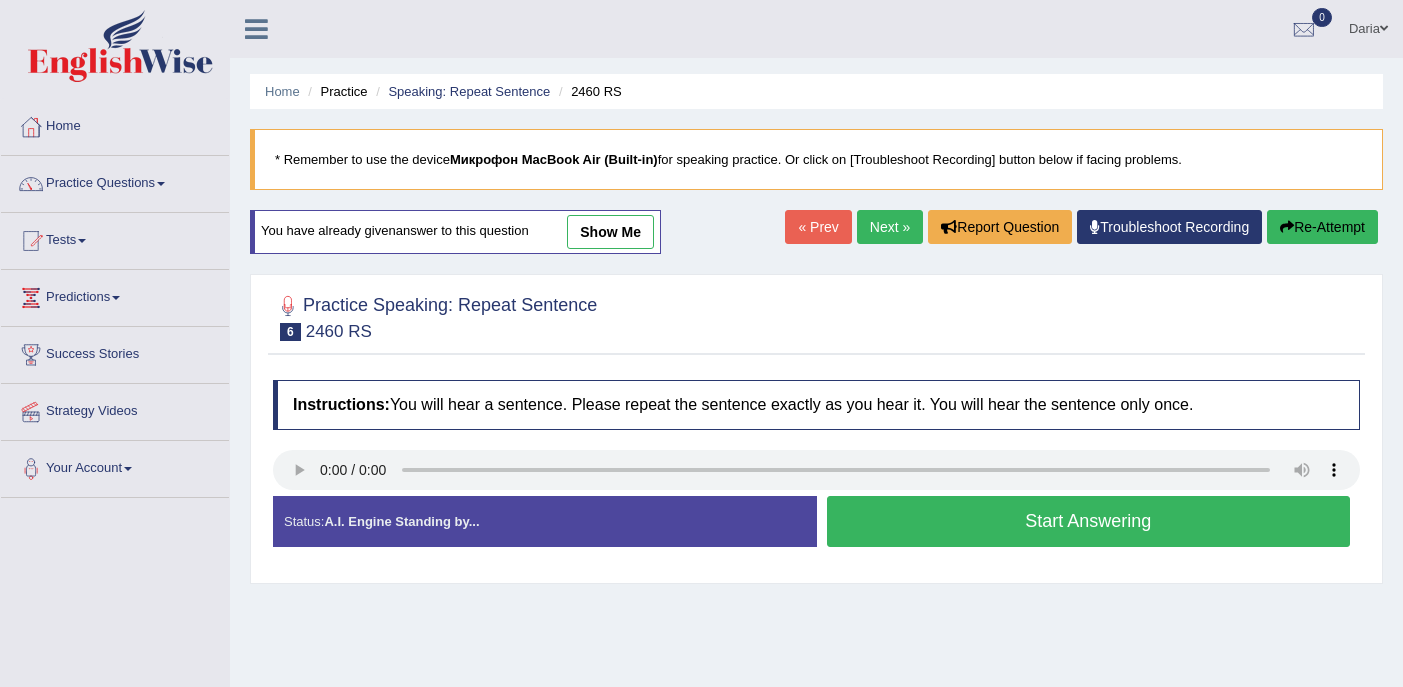 scroll, scrollTop: 0, scrollLeft: 0, axis: both 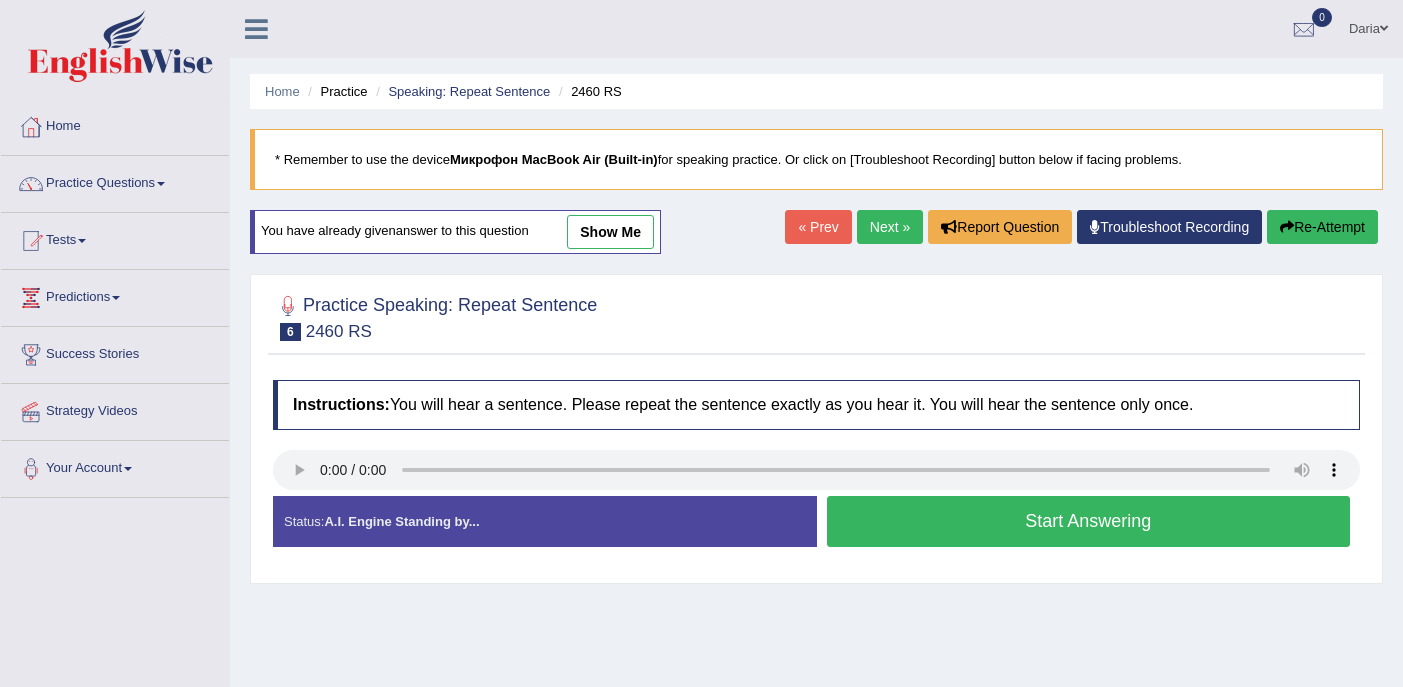 click on "Start Answering" at bounding box center (1089, 521) 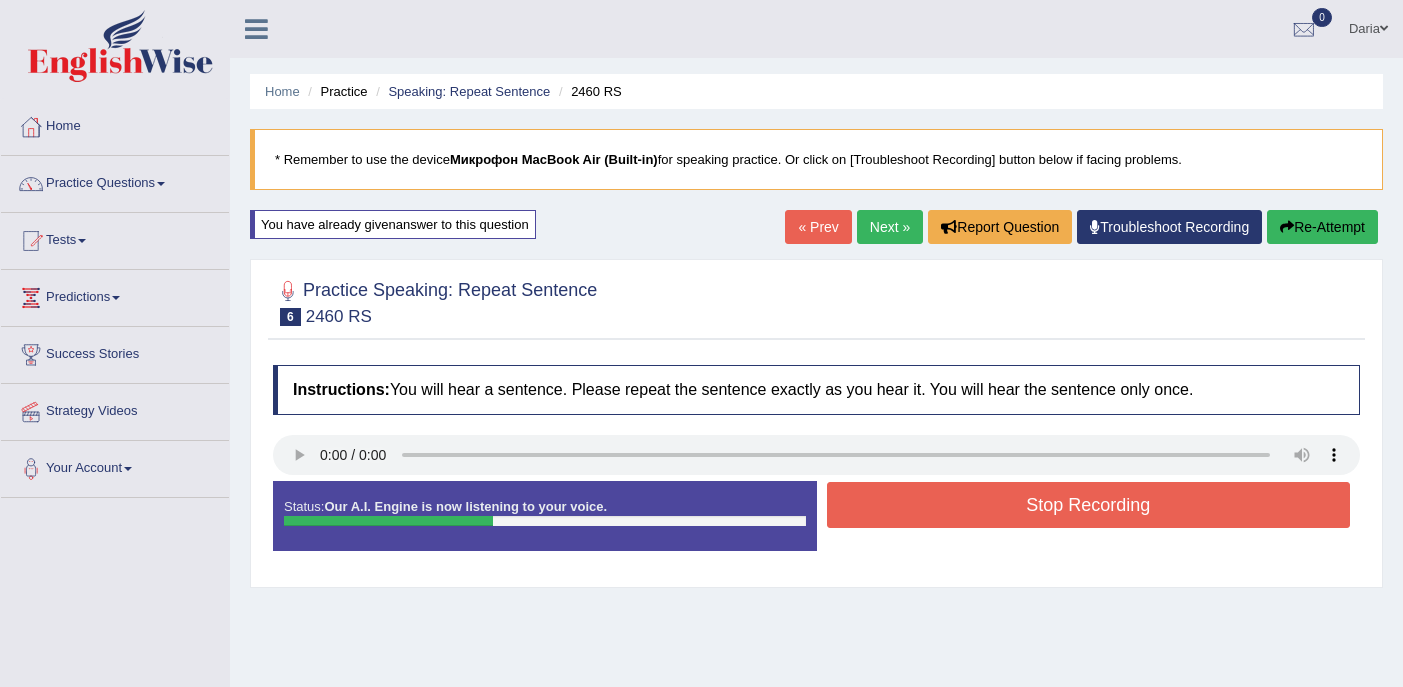 click on "Stop Recording" at bounding box center [1089, 505] 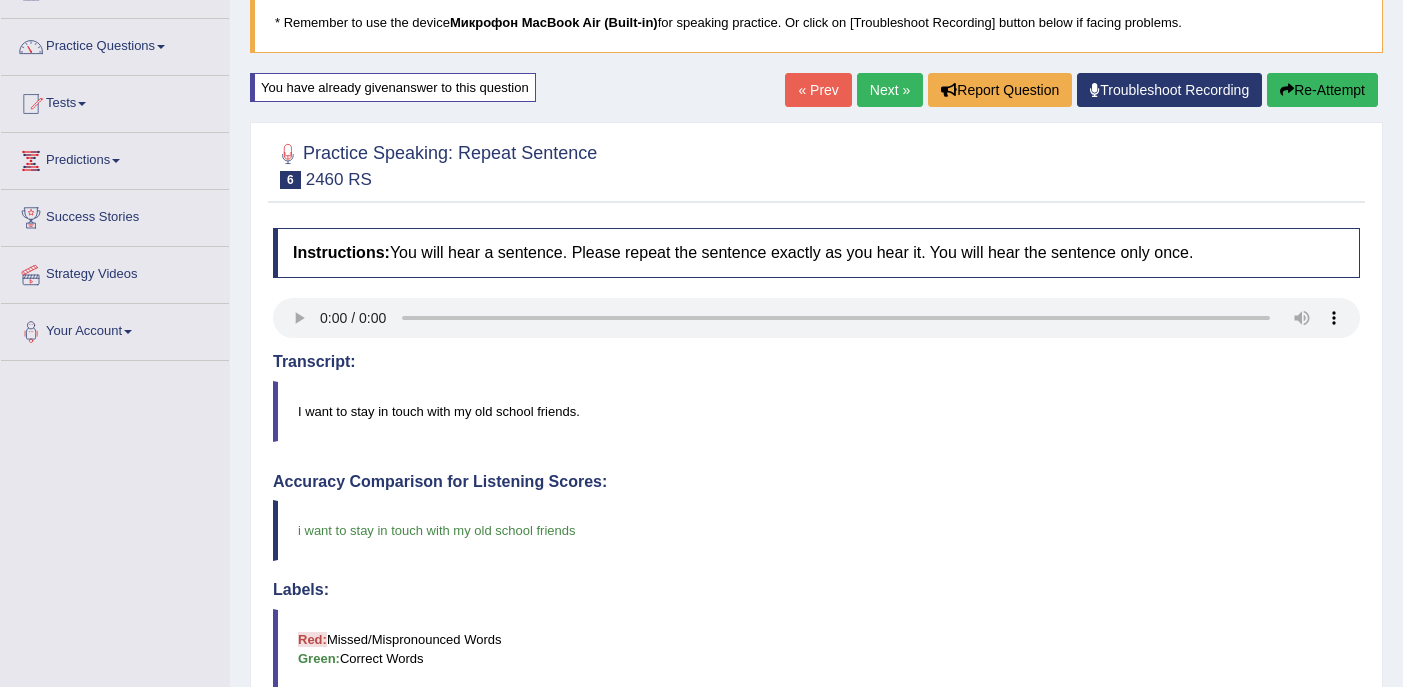 scroll, scrollTop: 68, scrollLeft: 0, axis: vertical 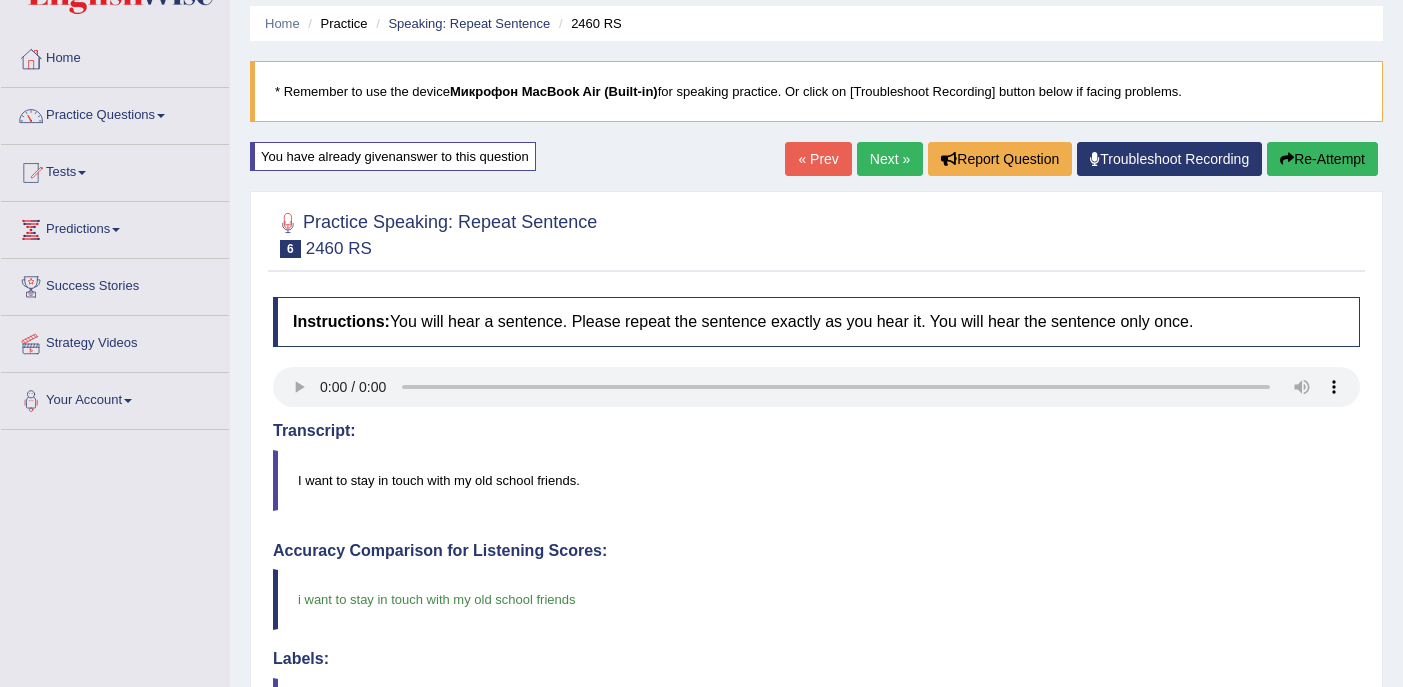 click on "Next »" at bounding box center [890, 159] 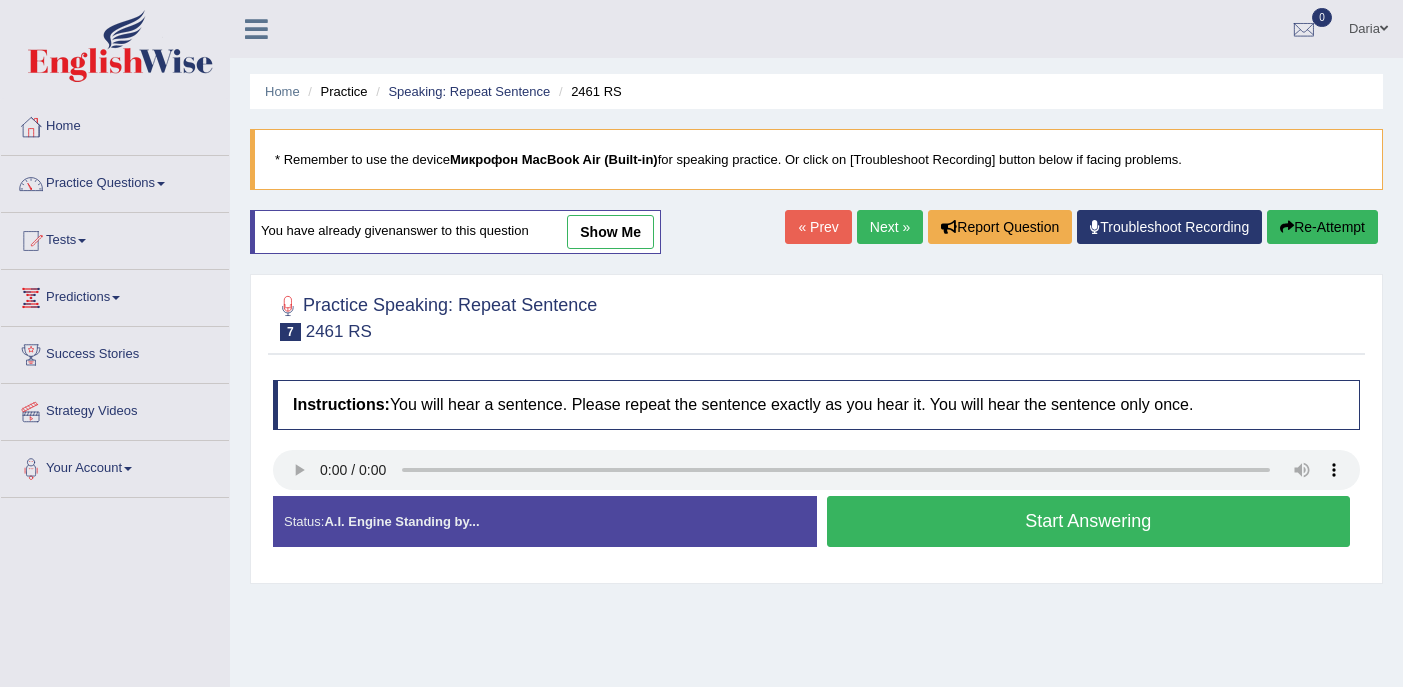 scroll, scrollTop: 0, scrollLeft: 0, axis: both 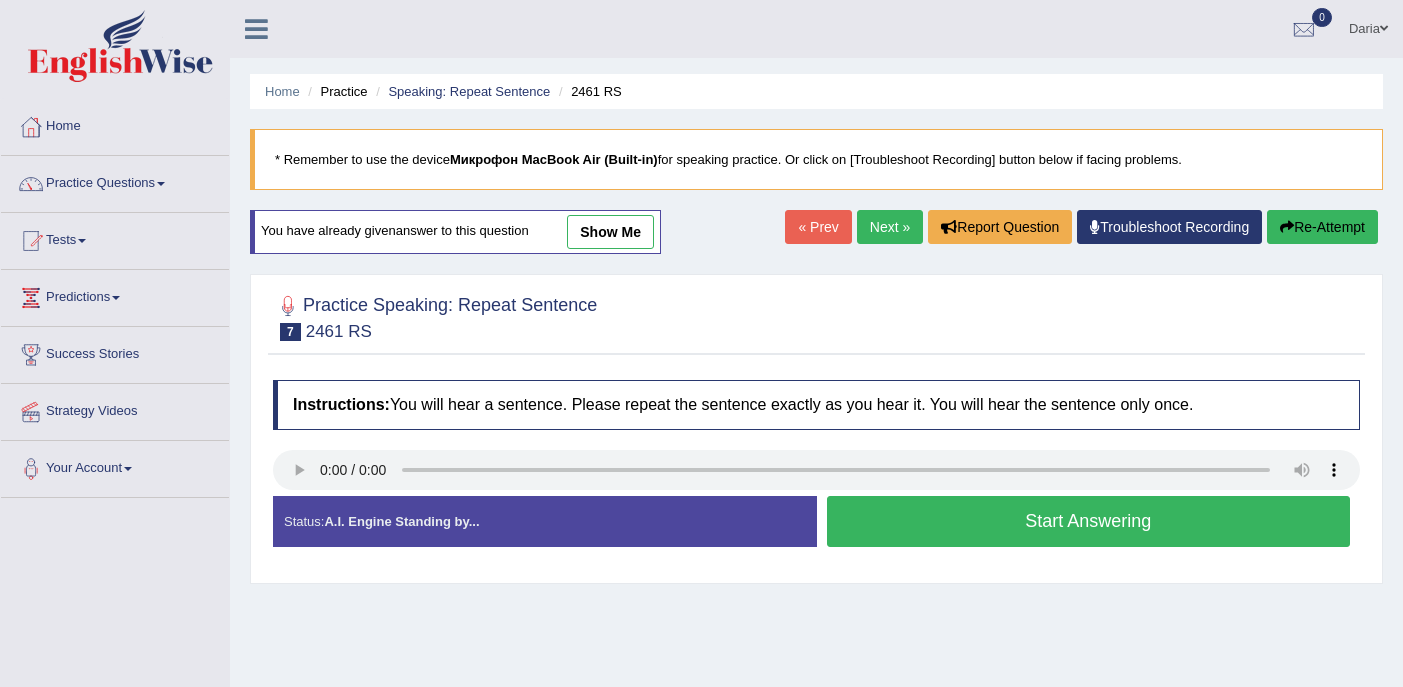 click on "Start Answering" at bounding box center (1089, 521) 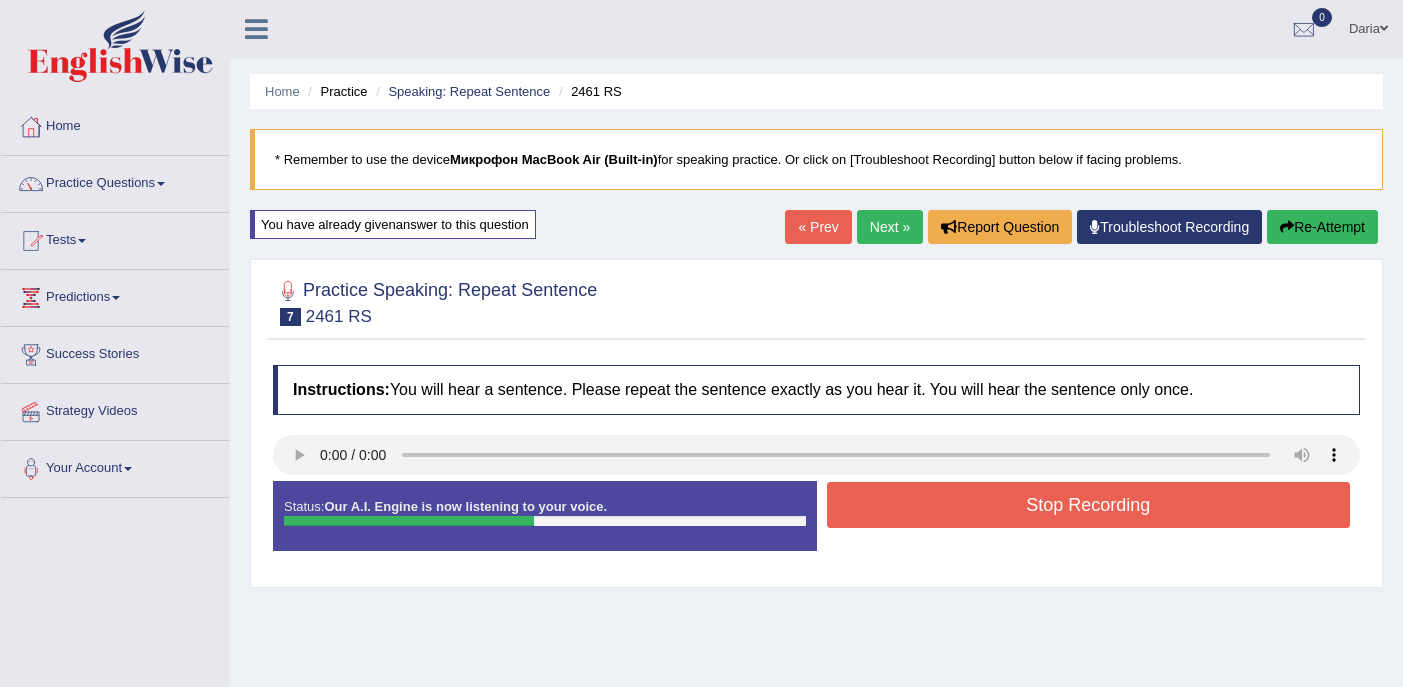 click on "Stop Recording" at bounding box center [1089, 505] 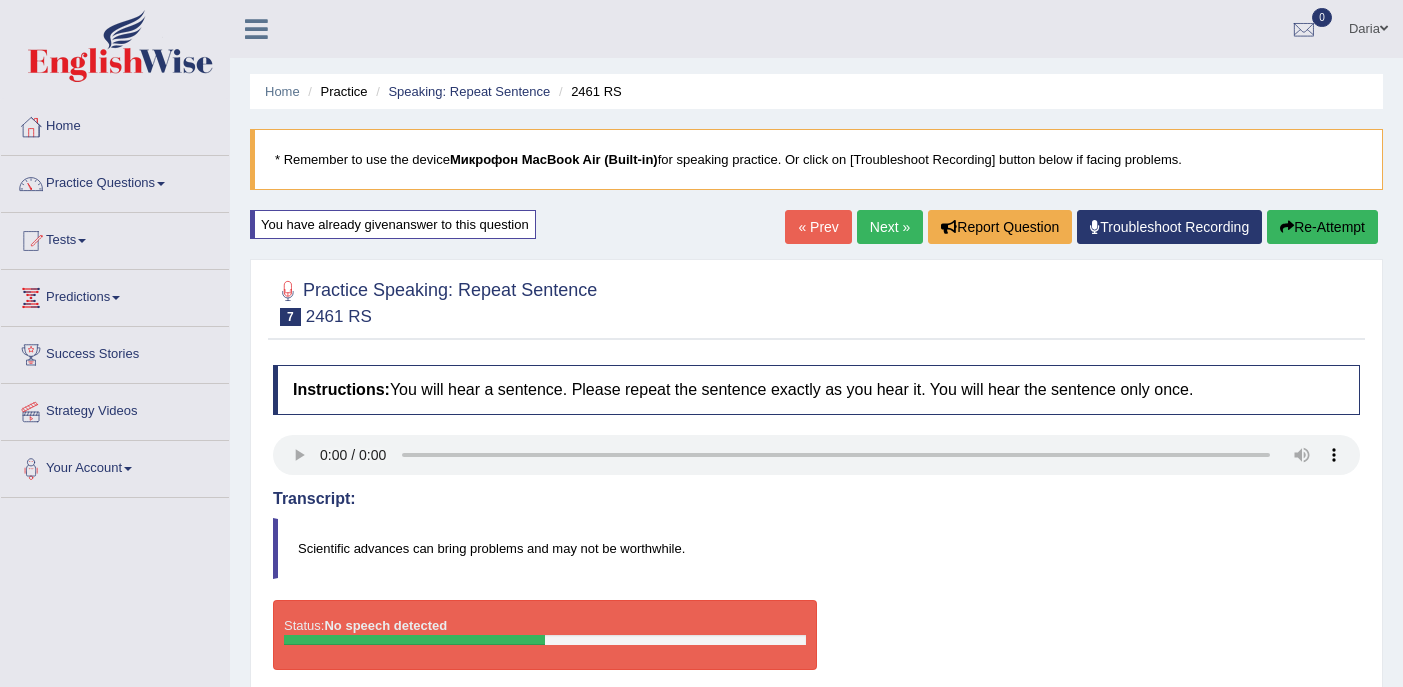 click on "Re-Attempt" at bounding box center (1322, 227) 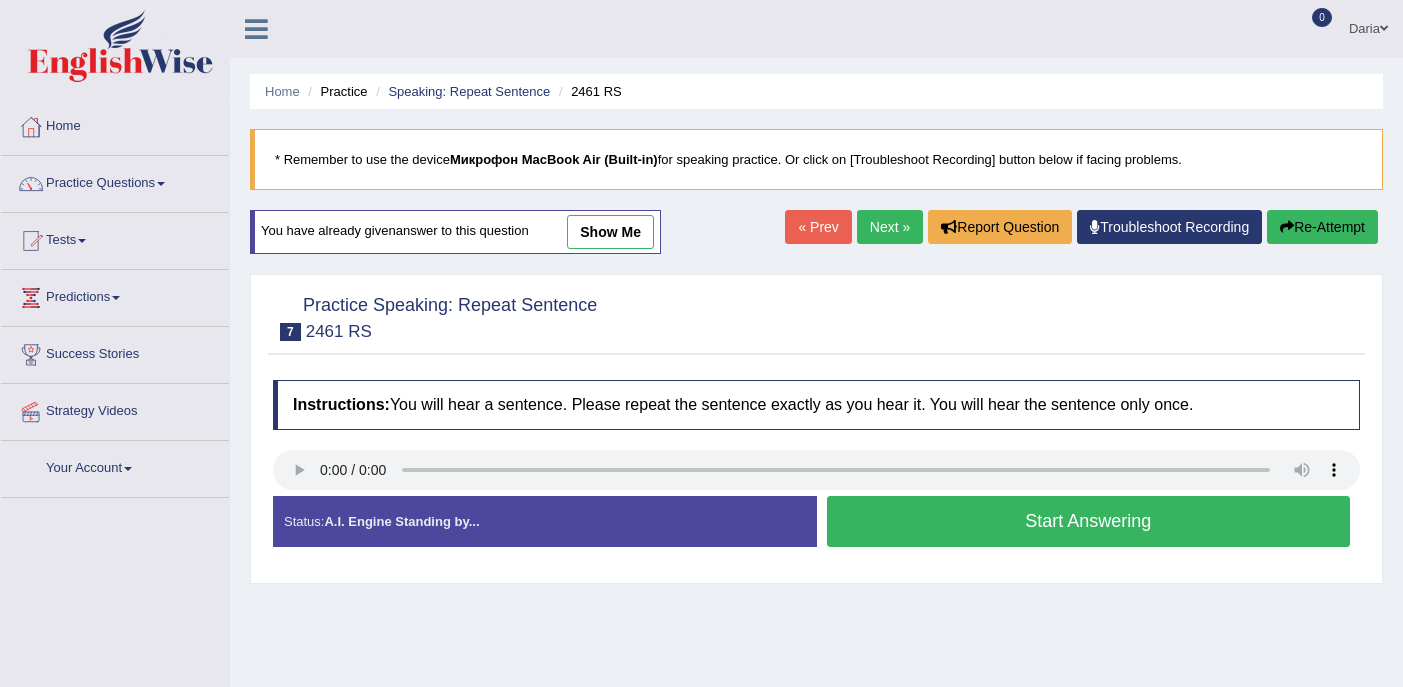 scroll, scrollTop: 0, scrollLeft: 0, axis: both 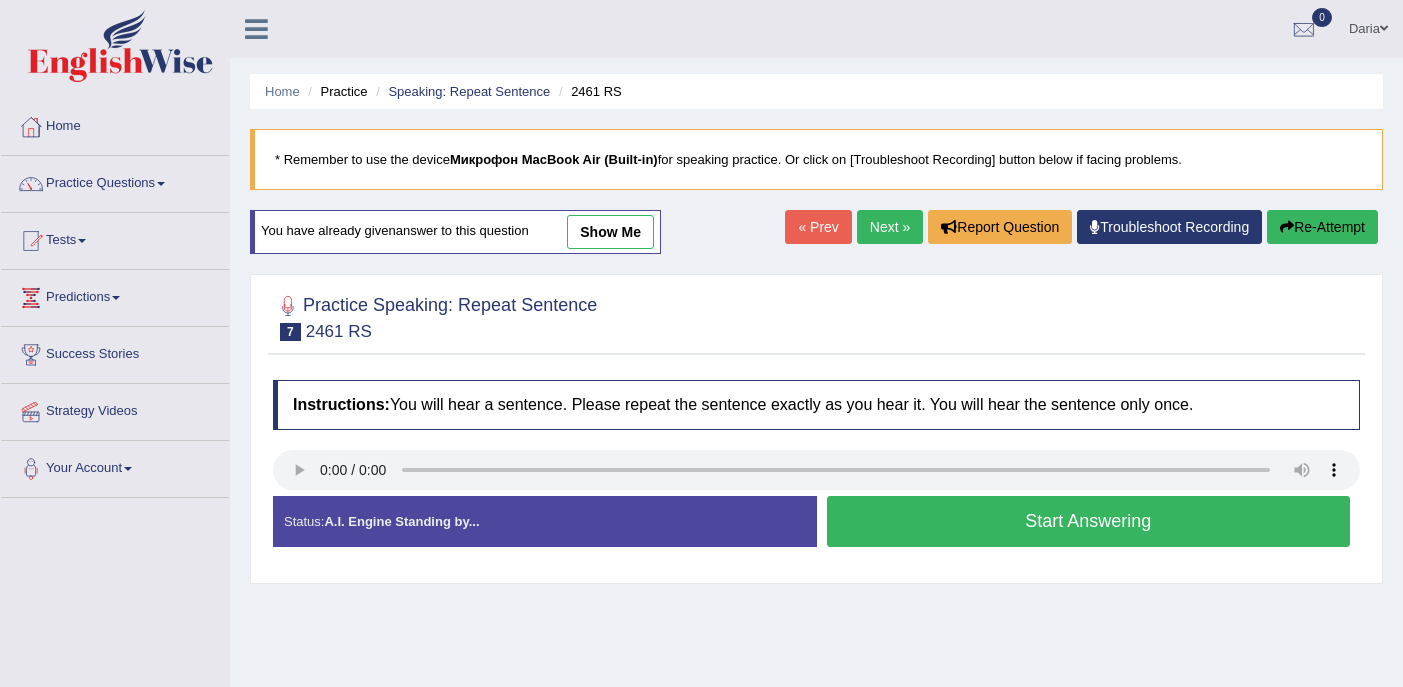 click on "Start Answering" at bounding box center [1089, 521] 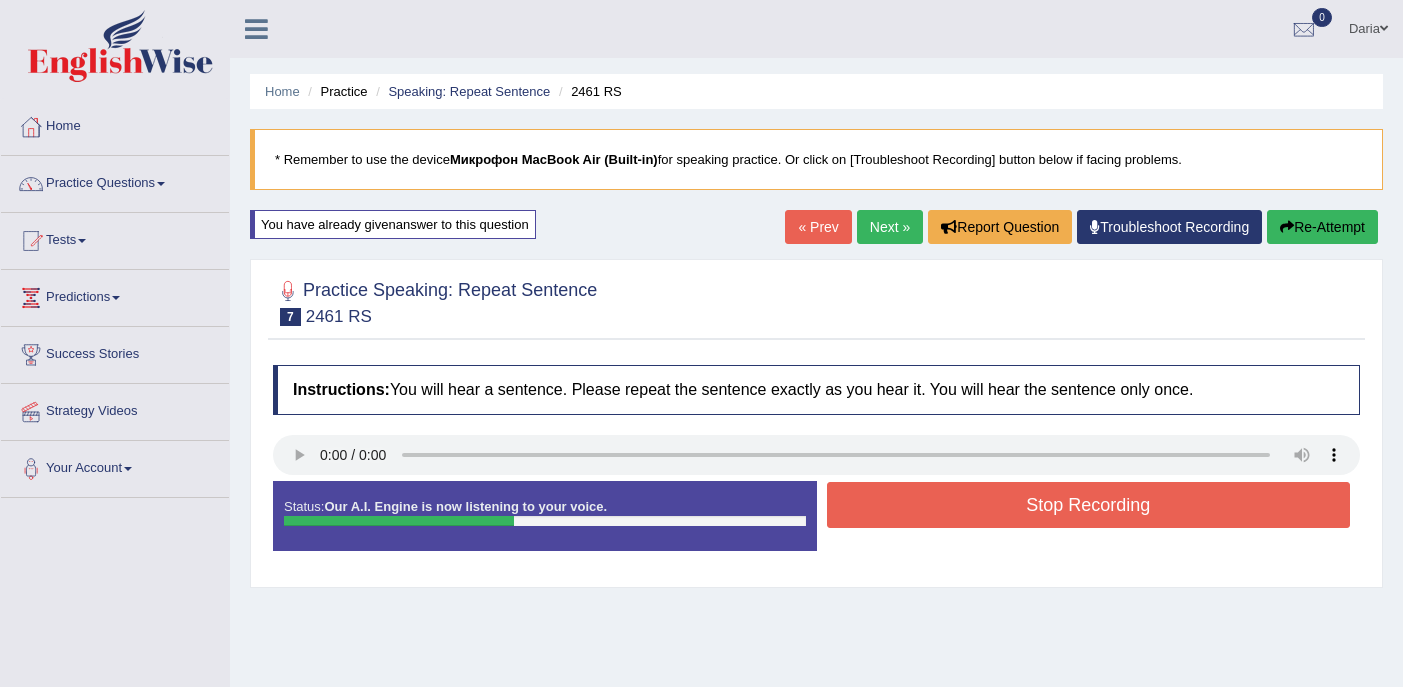 click on "Stop Recording" at bounding box center (1089, 505) 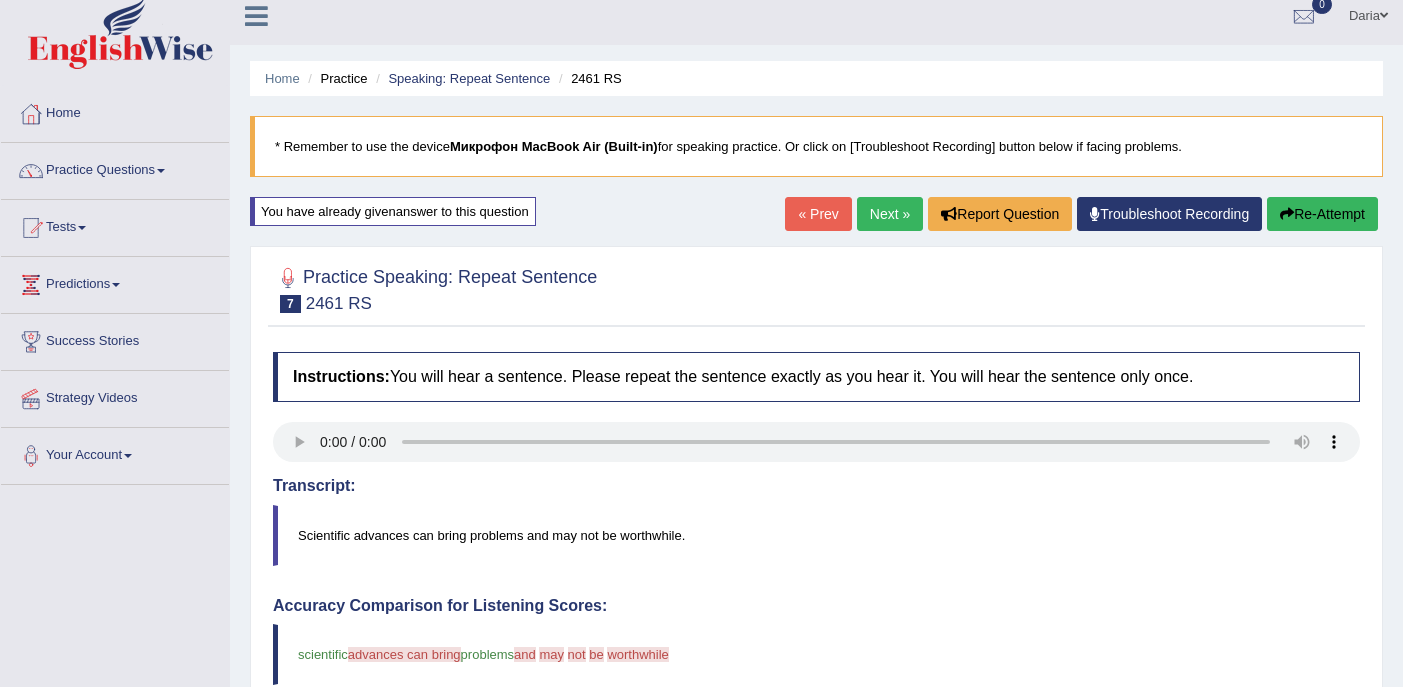 scroll, scrollTop: 0, scrollLeft: 0, axis: both 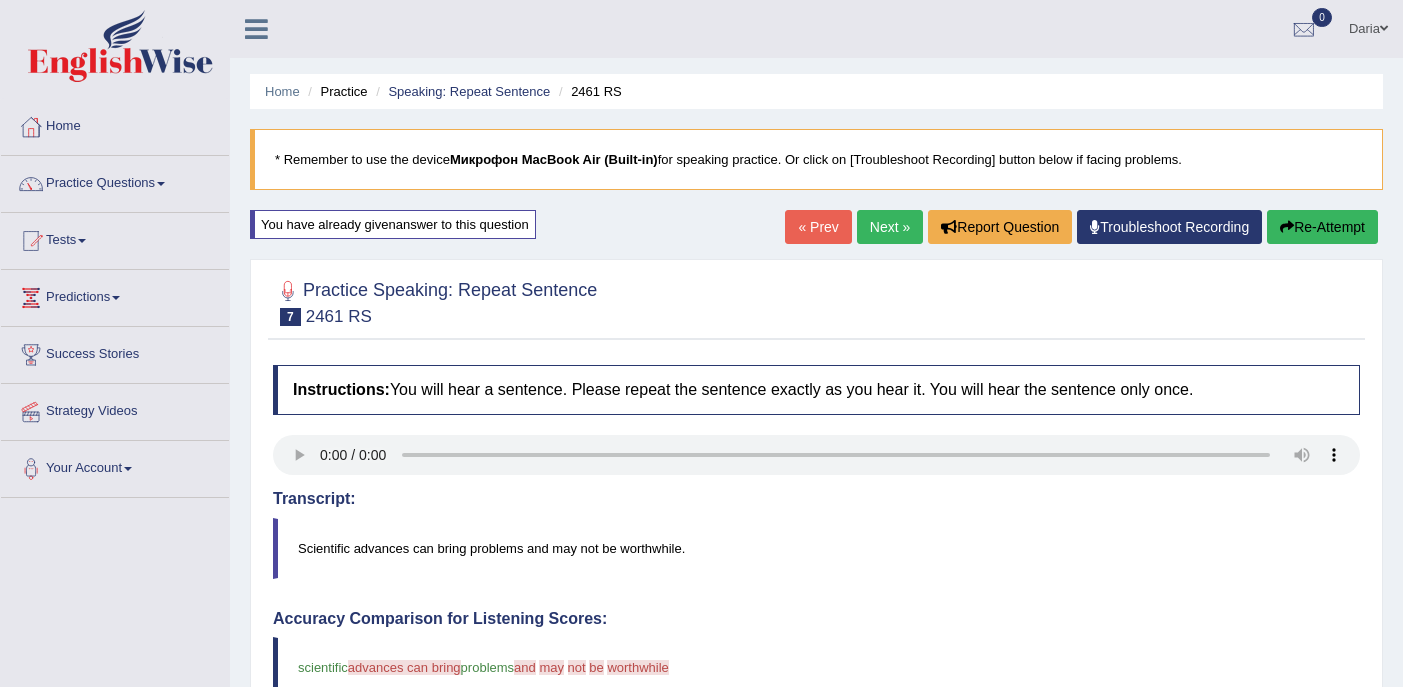 click on "Re-Attempt" at bounding box center (1322, 227) 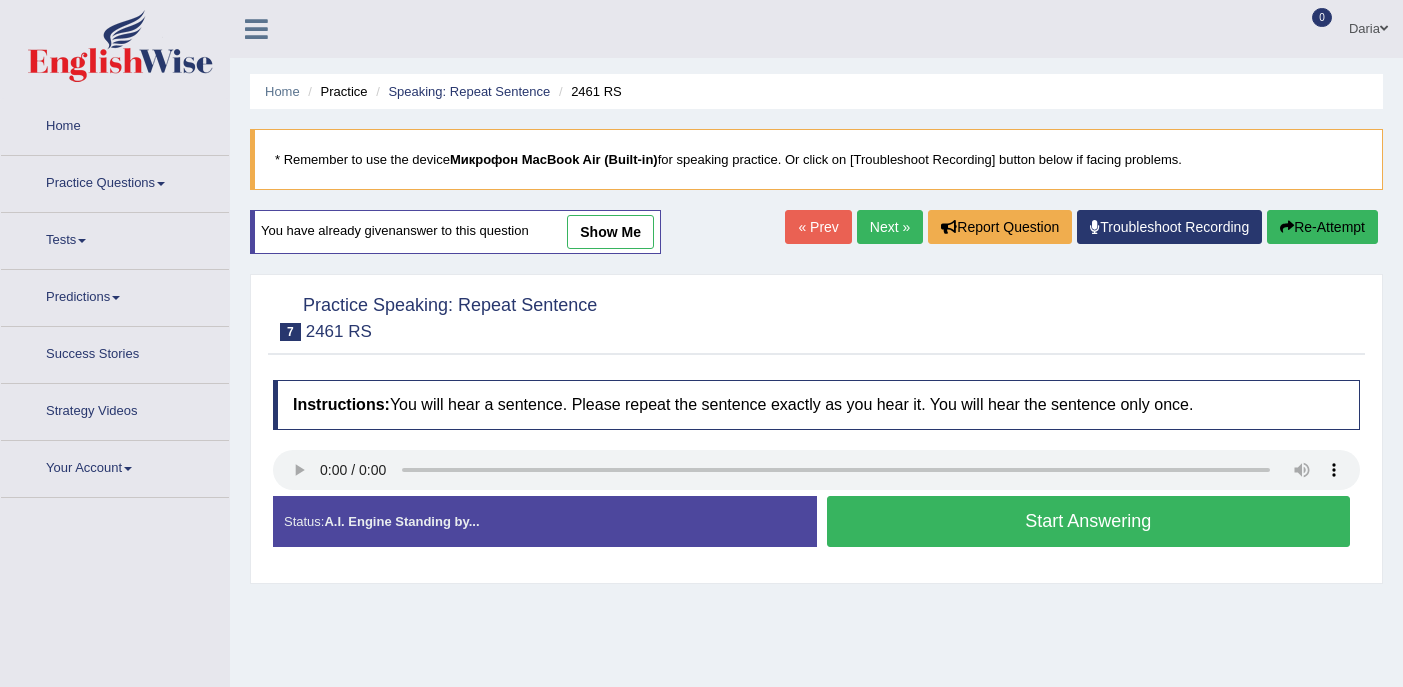 scroll, scrollTop: 0, scrollLeft: 0, axis: both 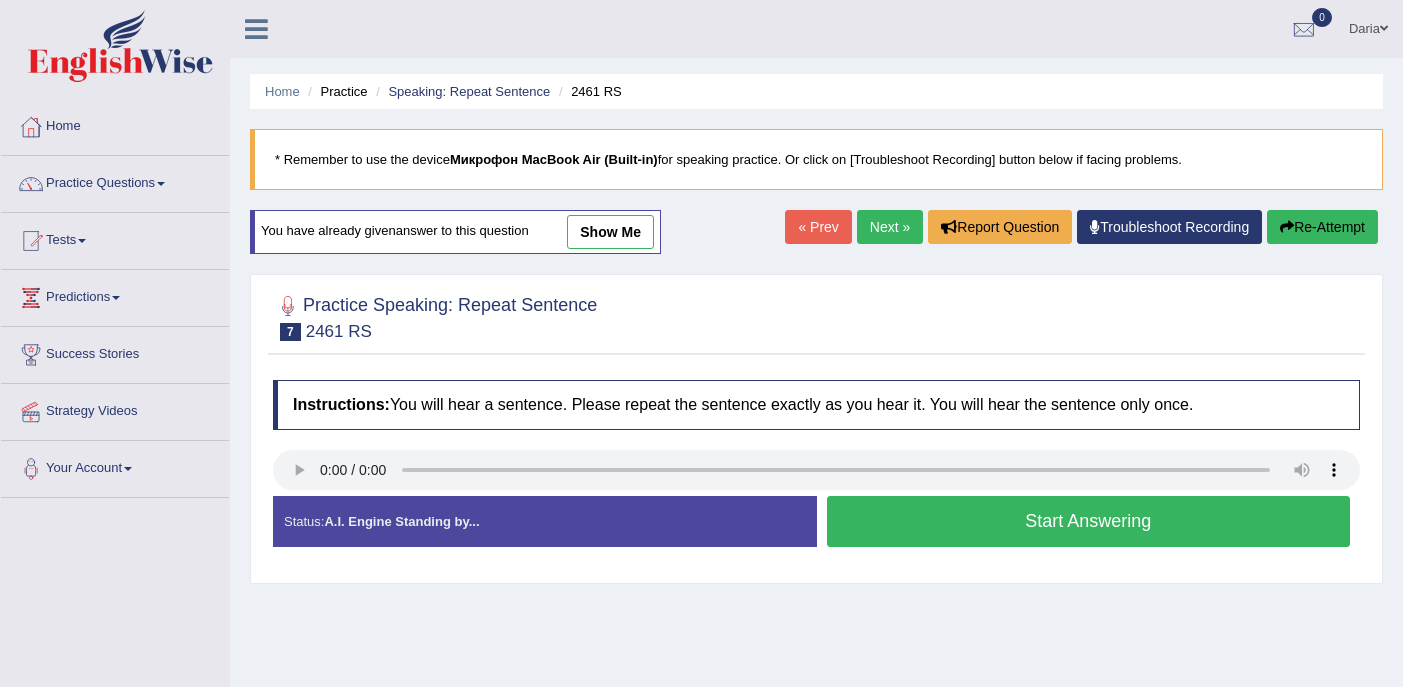 click on "Start Answering" at bounding box center (1089, 521) 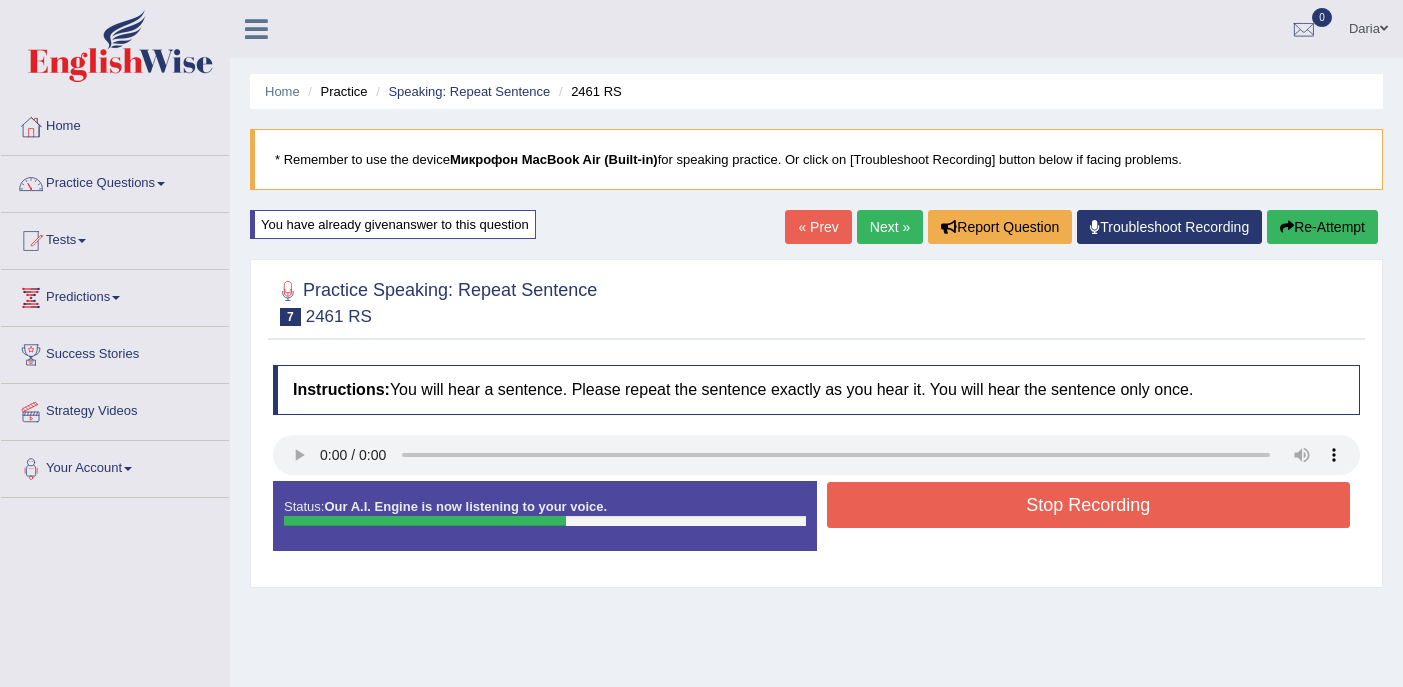 click on "Stop Recording" at bounding box center (1089, 505) 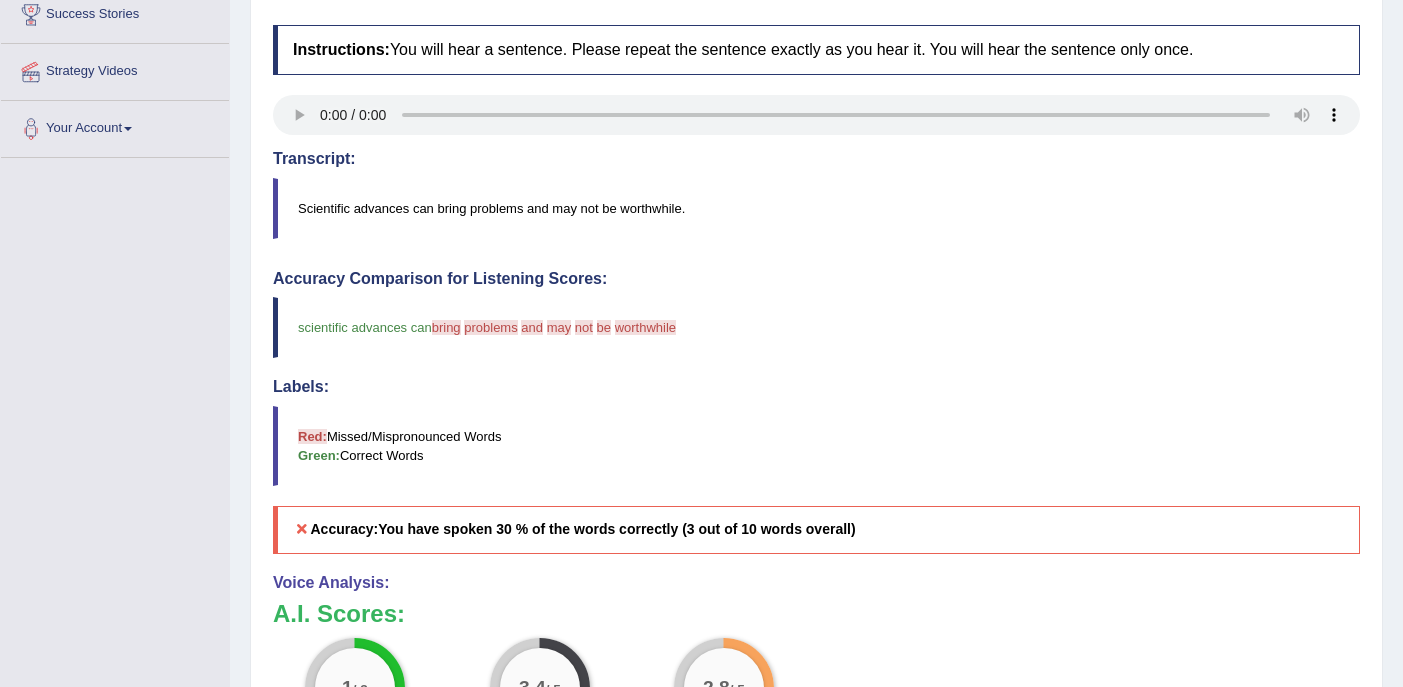 scroll, scrollTop: 0, scrollLeft: 0, axis: both 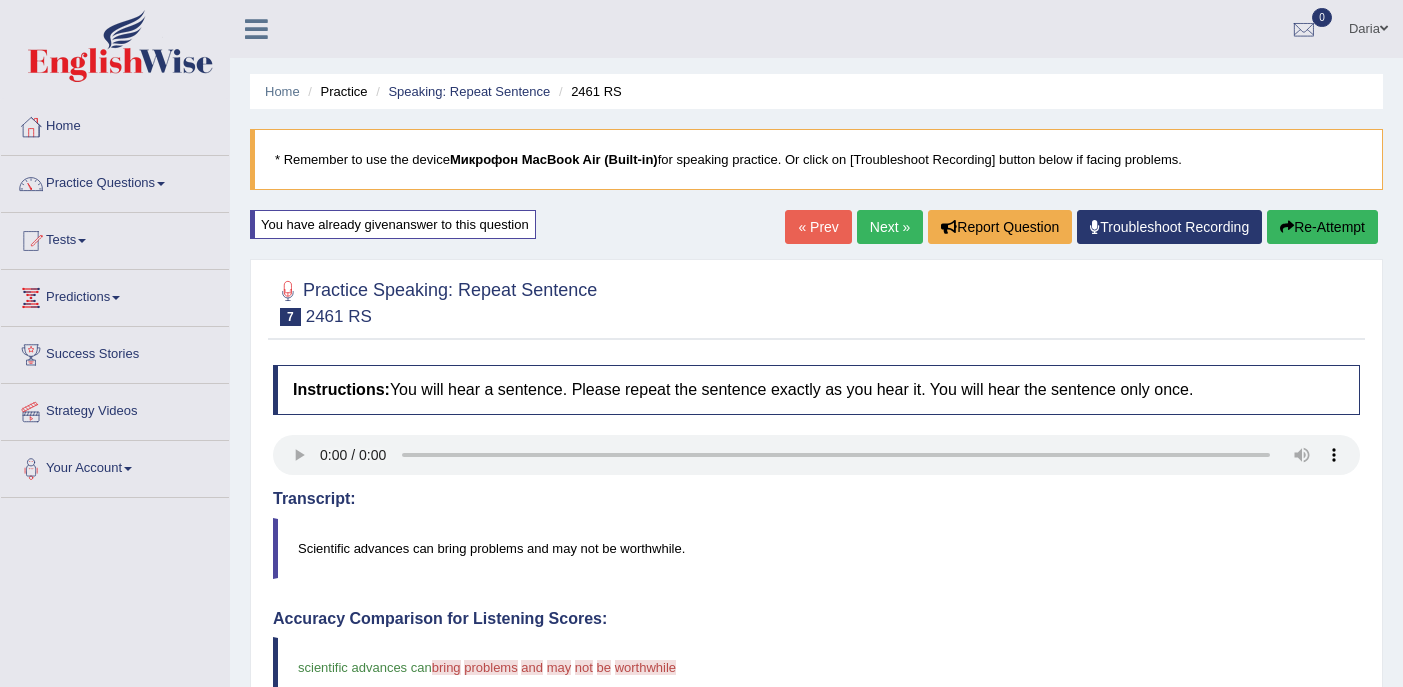 click on "Next »" at bounding box center [890, 227] 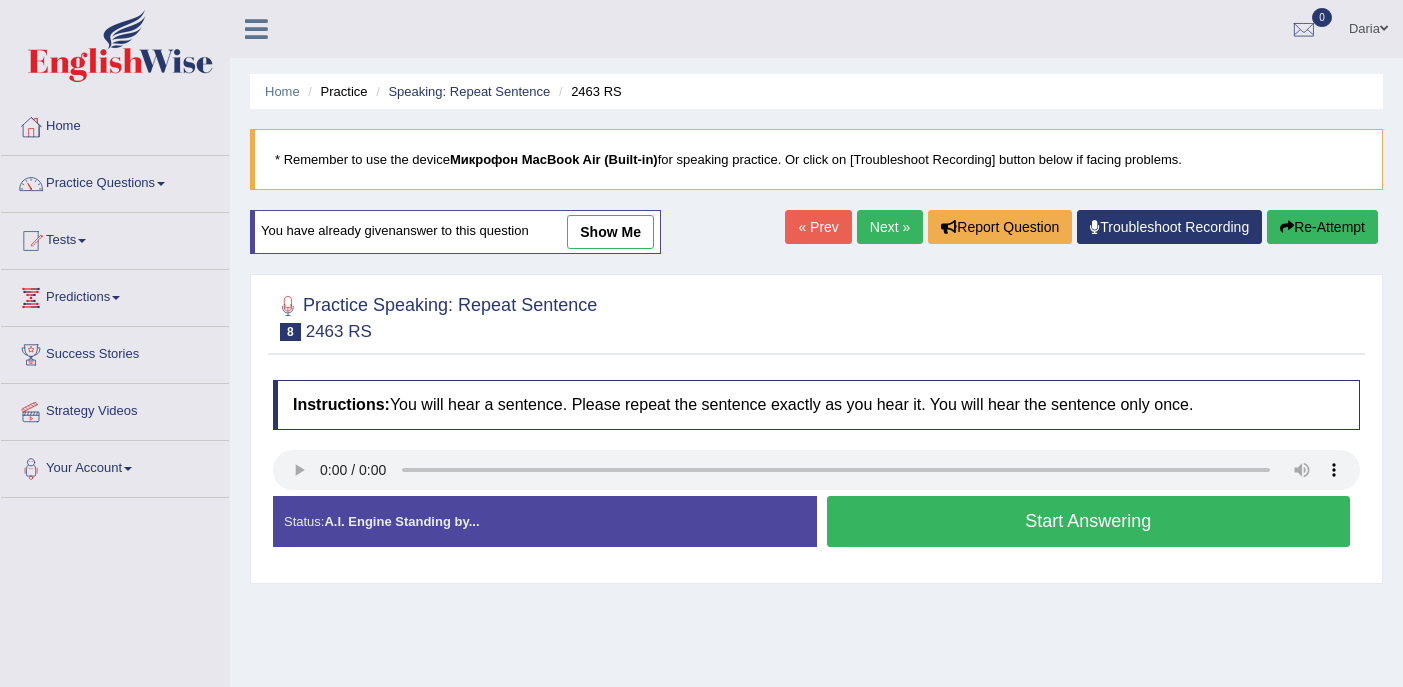scroll, scrollTop: 0, scrollLeft: 0, axis: both 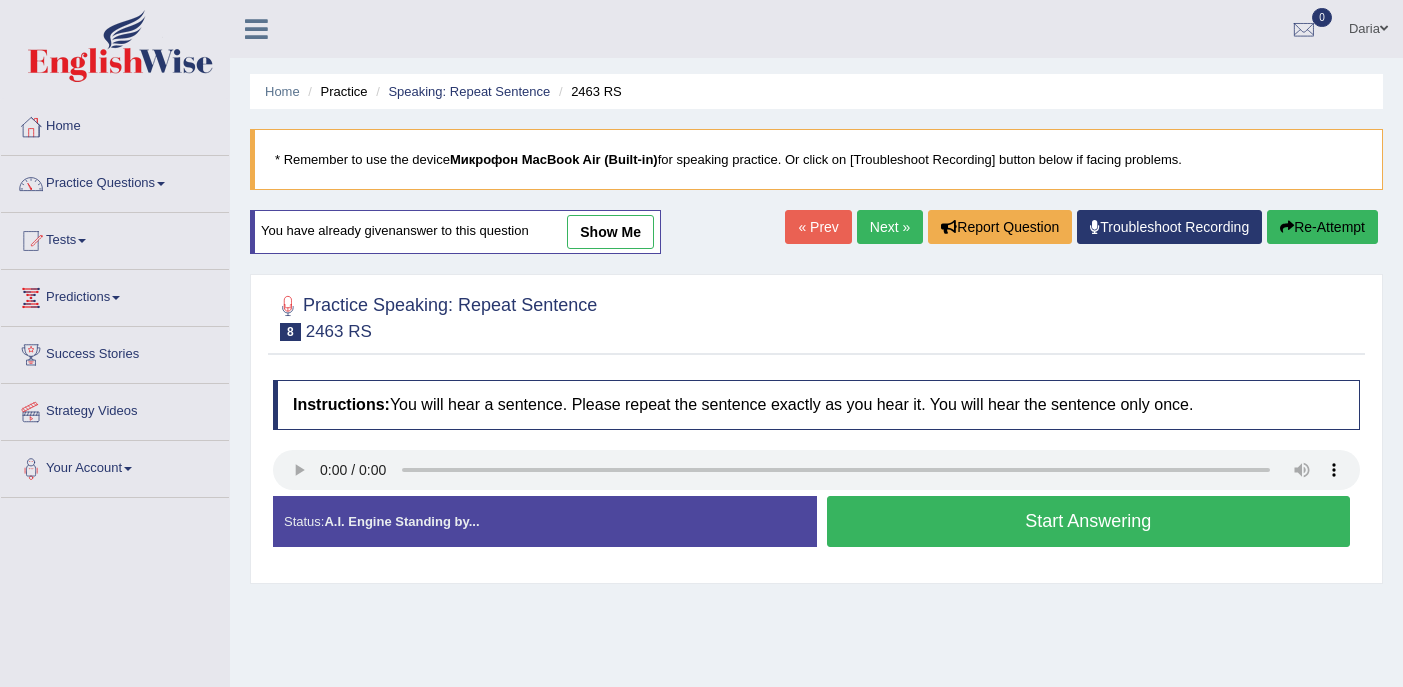 click on "Start Answering" at bounding box center (1089, 521) 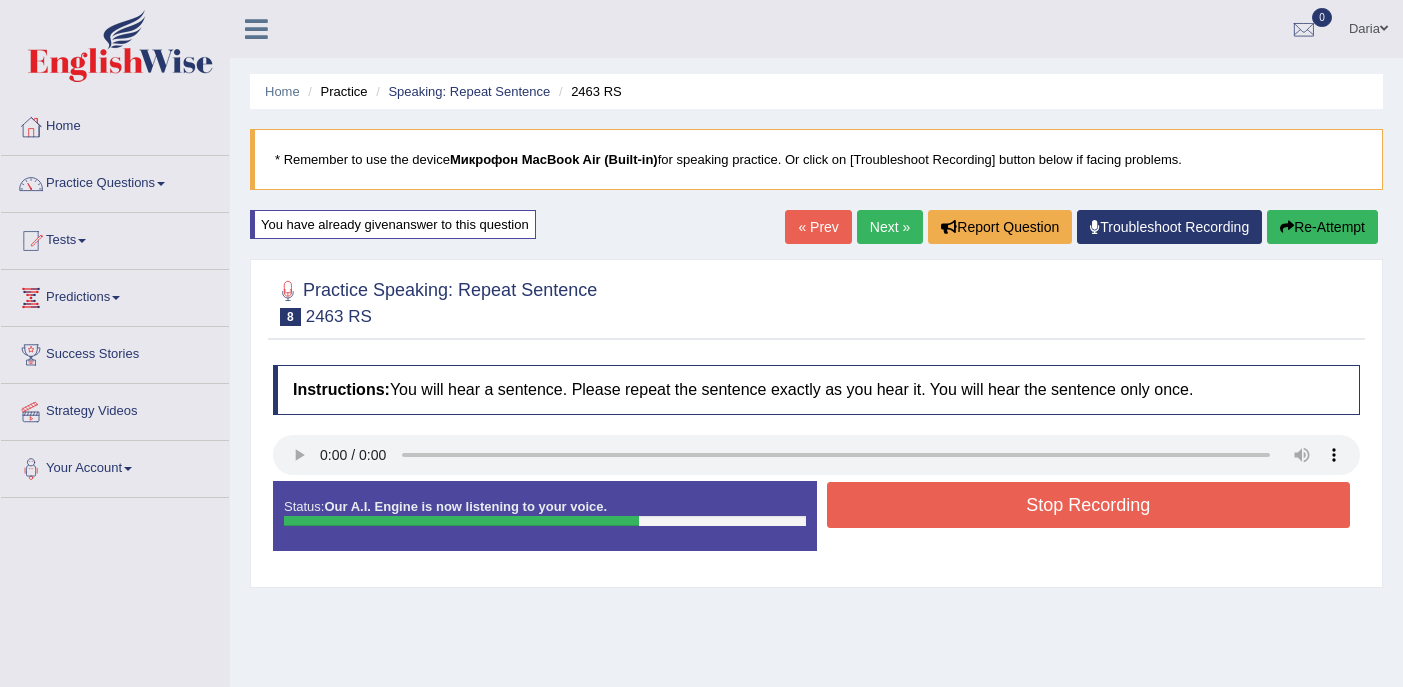 click on "Stop Recording" at bounding box center (1089, 505) 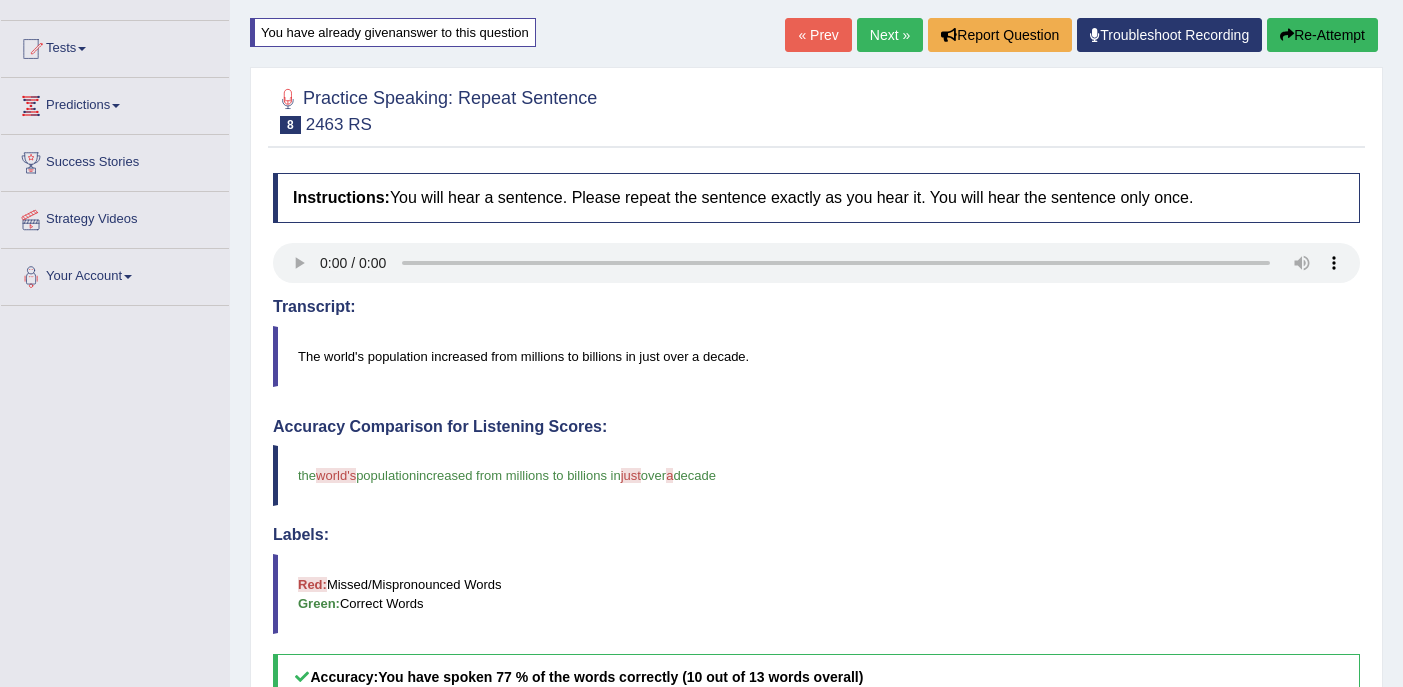 scroll, scrollTop: 0, scrollLeft: 0, axis: both 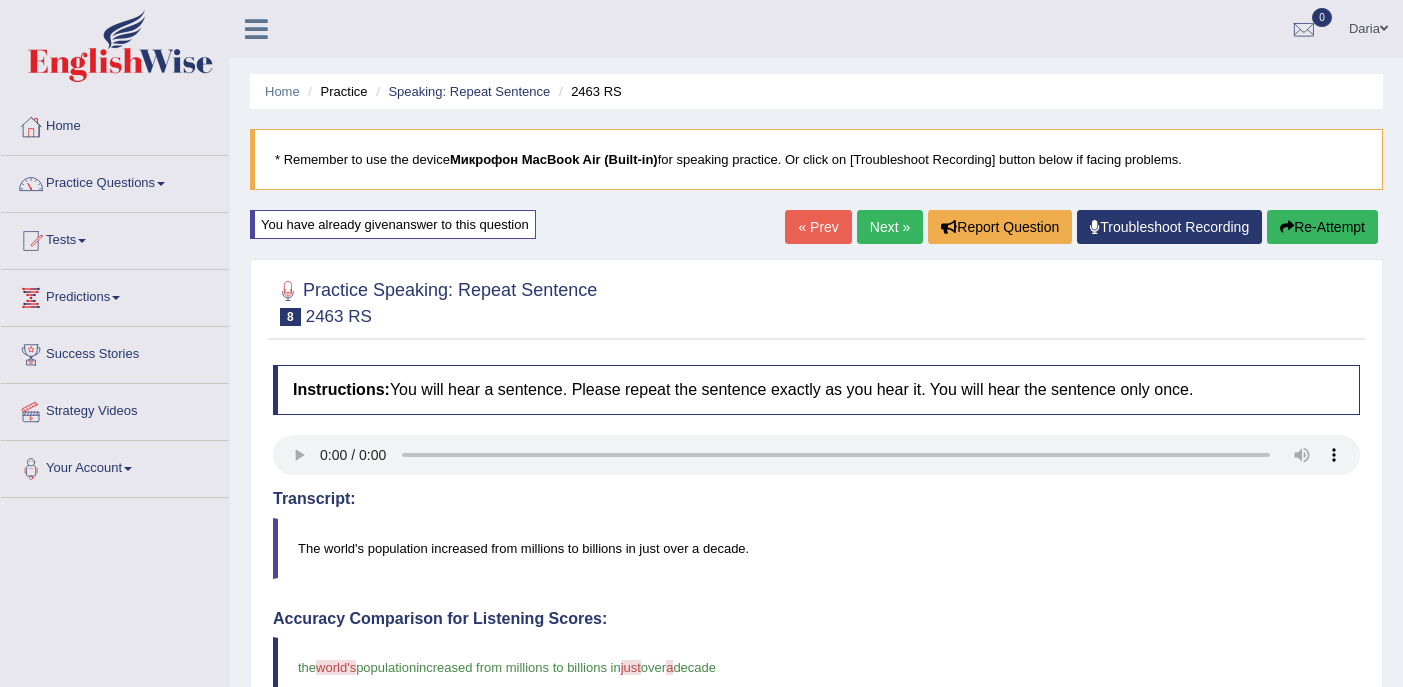 click on "Next »" at bounding box center [890, 227] 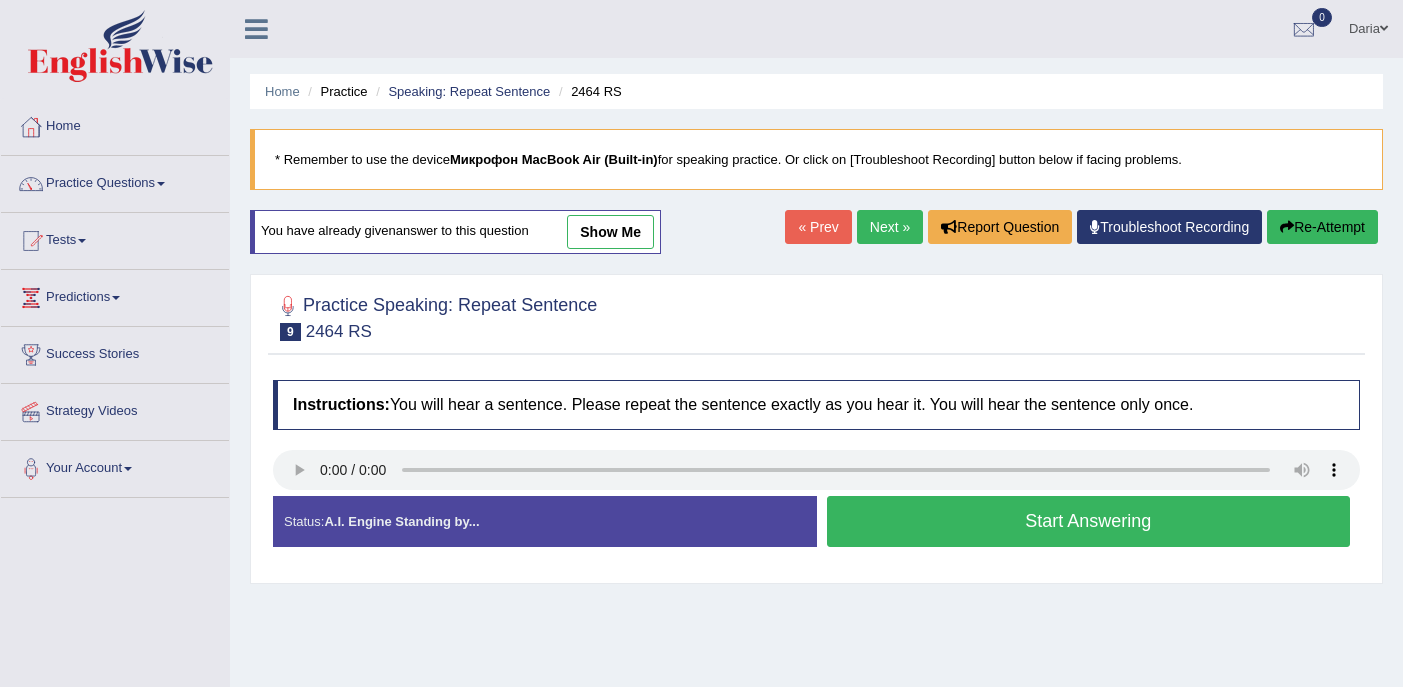 scroll, scrollTop: 0, scrollLeft: 0, axis: both 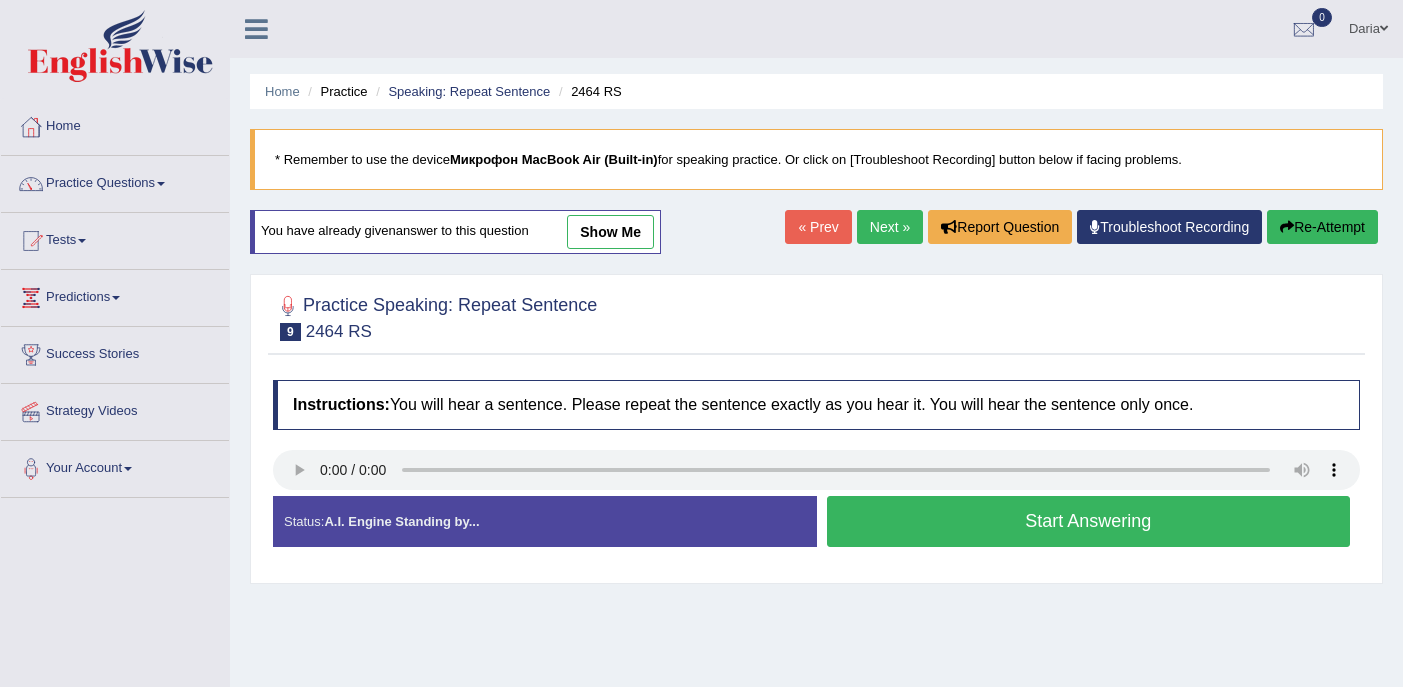 click on "Start Answering" at bounding box center [1089, 521] 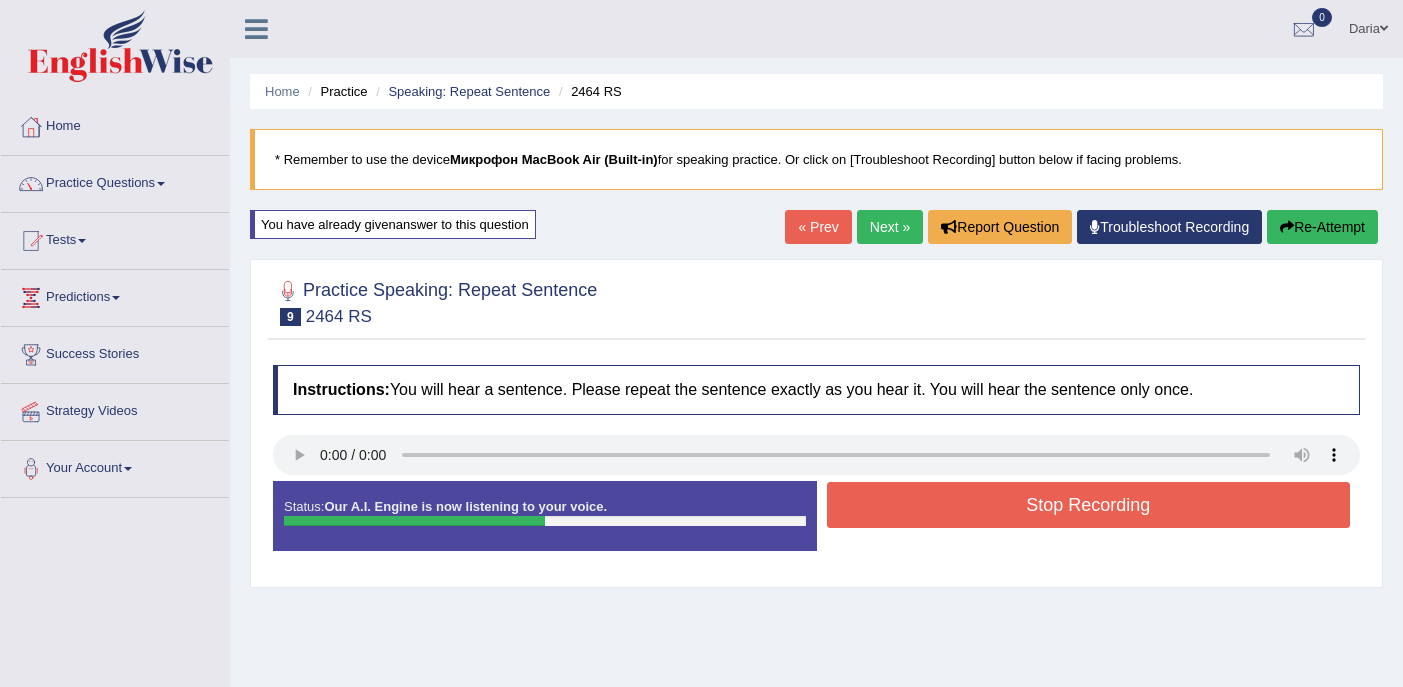 click on "Stop Recording" at bounding box center (1089, 505) 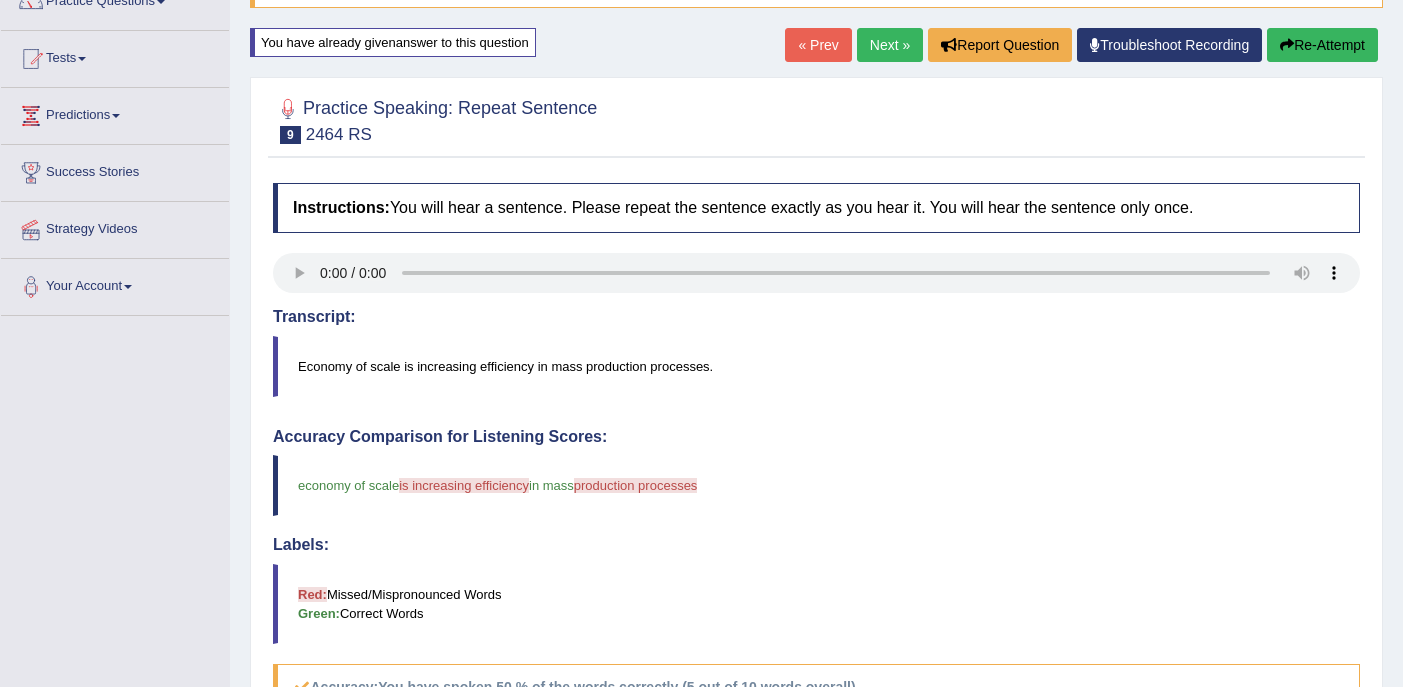 scroll, scrollTop: 0, scrollLeft: 0, axis: both 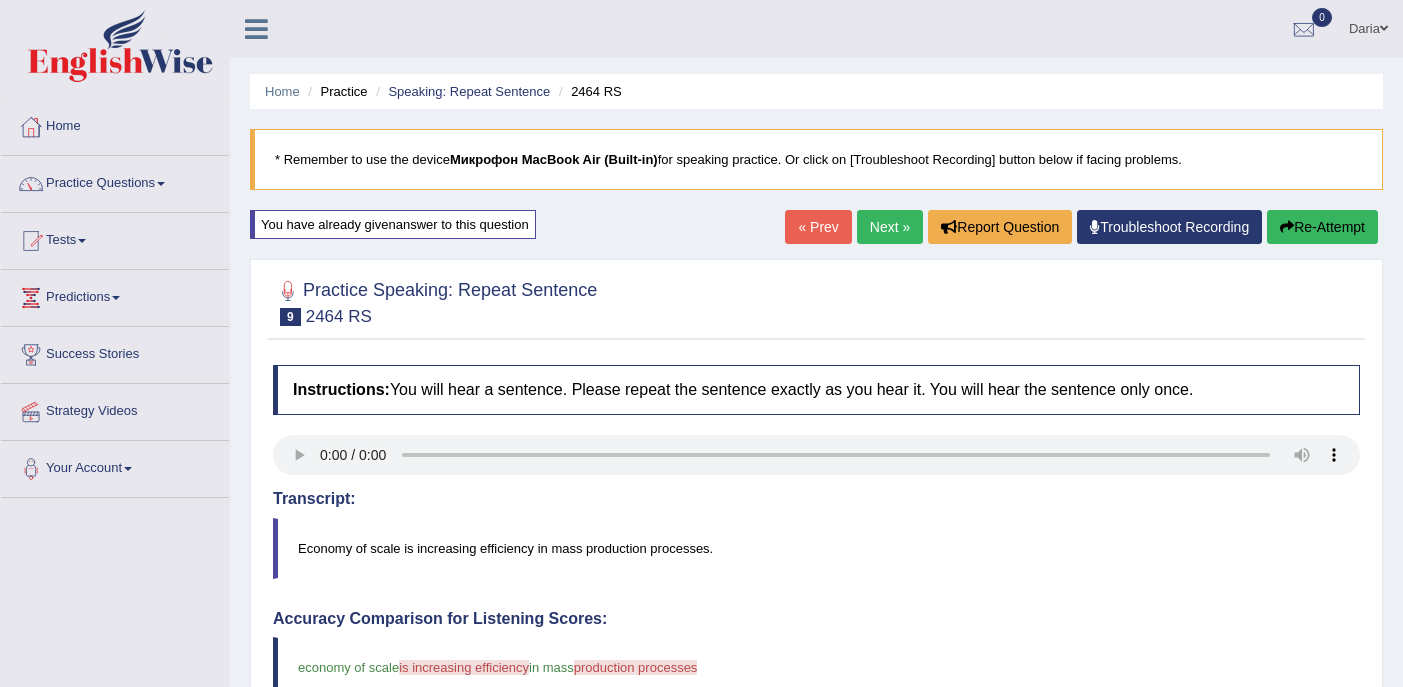 click on "Re-Attempt" at bounding box center (1322, 227) 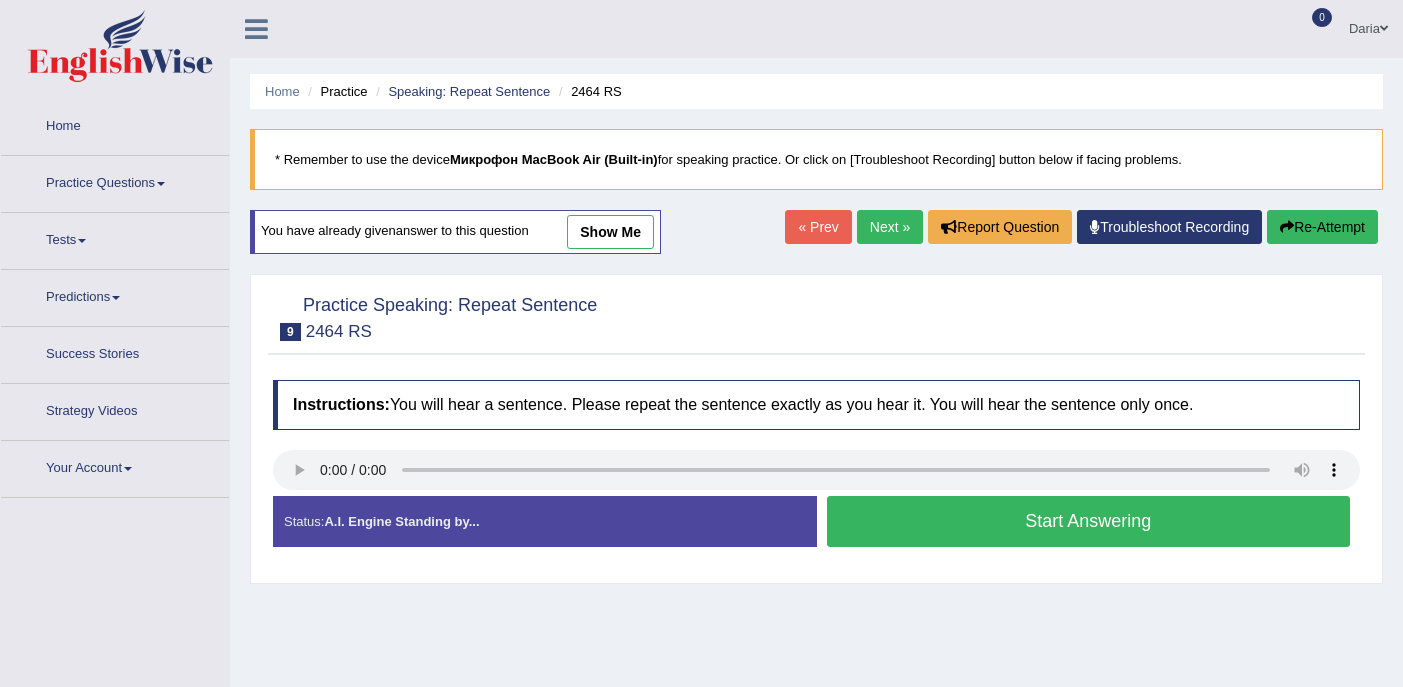 scroll, scrollTop: 0, scrollLeft: 0, axis: both 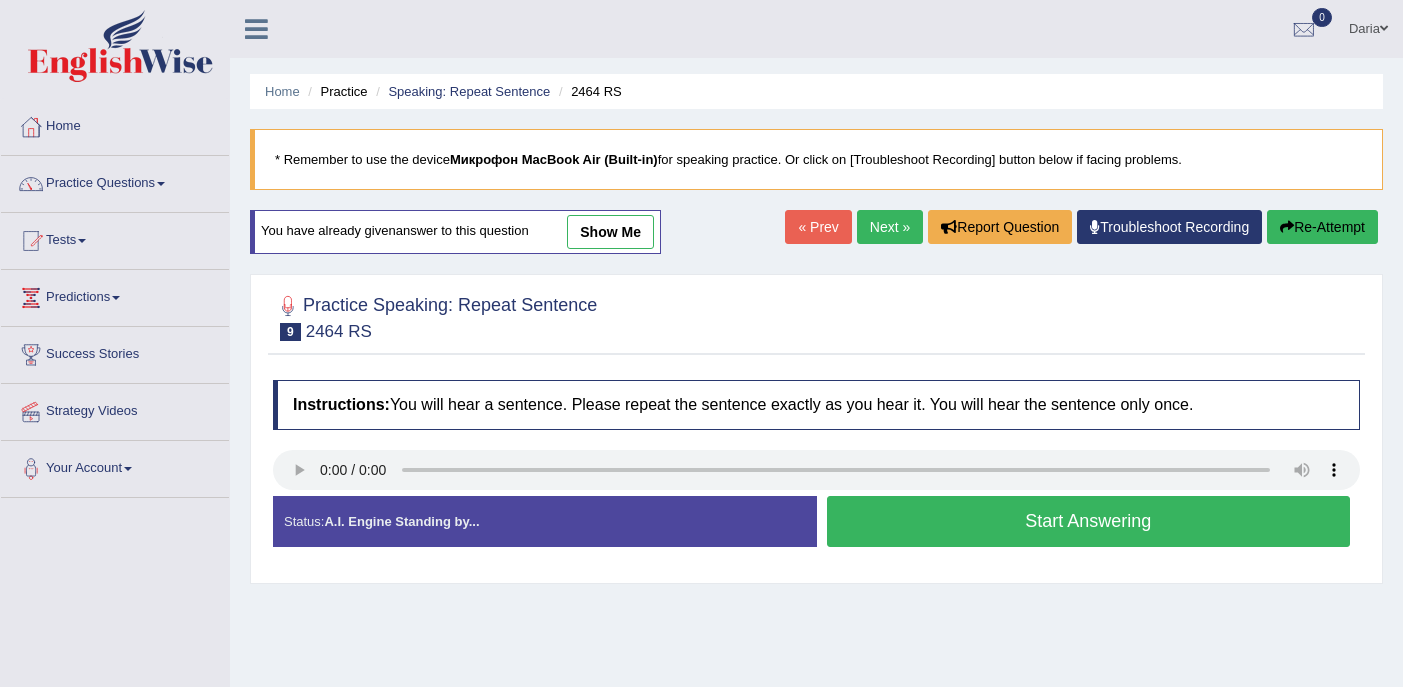 click on "Start Answering" at bounding box center (1089, 521) 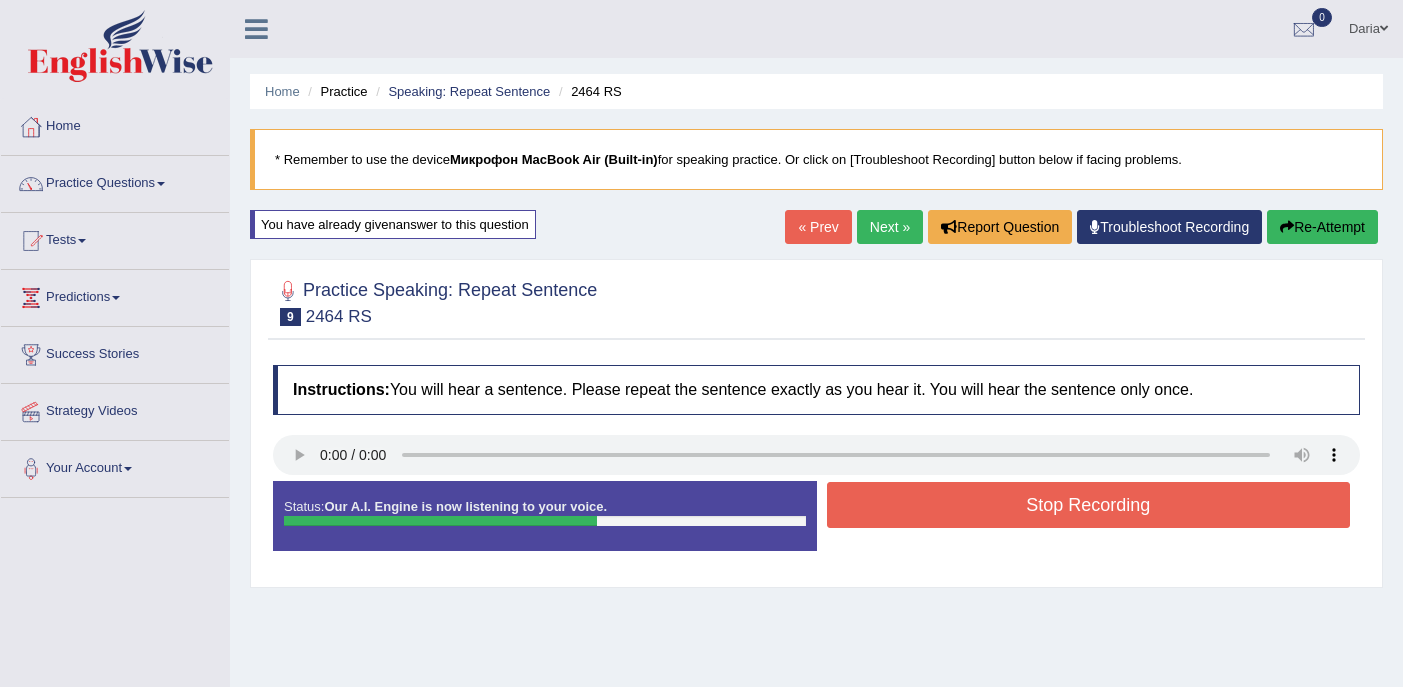 click on "Stop Recording" at bounding box center (1089, 505) 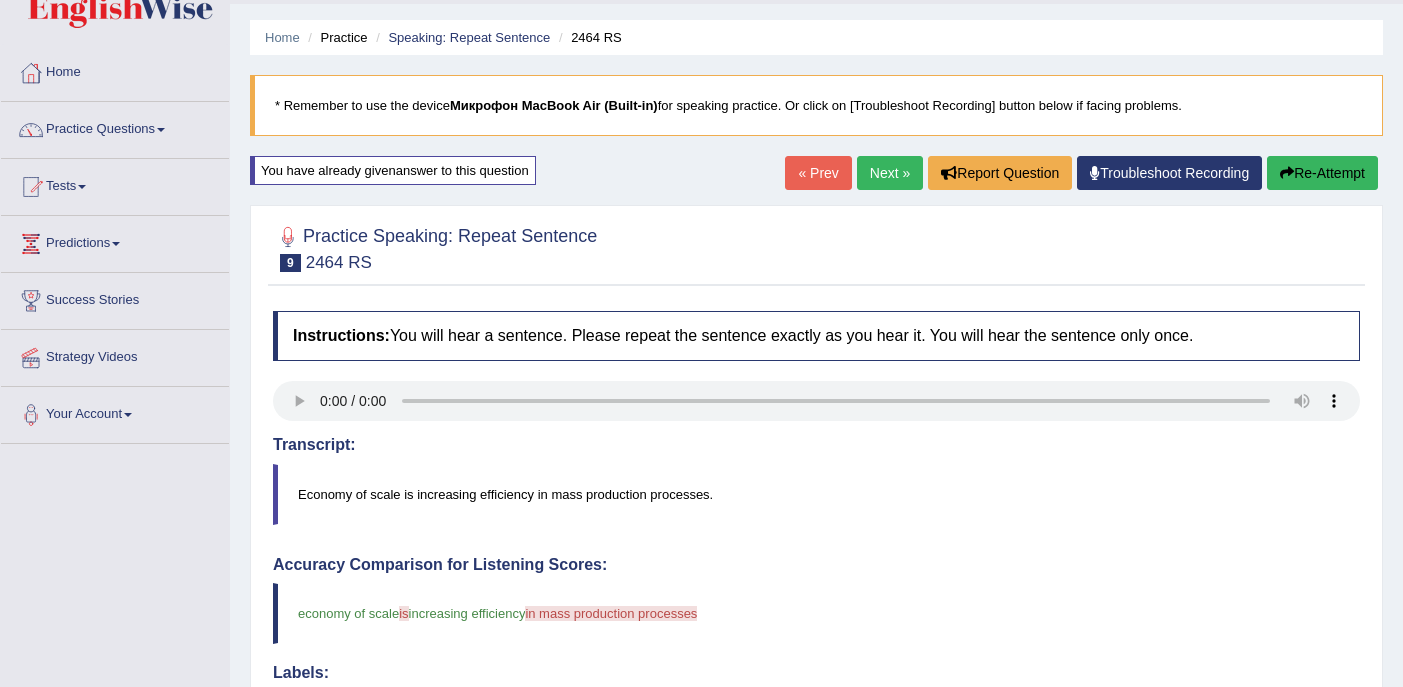 scroll, scrollTop: 0, scrollLeft: 0, axis: both 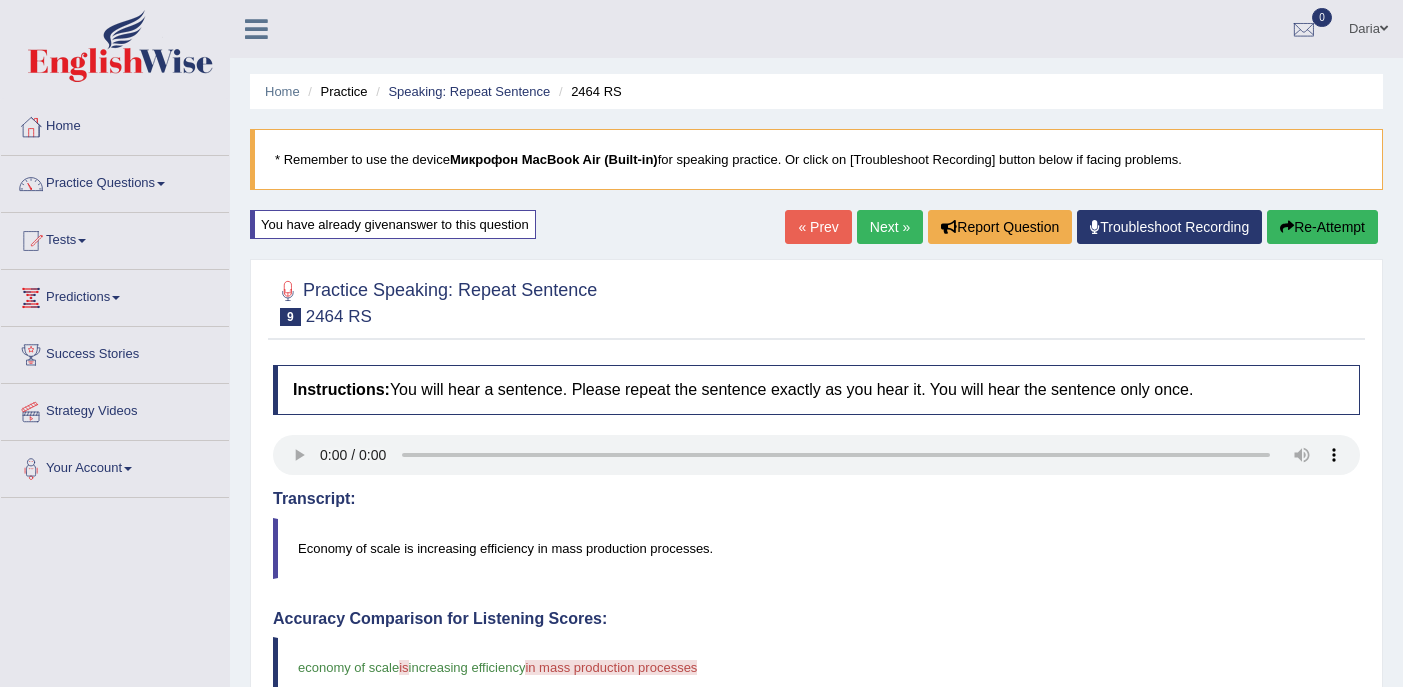 click on "Next »" at bounding box center [890, 227] 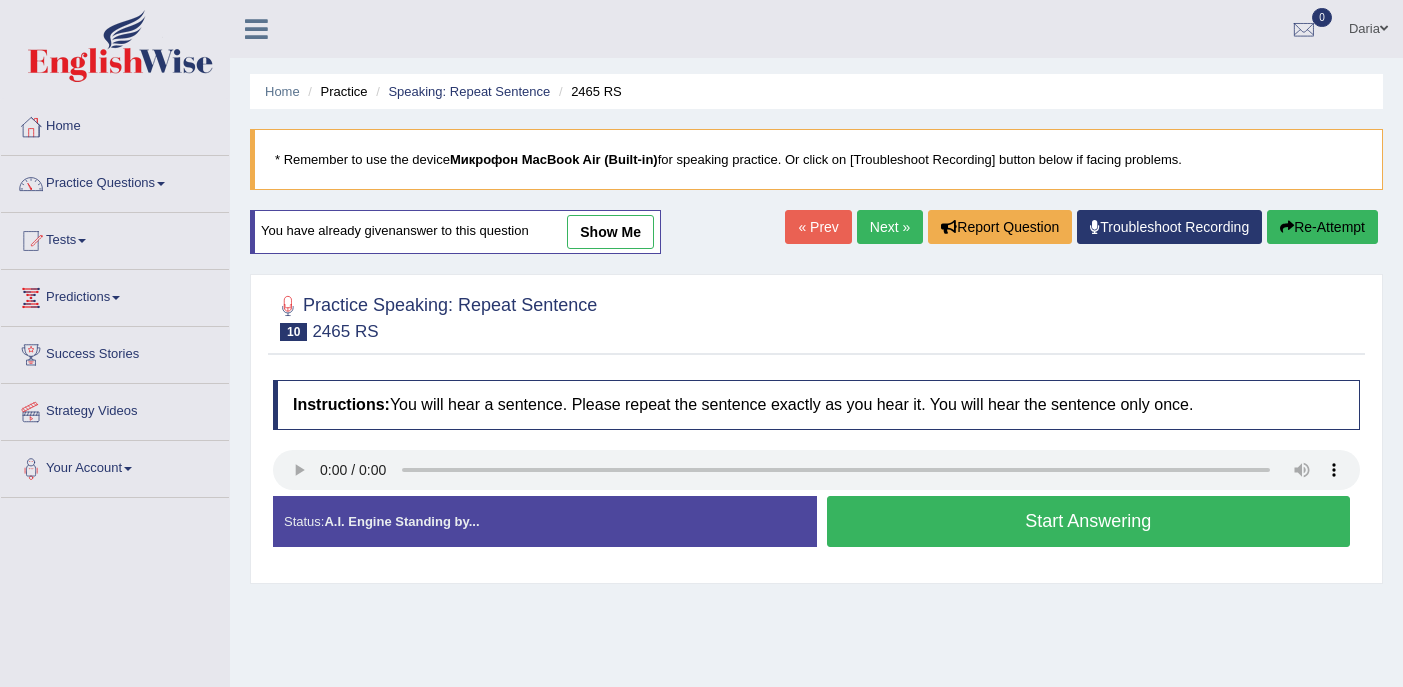 scroll, scrollTop: 0, scrollLeft: 0, axis: both 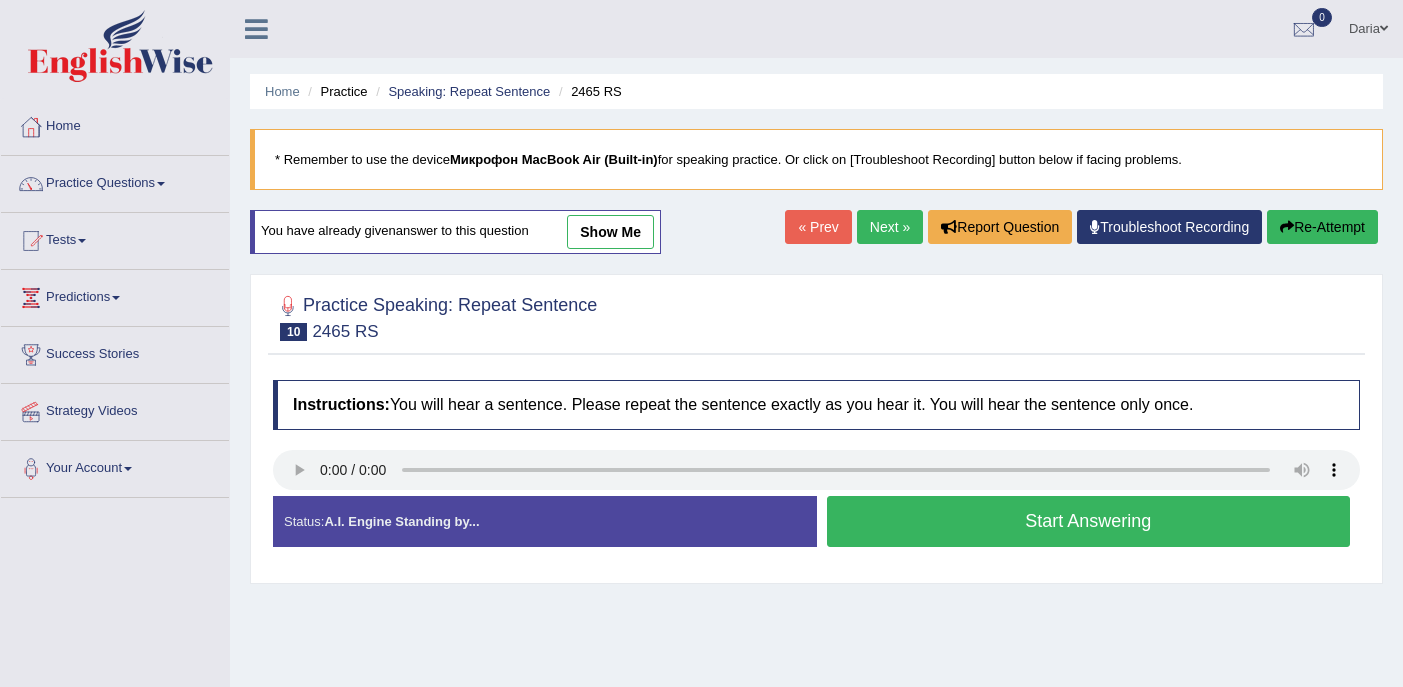 click on "Start Answering" at bounding box center (1089, 521) 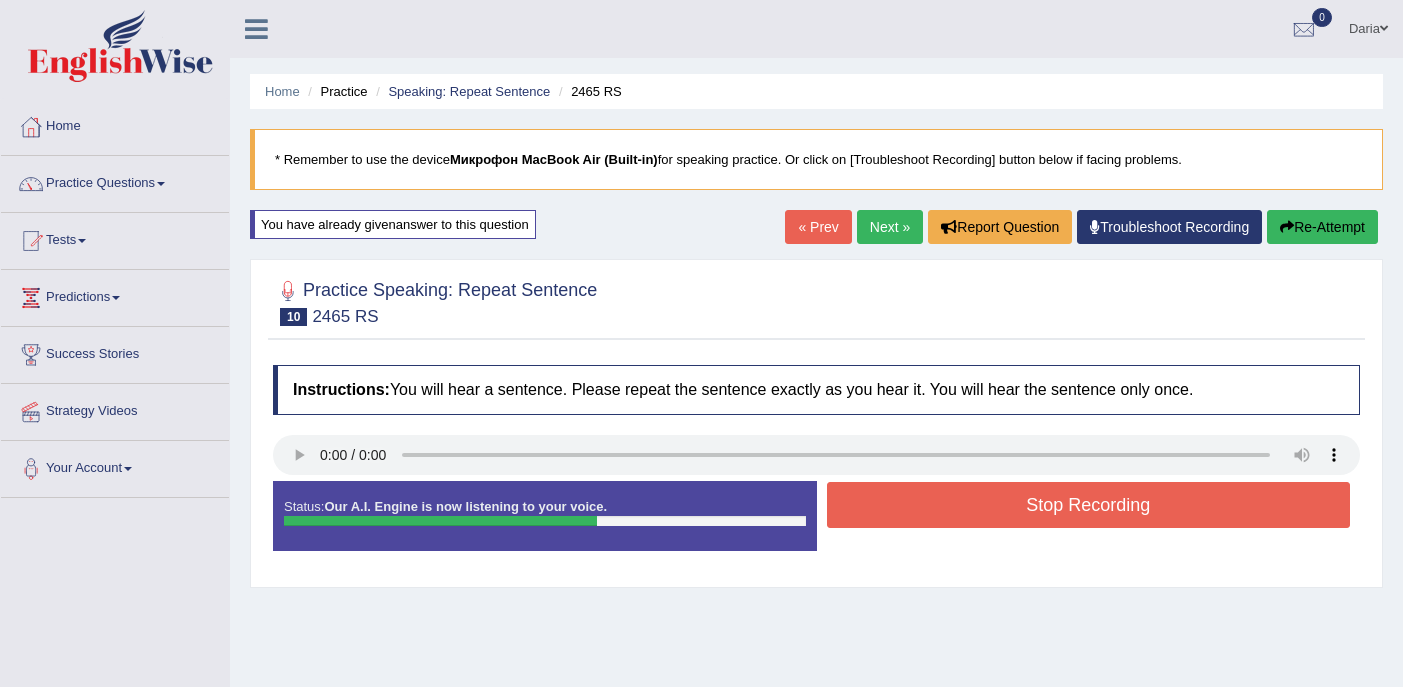 click on "Stop Recording" at bounding box center [1089, 505] 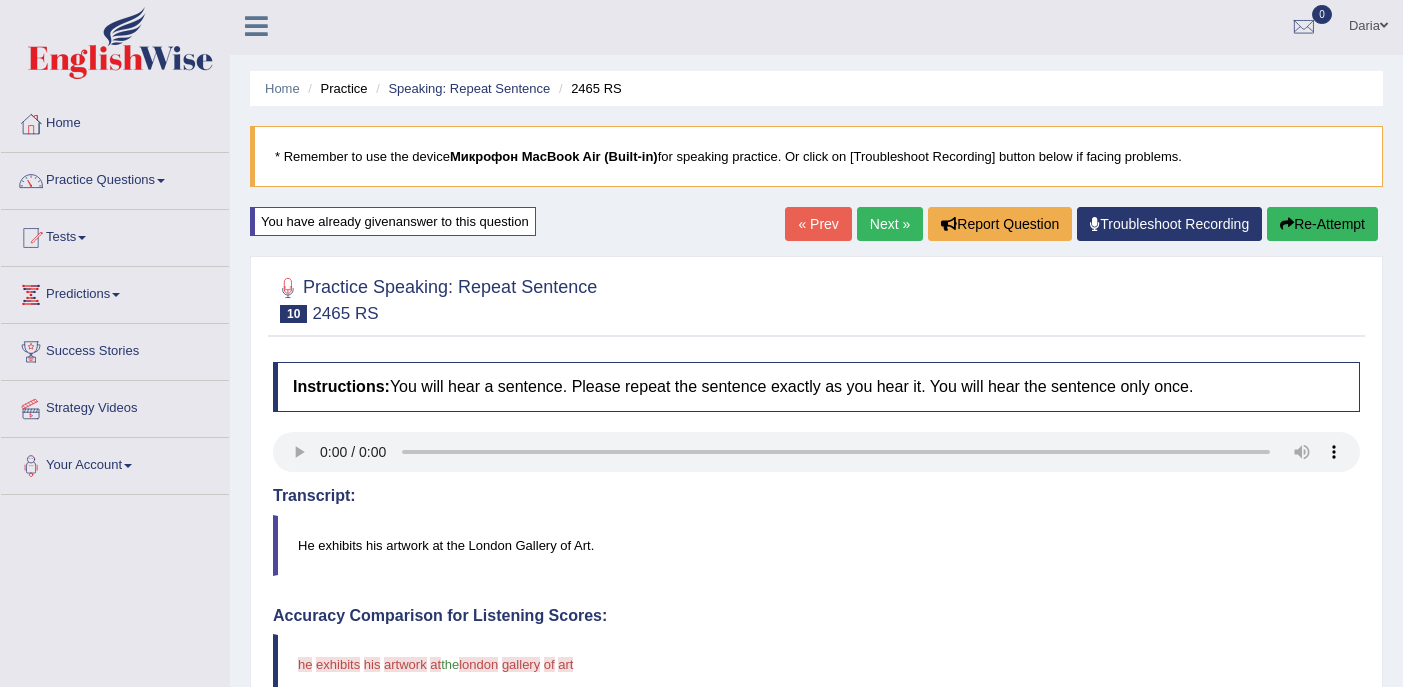 scroll, scrollTop: 0, scrollLeft: 0, axis: both 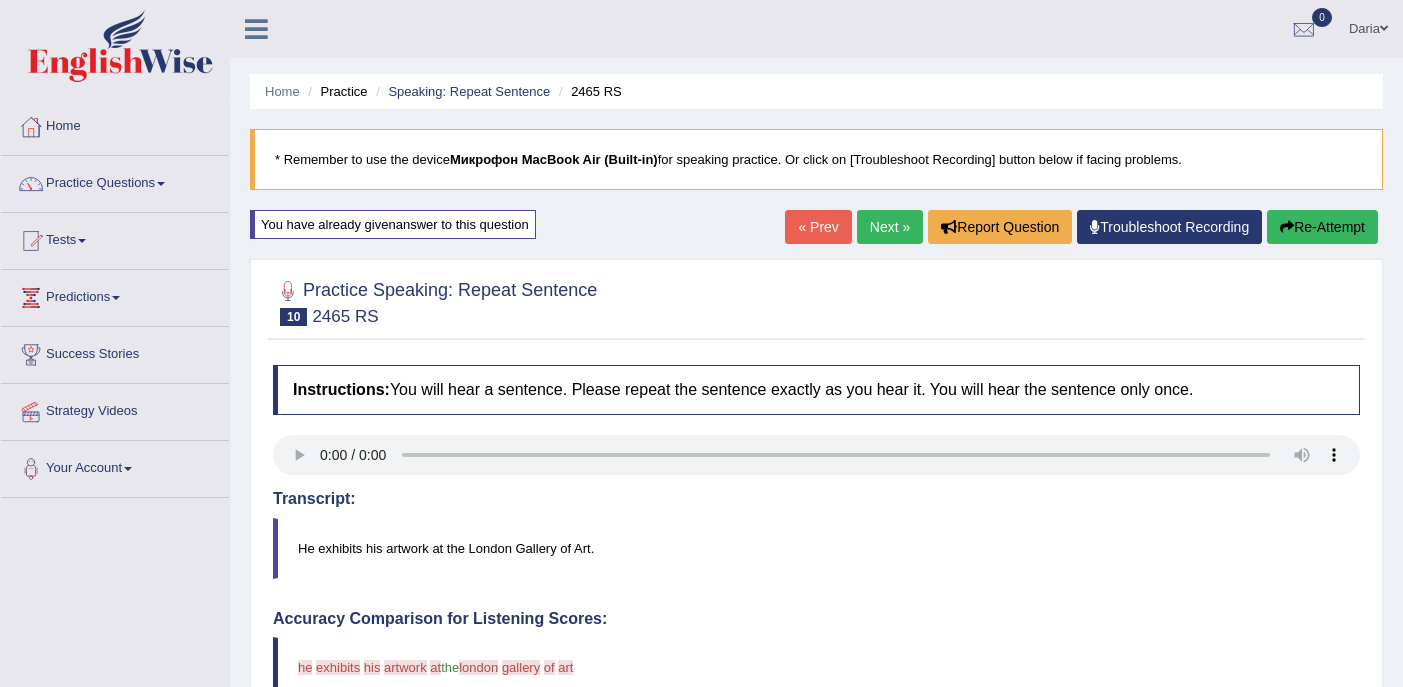 click on "Re-Attempt" at bounding box center (1322, 227) 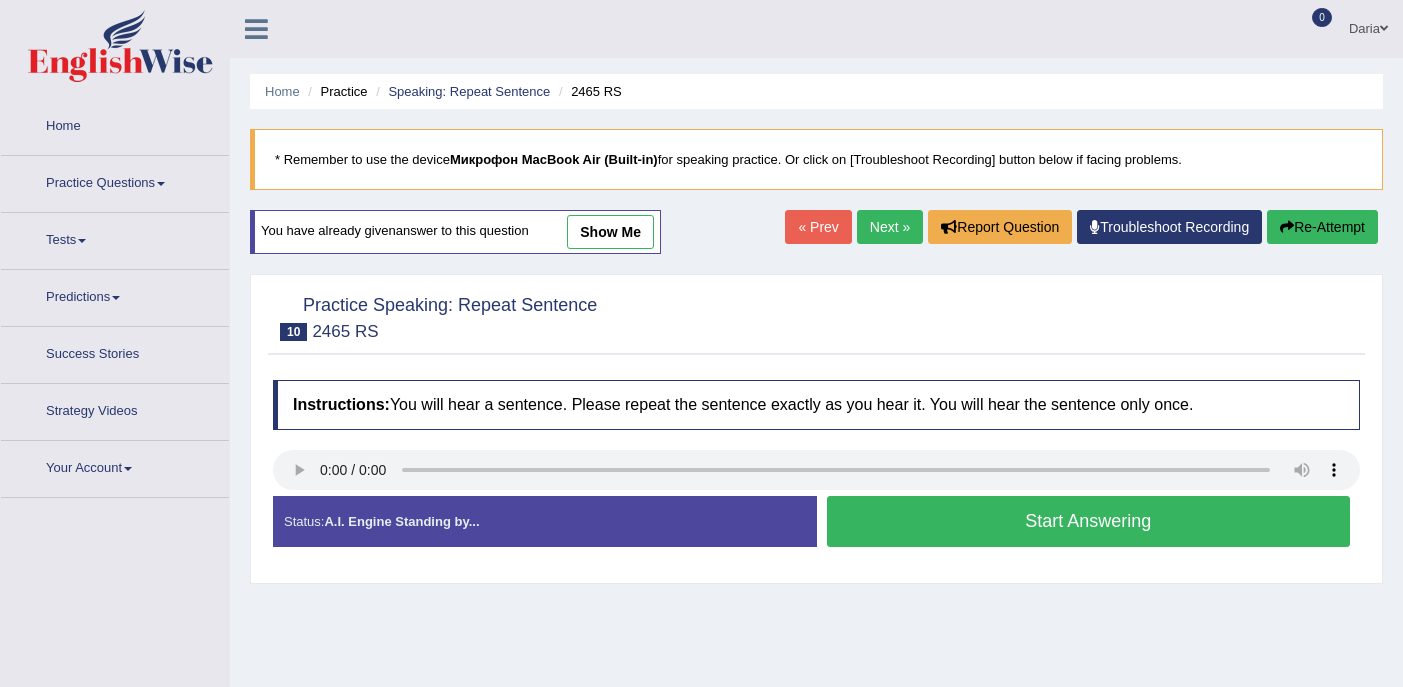 scroll, scrollTop: 0, scrollLeft: 0, axis: both 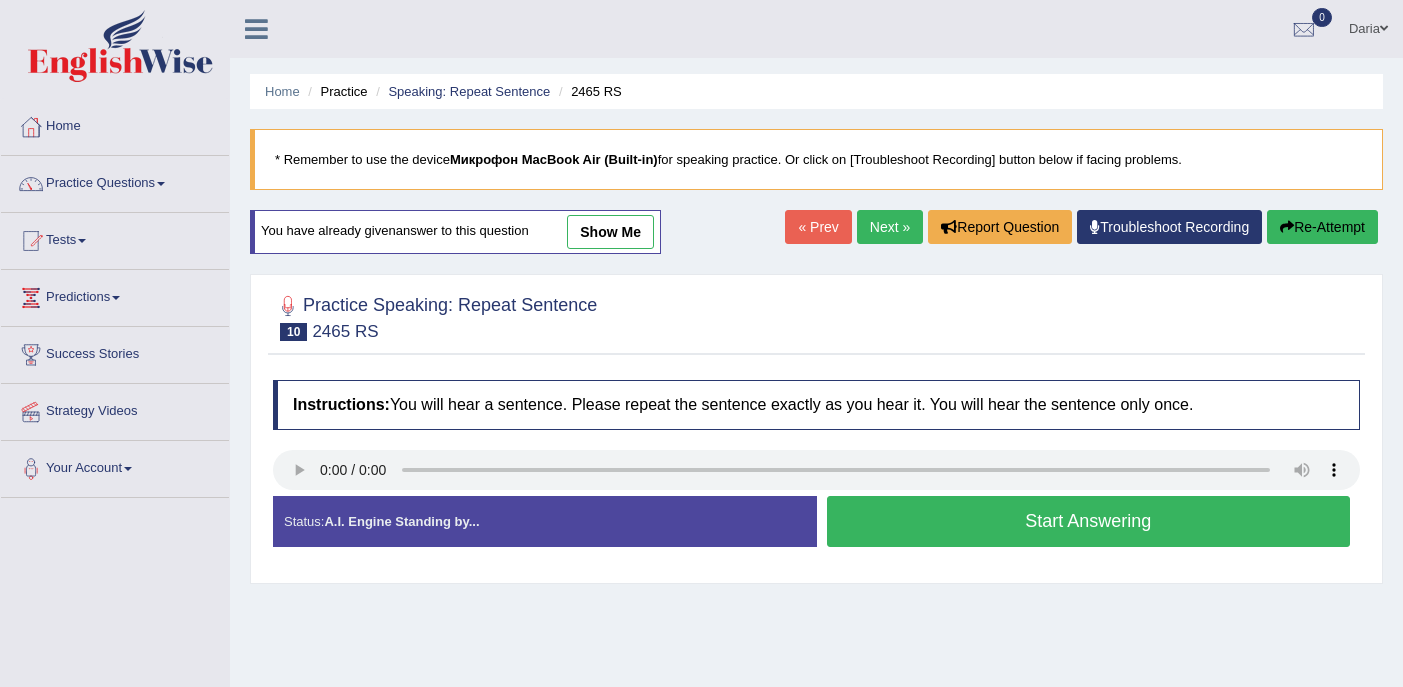 click on "Start Answering" at bounding box center [1089, 521] 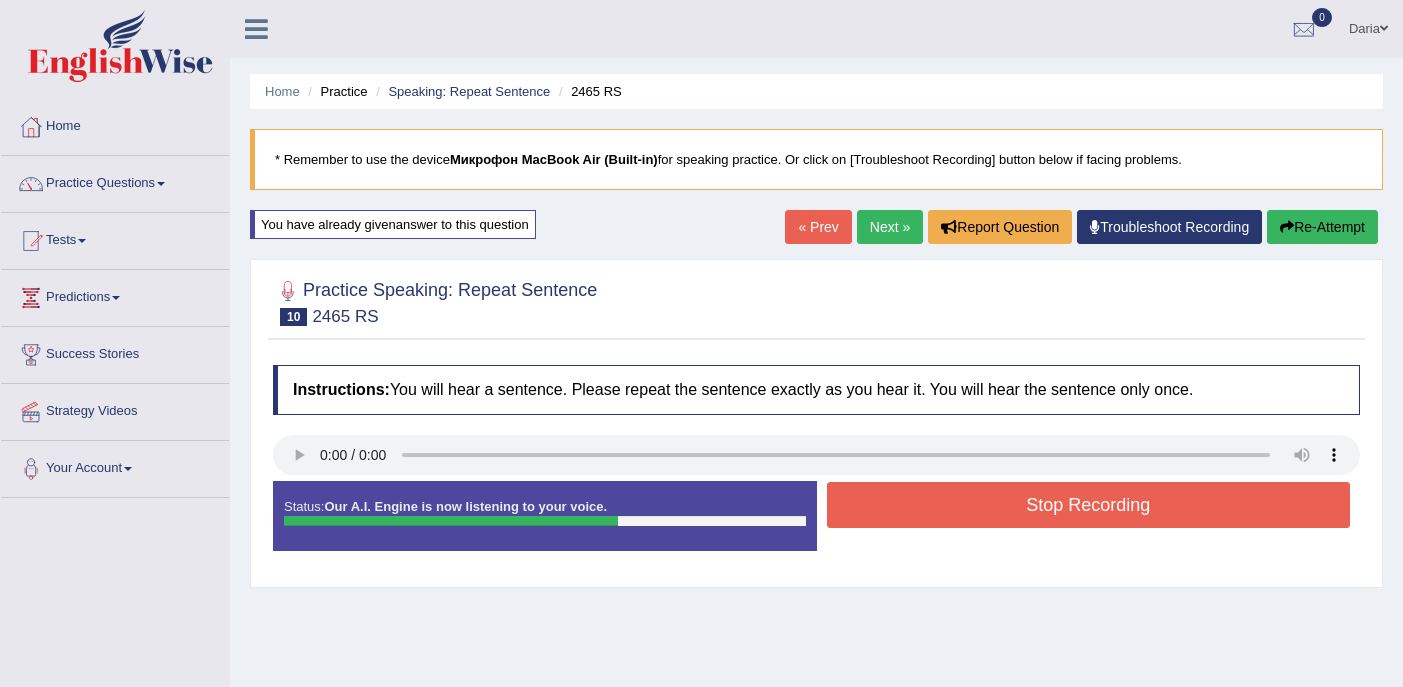 click on "Stop Recording" at bounding box center (1089, 505) 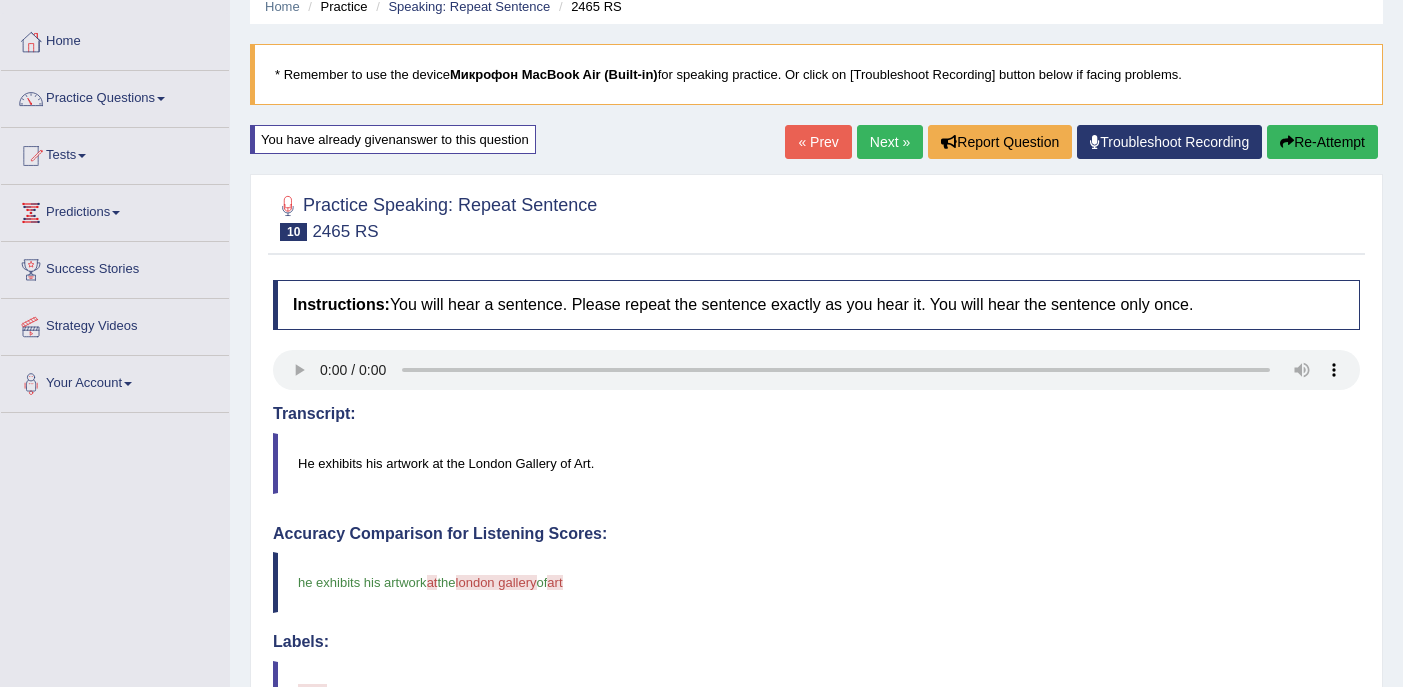 scroll, scrollTop: 0, scrollLeft: 0, axis: both 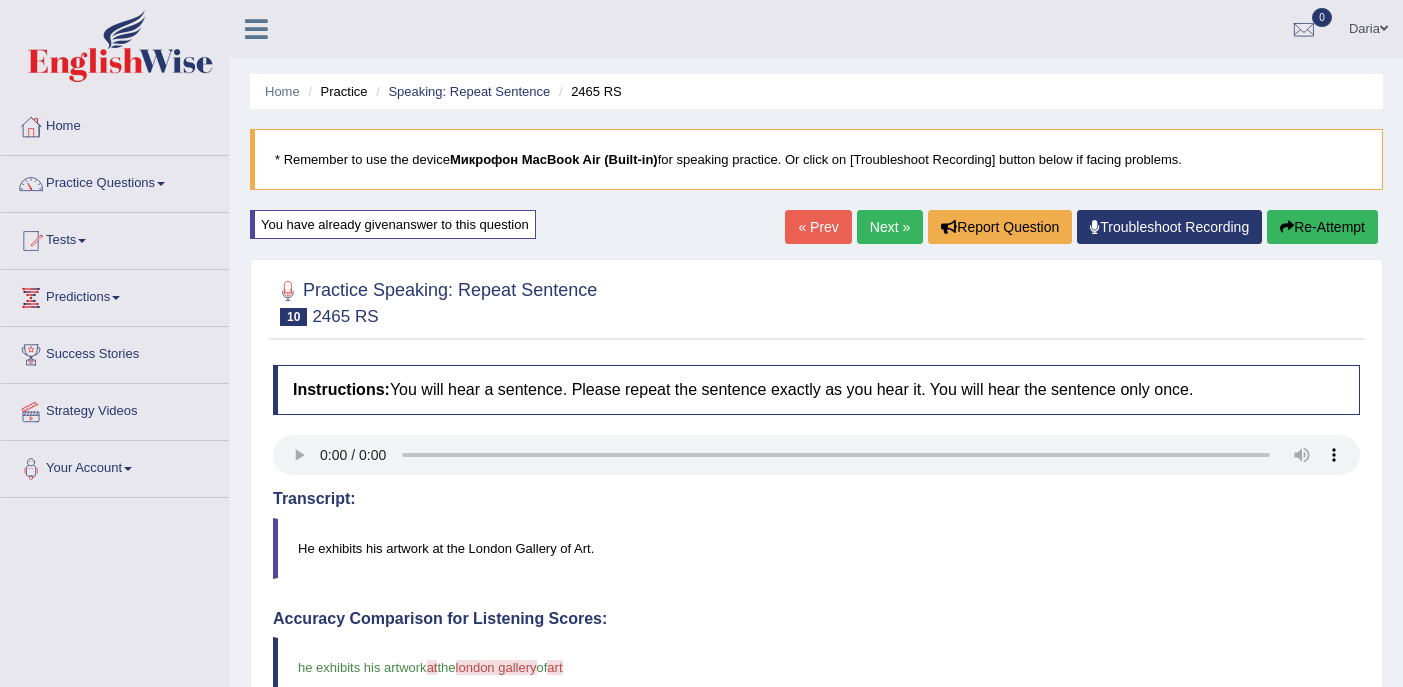 click on "Next »" at bounding box center (890, 227) 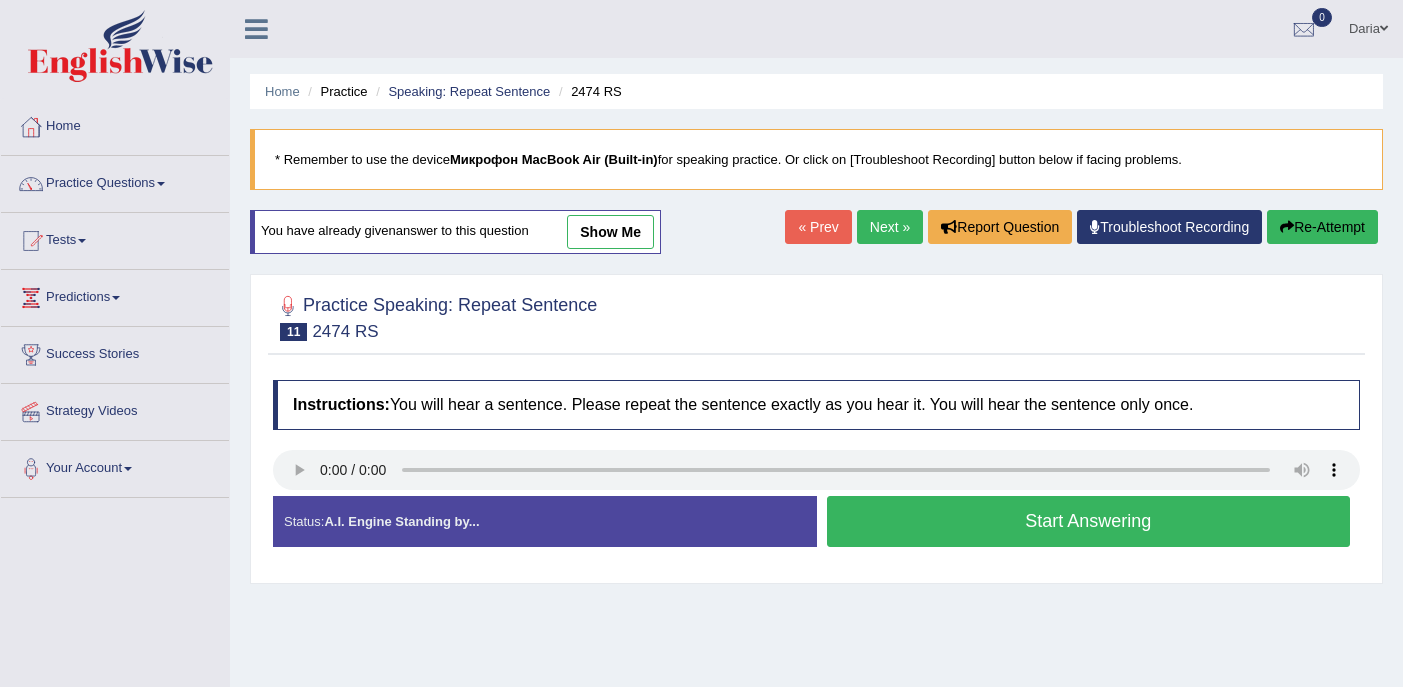 scroll, scrollTop: 0, scrollLeft: 0, axis: both 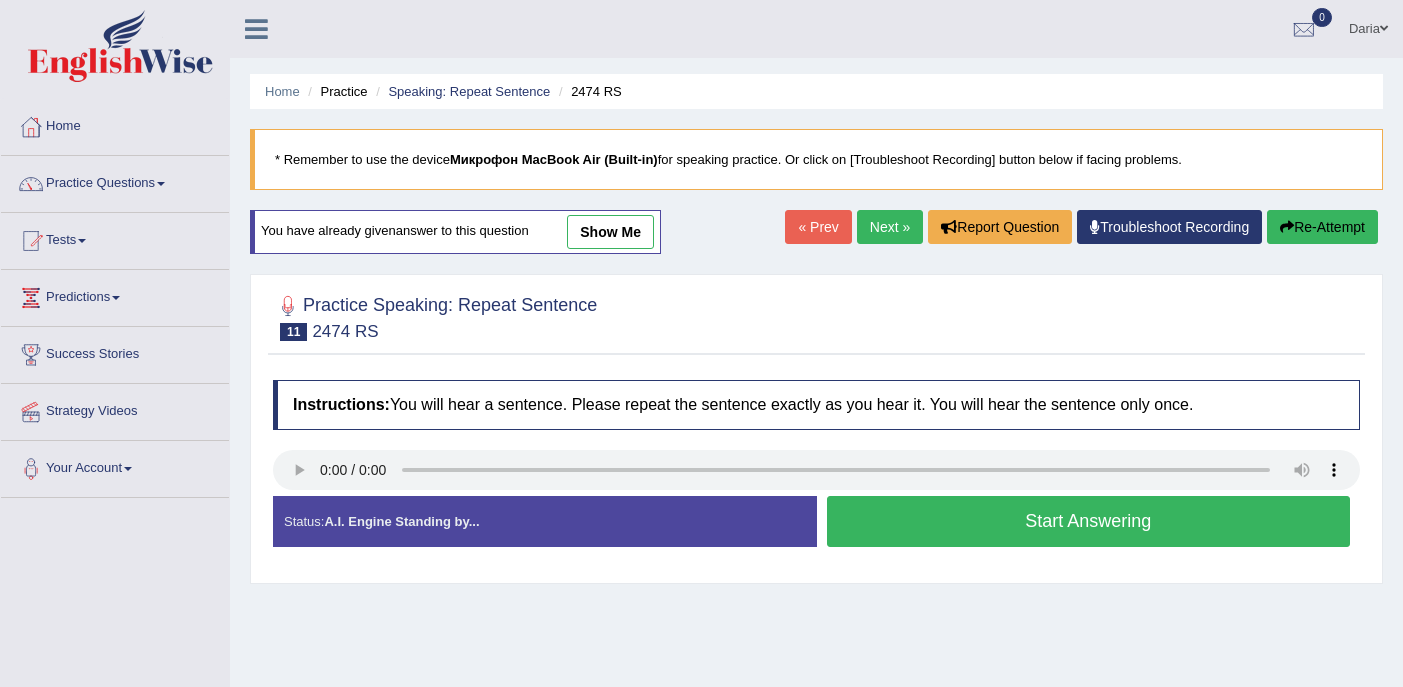 click on "Start Answering" at bounding box center (1089, 521) 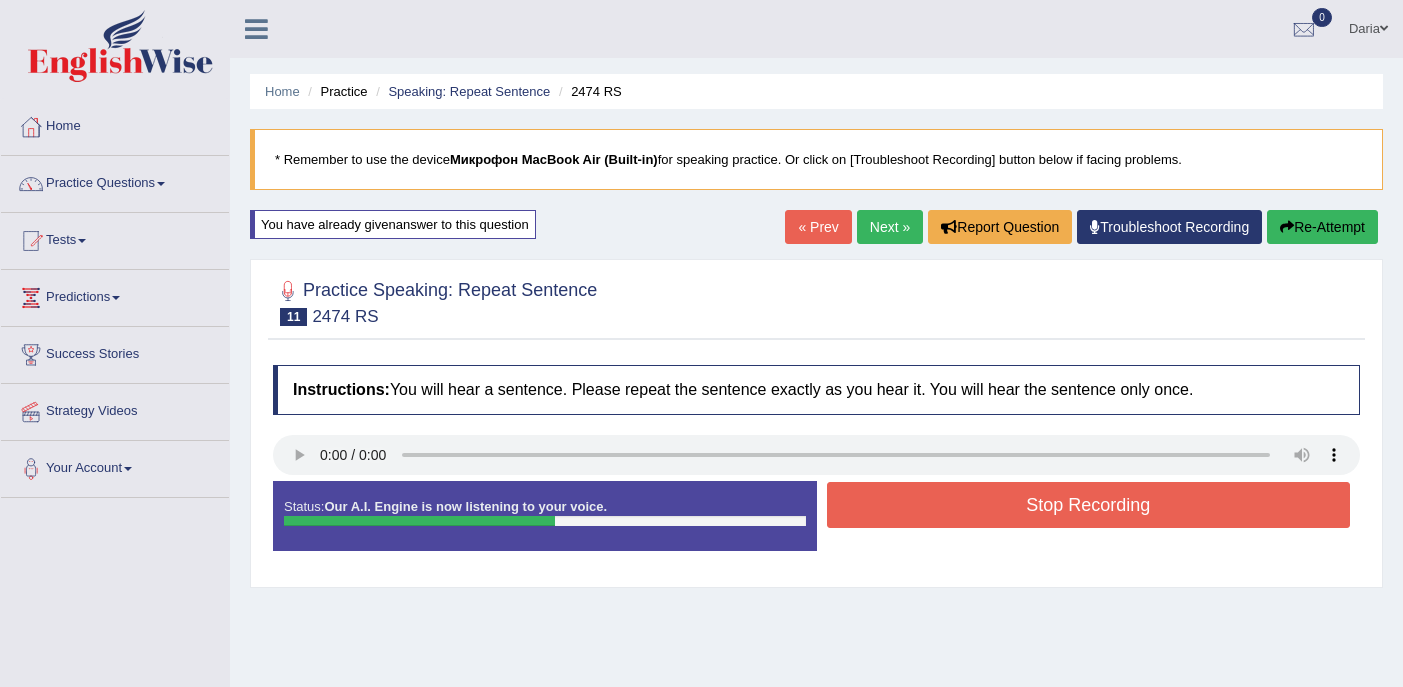 click on "Stop Recording" at bounding box center (1089, 505) 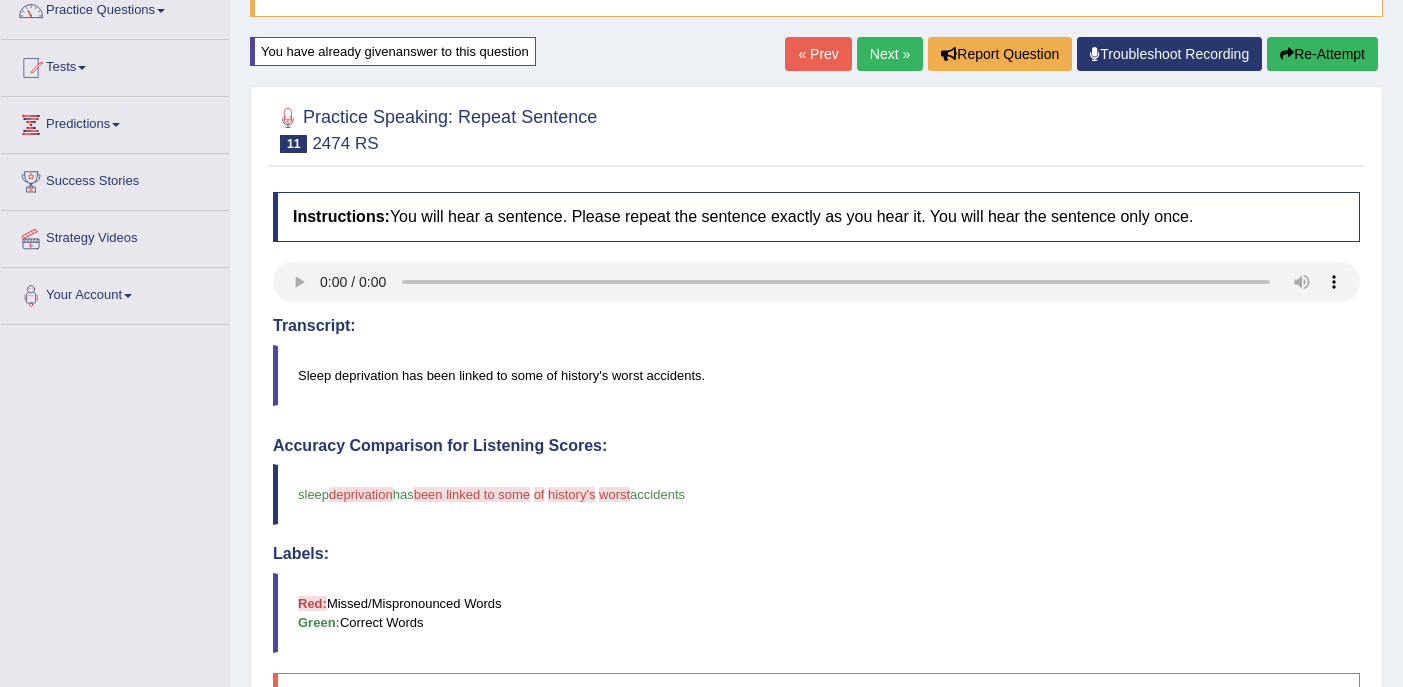 scroll, scrollTop: 0, scrollLeft: 0, axis: both 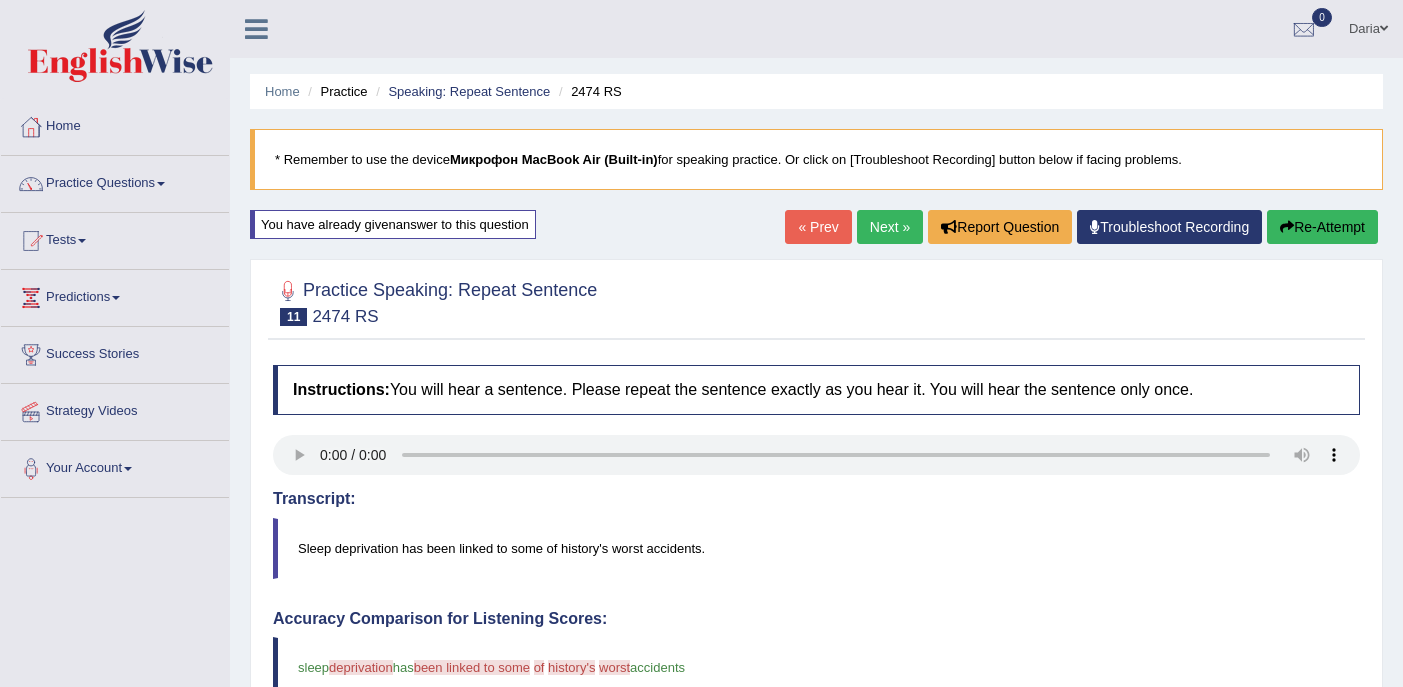 click on "Re-Attempt" at bounding box center (1322, 227) 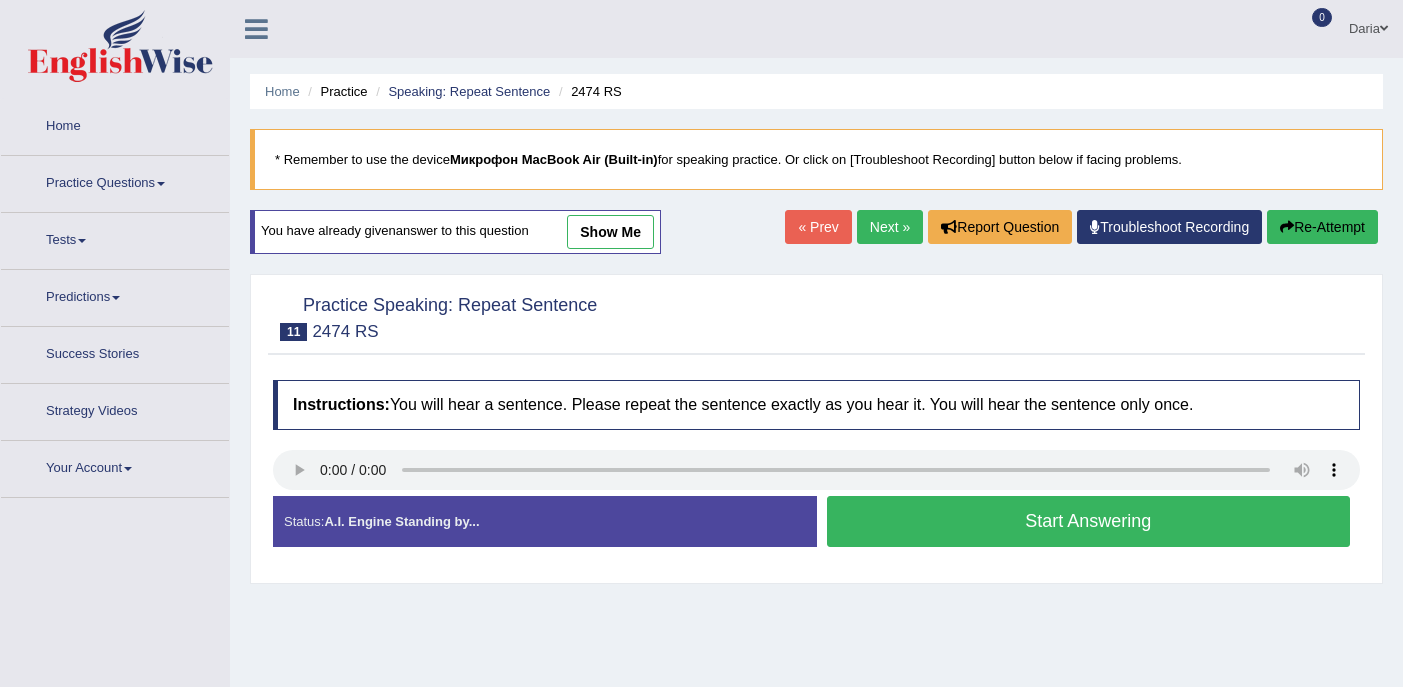 scroll, scrollTop: 0, scrollLeft: 0, axis: both 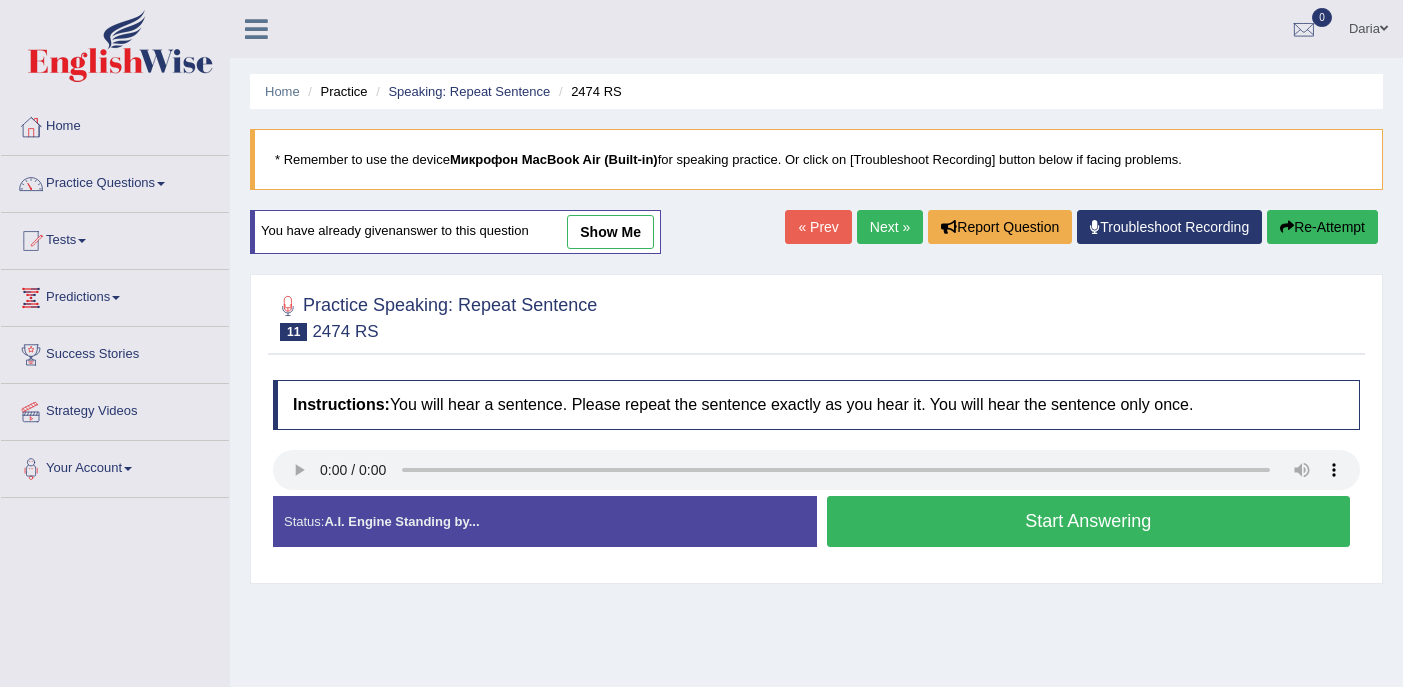 click on "Start Answering" at bounding box center (1089, 521) 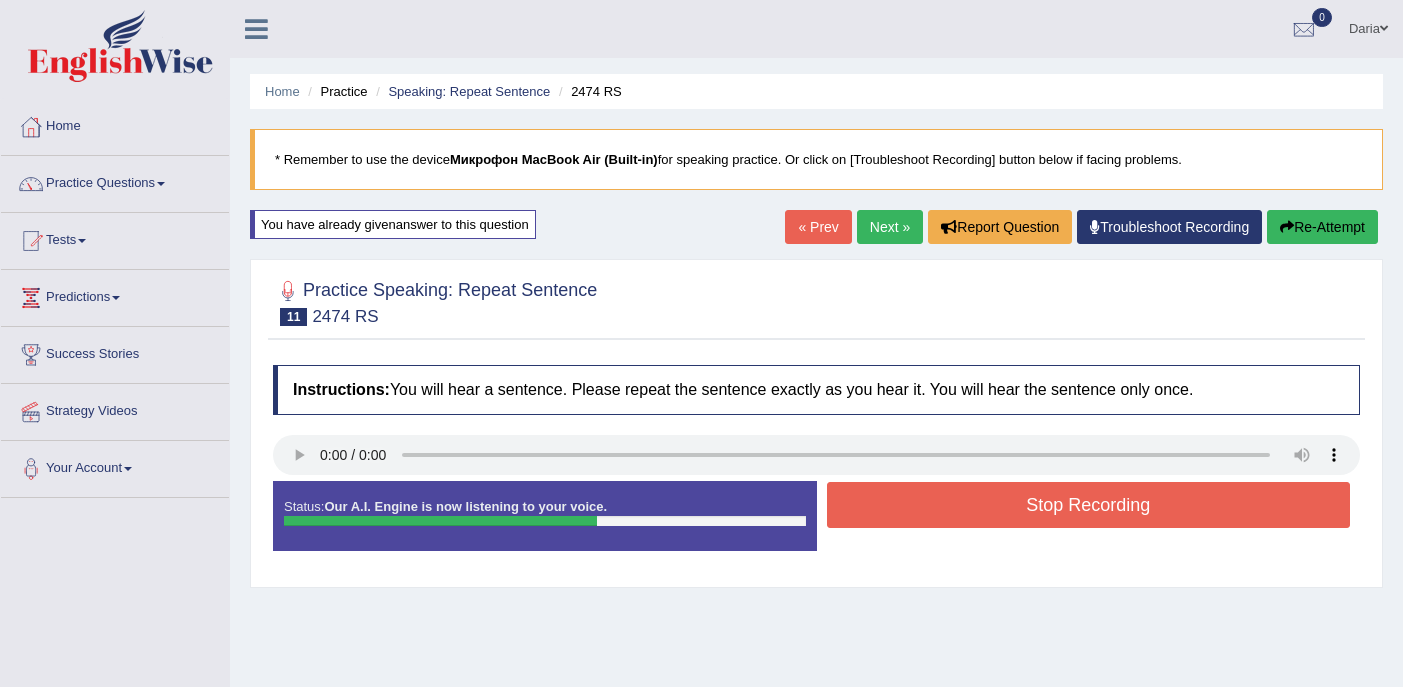 click on "Stop Recording" at bounding box center (1089, 505) 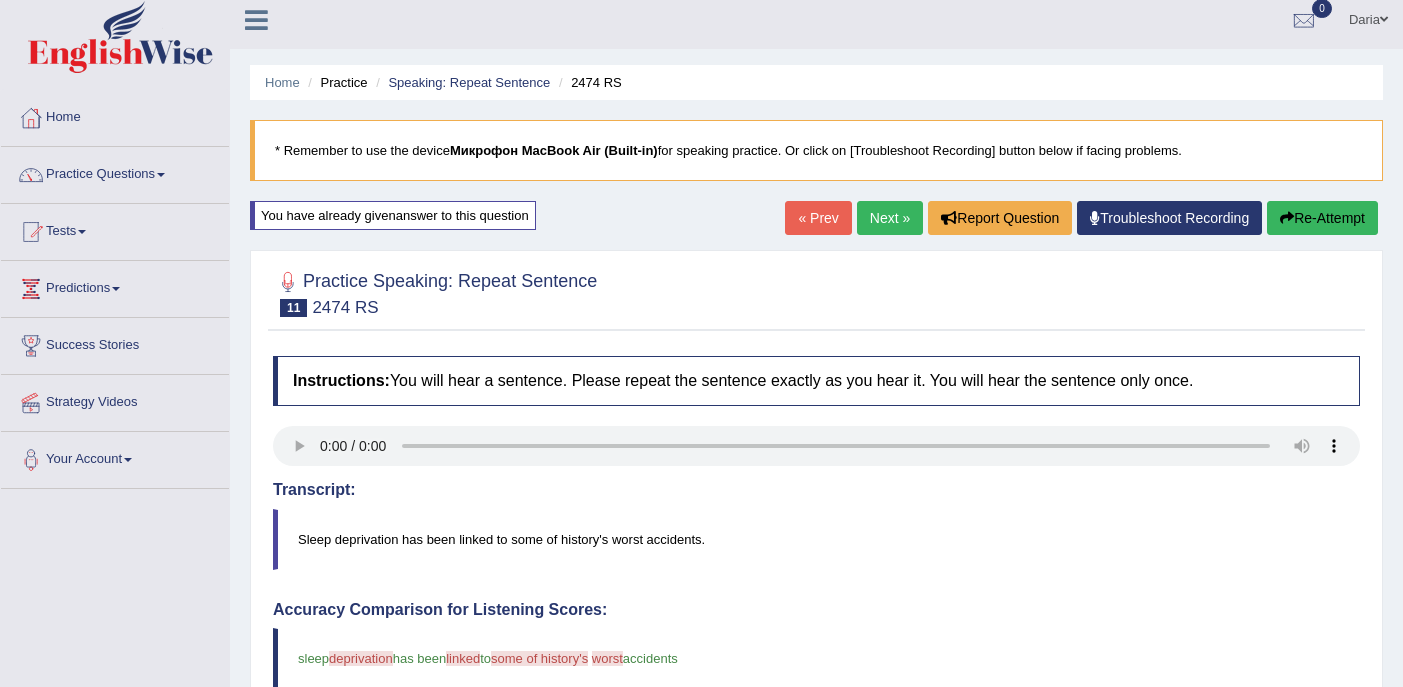 scroll, scrollTop: 0, scrollLeft: 0, axis: both 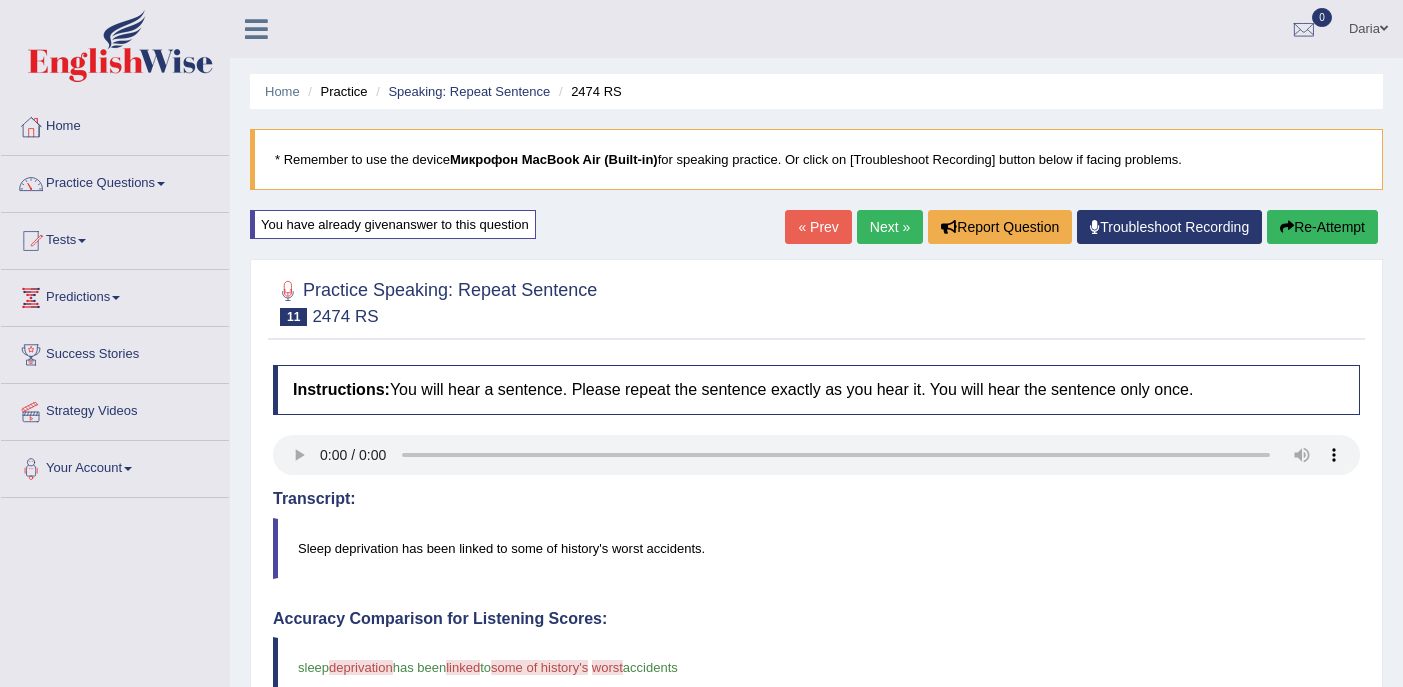 click on "Home
Practice
Speaking: Repeat Sentence
2474 RS
* Remember to use the device  Микрофон MacBook Air (Built-in)  for speaking practice. Or click on [Troubleshoot Recording] button below if facing problems.
You have already given   answer to this question
« Prev Next »  Report Question  Troubleshoot Recording  Re-Attempt
Practice Speaking: Repeat Sentence
11
2474 RS
Instructions:  You will hear a sentence. Please repeat the sentence exactly as you hear it. You will hear the sentence only once.
Transcript: Sleep deprivation has been linked to some of history's worst accidents. Created with Highcharts 7.1.2 Too low Too high Time Pitch meter: 0 2 4 6 8 10 Created with Highcharts 7.1.2 Great Too slow Too fast Time Speech pace meter: 0 10 20 30 40 sleep  deprivation observation" at bounding box center (816, 656) 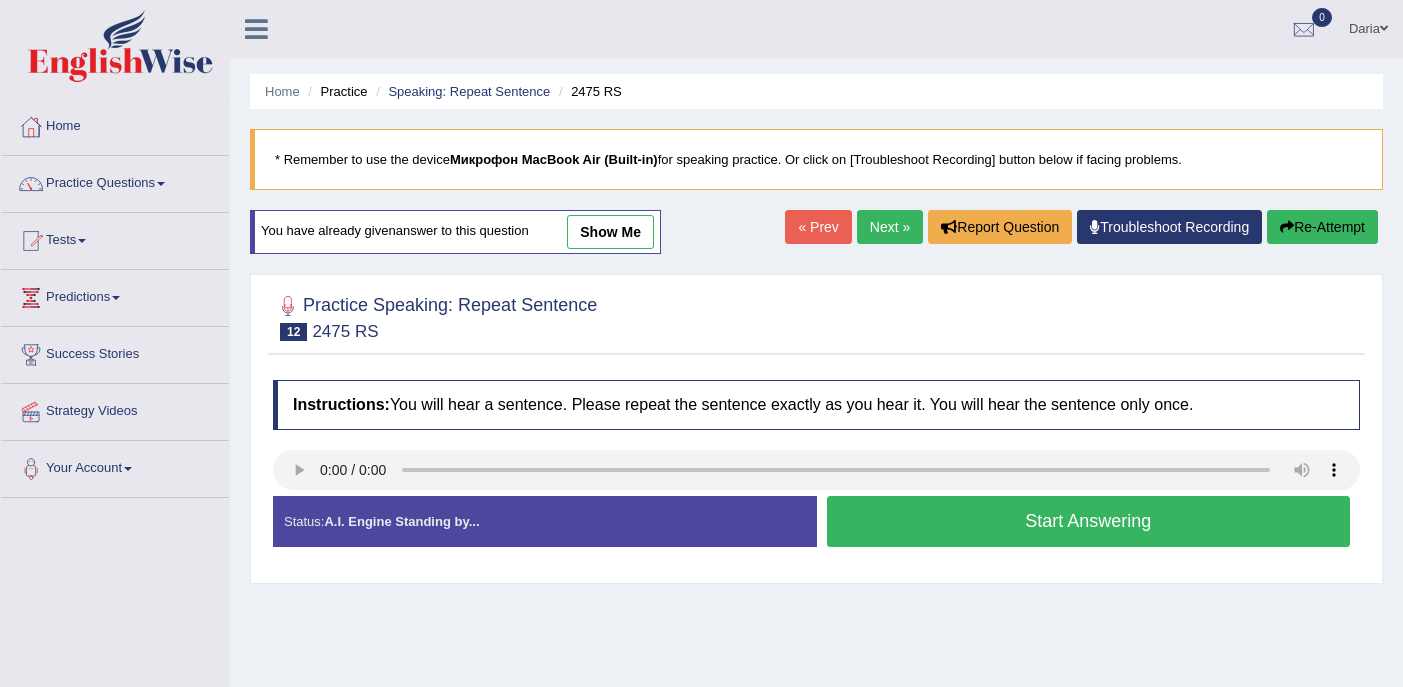 scroll, scrollTop: 0, scrollLeft: 0, axis: both 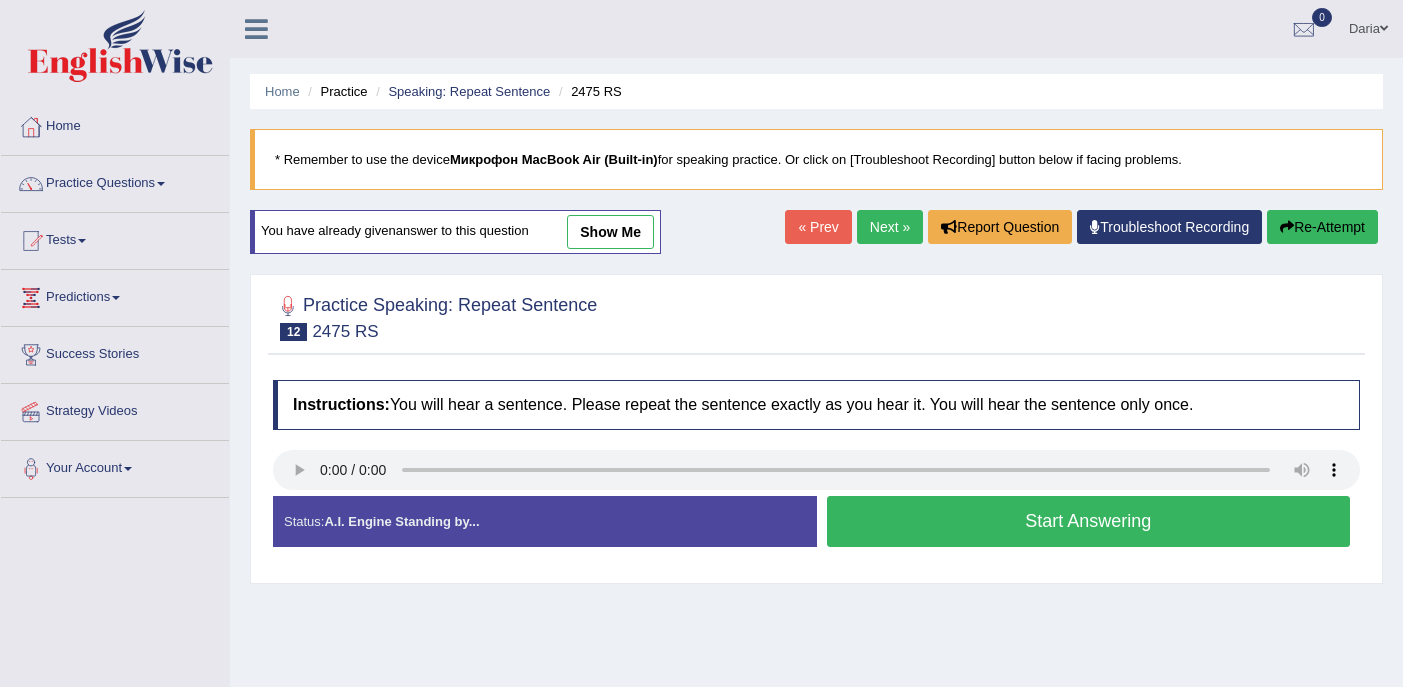 click on "Start Answering" at bounding box center [1089, 521] 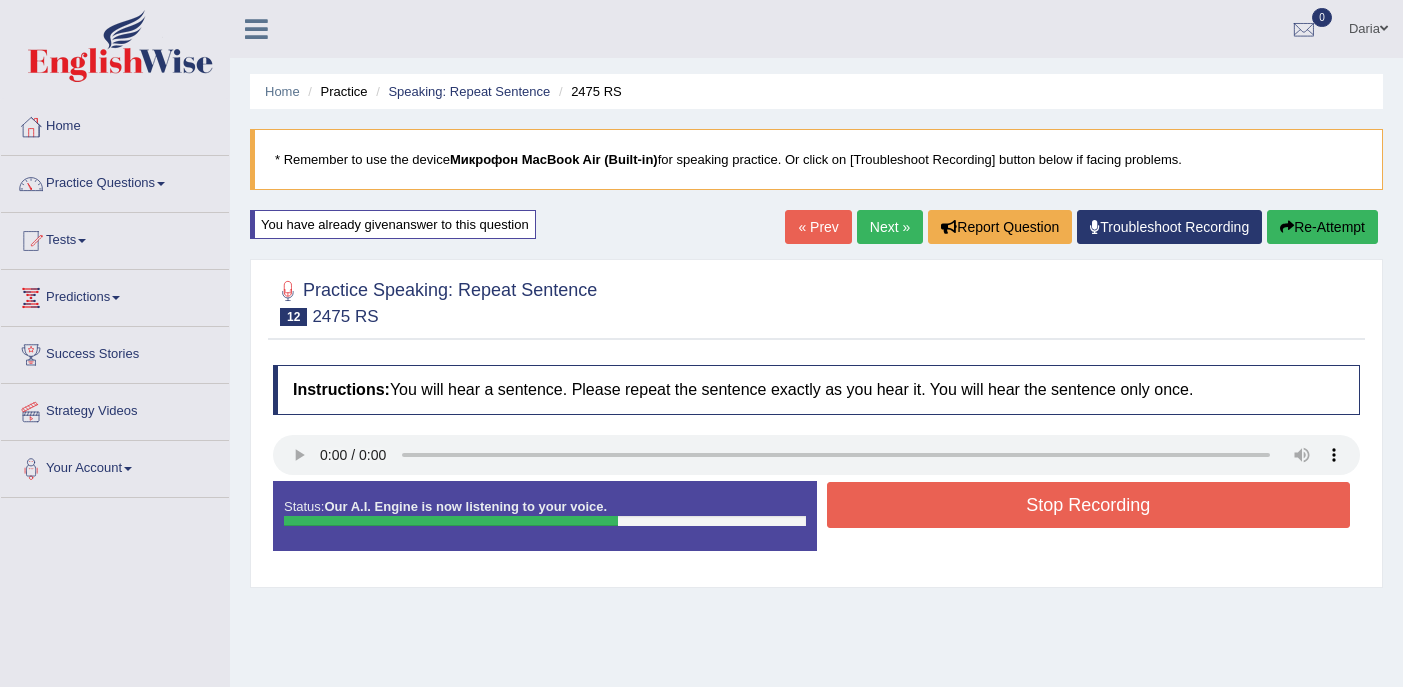 click on "Stop Recording" at bounding box center (1089, 505) 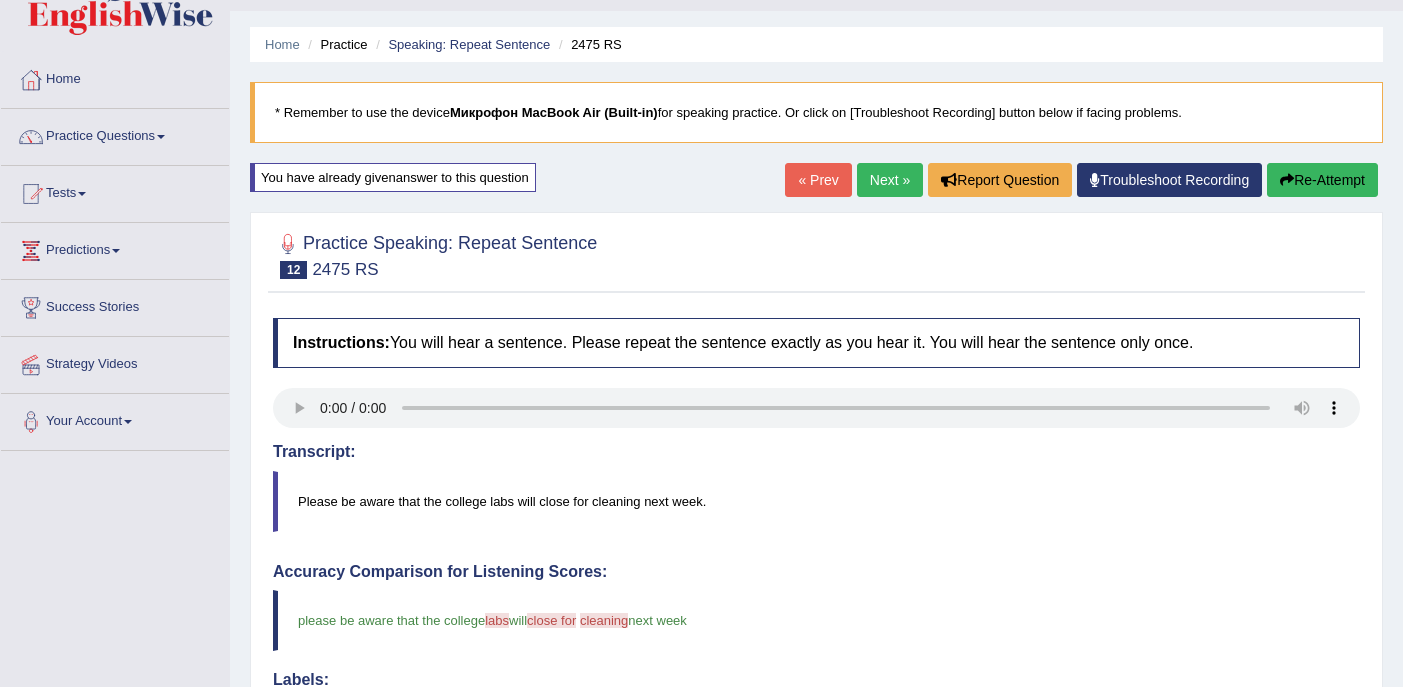scroll, scrollTop: 0, scrollLeft: 0, axis: both 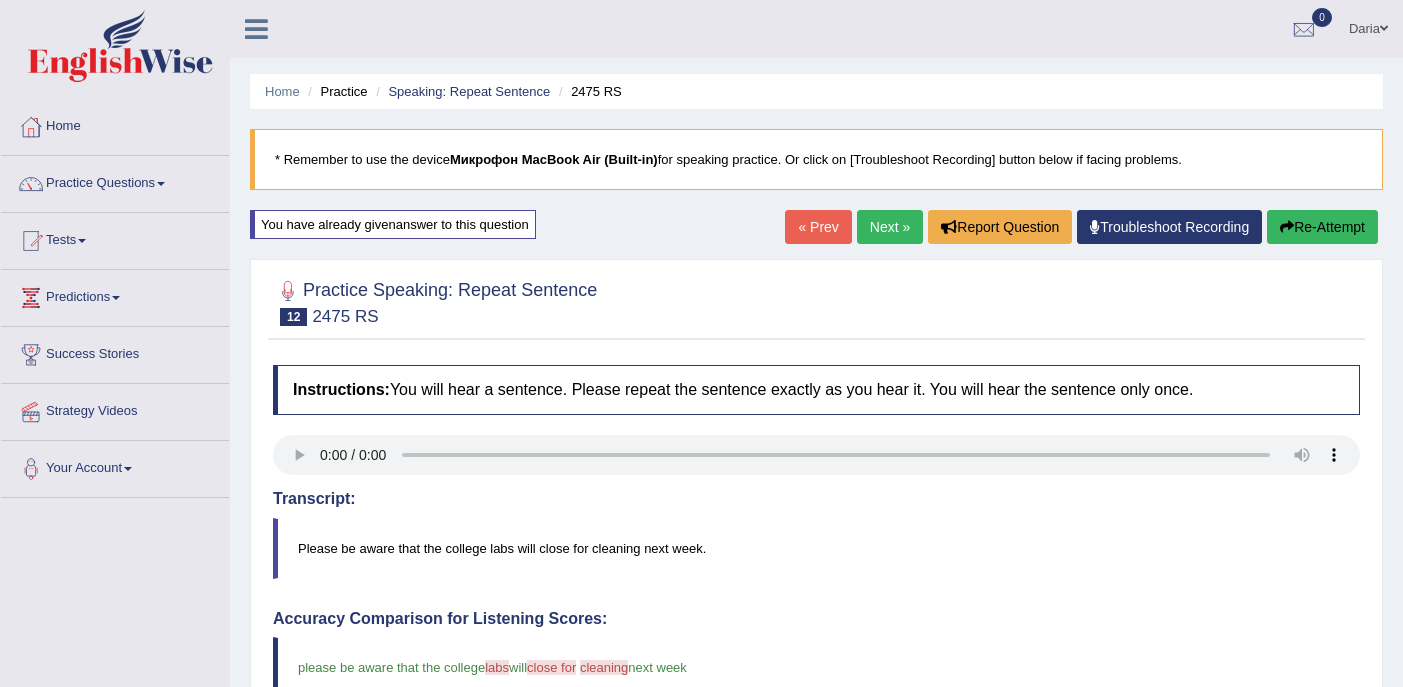 click on "Re-Attempt" at bounding box center (1322, 227) 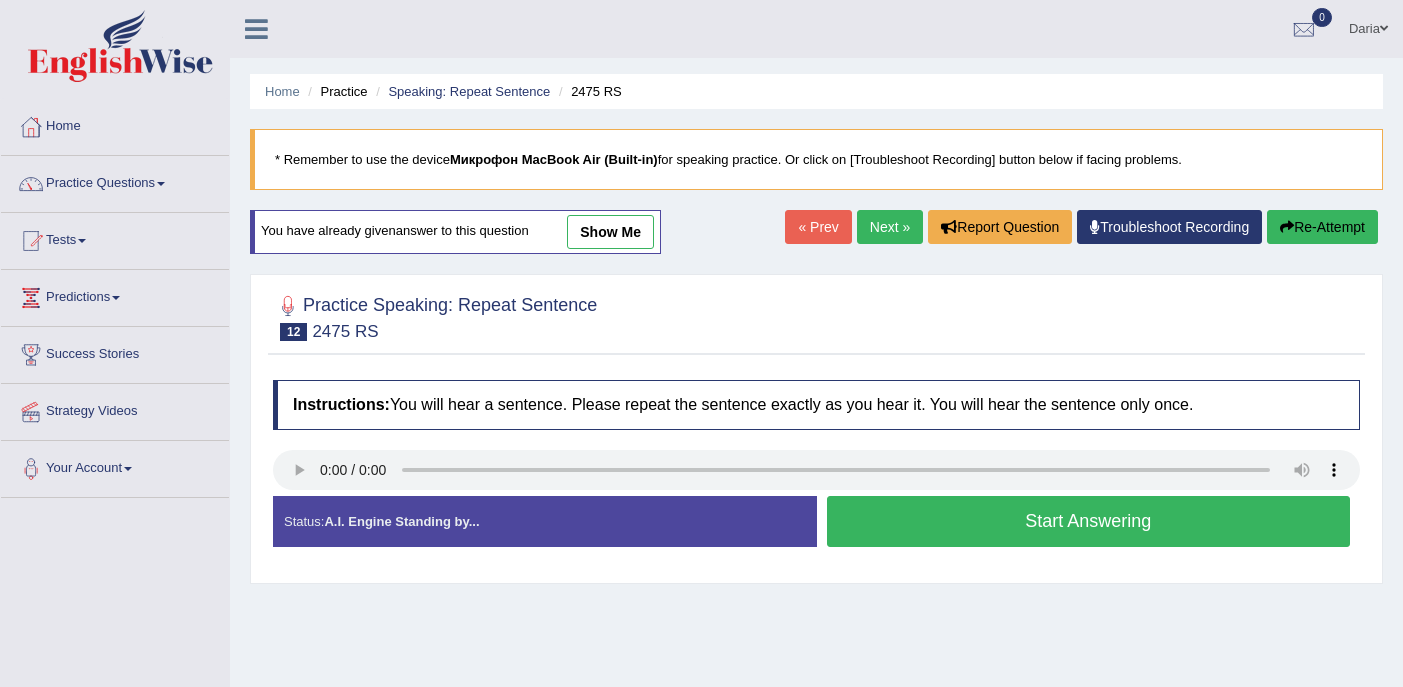 scroll, scrollTop: 0, scrollLeft: 0, axis: both 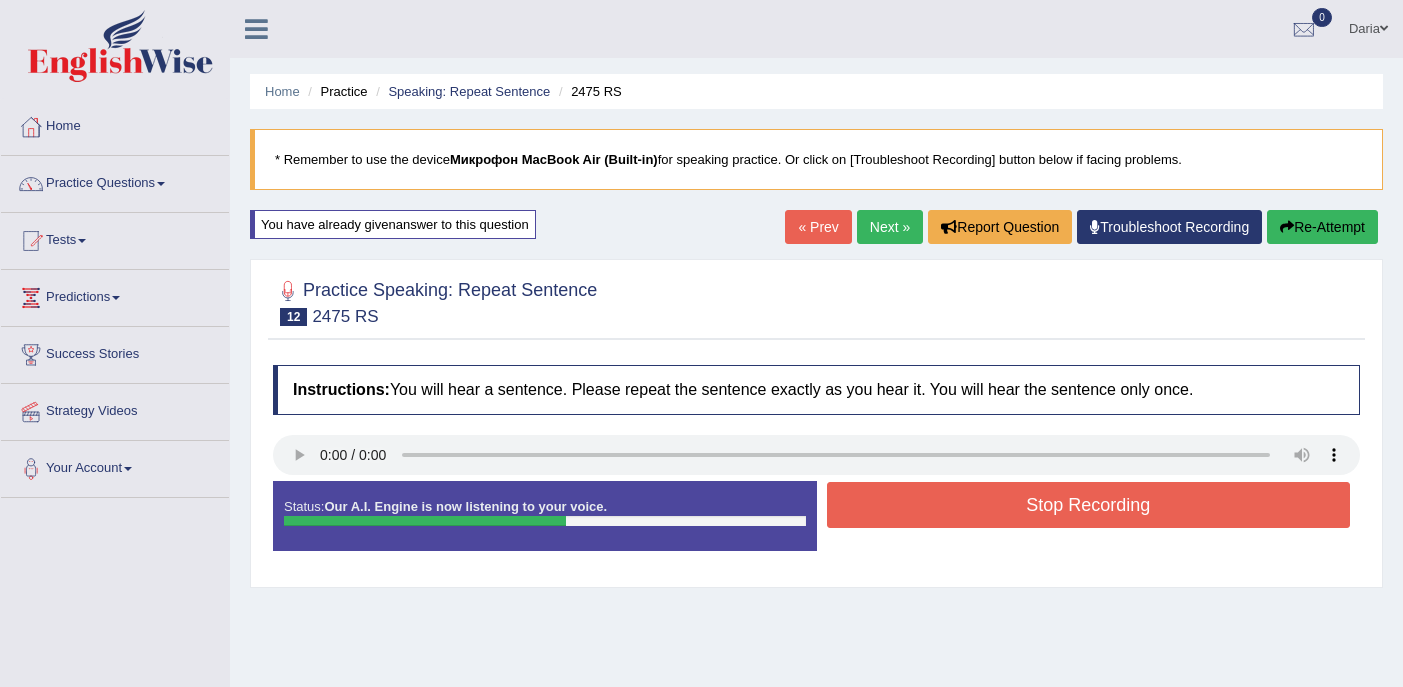click on "Stop Recording" at bounding box center (1089, 505) 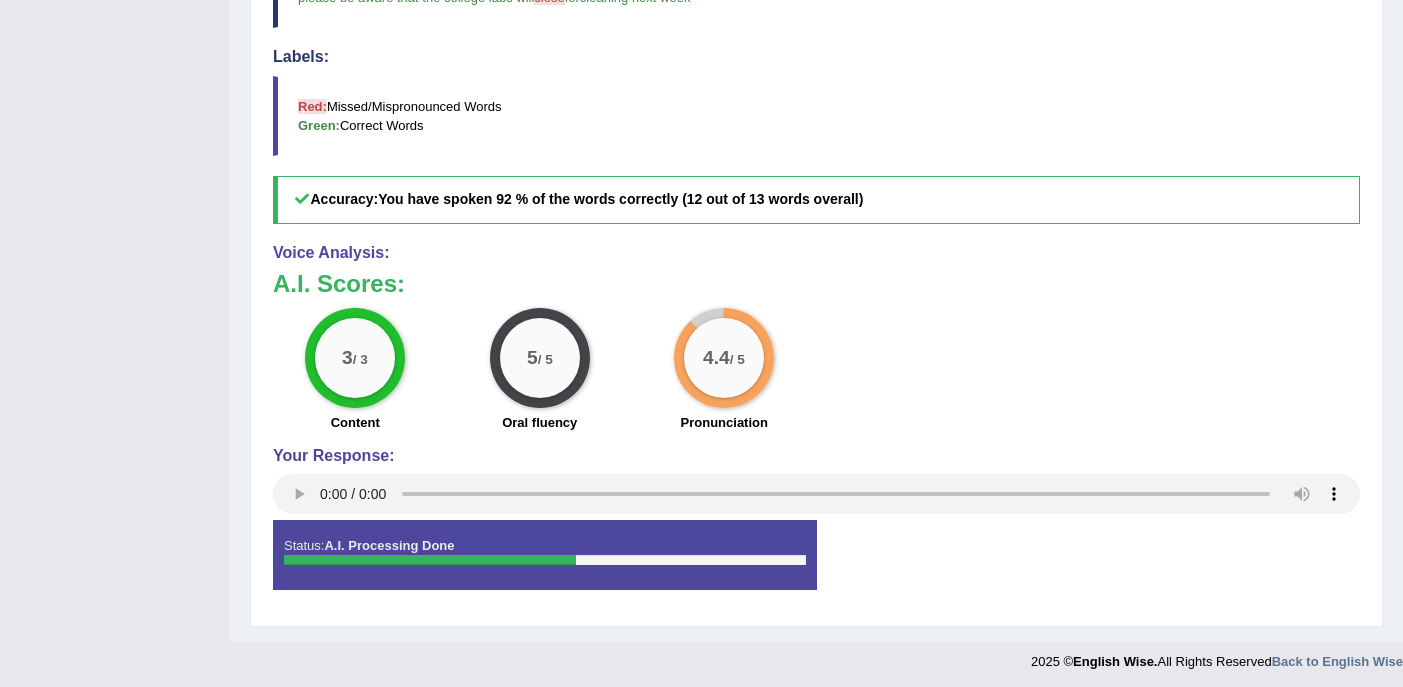 scroll, scrollTop: 0, scrollLeft: 0, axis: both 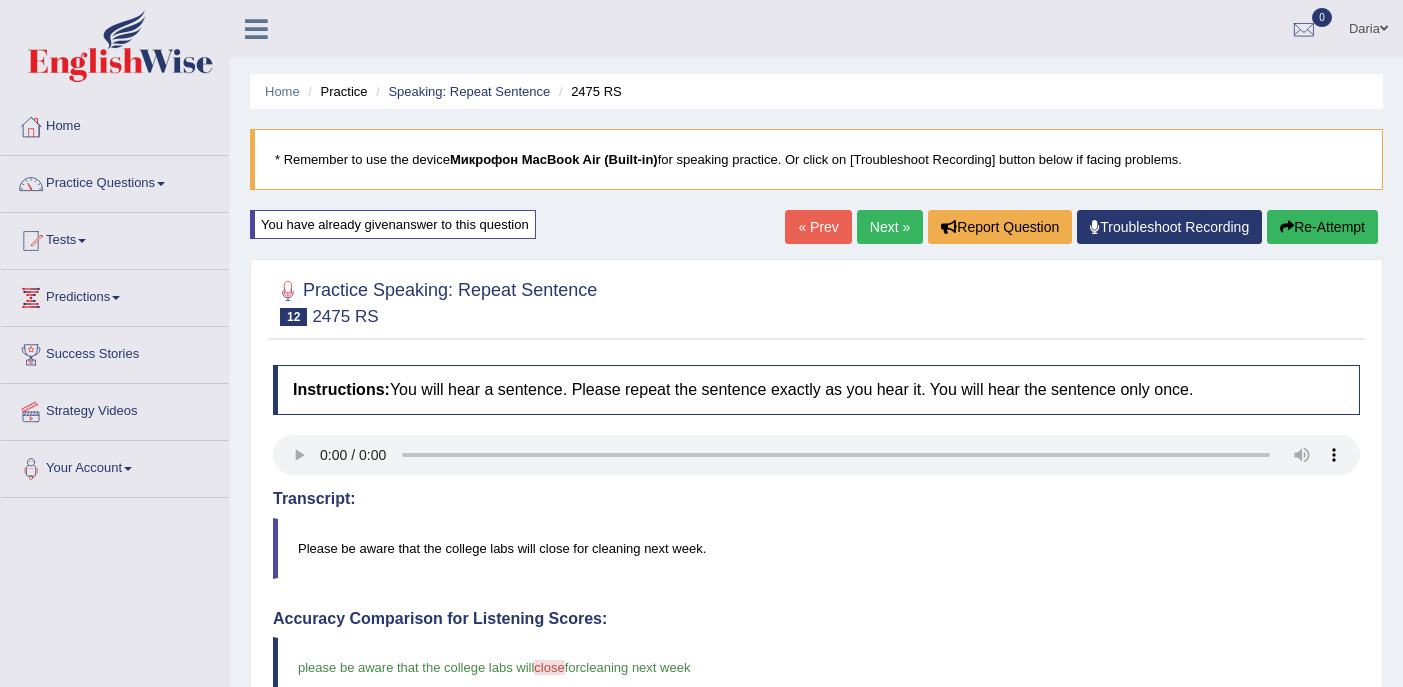 click on "Next »" at bounding box center [890, 227] 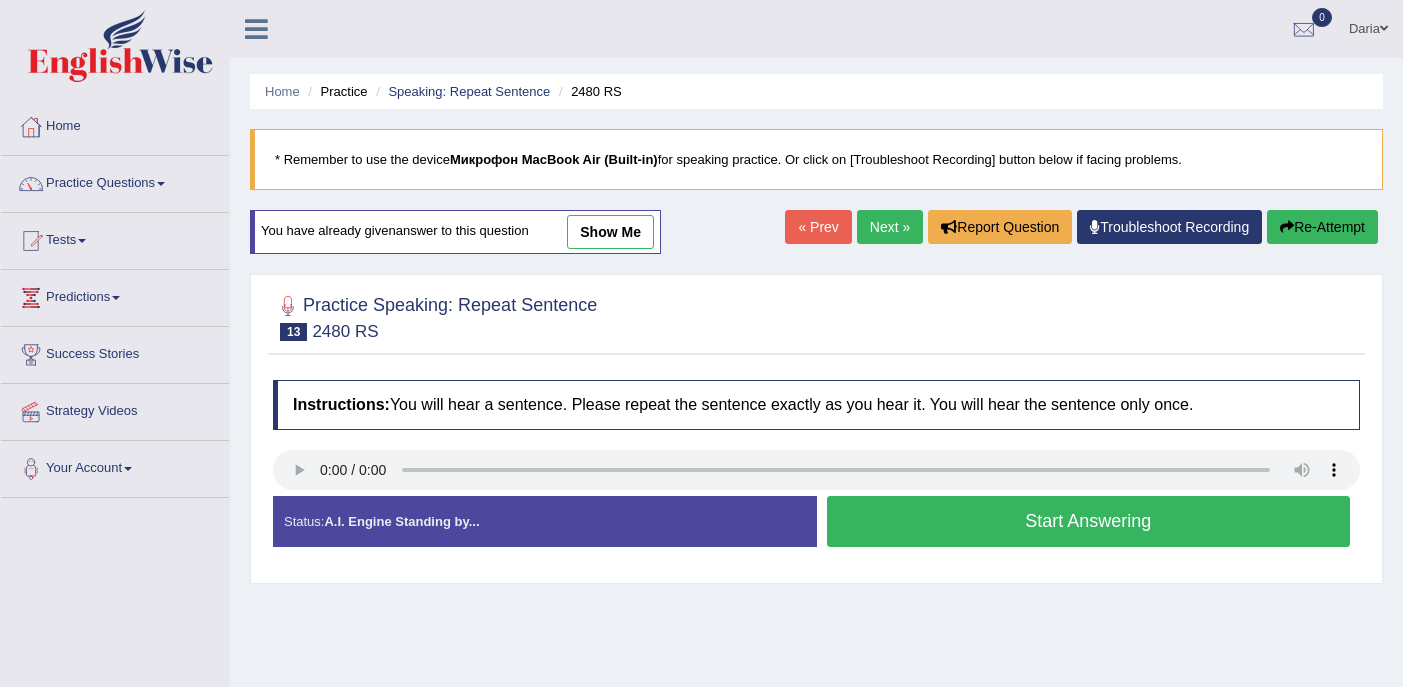 scroll, scrollTop: 0, scrollLeft: 0, axis: both 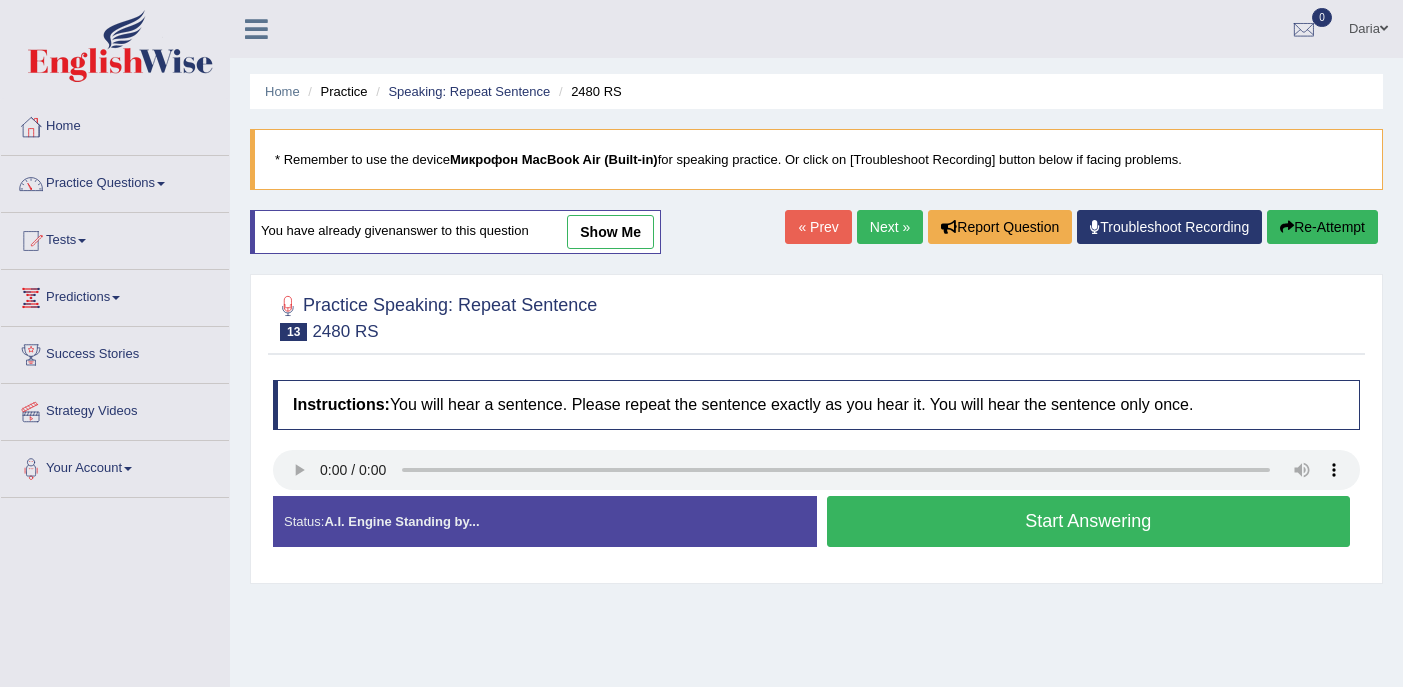 click on "Start Answering" at bounding box center [1089, 521] 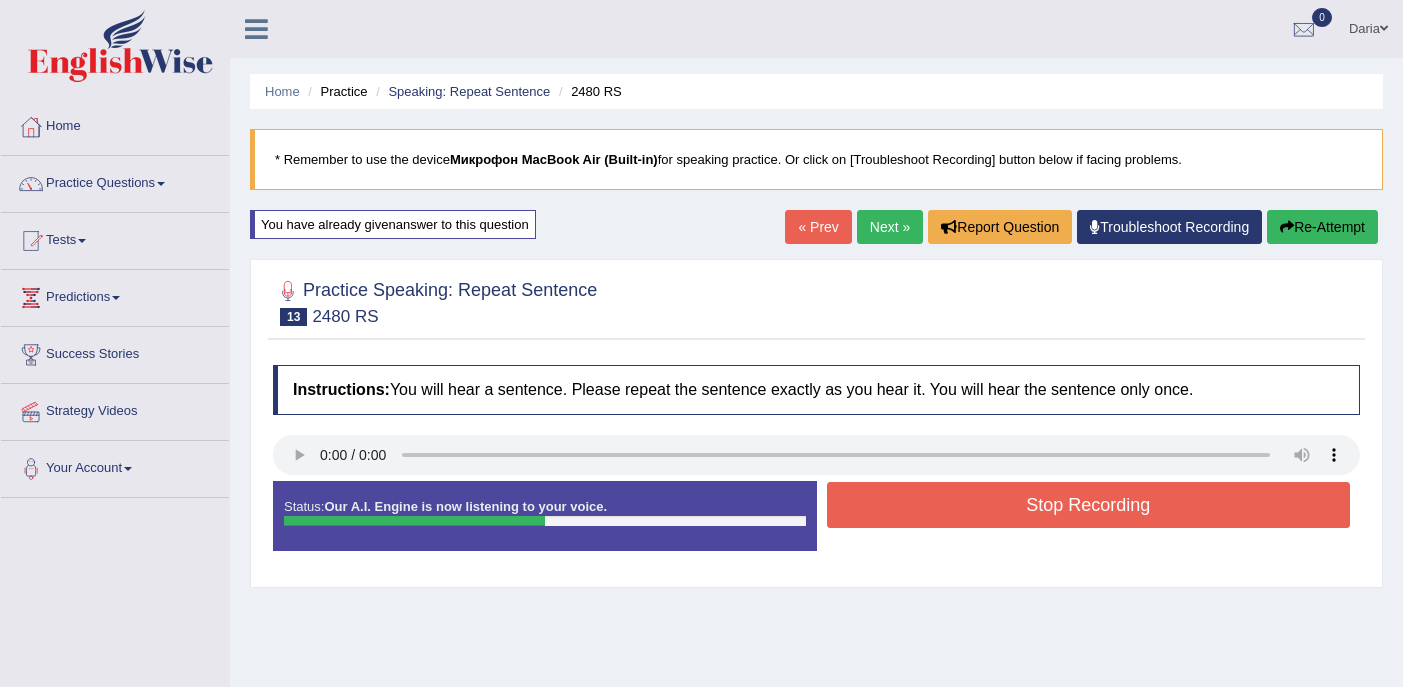 click on "Stop Recording" at bounding box center [1089, 505] 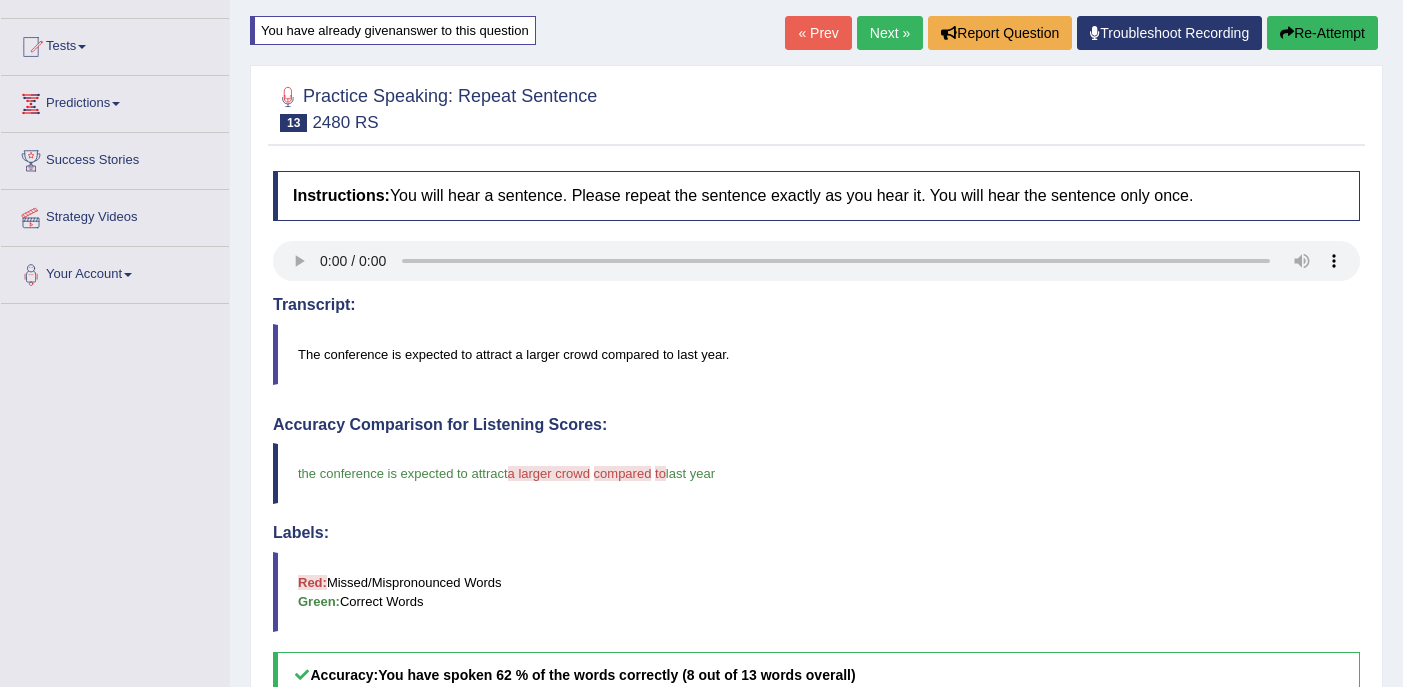 scroll, scrollTop: 0, scrollLeft: 0, axis: both 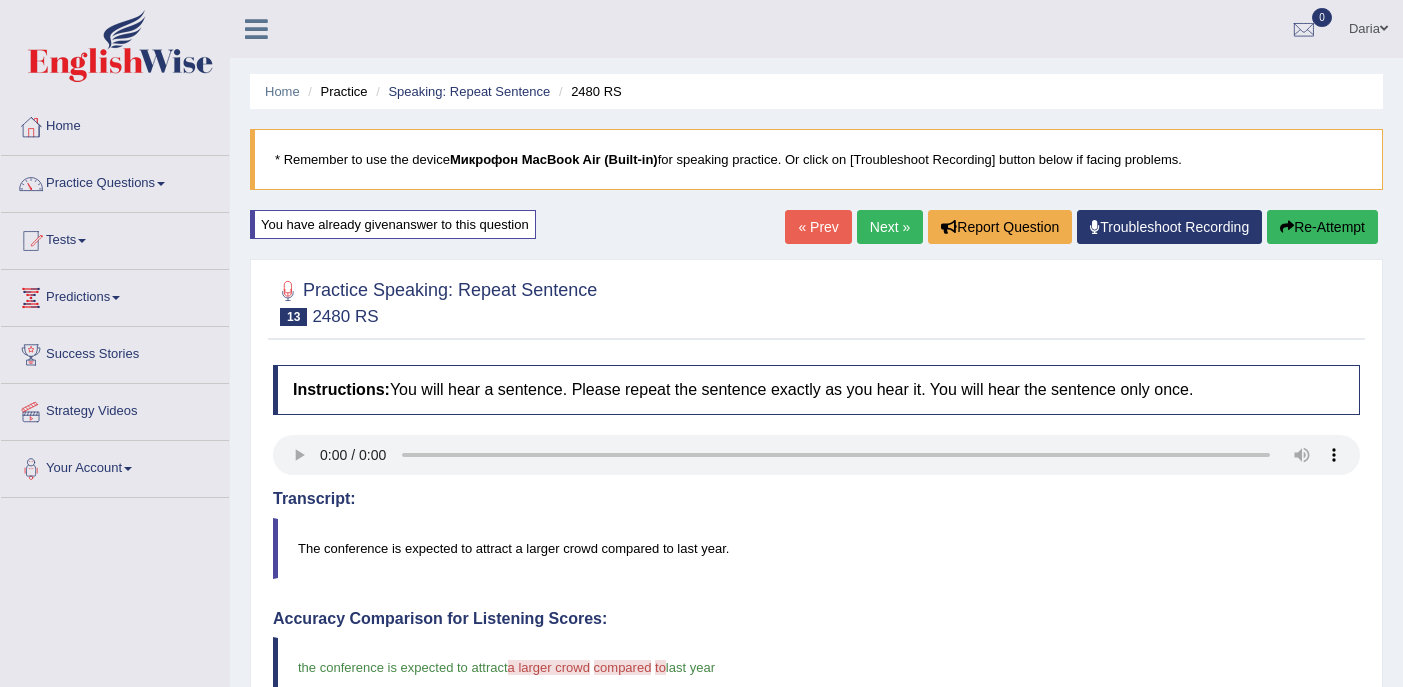 click on "Next »" at bounding box center (890, 227) 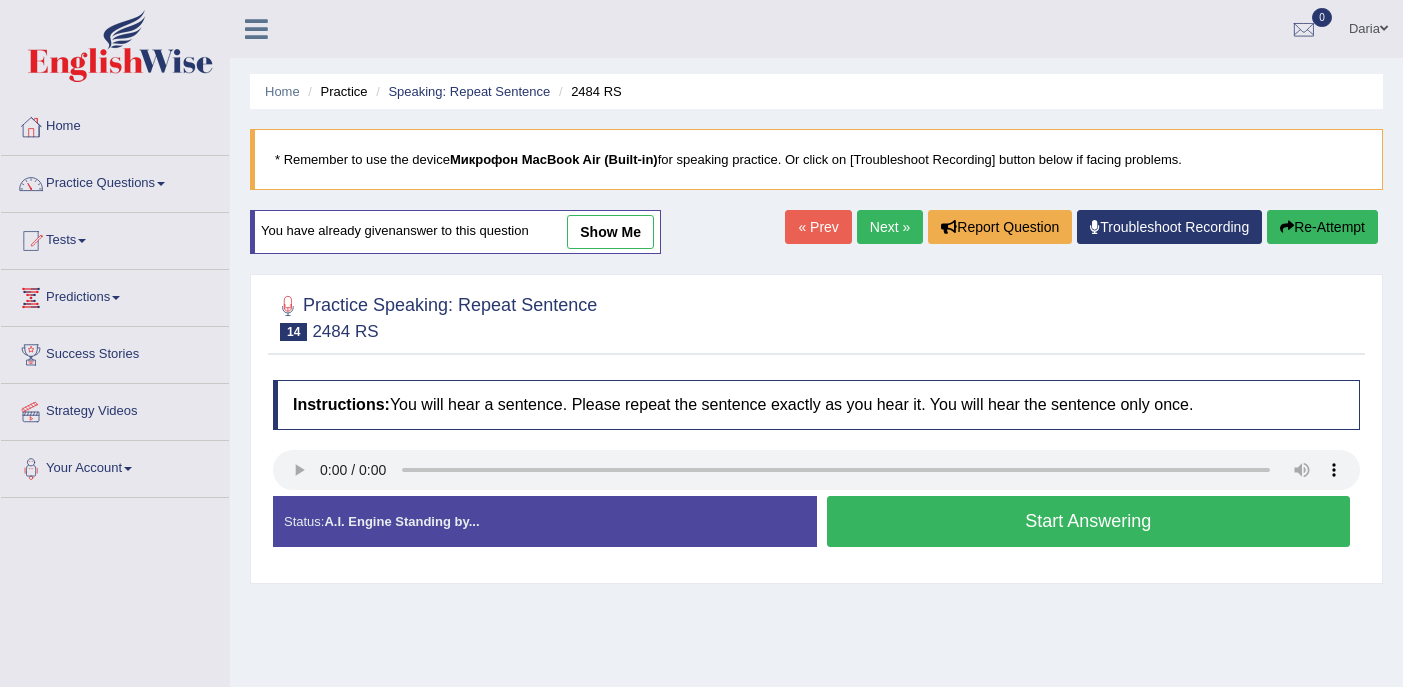 scroll, scrollTop: 0, scrollLeft: 0, axis: both 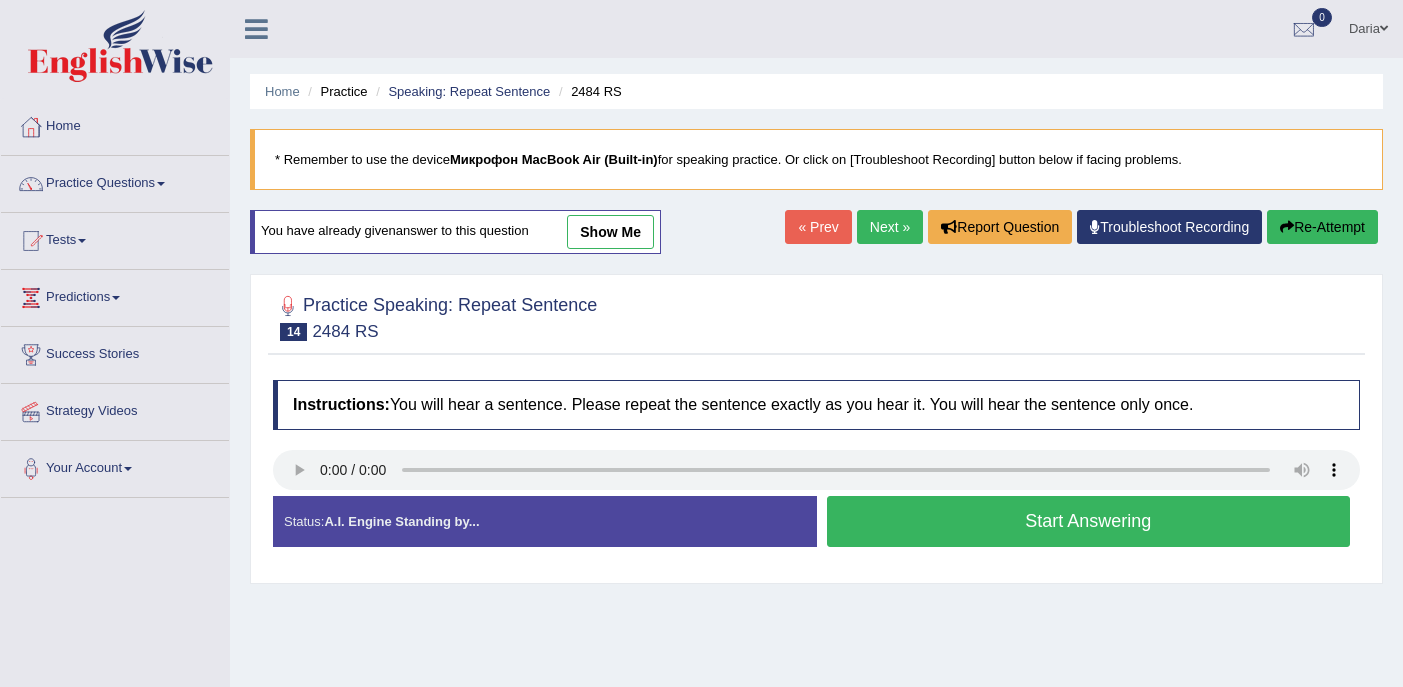 click on "Start Answering" at bounding box center (1089, 521) 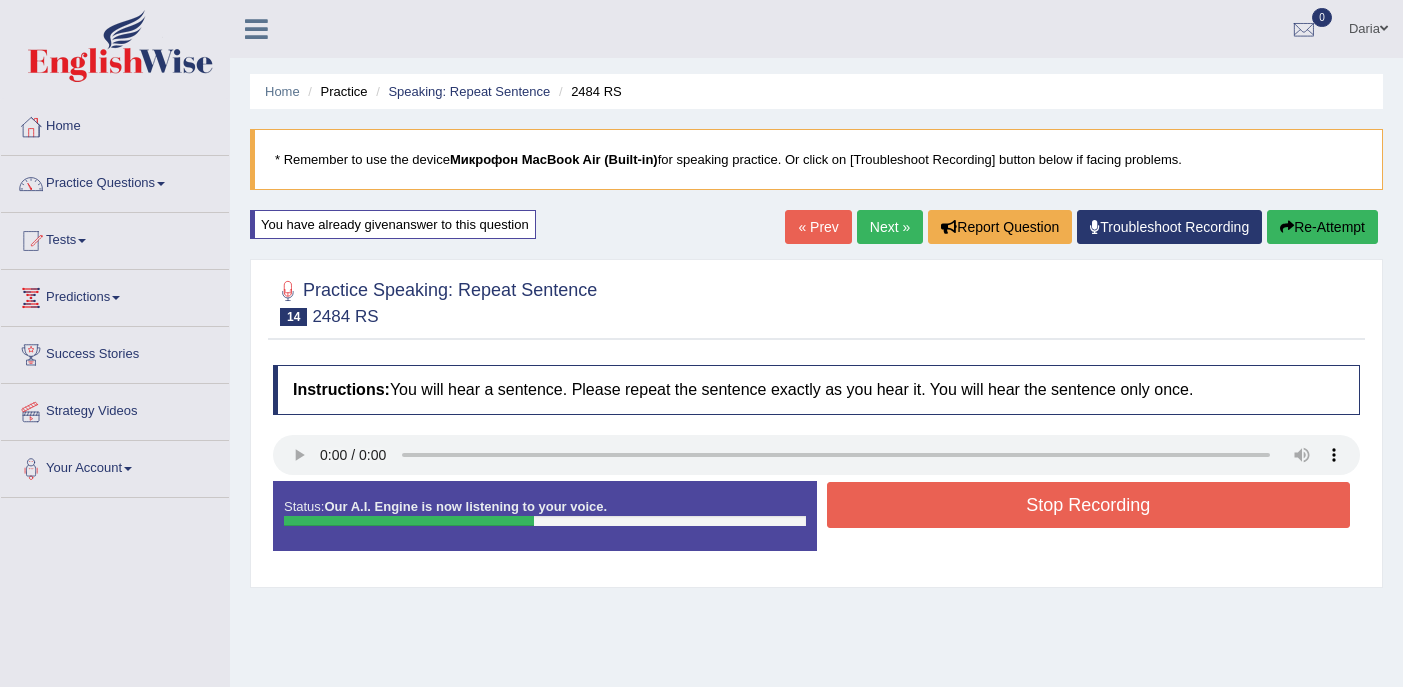 click on "Stop Recording" at bounding box center (1089, 505) 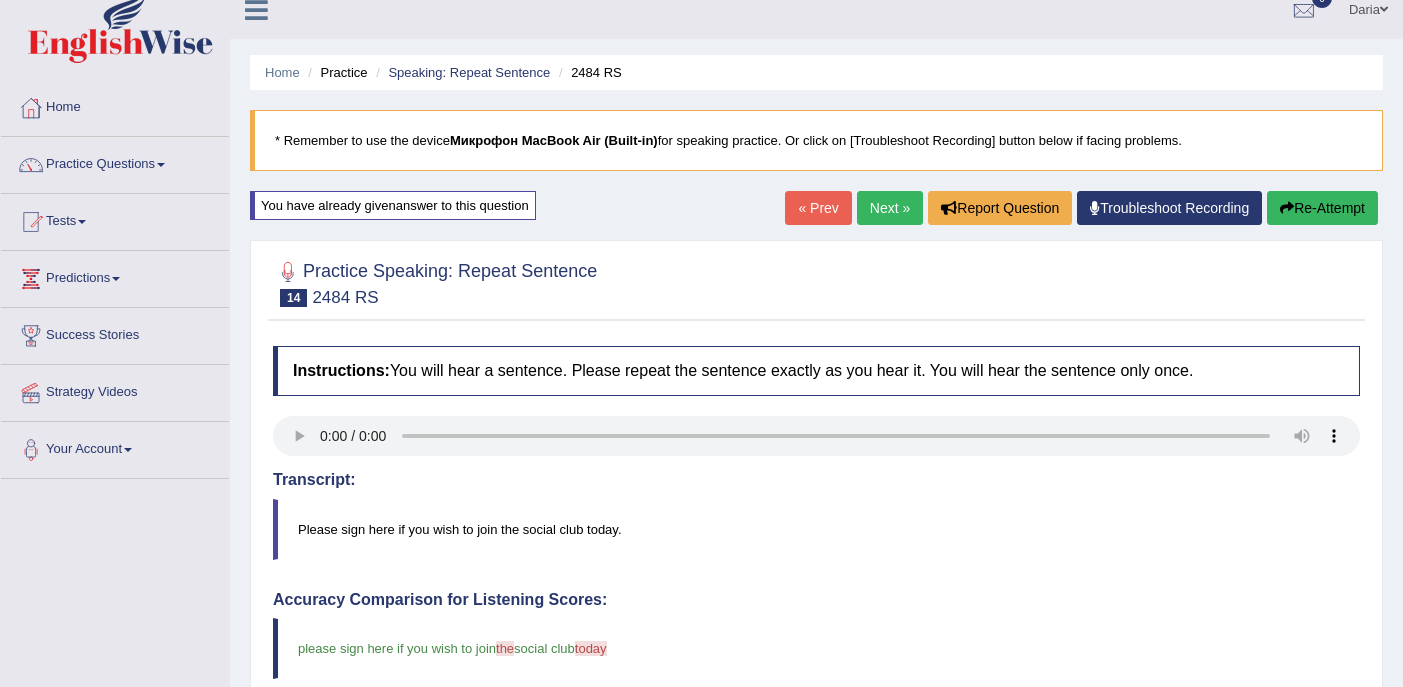 scroll, scrollTop: 0, scrollLeft: 0, axis: both 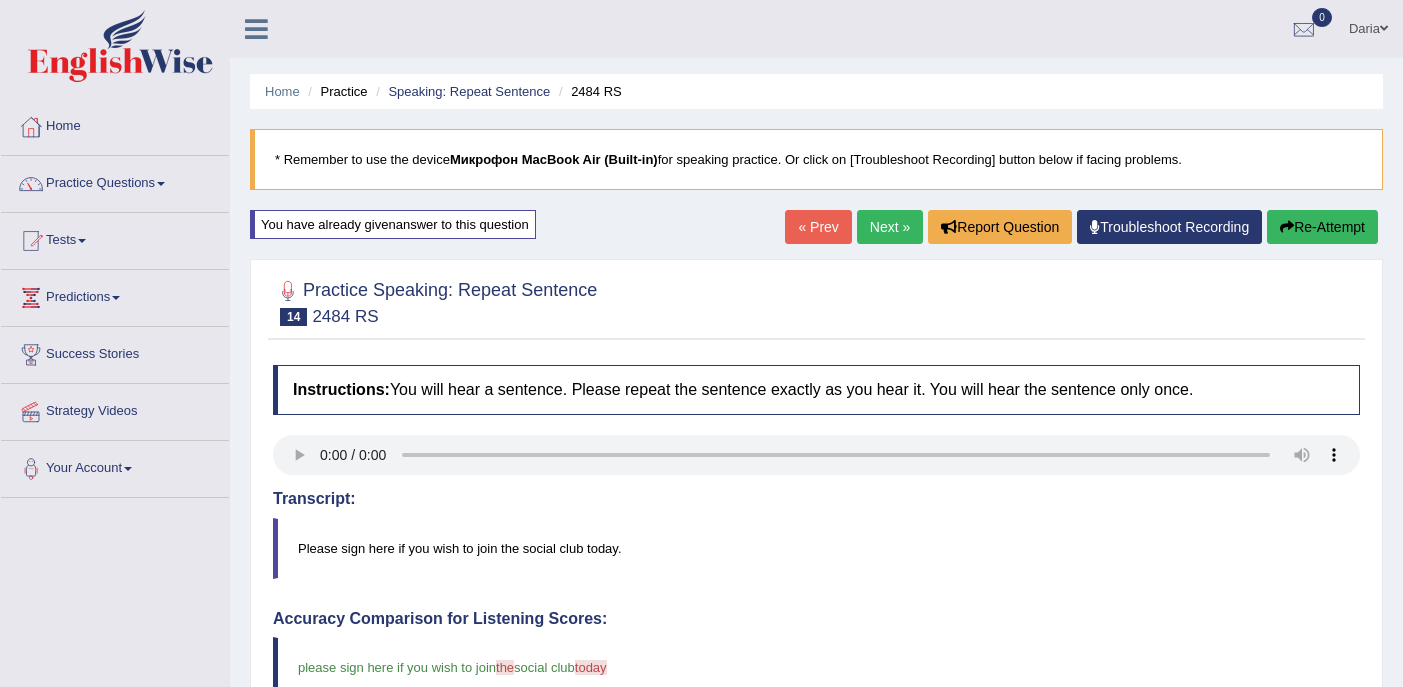 click on "Re-Attempt" at bounding box center [1322, 227] 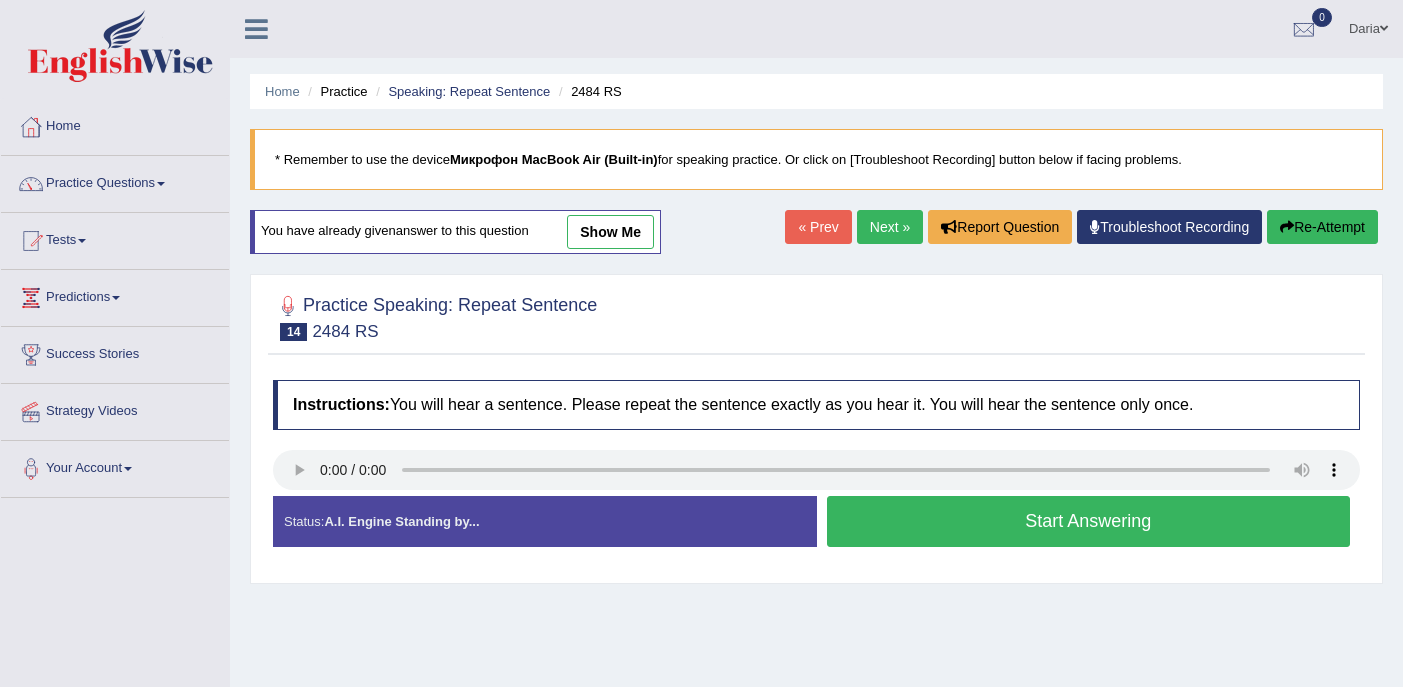 scroll, scrollTop: 0, scrollLeft: 0, axis: both 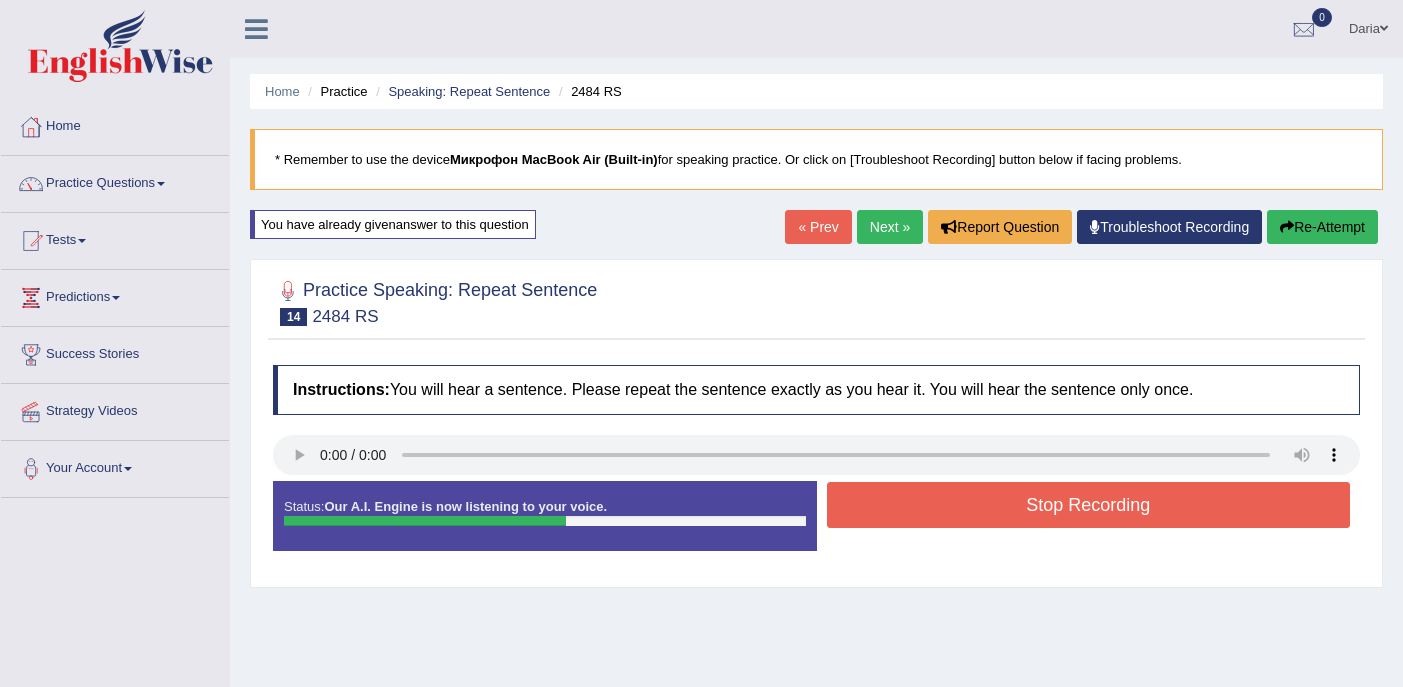 click on "Stop Recording" at bounding box center (1089, 505) 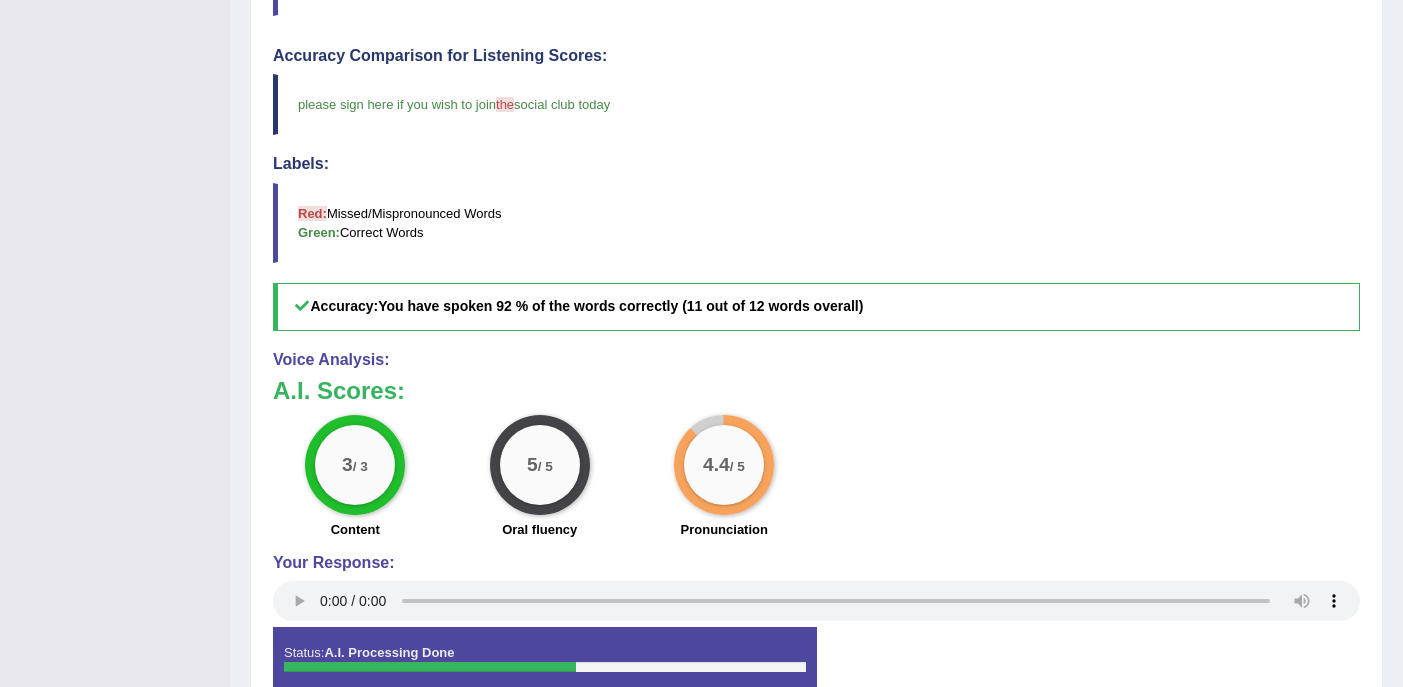 scroll, scrollTop: 0, scrollLeft: 0, axis: both 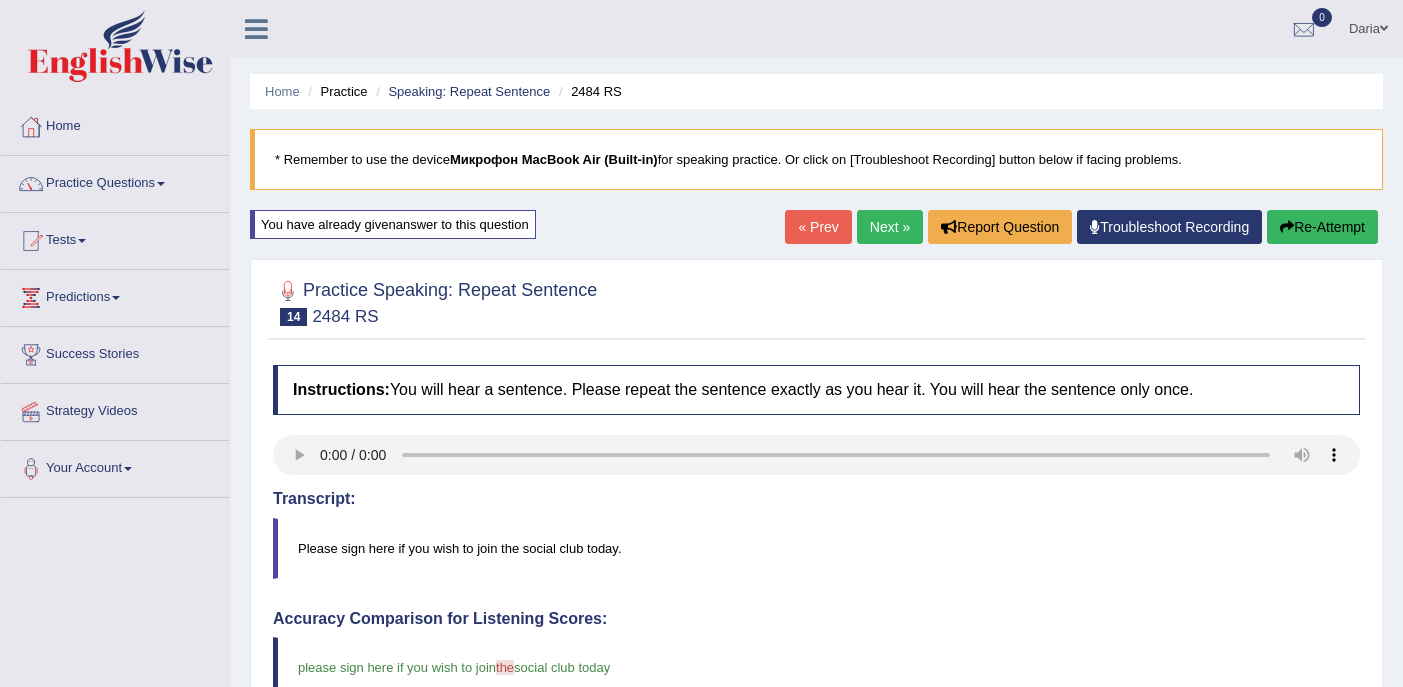 click on "Next »" at bounding box center (890, 227) 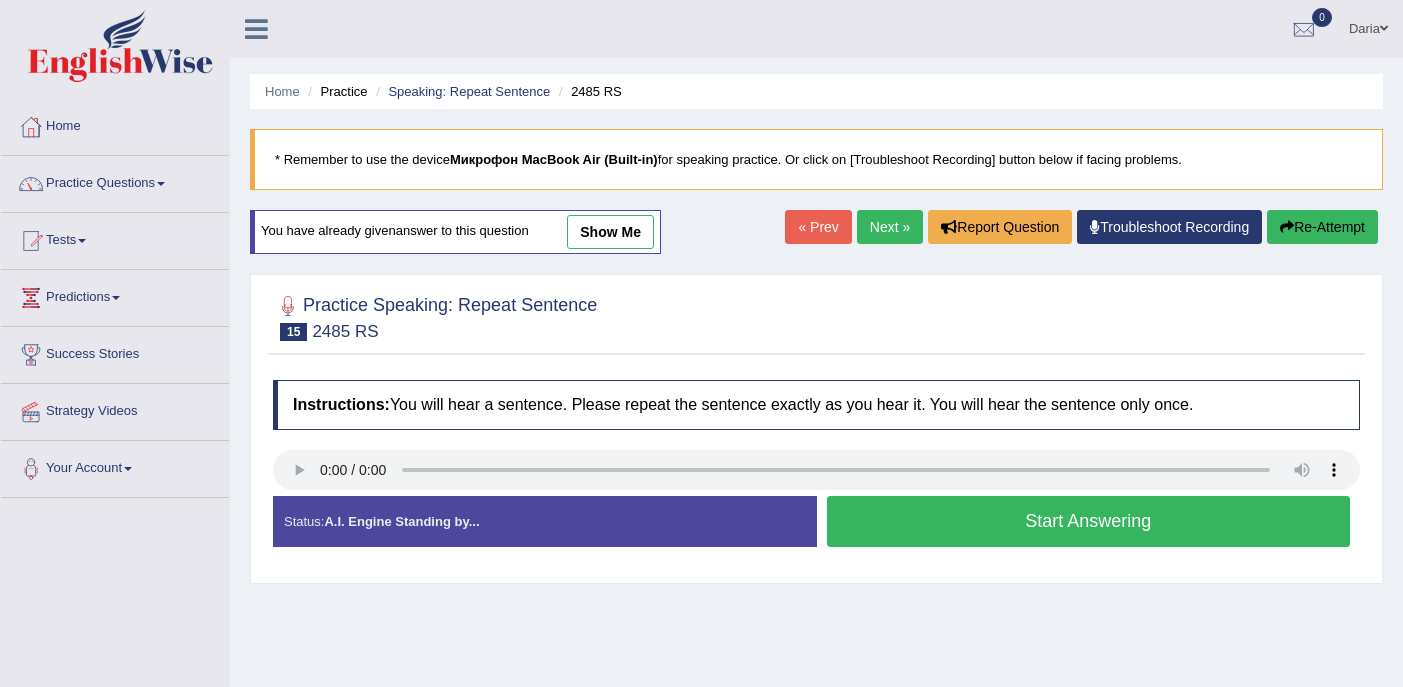 scroll, scrollTop: 0, scrollLeft: 0, axis: both 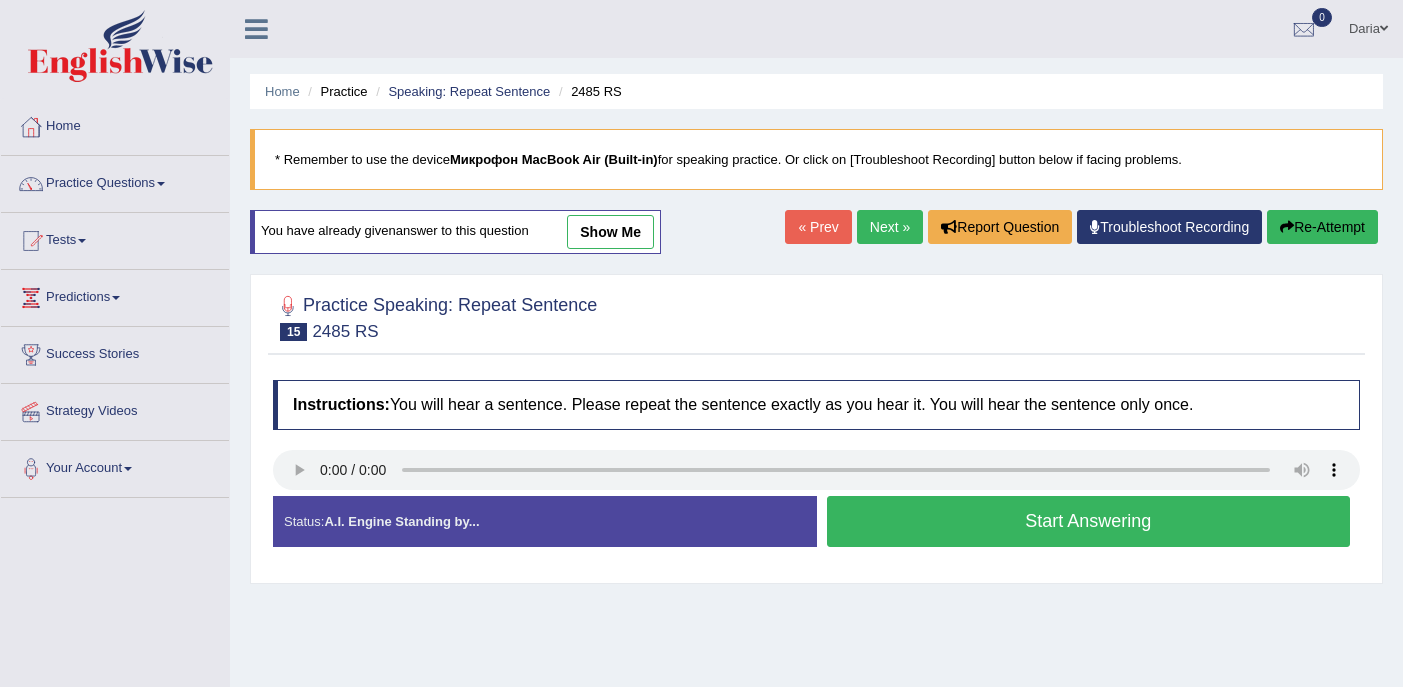 click on "Start Answering" at bounding box center [1089, 521] 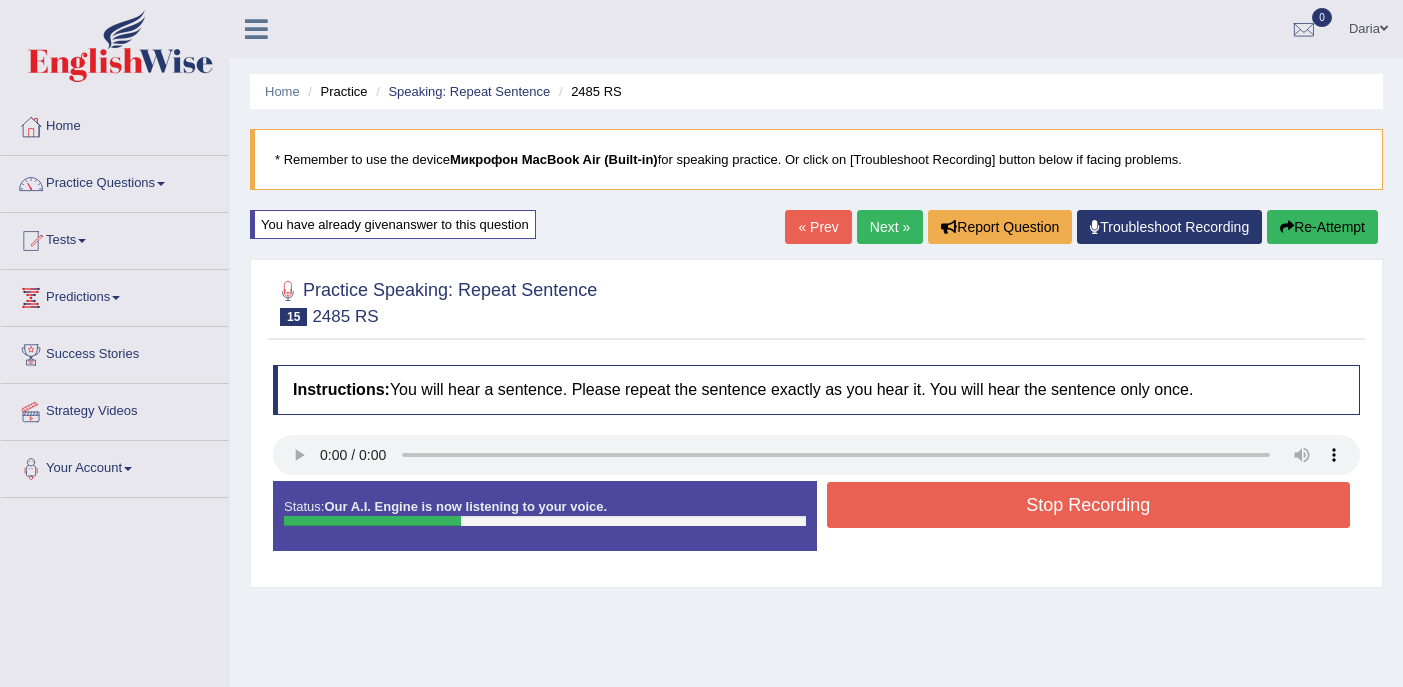 click on "Stop Recording" at bounding box center [1089, 505] 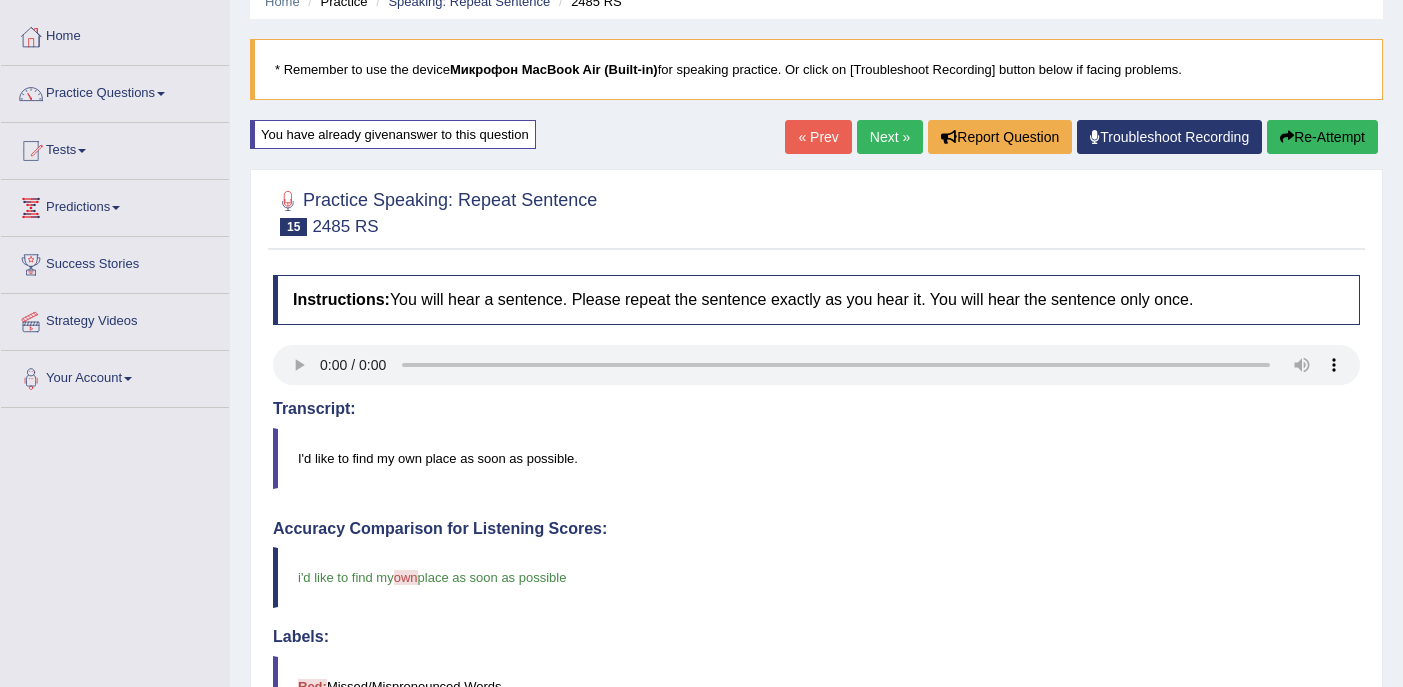 scroll, scrollTop: 0, scrollLeft: 0, axis: both 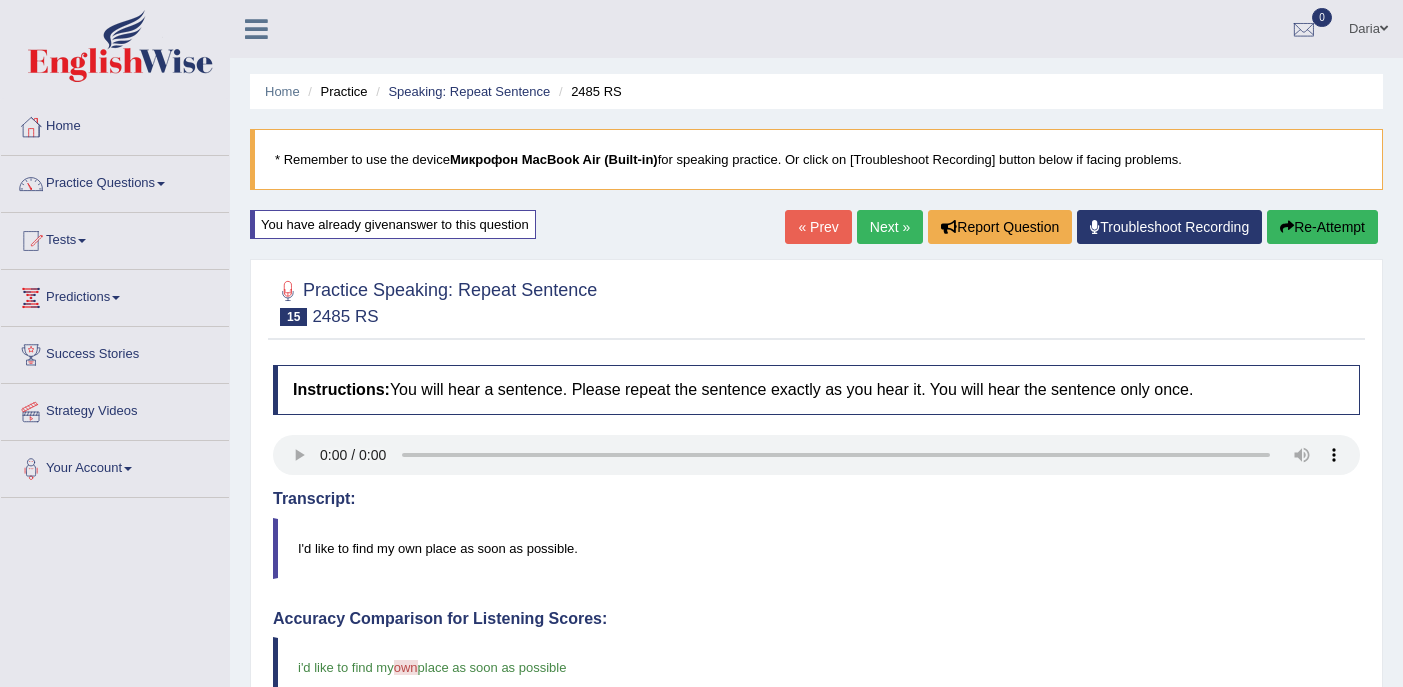 click on "Next »" at bounding box center (890, 227) 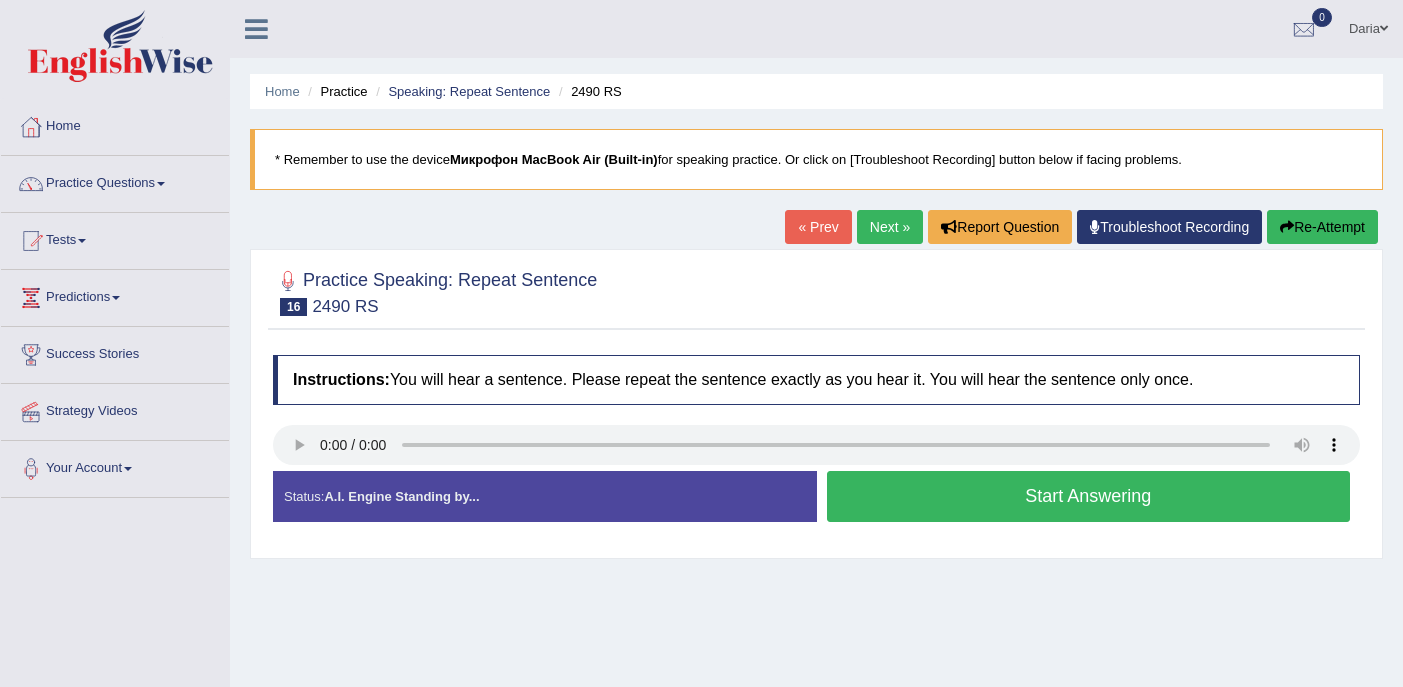 scroll, scrollTop: 0, scrollLeft: 0, axis: both 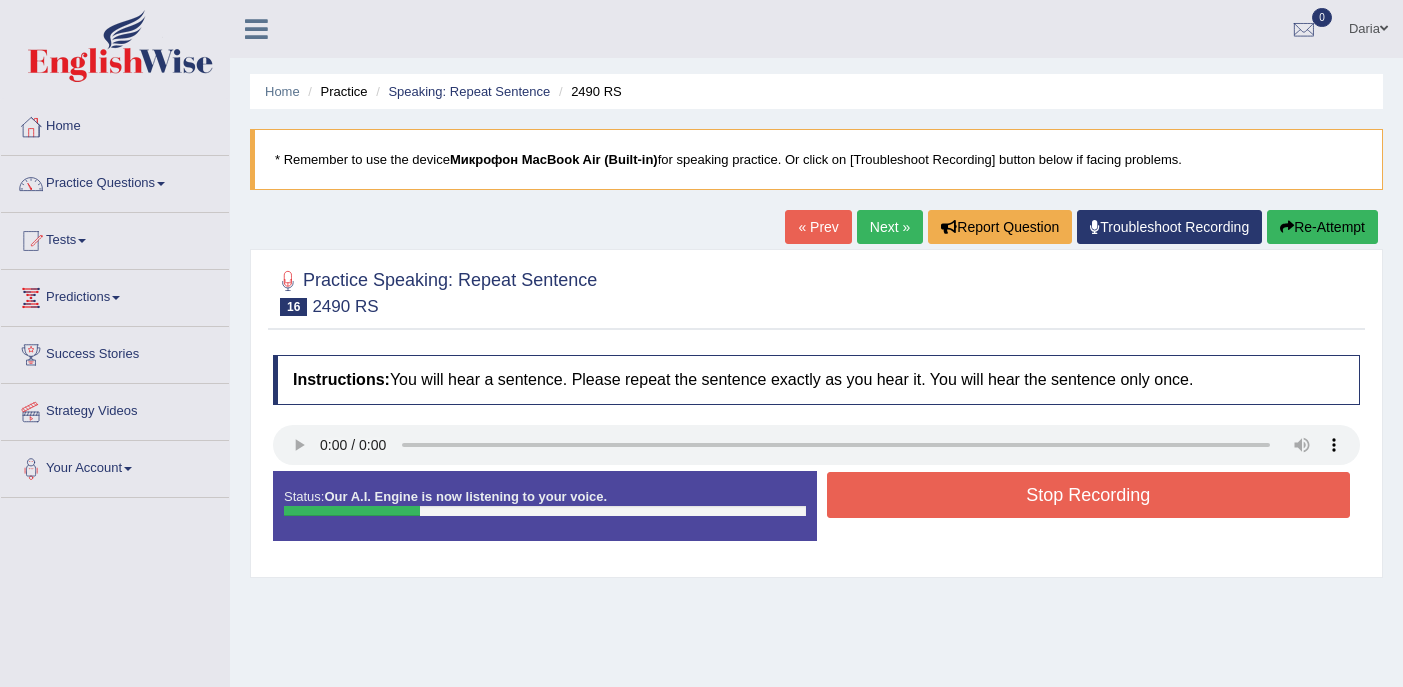 click on "Stop Recording" at bounding box center [1089, 495] 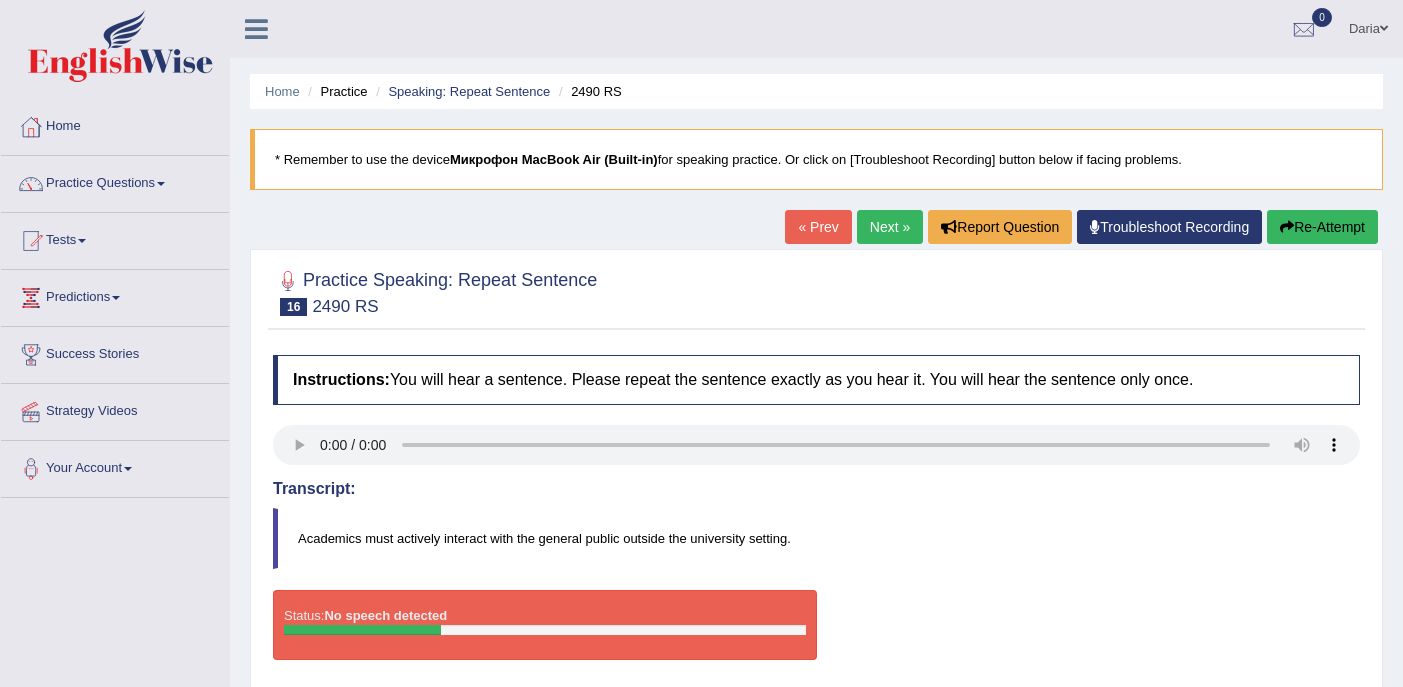 click at bounding box center (1287, 227) 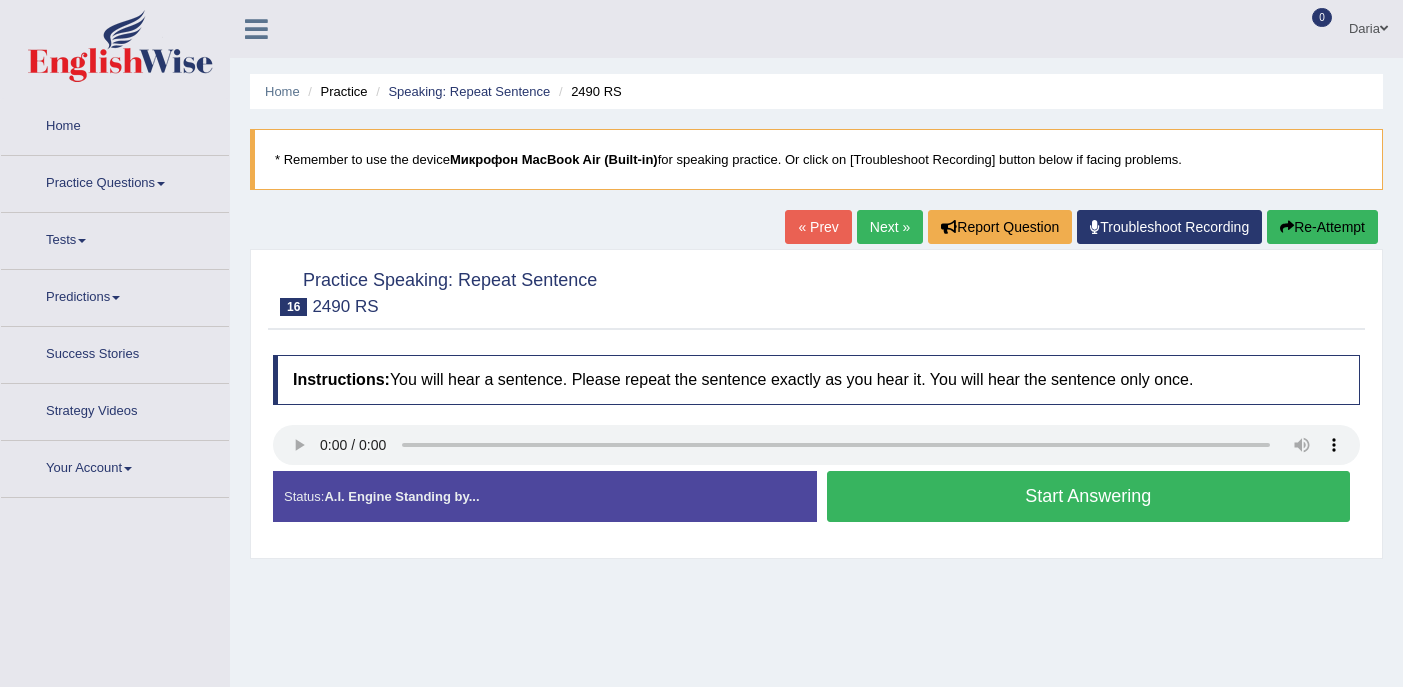 scroll, scrollTop: 0, scrollLeft: 0, axis: both 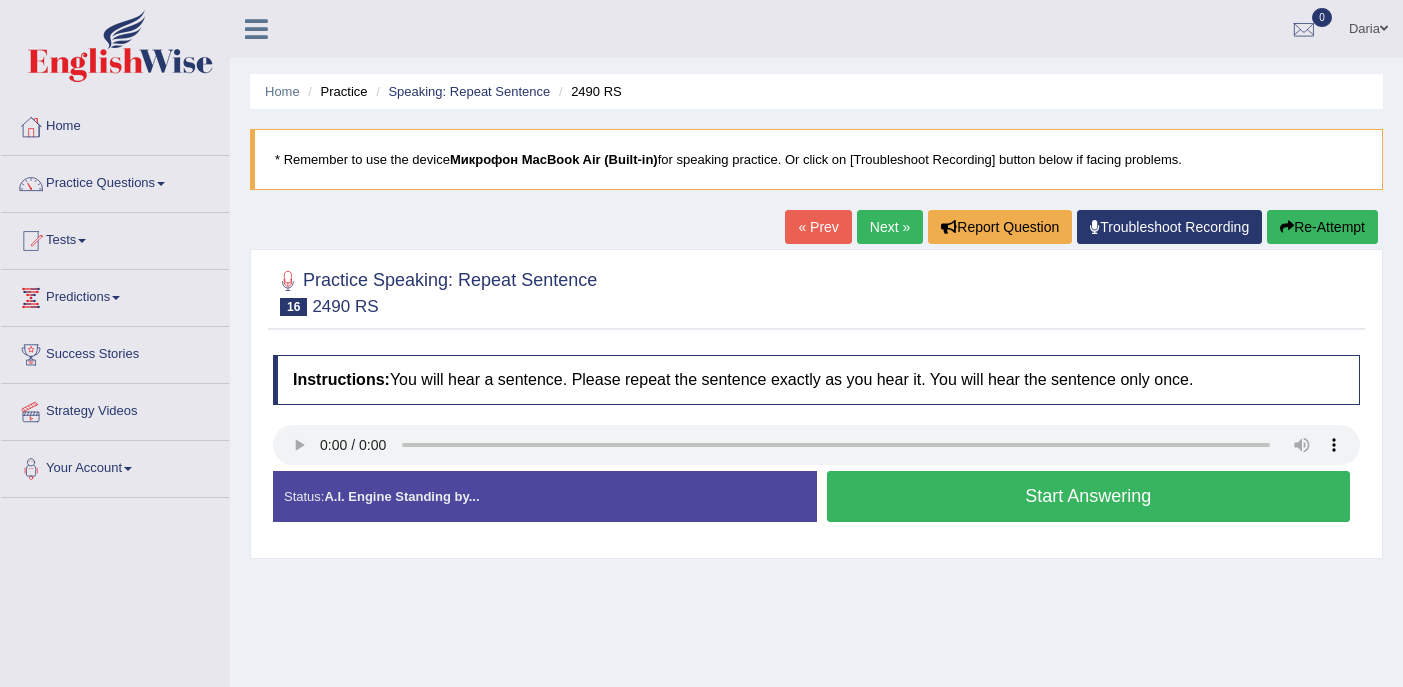 click on "Start Answering" at bounding box center [1089, 496] 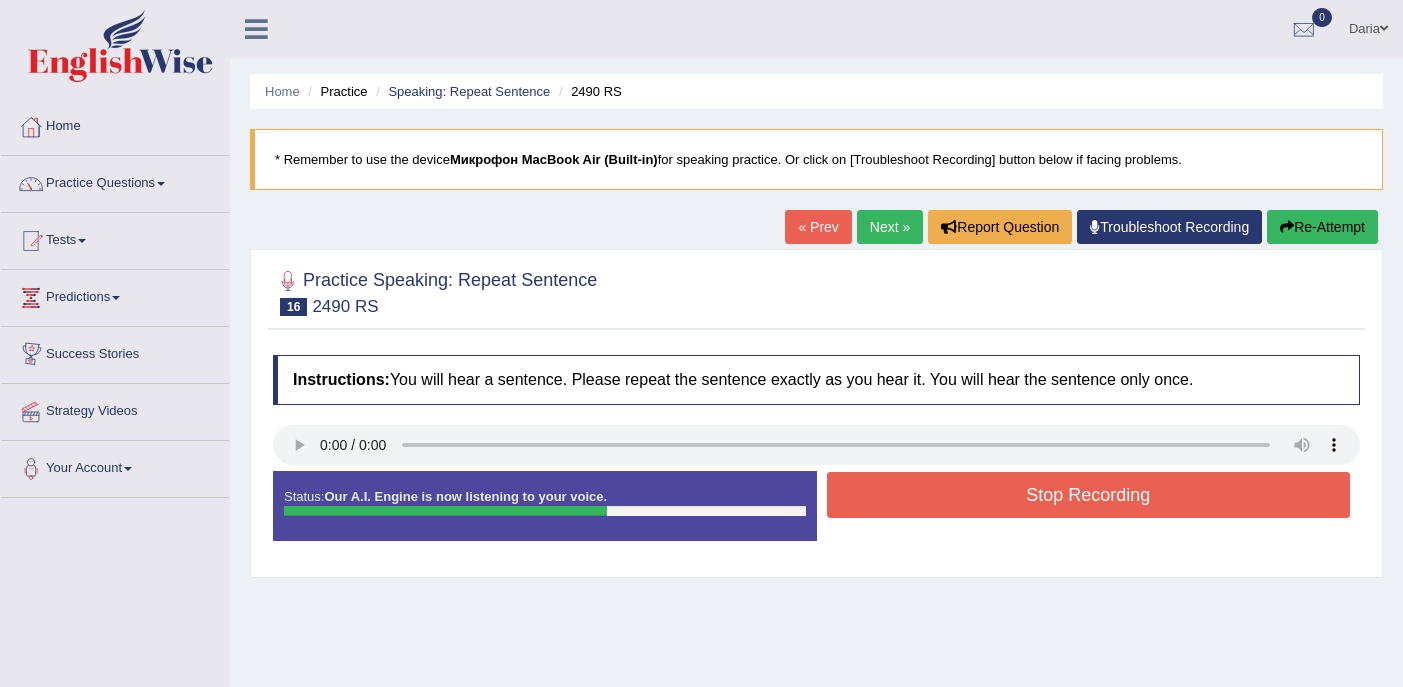 click on "Stop Recording" at bounding box center [1089, 495] 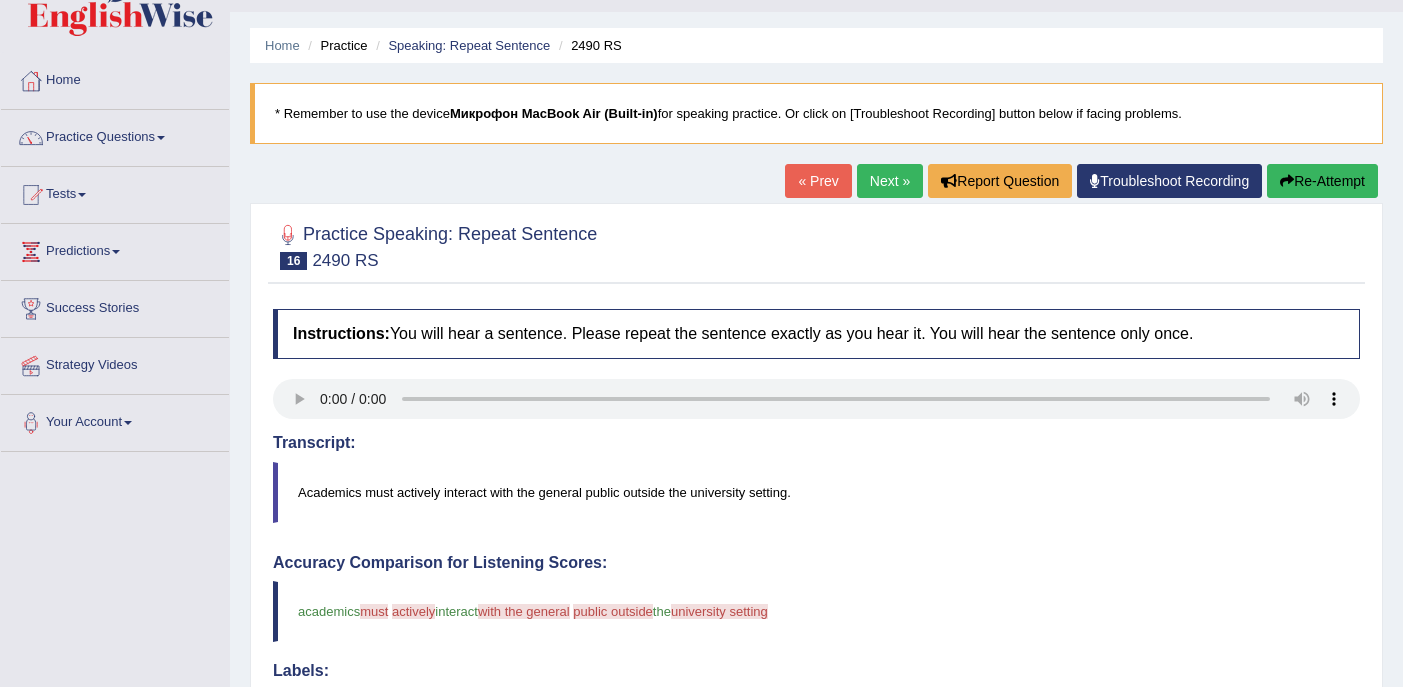 scroll, scrollTop: 45, scrollLeft: 0, axis: vertical 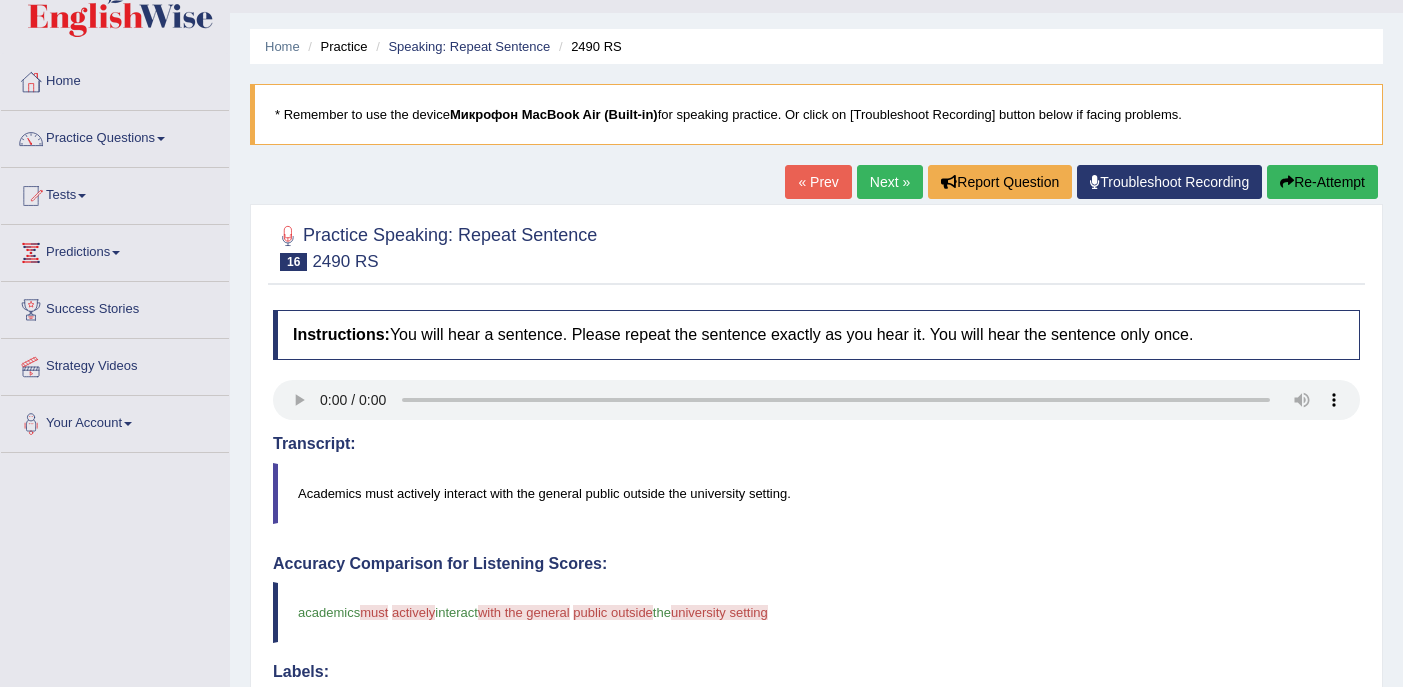 click on "Re-Attempt" at bounding box center [1322, 182] 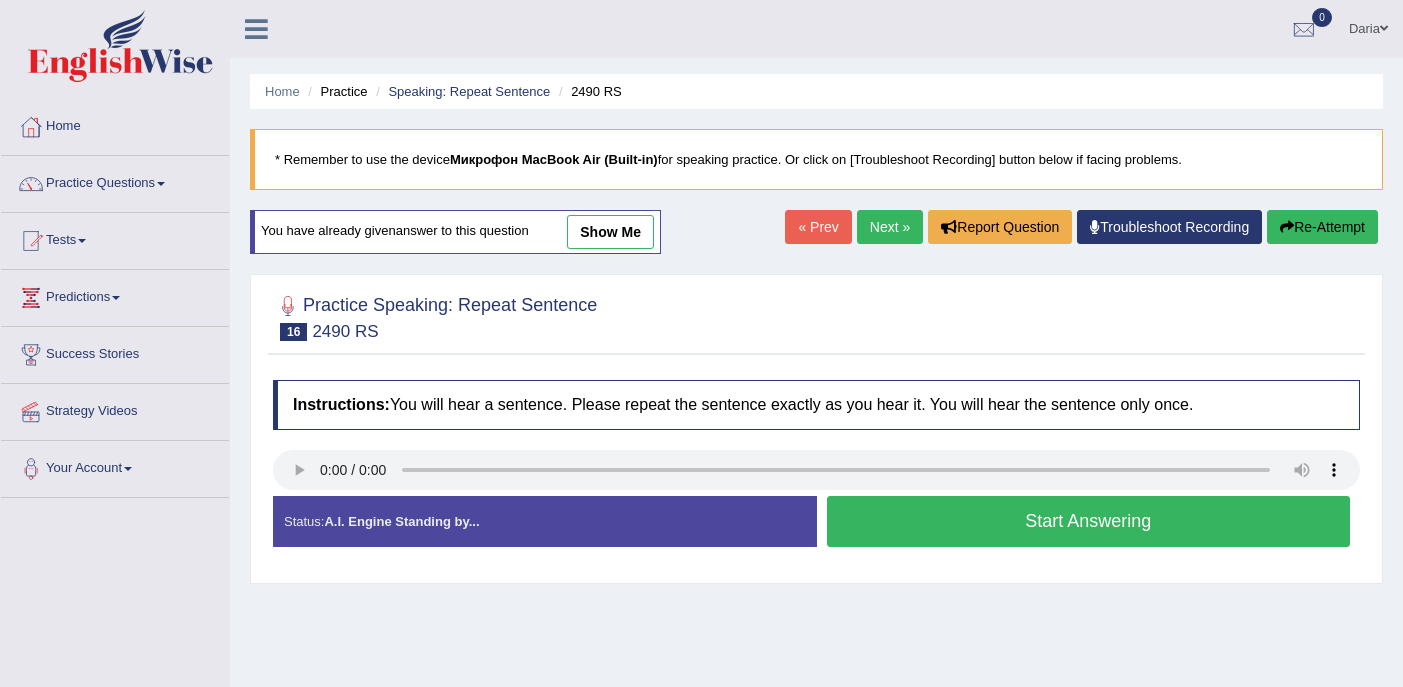 scroll, scrollTop: 45, scrollLeft: 0, axis: vertical 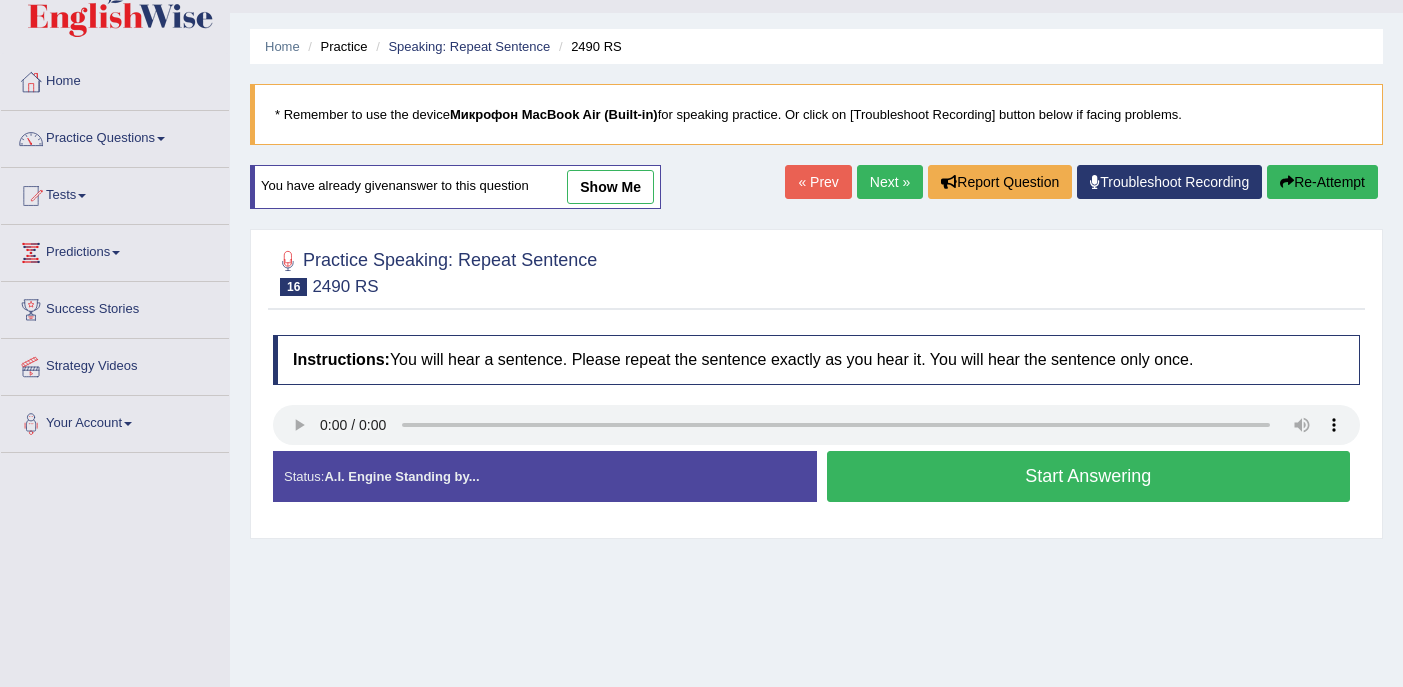 click on "Start Answering" at bounding box center (1089, 476) 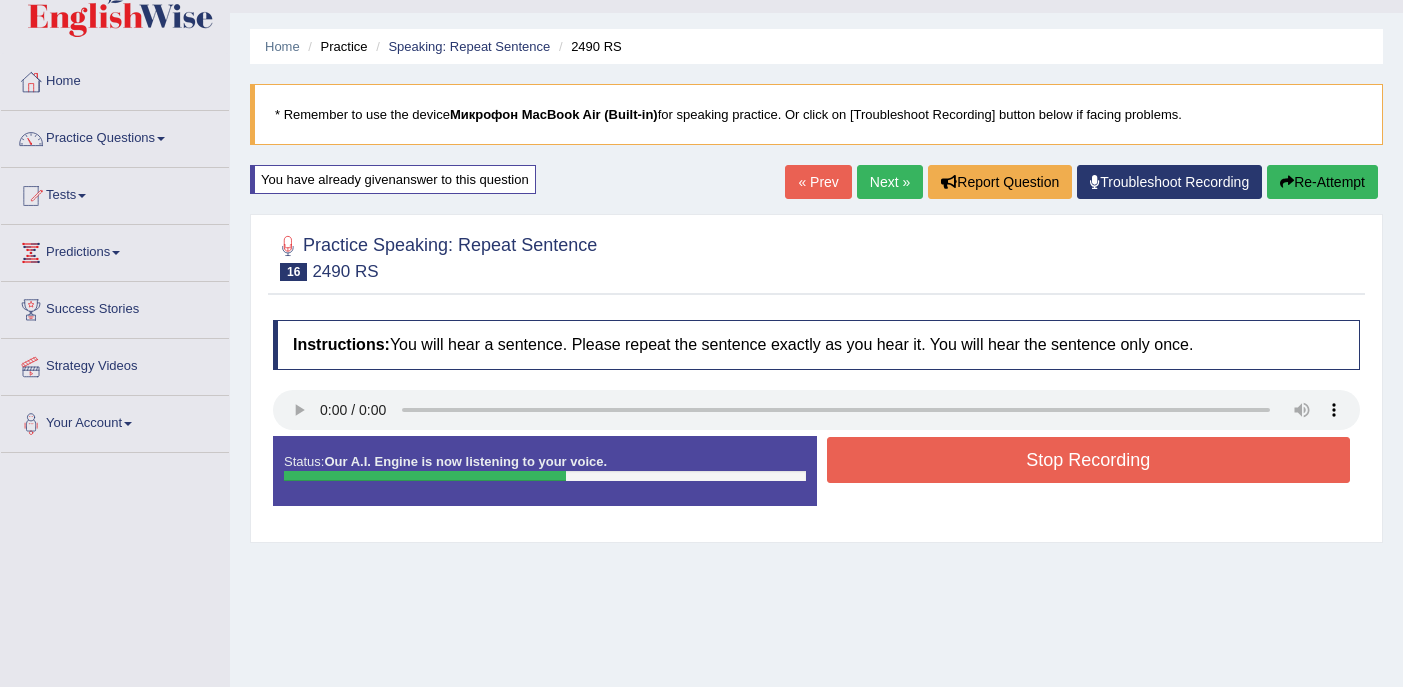 click on "Stop Recording" at bounding box center (1089, 460) 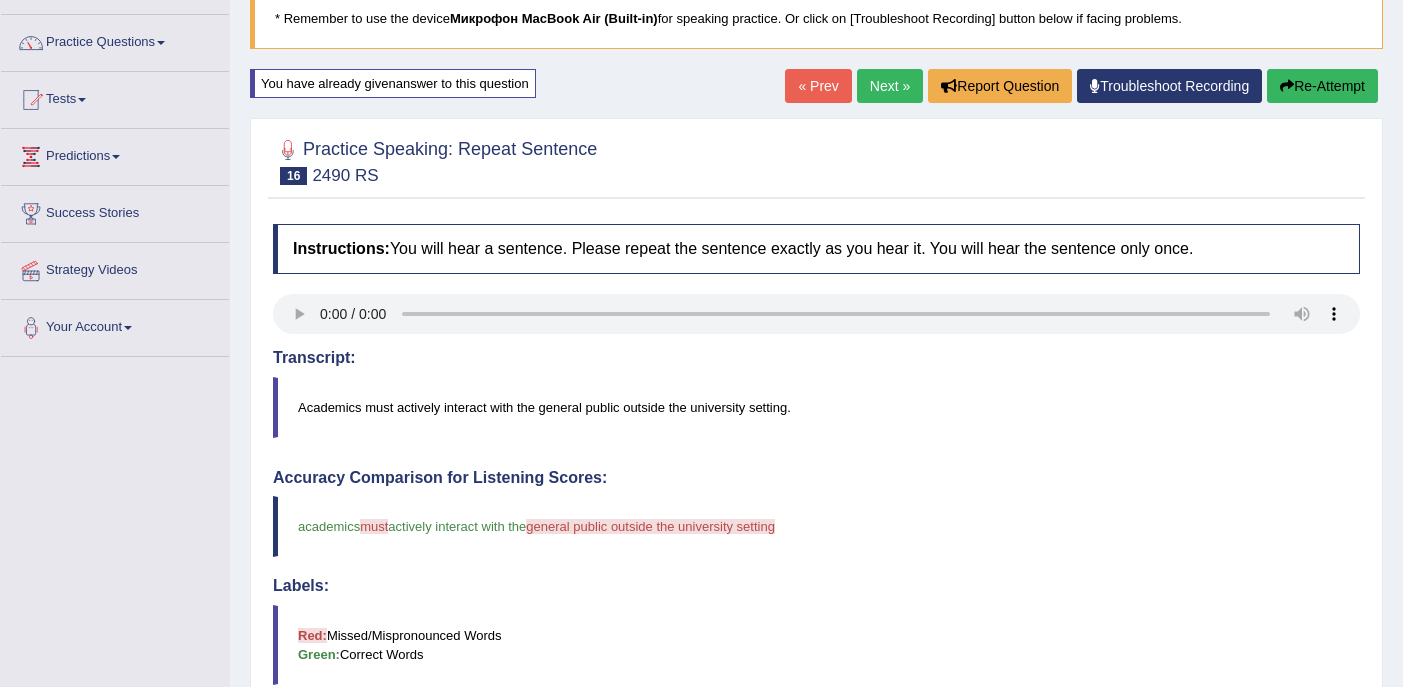 scroll, scrollTop: 143, scrollLeft: 0, axis: vertical 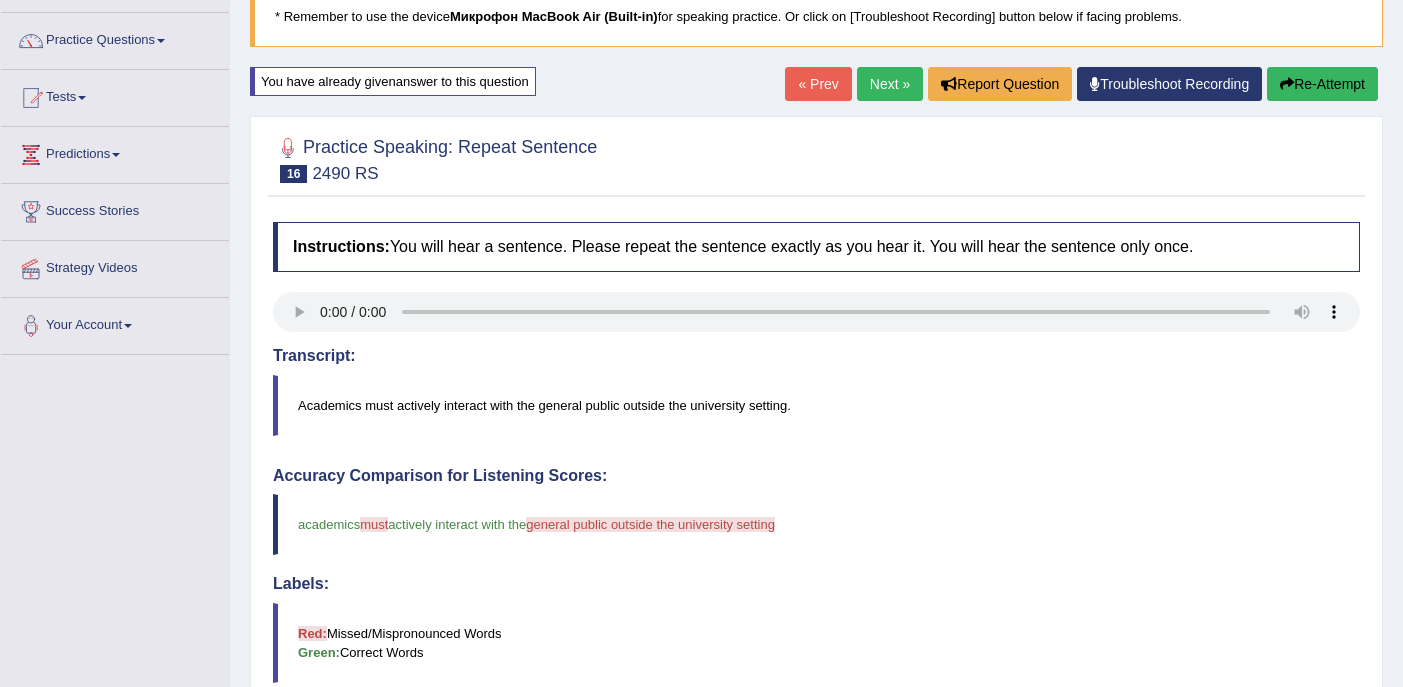 click on "Re-Attempt" at bounding box center [1322, 84] 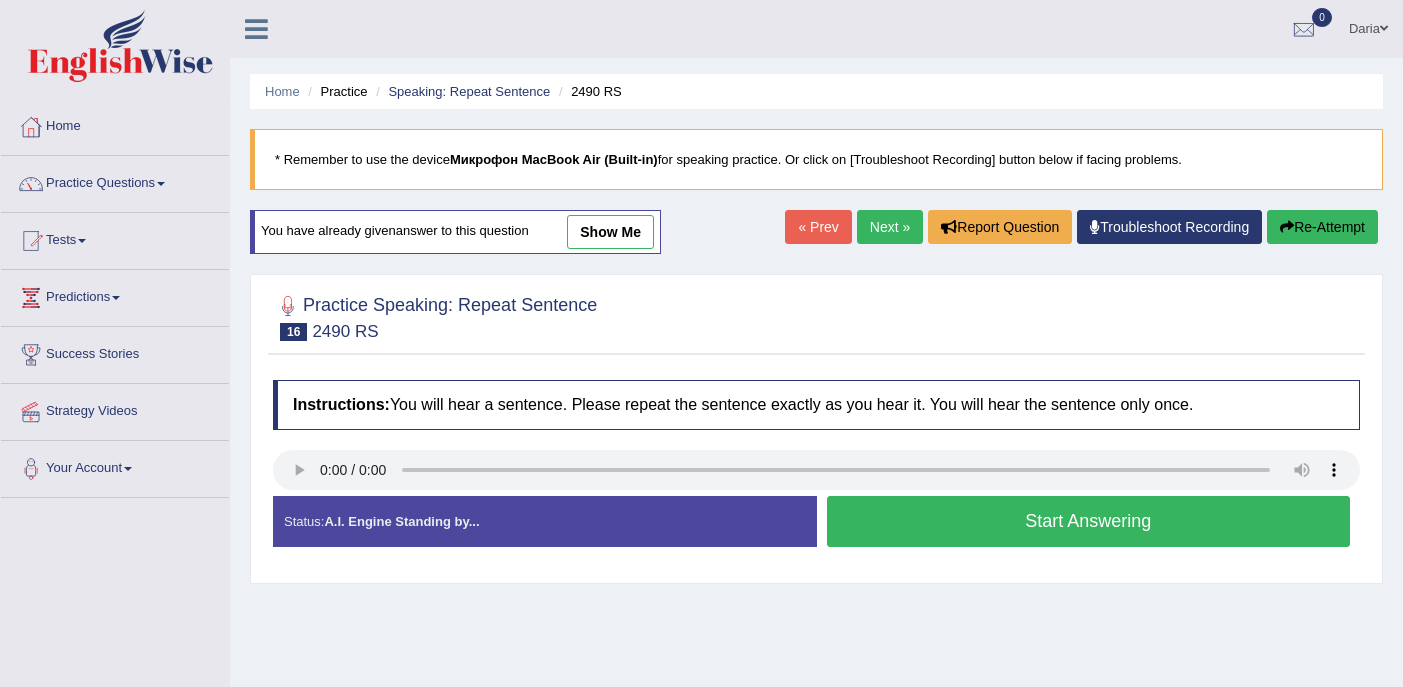 scroll, scrollTop: 143, scrollLeft: 0, axis: vertical 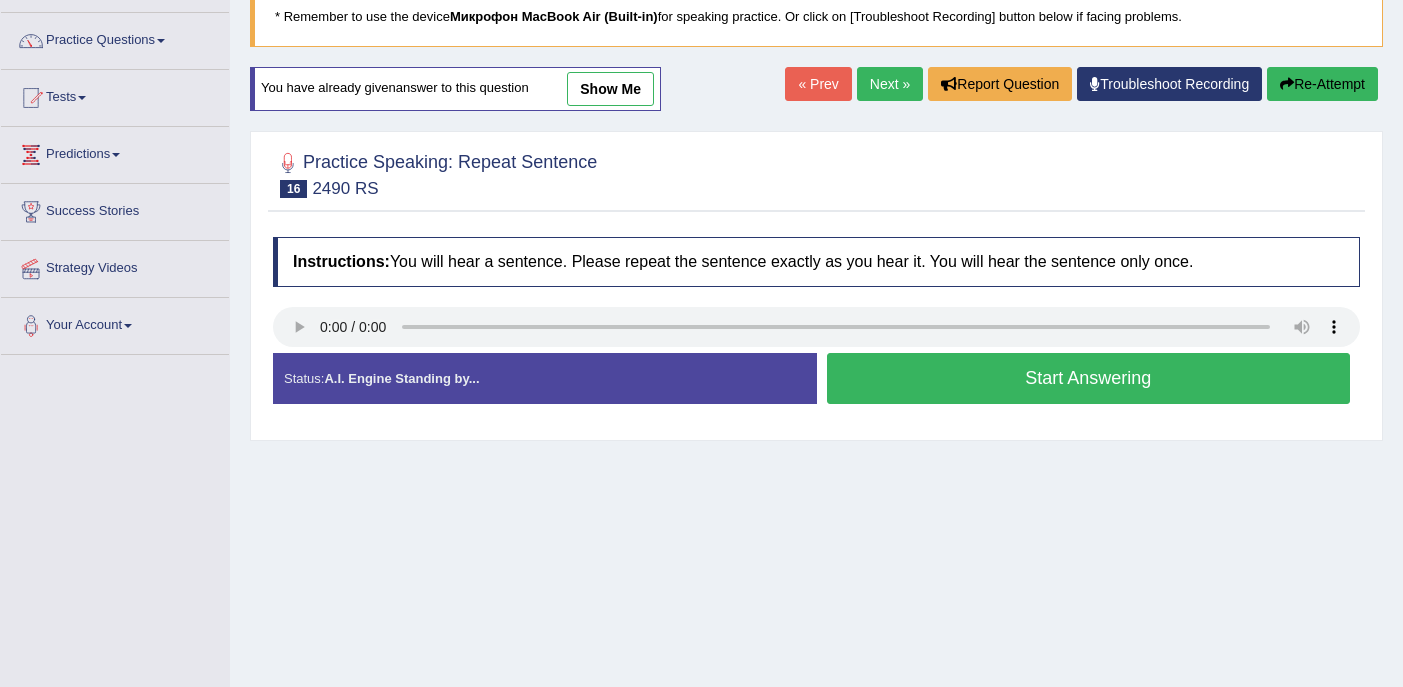 click on "Start Answering" at bounding box center (1089, 378) 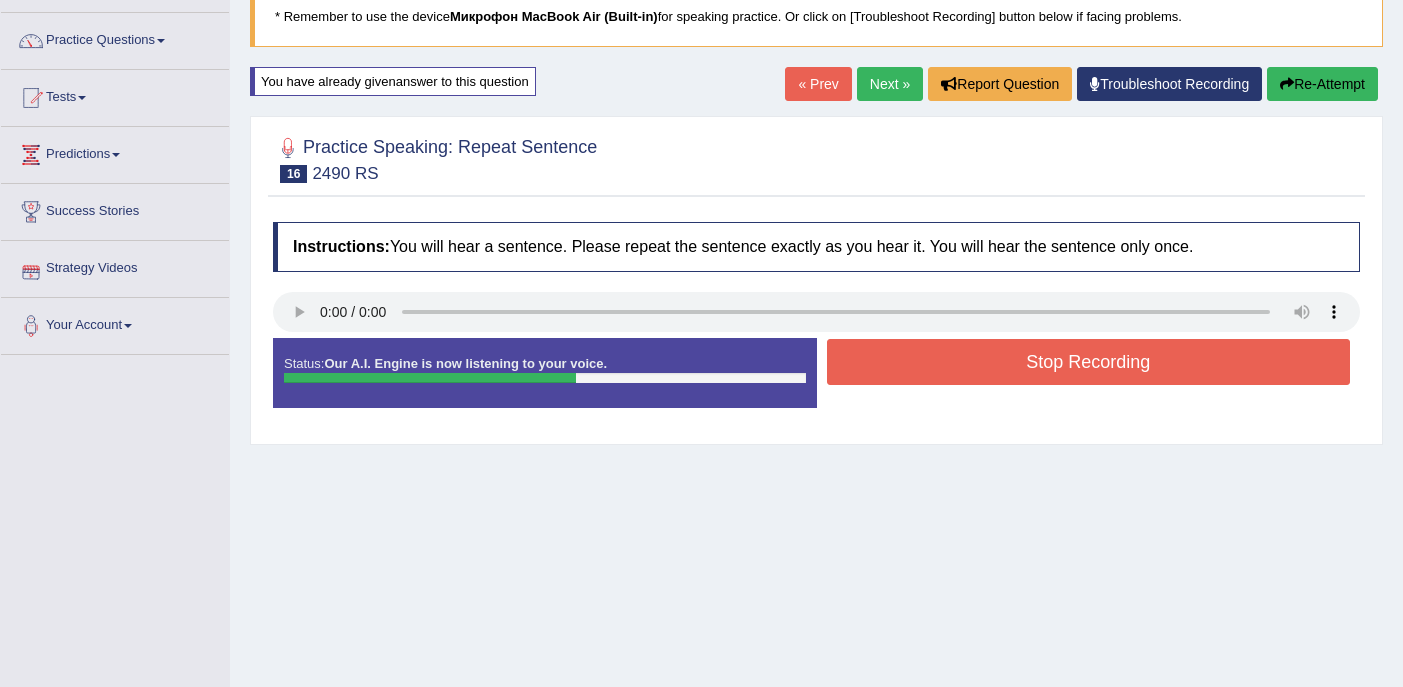 click on "Stop Recording" at bounding box center (1089, 362) 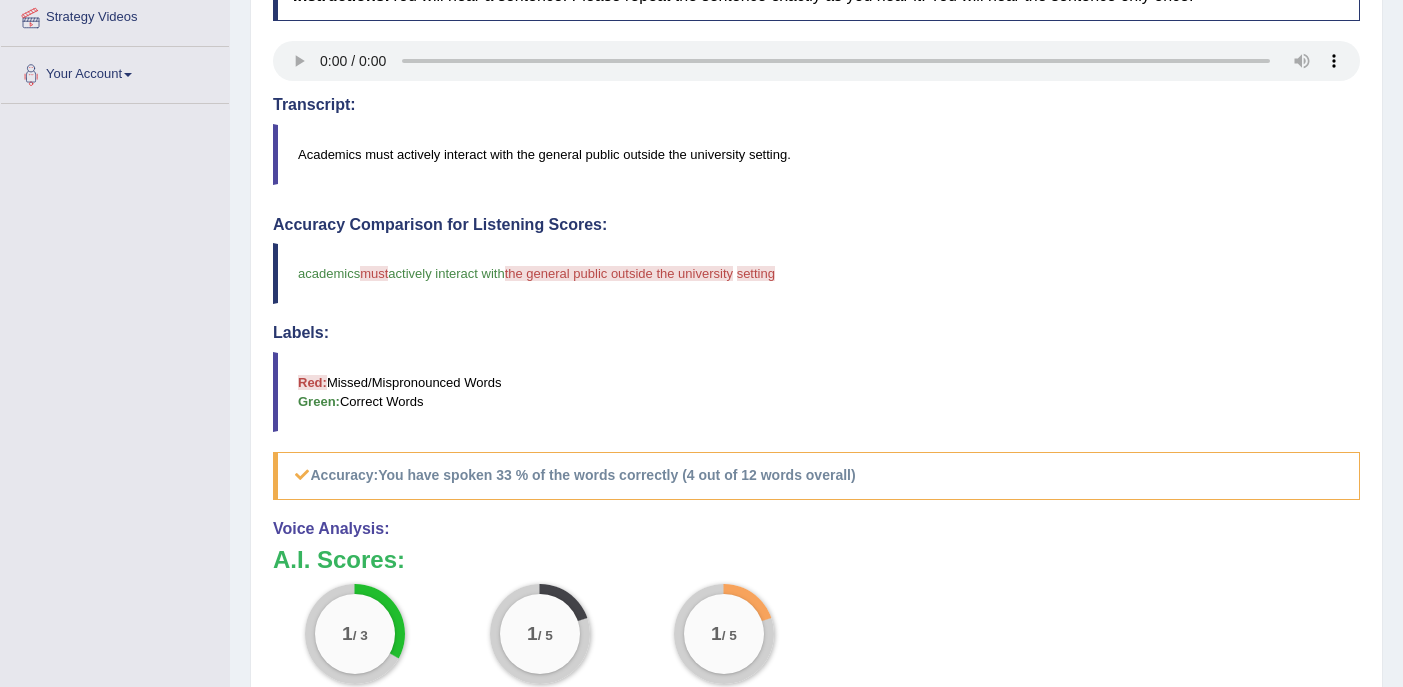 scroll, scrollTop: 0, scrollLeft: 0, axis: both 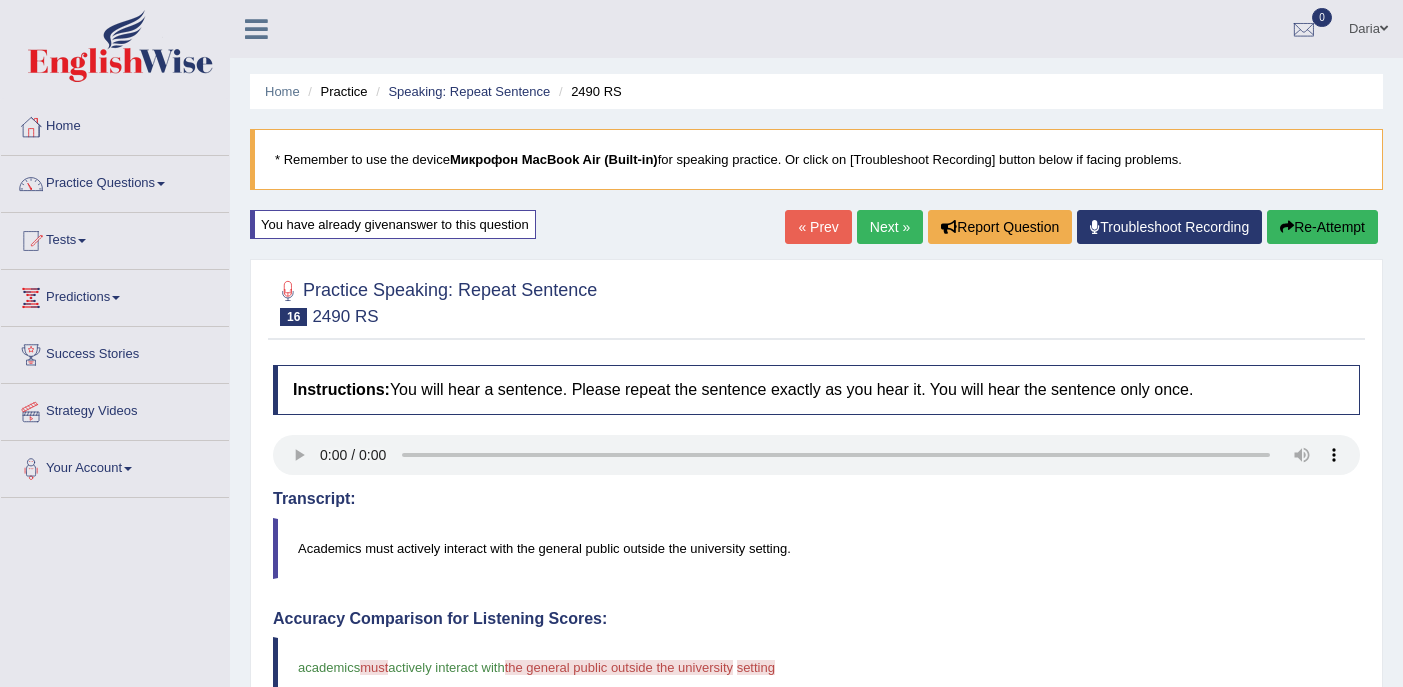 click on "Re-Attempt" at bounding box center (1322, 227) 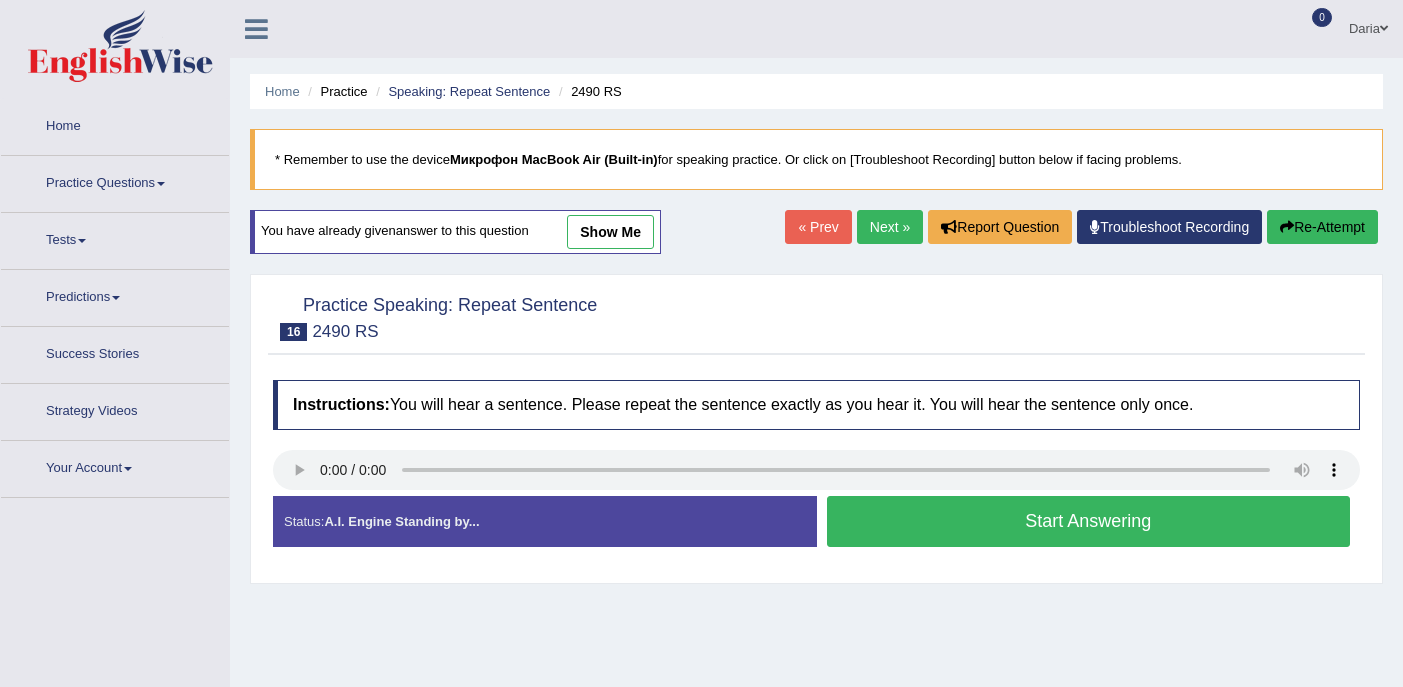 scroll, scrollTop: 0, scrollLeft: 0, axis: both 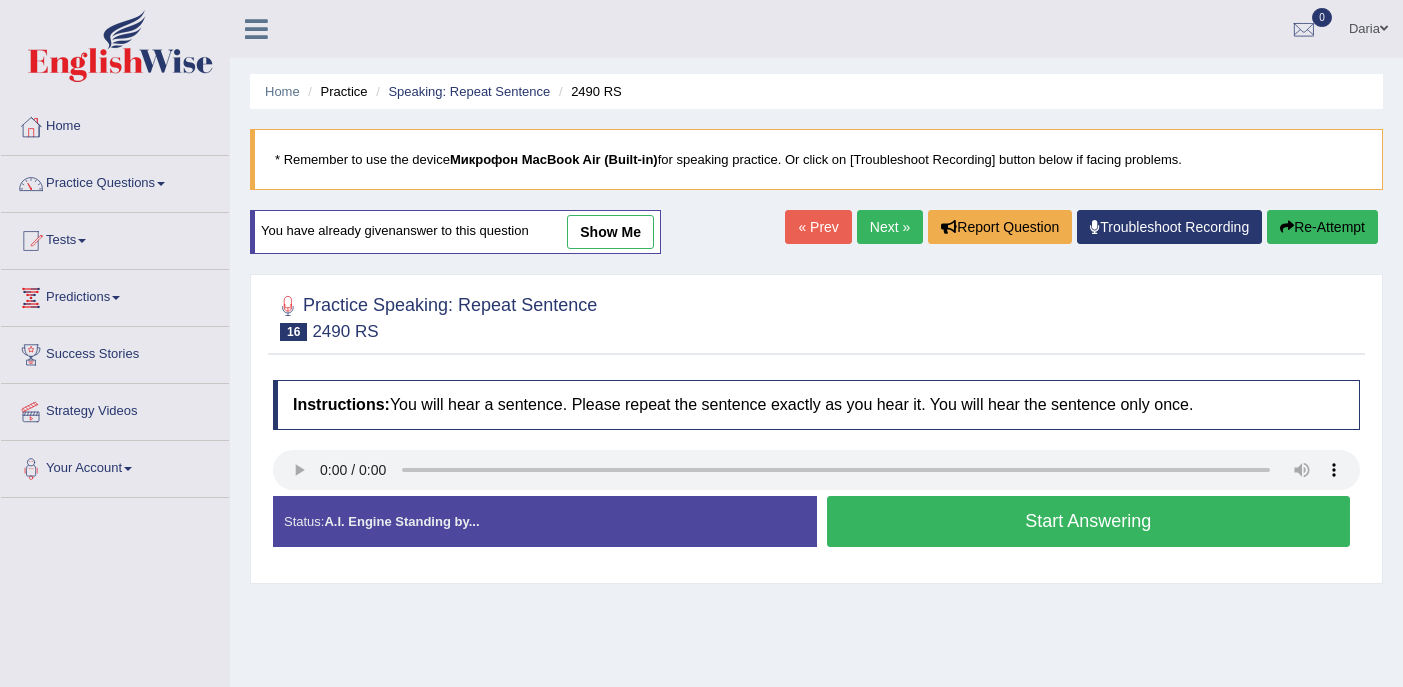 click on "Start Answering" at bounding box center (1089, 521) 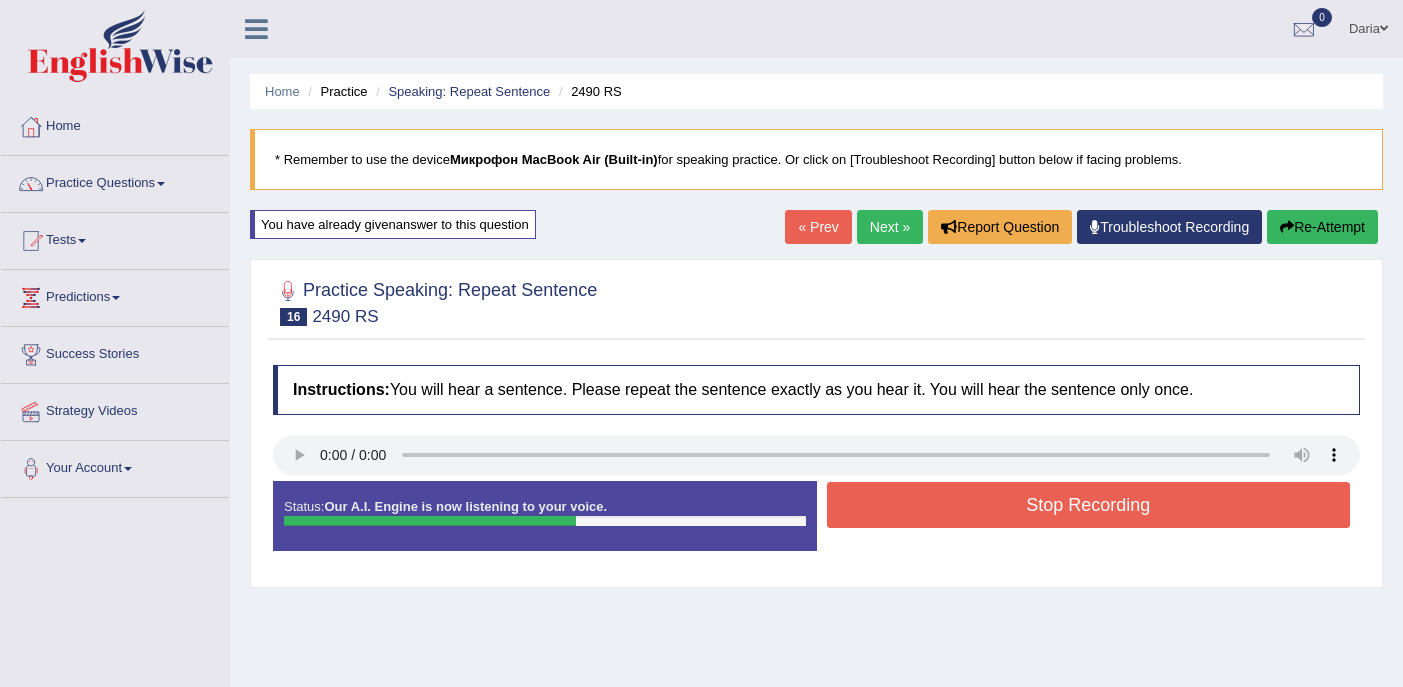 click on "Stop Recording" at bounding box center [1089, 505] 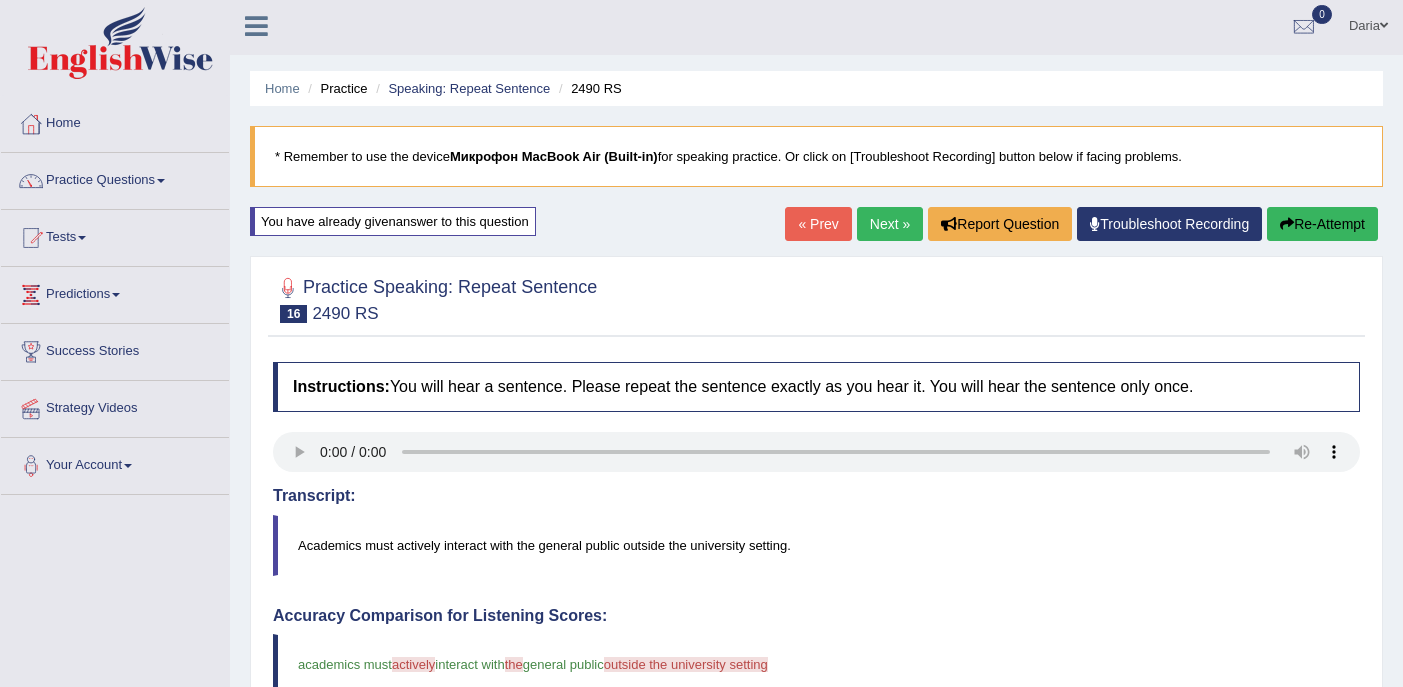 scroll, scrollTop: 0, scrollLeft: 0, axis: both 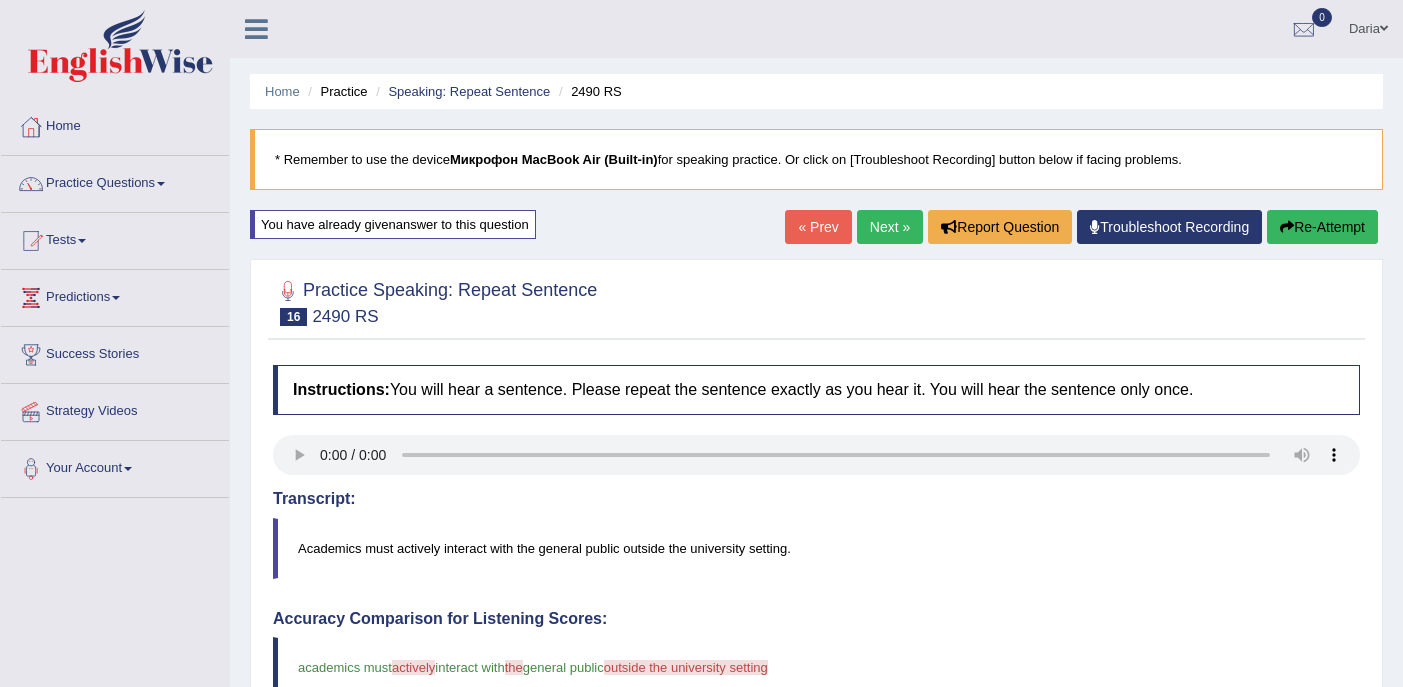 click on "Next »" at bounding box center [890, 227] 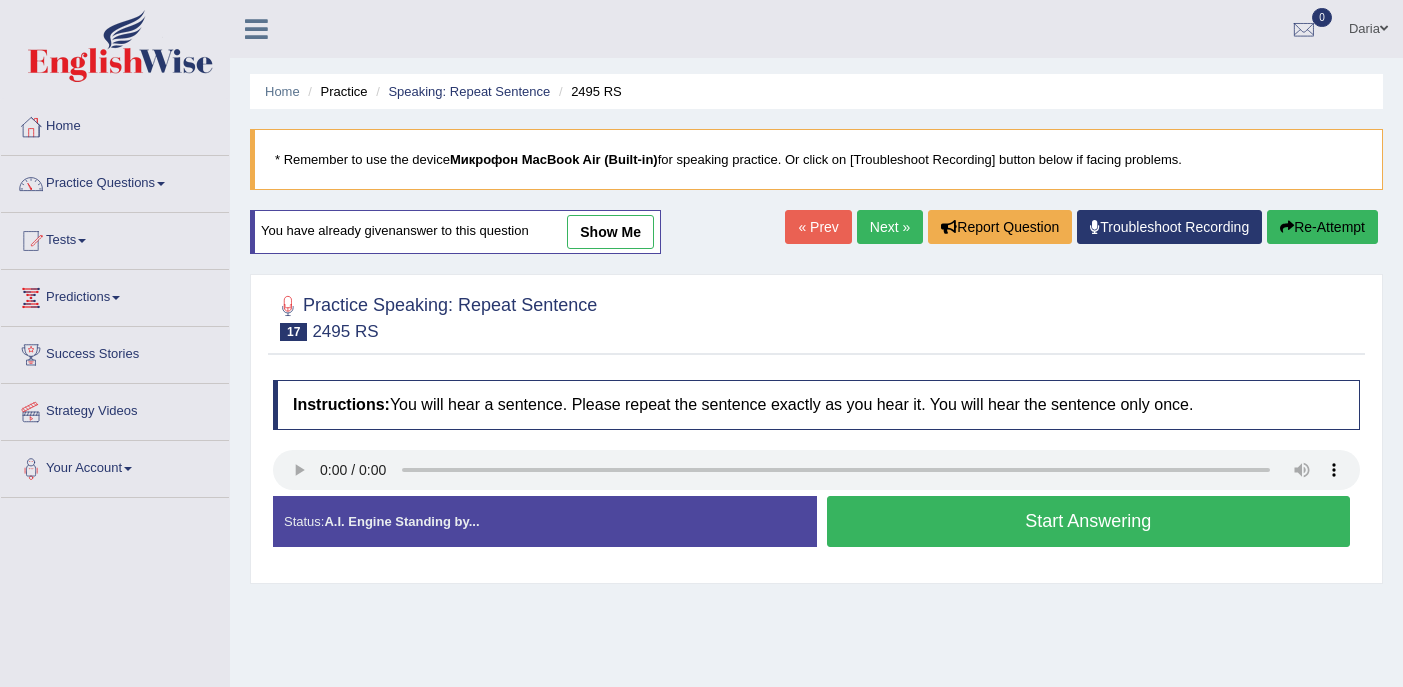 scroll, scrollTop: 0, scrollLeft: 0, axis: both 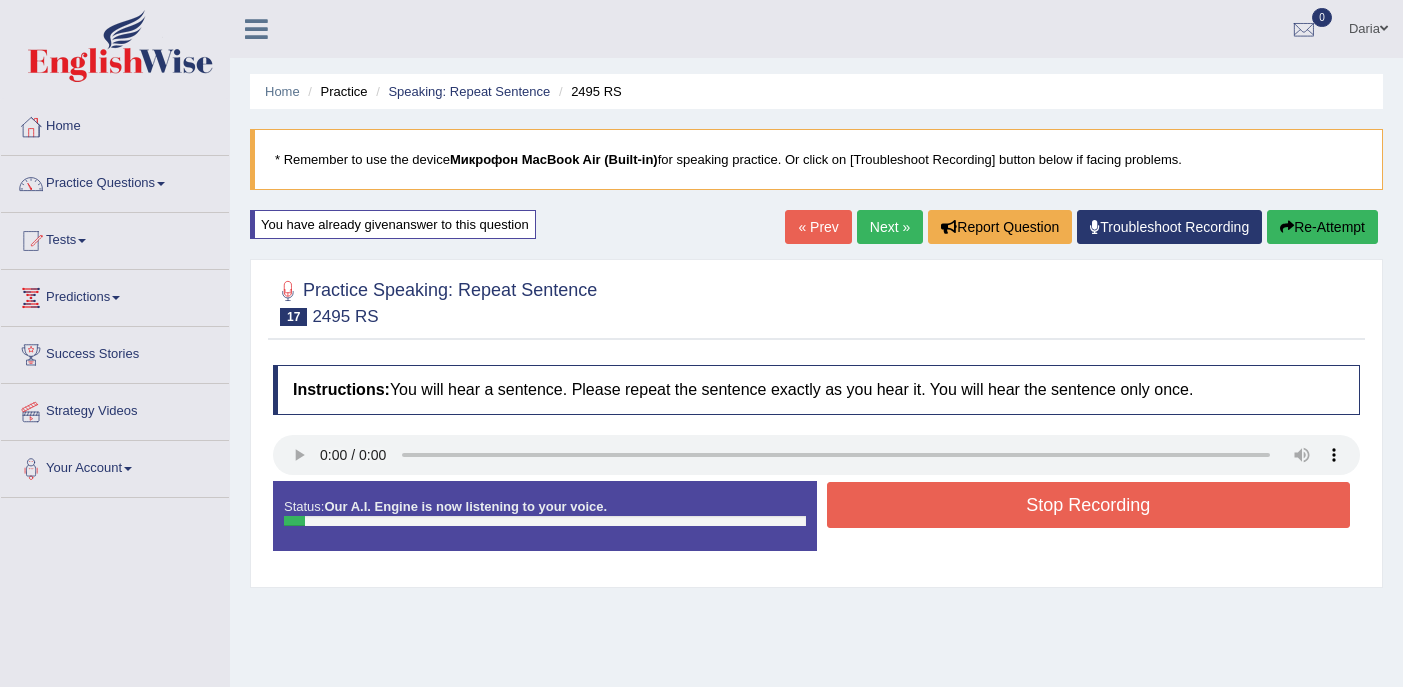 click on "Stop Recording" at bounding box center (1089, 505) 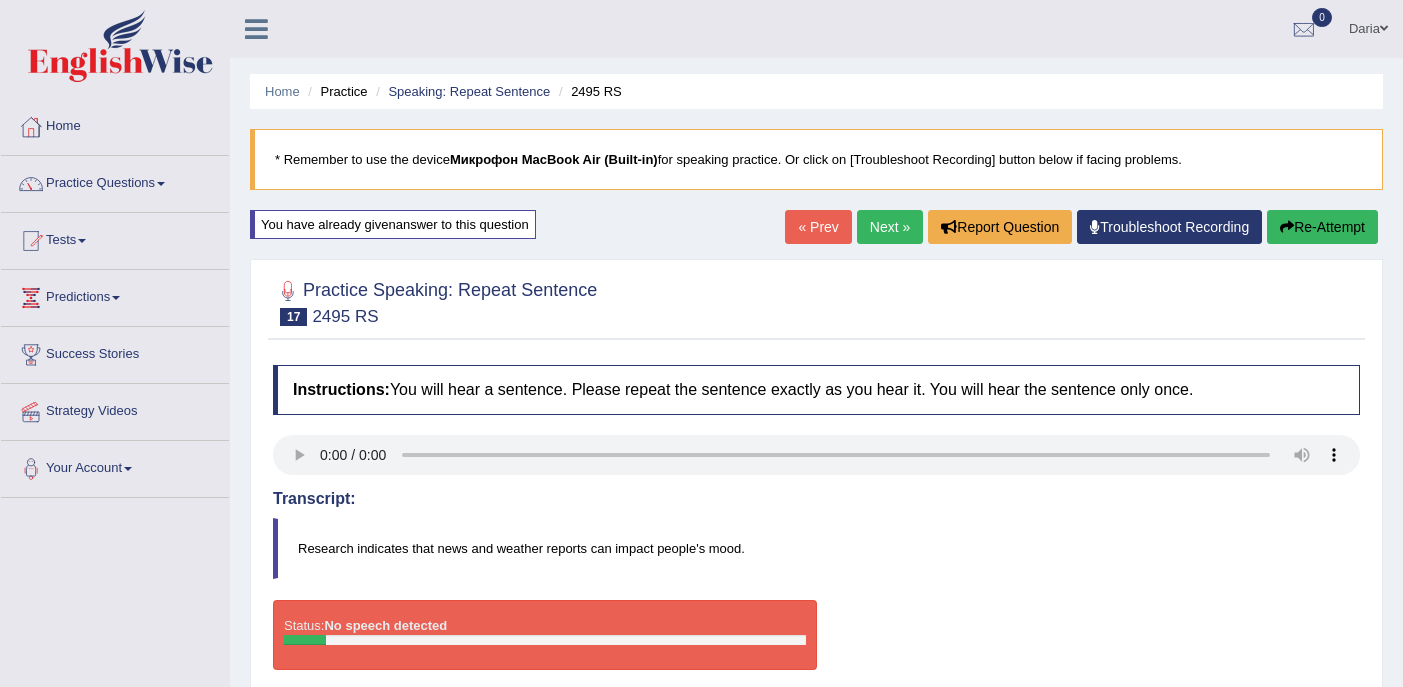 click on "Re-Attempt" at bounding box center (1322, 227) 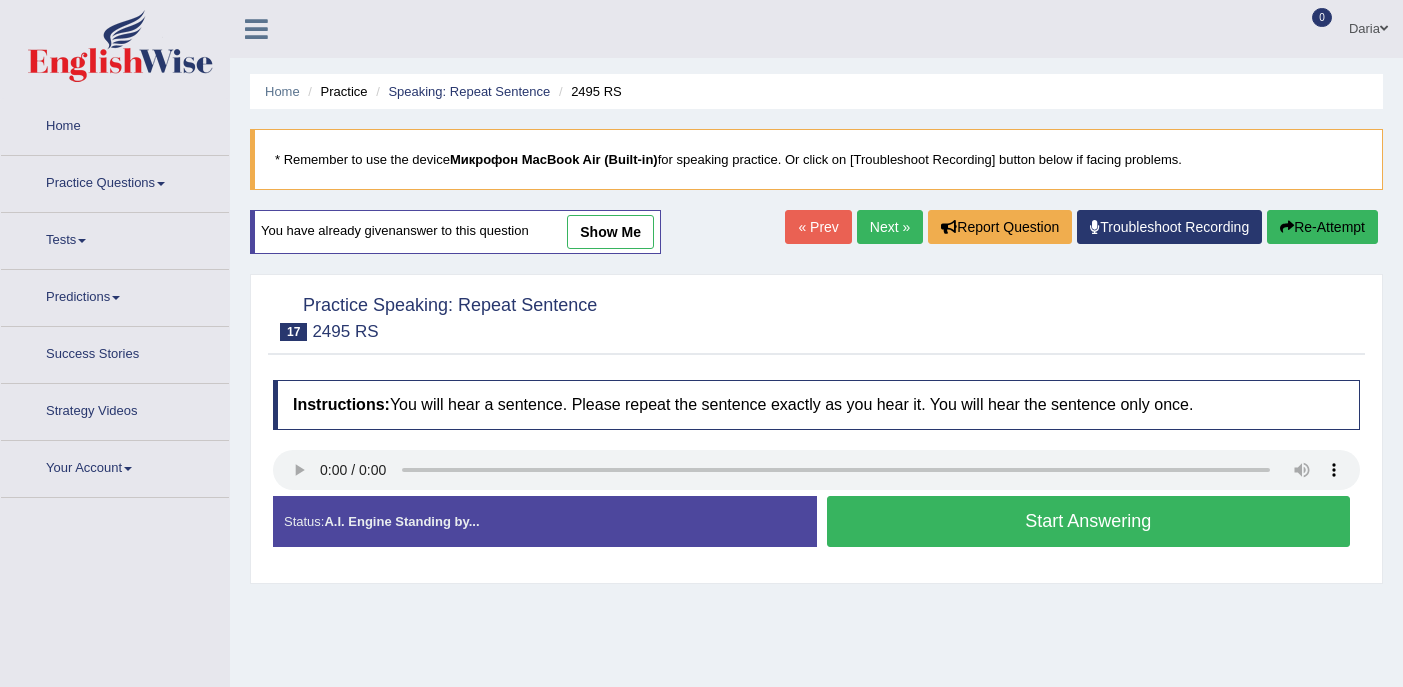 scroll, scrollTop: 0, scrollLeft: 0, axis: both 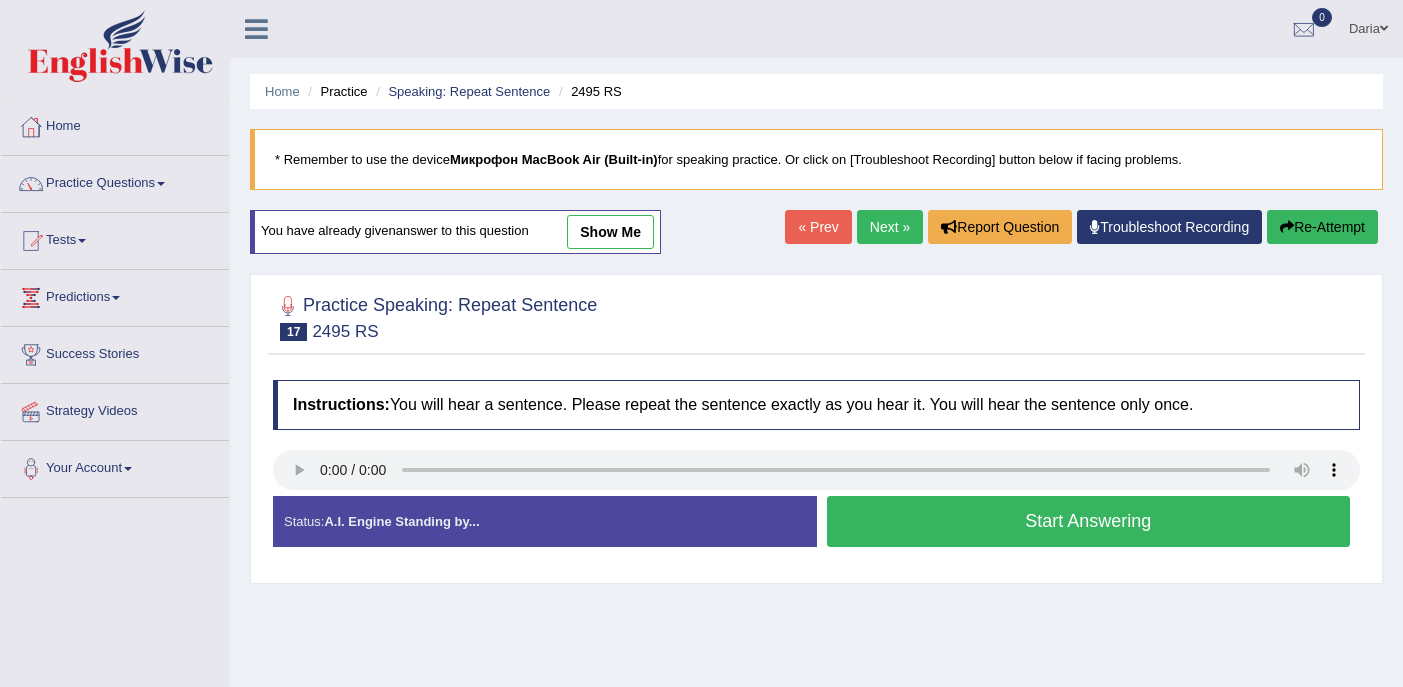 click on "Start Answering" at bounding box center (1089, 521) 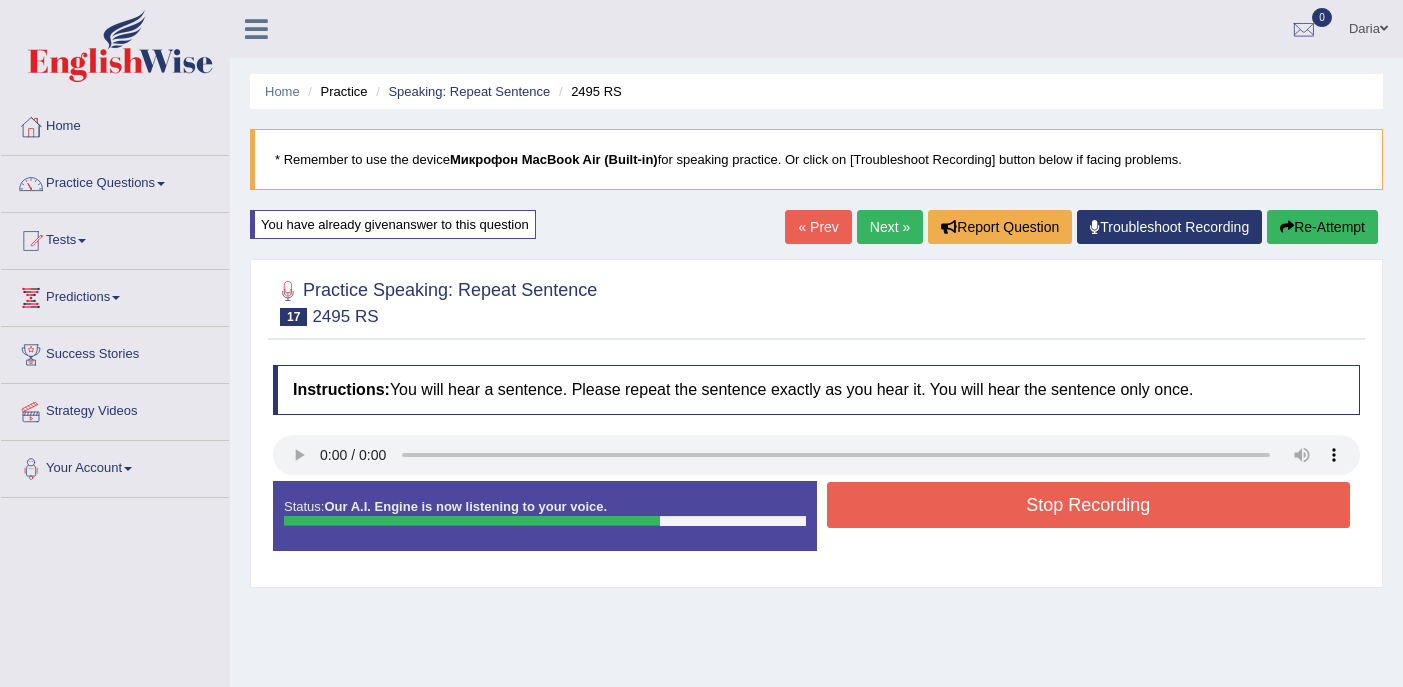 click on "Stop Recording" at bounding box center [1089, 505] 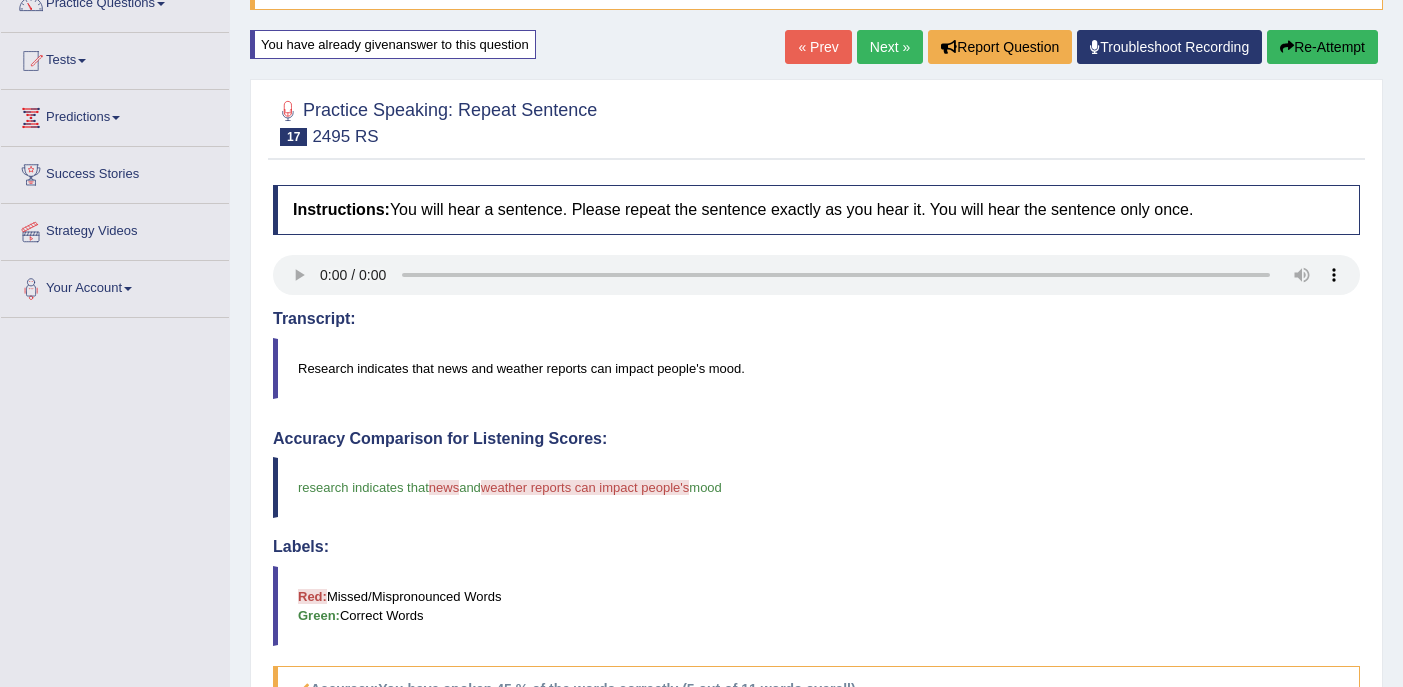 scroll, scrollTop: 0, scrollLeft: 0, axis: both 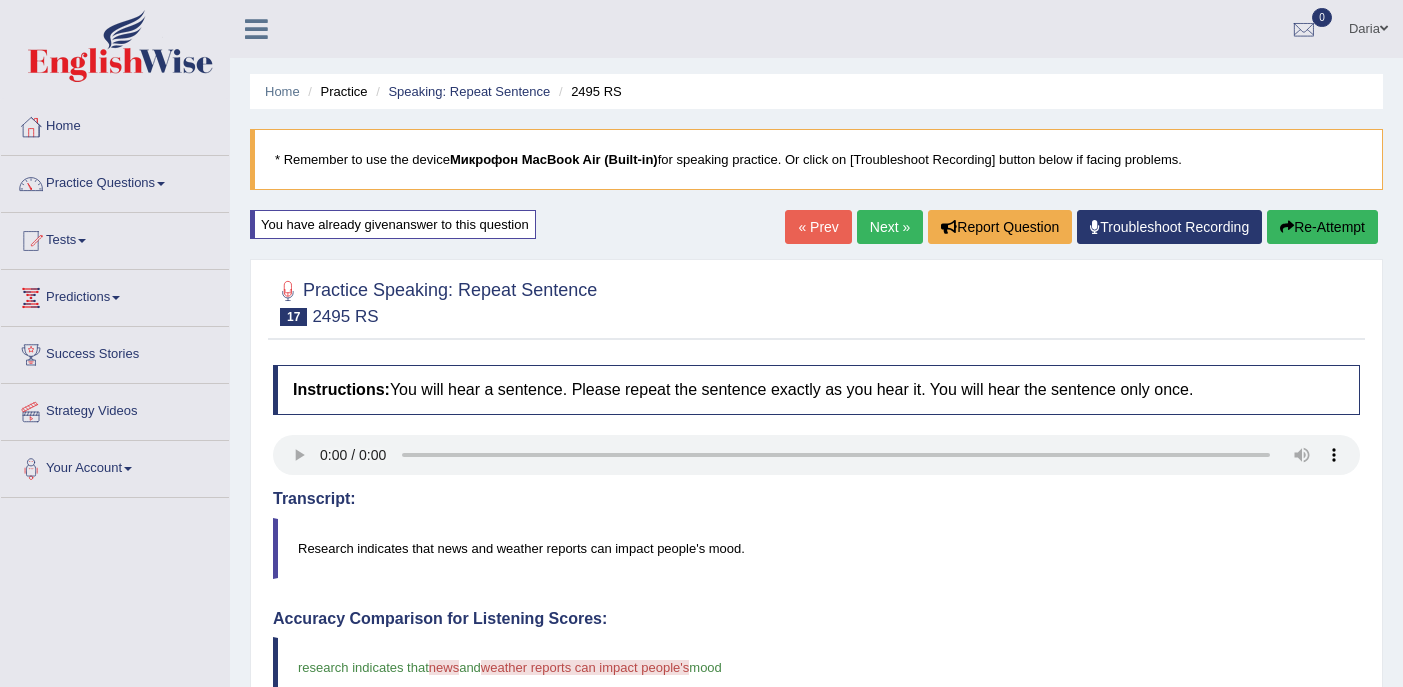 click on "Re-Attempt" at bounding box center (1322, 227) 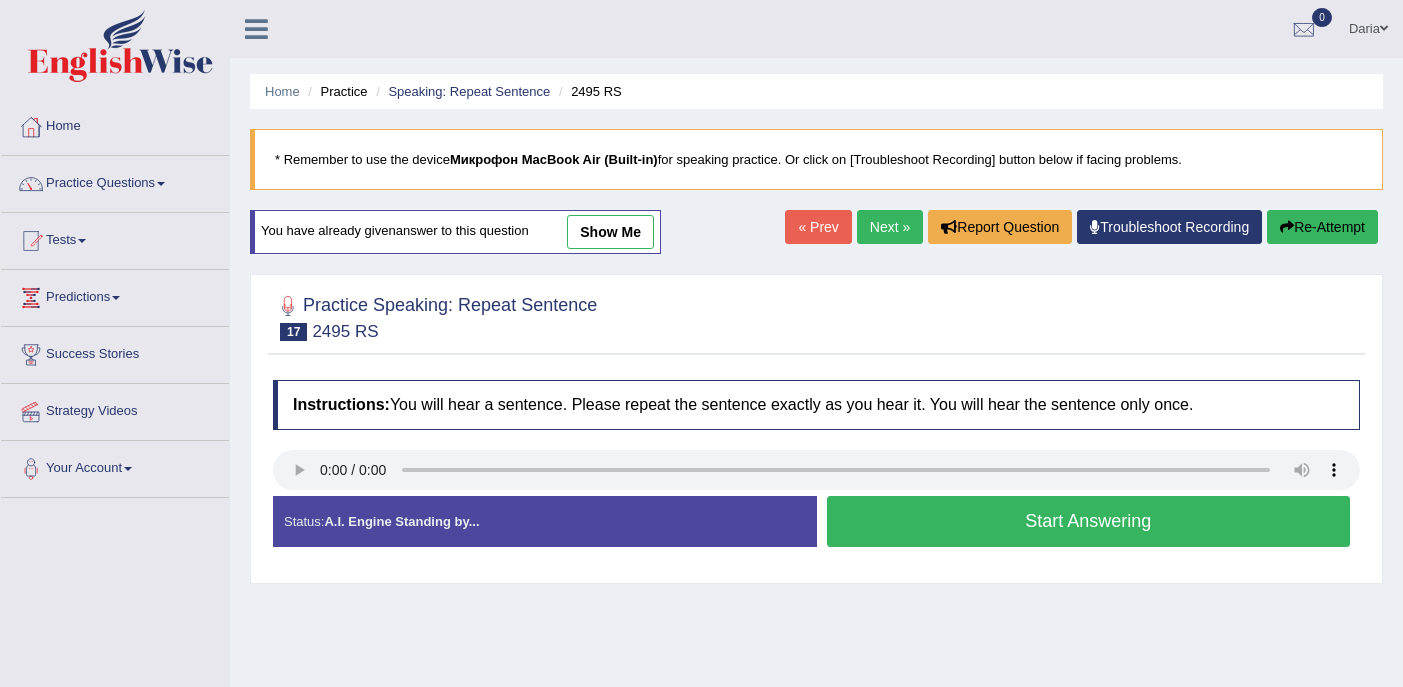 scroll, scrollTop: 0, scrollLeft: 0, axis: both 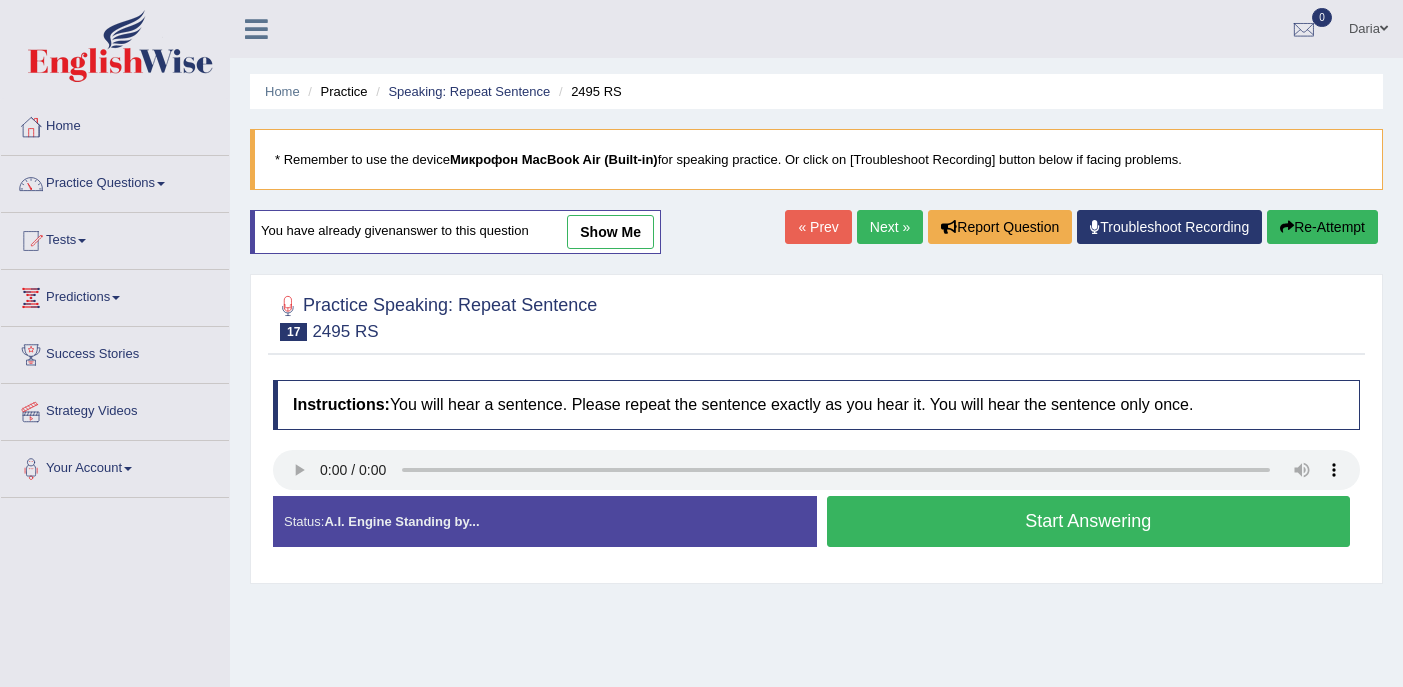 click on "Start Answering" at bounding box center [1089, 521] 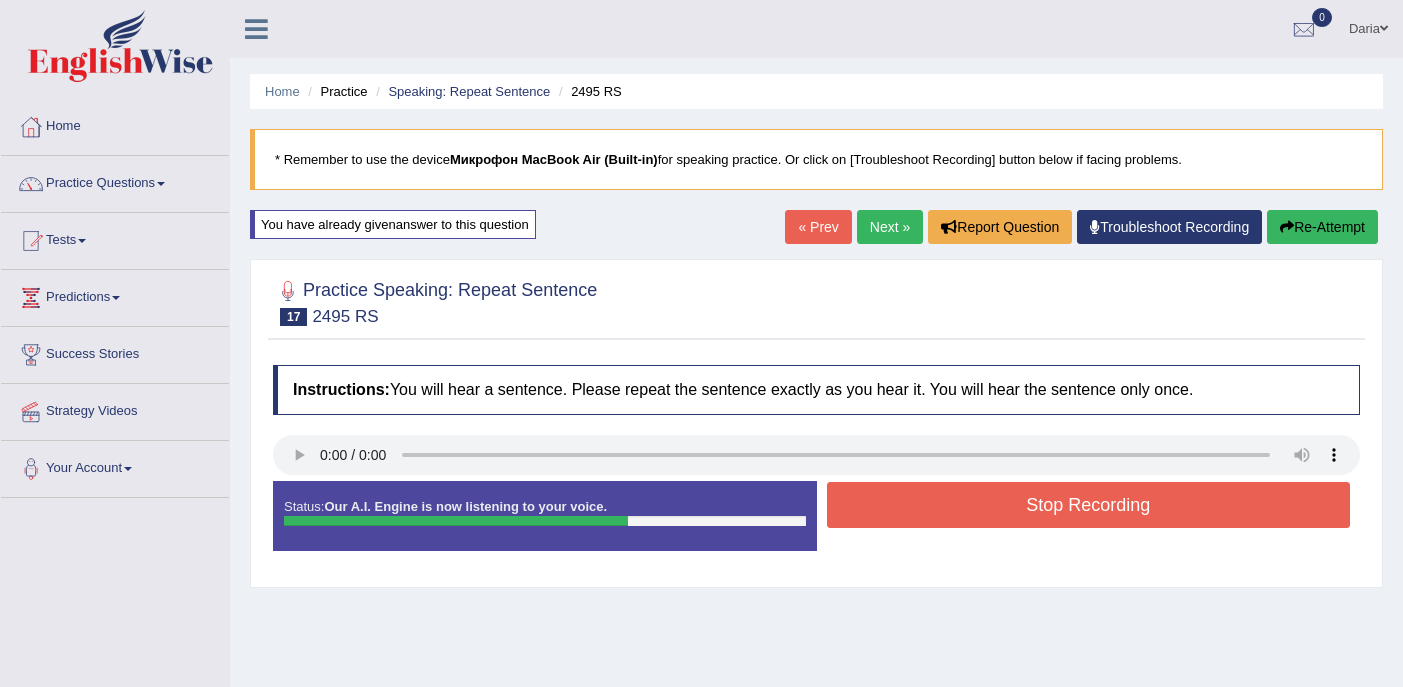 click on "Stop Recording" at bounding box center (1089, 505) 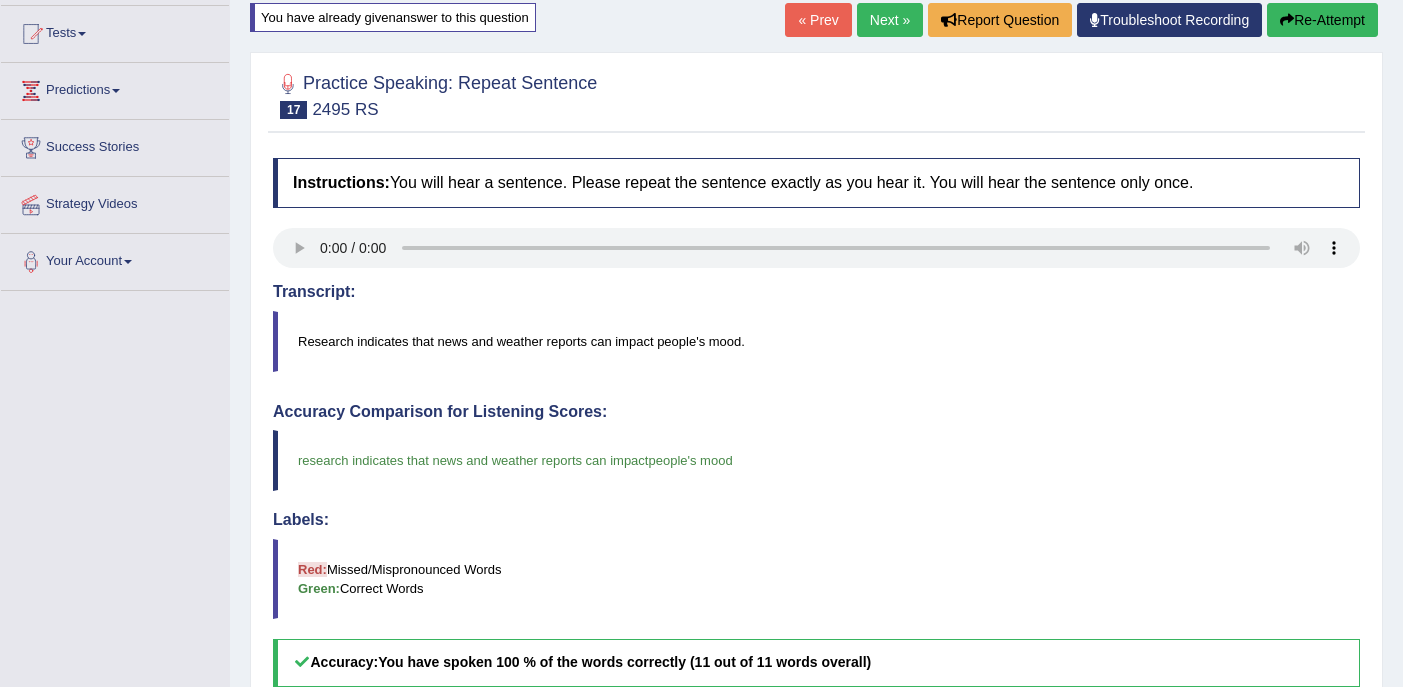 scroll, scrollTop: 0, scrollLeft: 0, axis: both 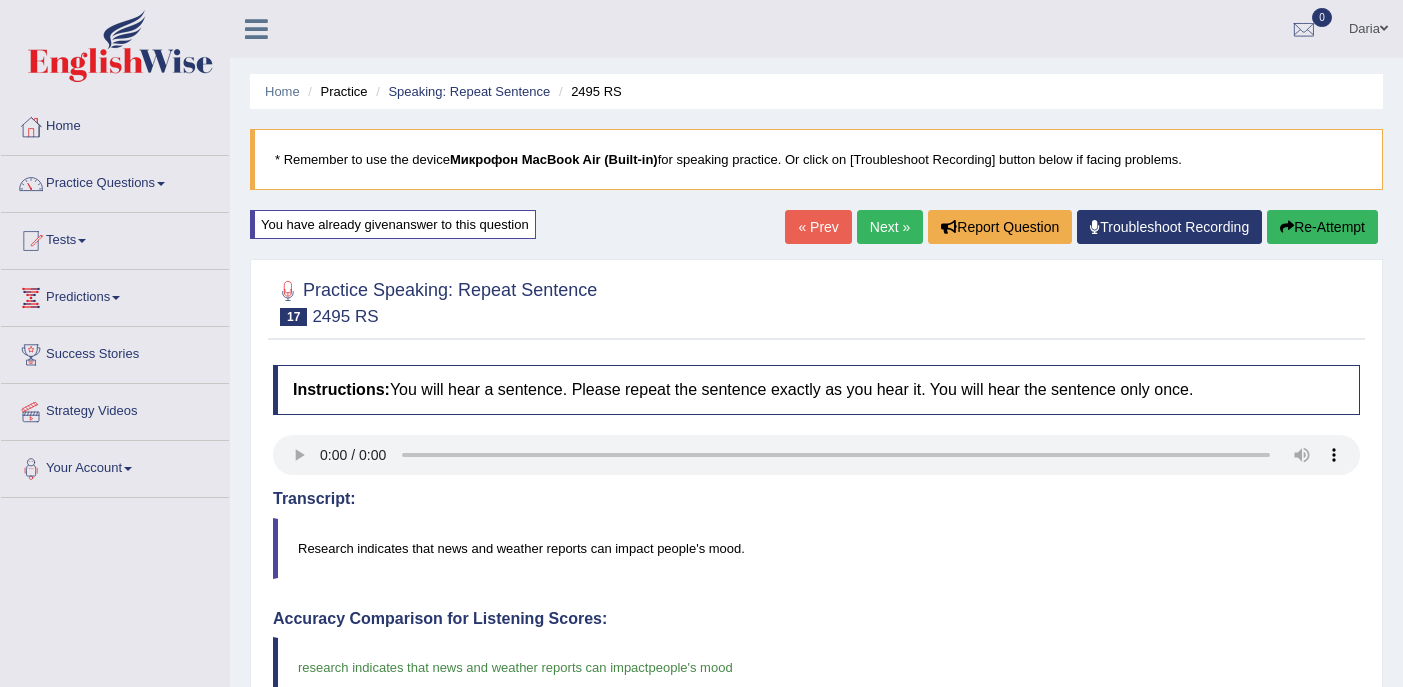 click on "Re-Attempt" at bounding box center (1322, 227) 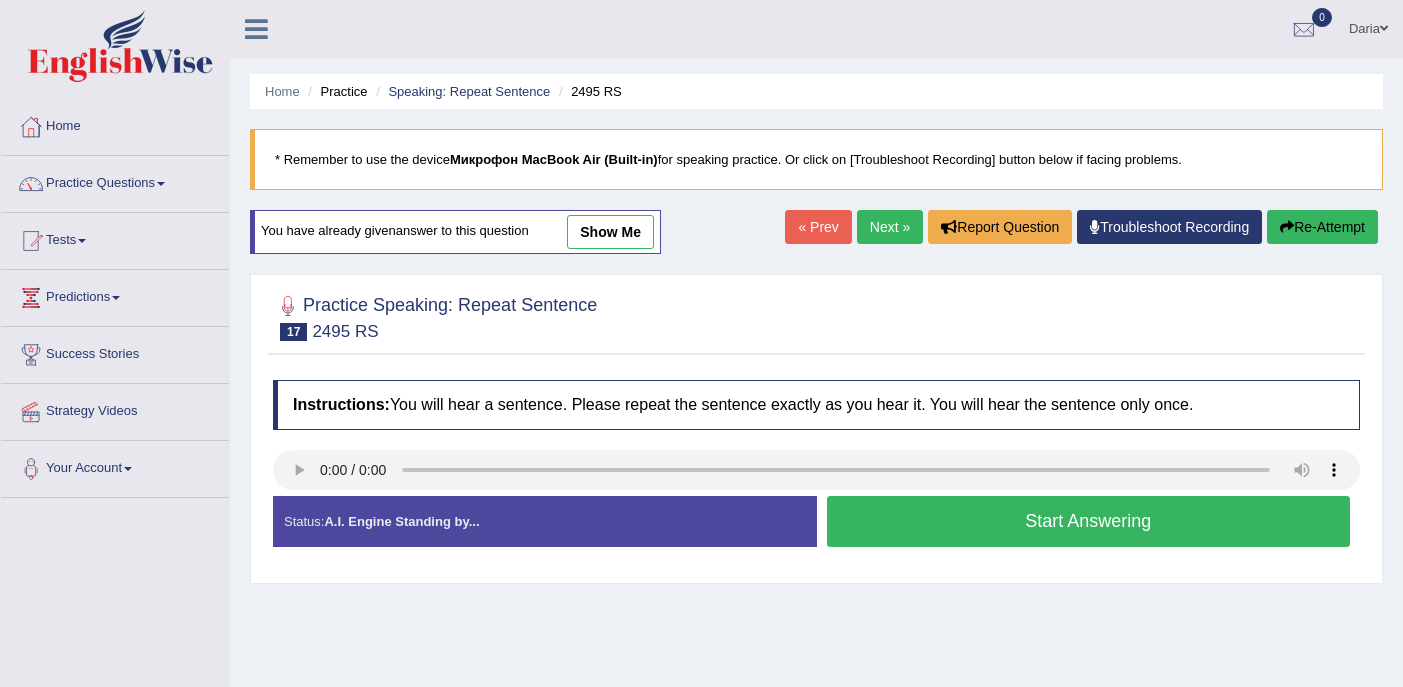 scroll, scrollTop: 0, scrollLeft: 0, axis: both 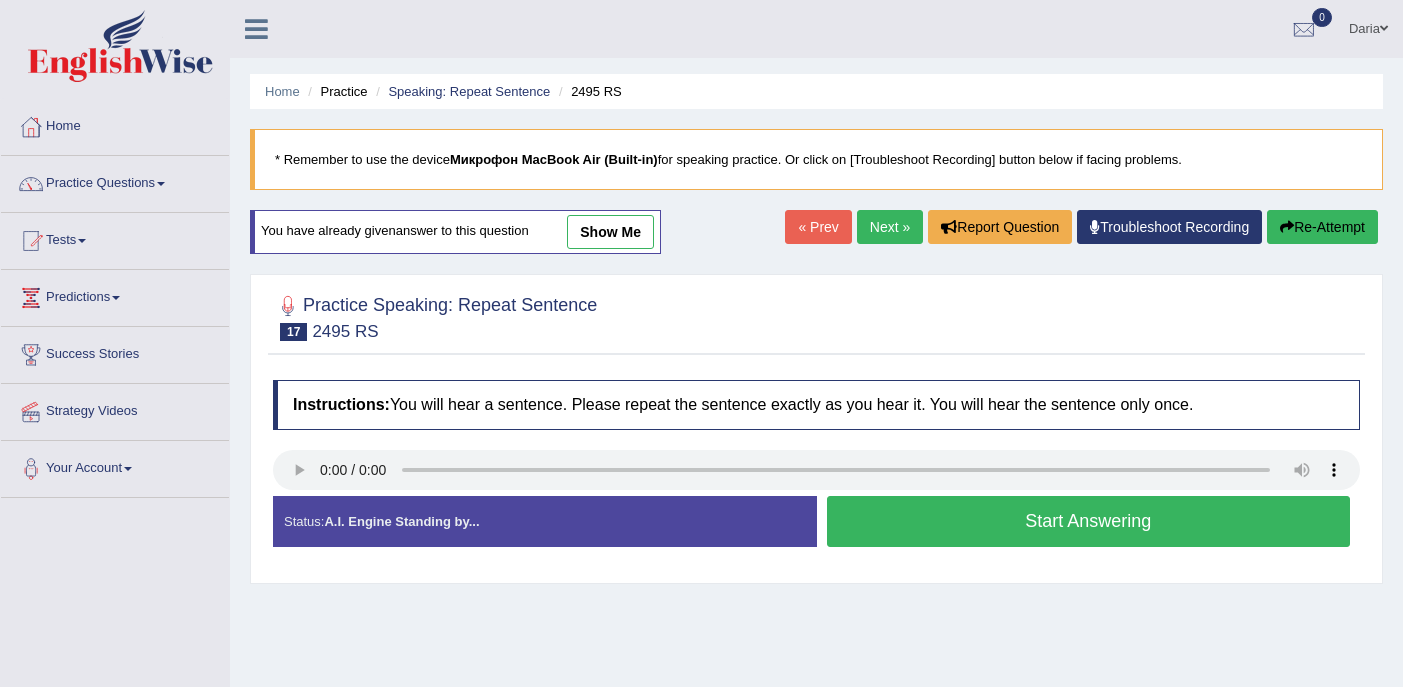 click on "Start Answering" at bounding box center (1089, 521) 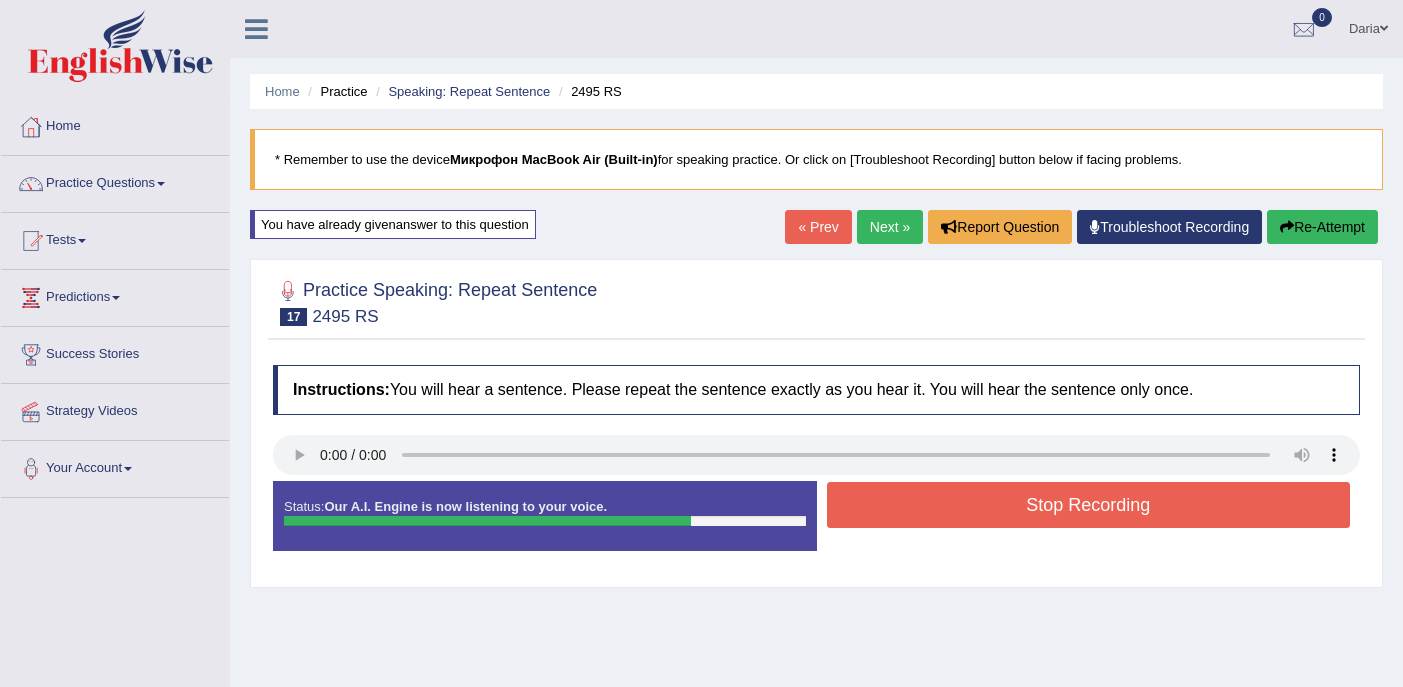click on "Stop Recording" at bounding box center [1089, 505] 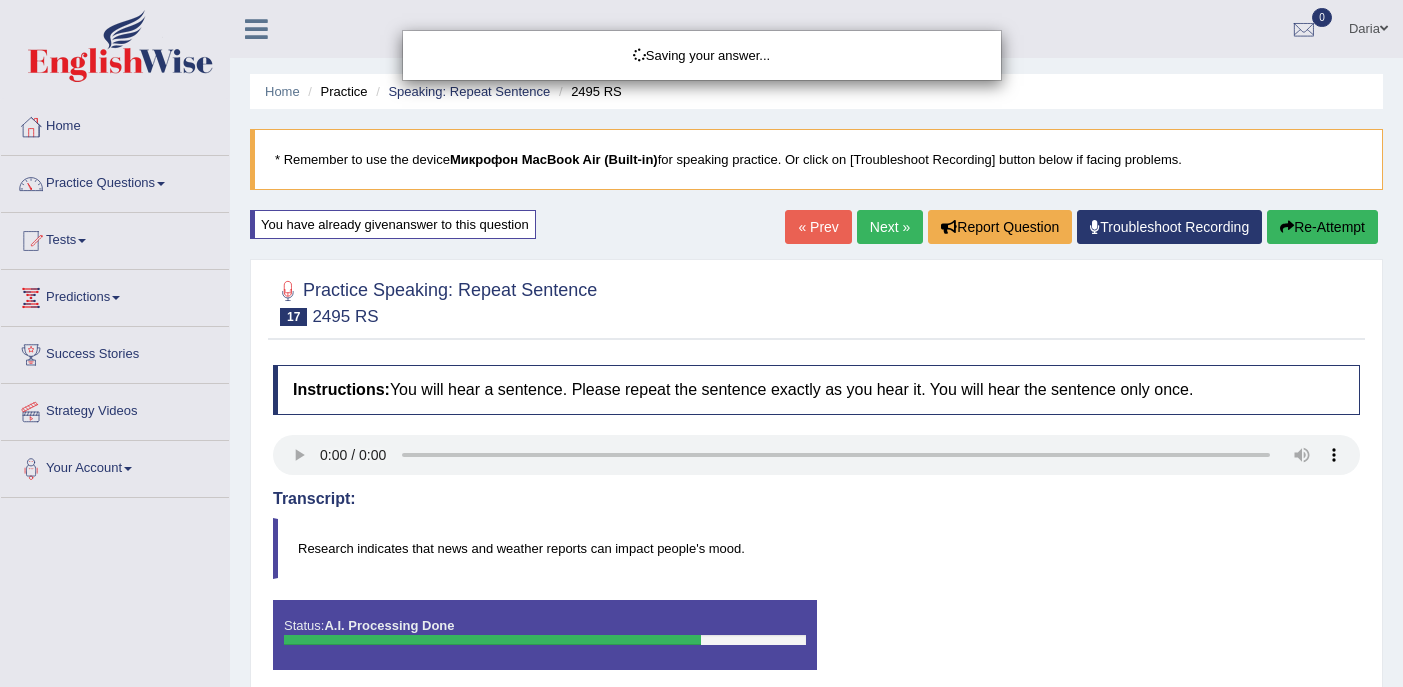 click on "Saving your answer..." at bounding box center [701, 343] 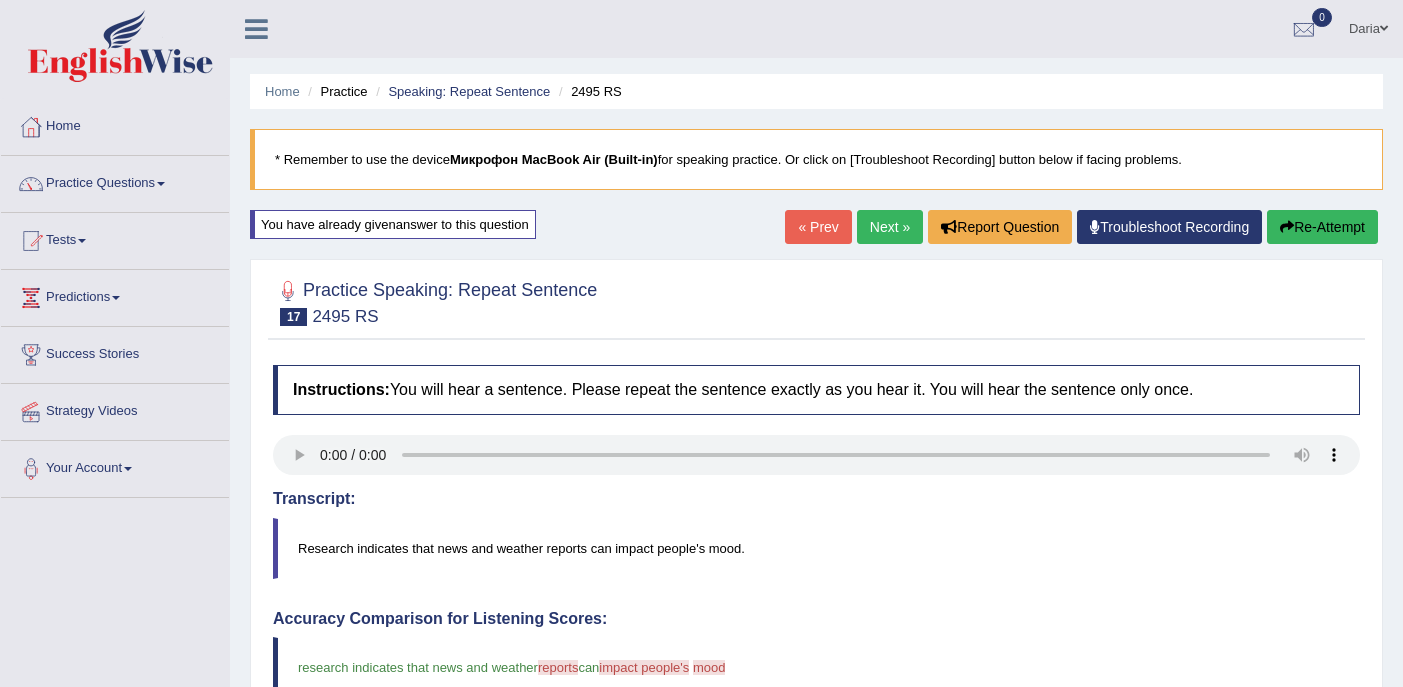 click on "Re-Attempt" at bounding box center (1322, 227) 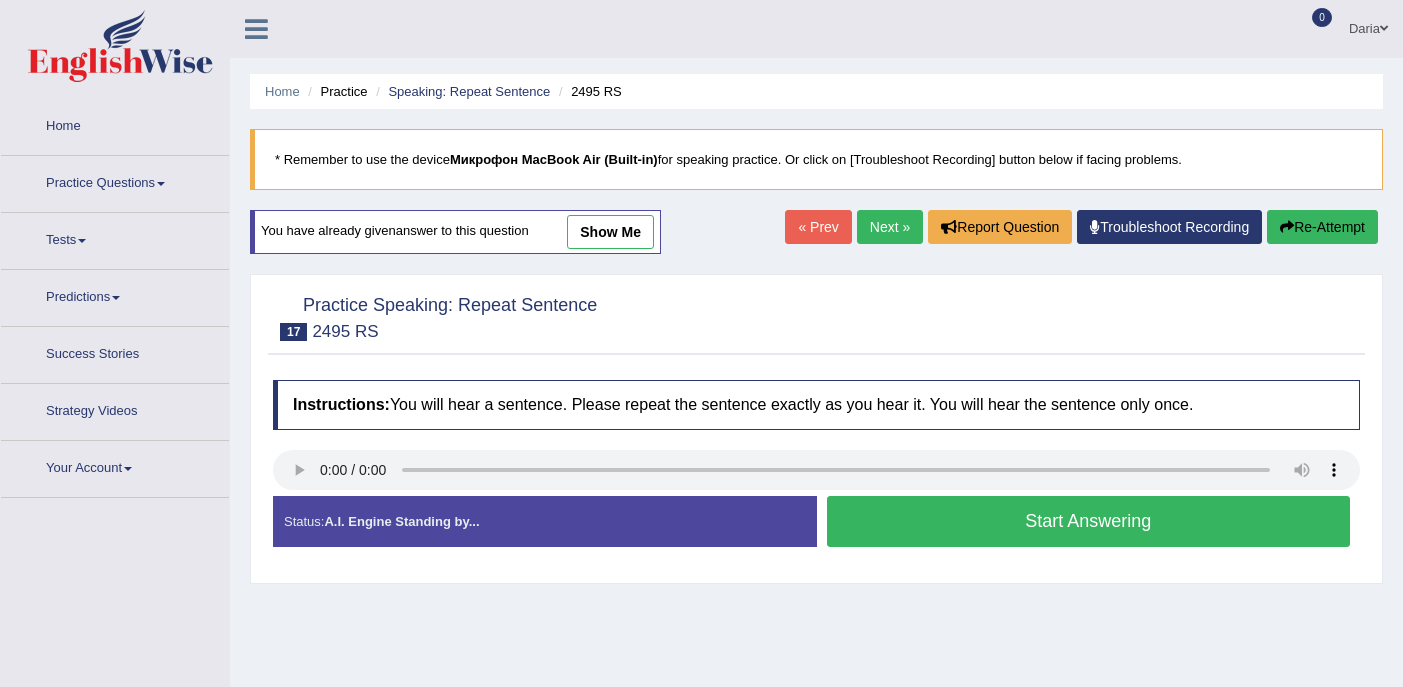 scroll, scrollTop: 0, scrollLeft: 0, axis: both 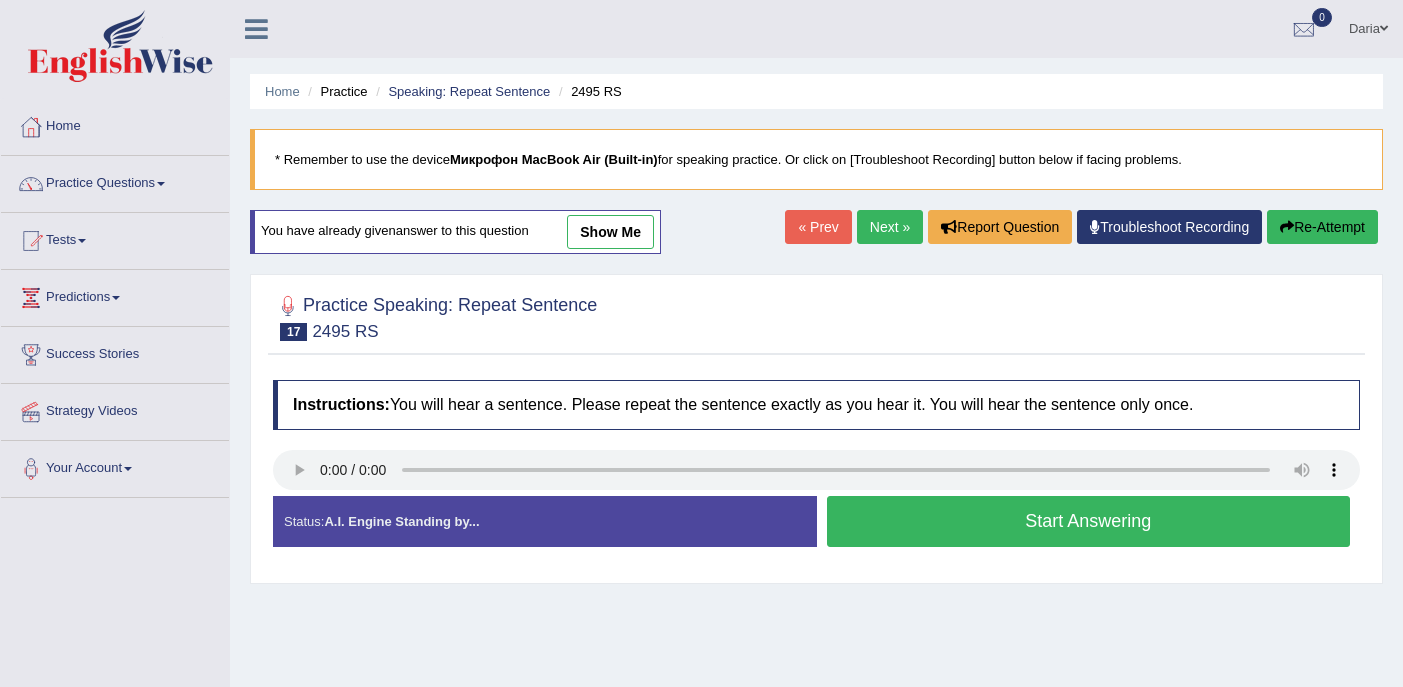 click on "Start Answering" at bounding box center (1089, 521) 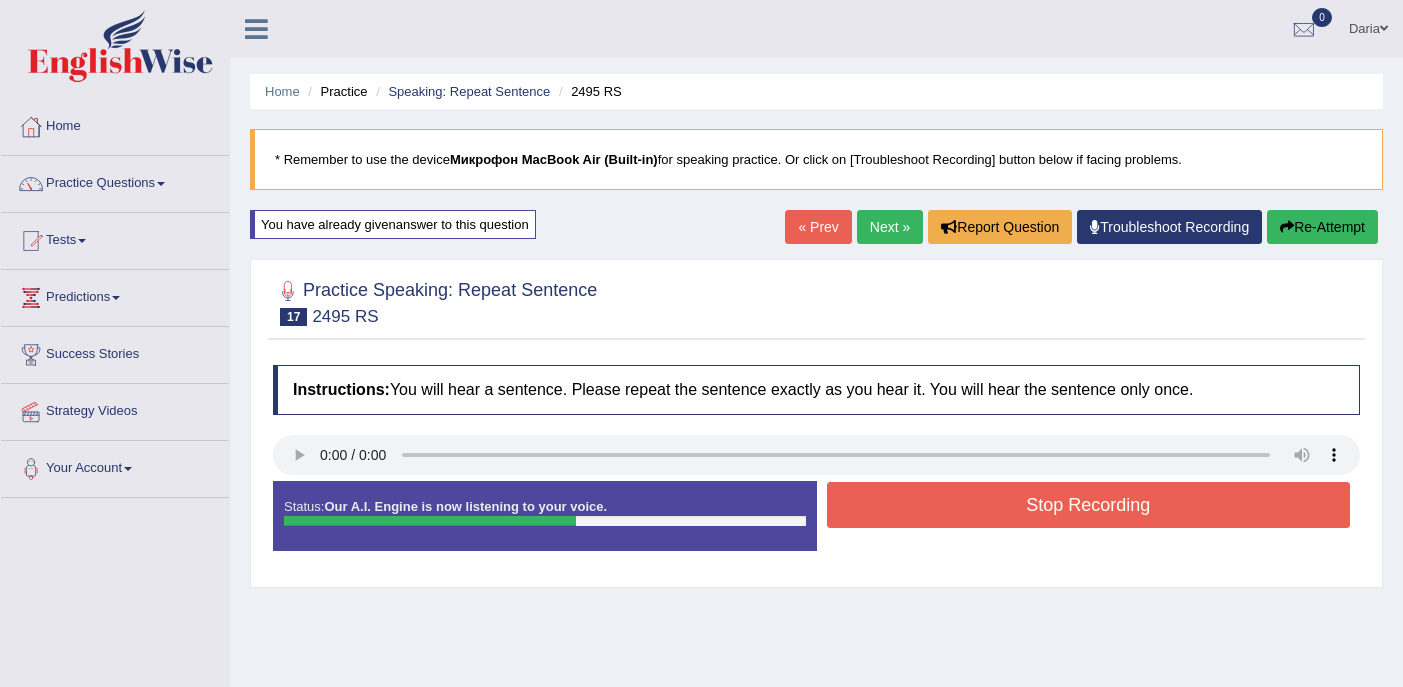 click on "Stop Recording" at bounding box center (1089, 505) 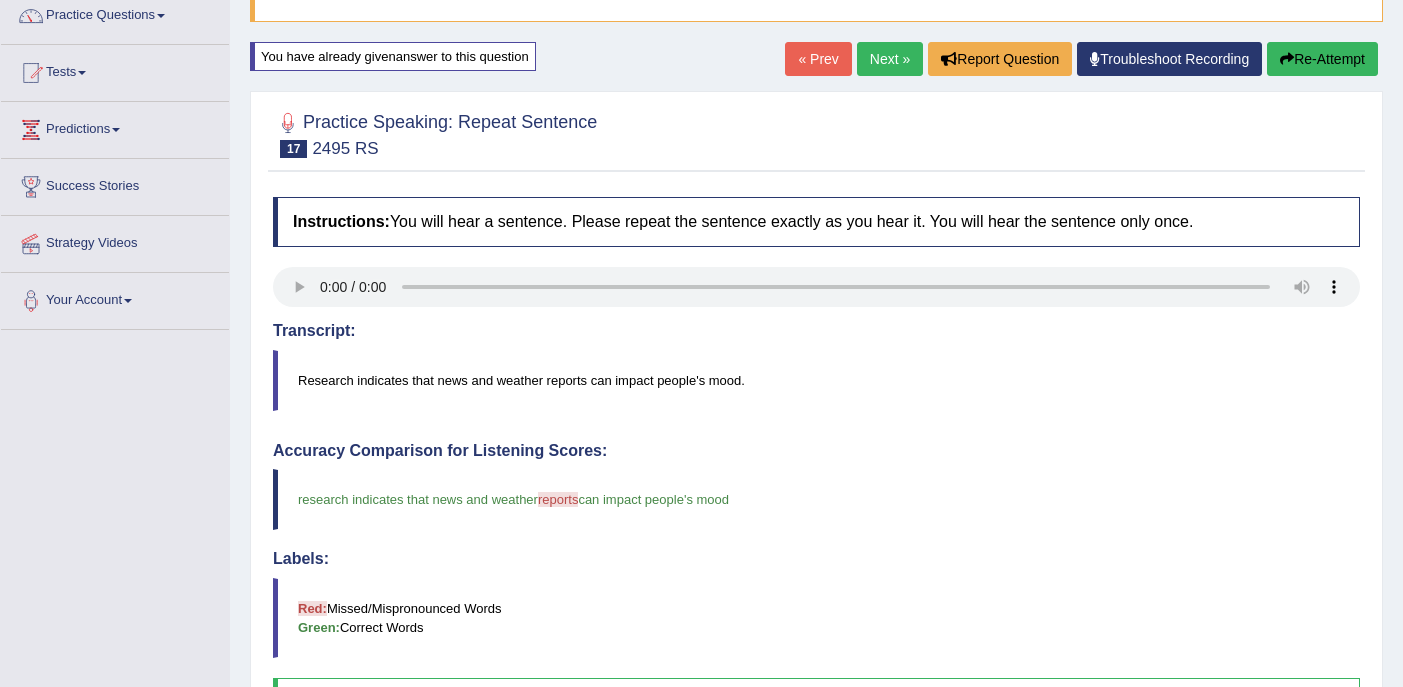 scroll, scrollTop: 0, scrollLeft: 0, axis: both 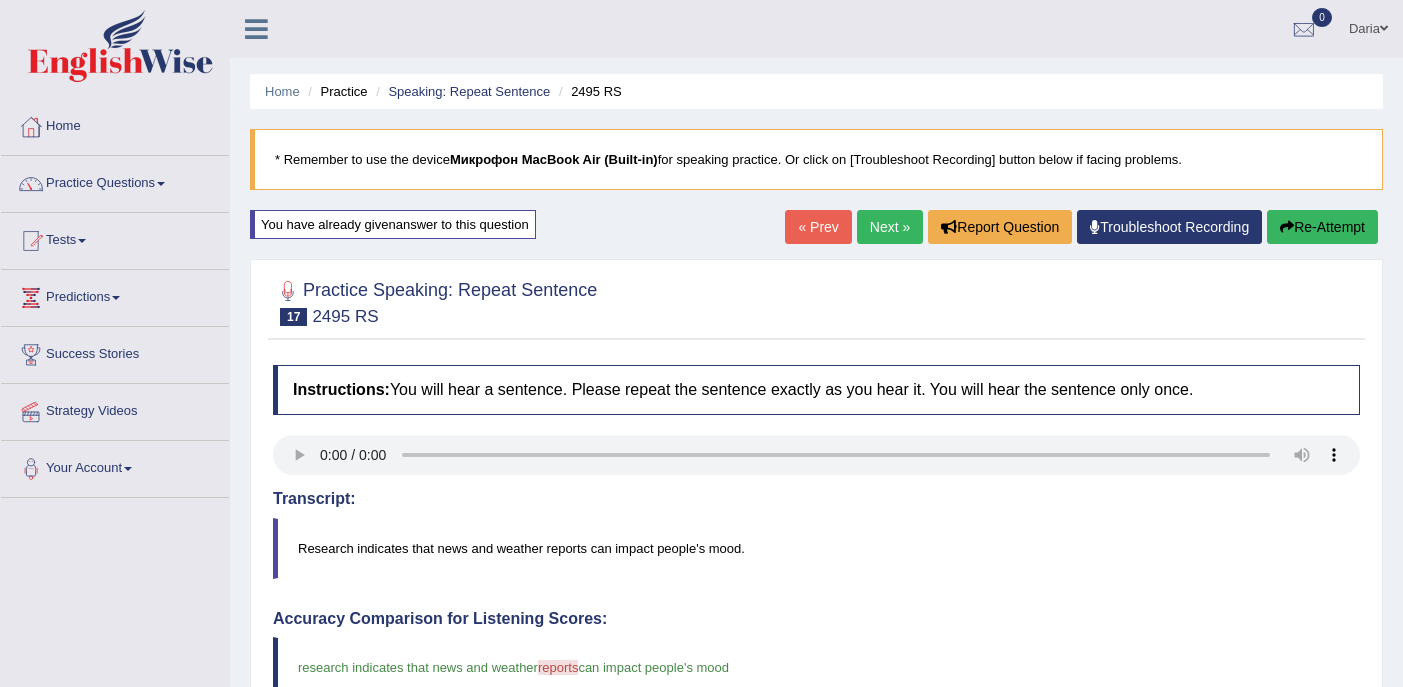 click on "Next »" at bounding box center (890, 227) 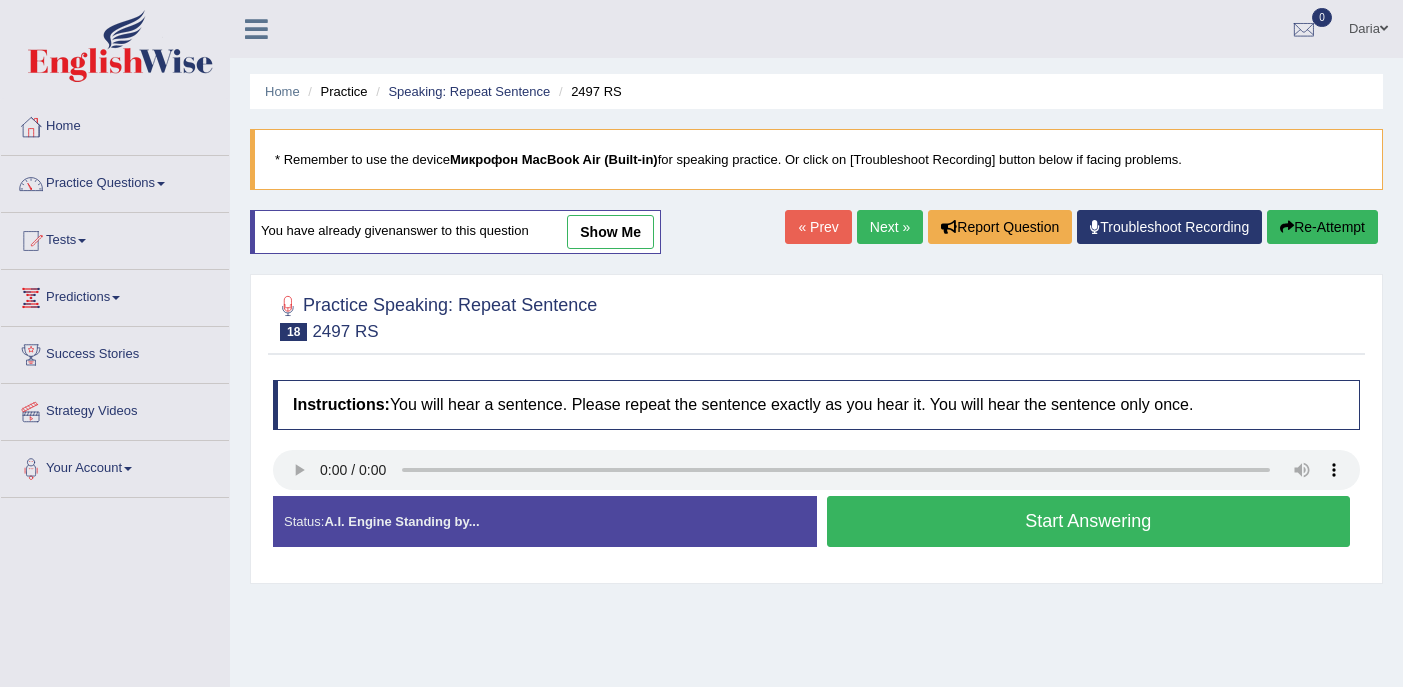 scroll, scrollTop: 0, scrollLeft: 0, axis: both 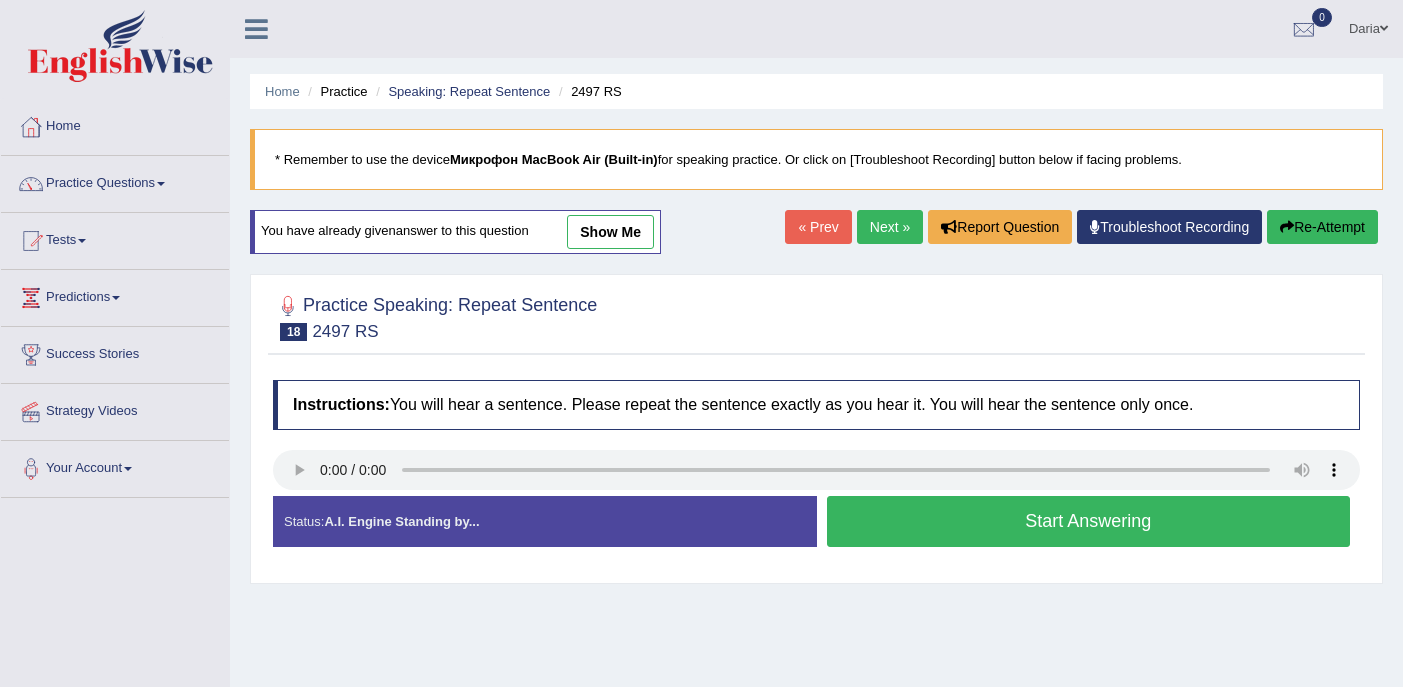 click on "Start Answering" at bounding box center [1089, 521] 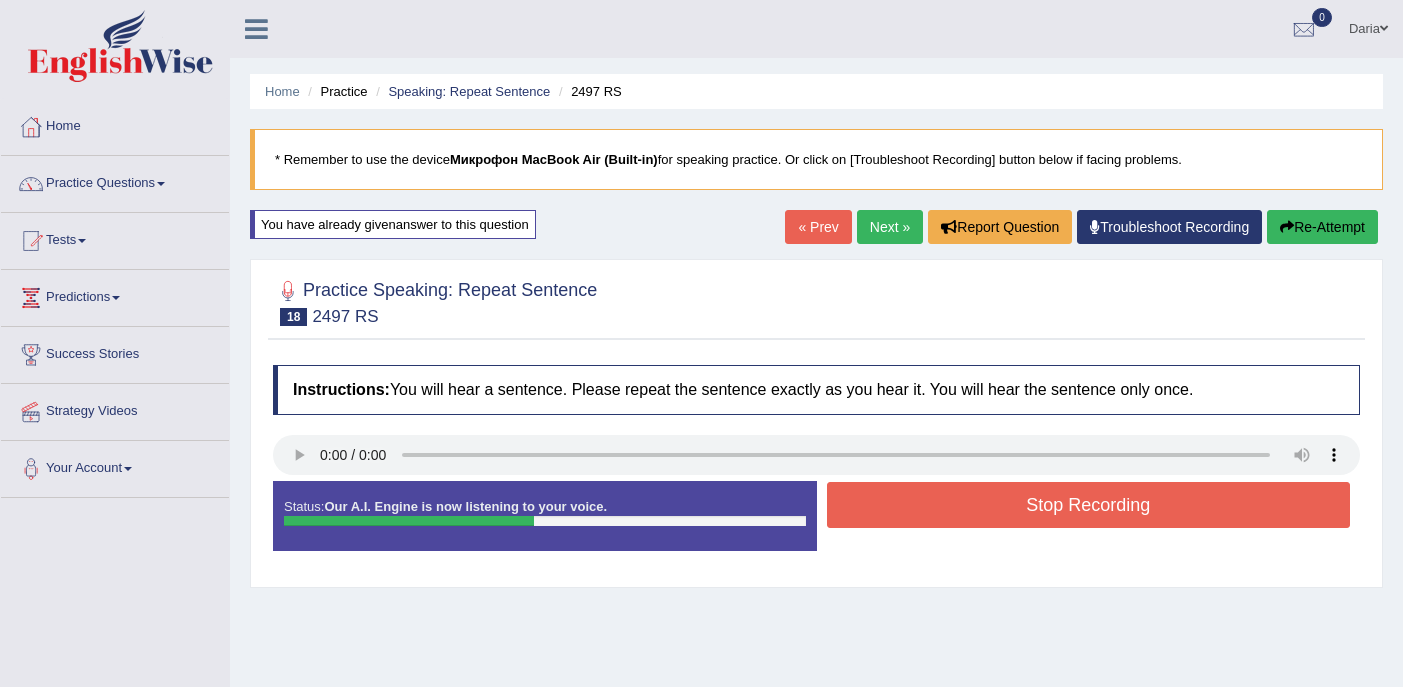 click on "Stop Recording" at bounding box center [1089, 505] 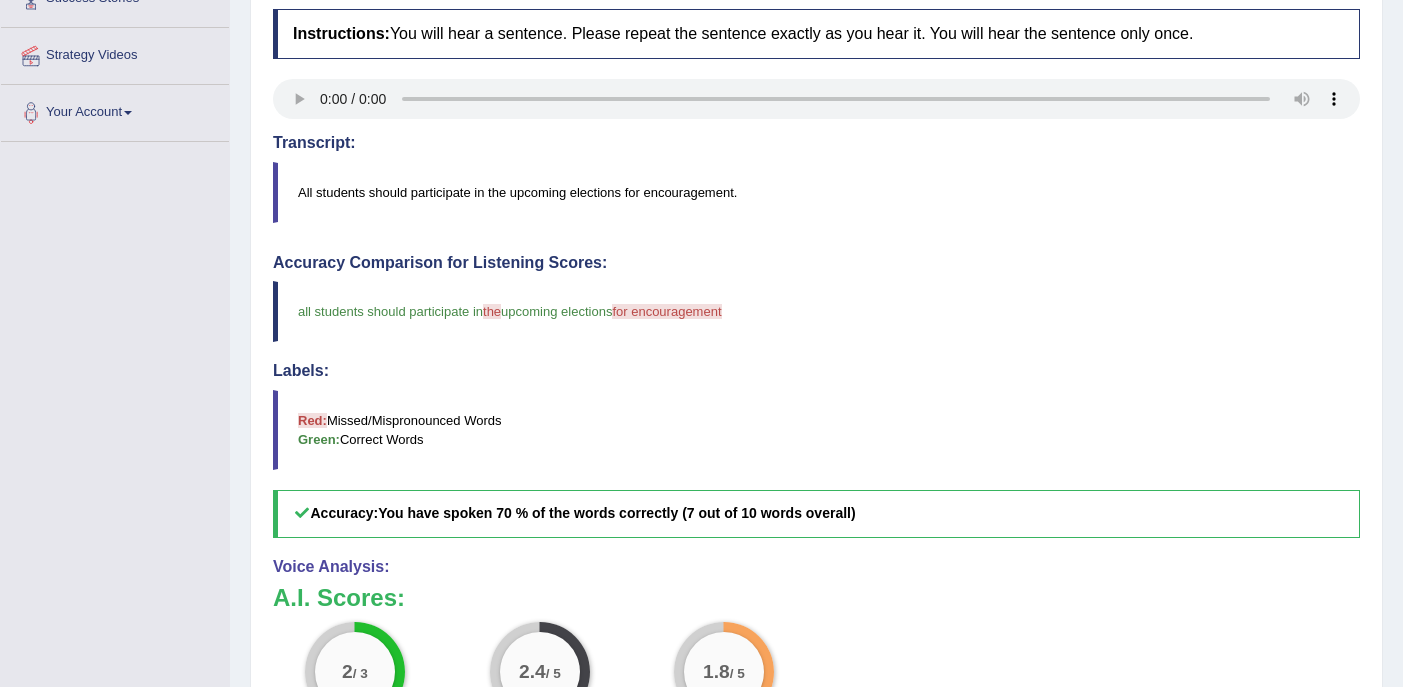 scroll, scrollTop: 0, scrollLeft: 0, axis: both 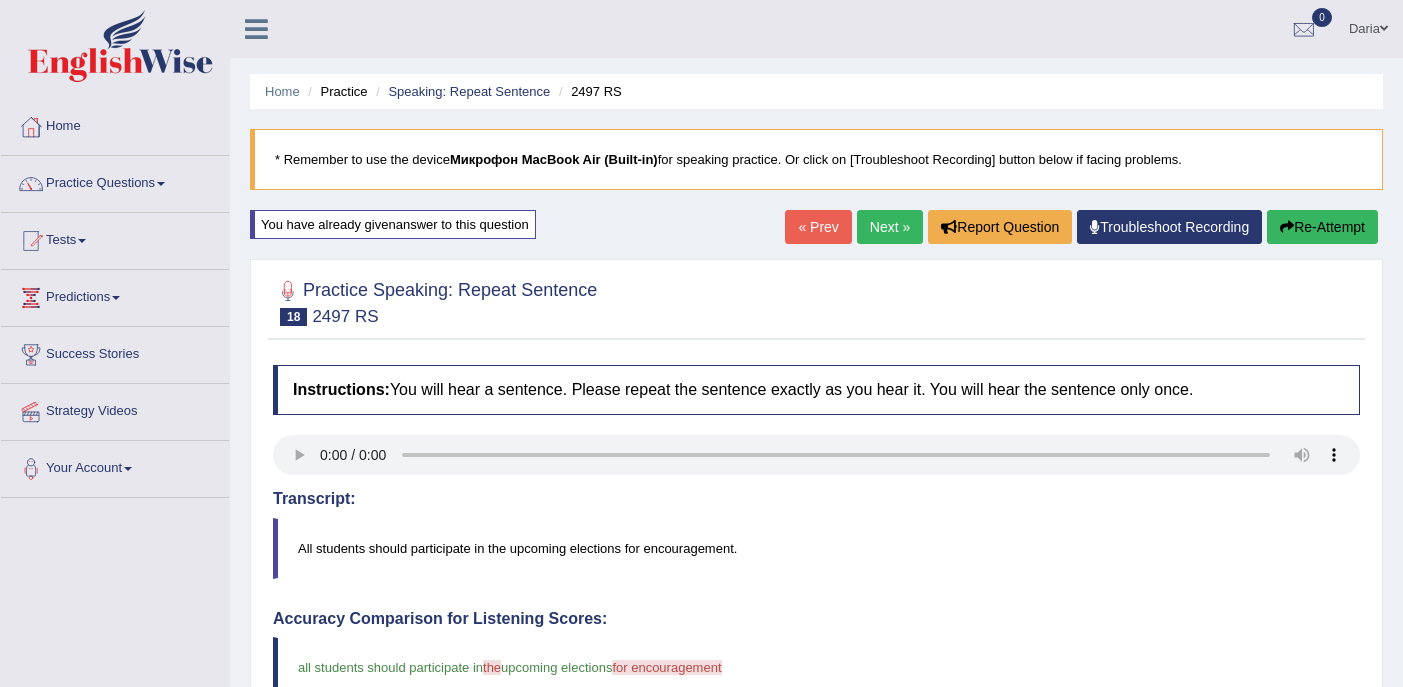 click on "Re-Attempt" at bounding box center (1322, 227) 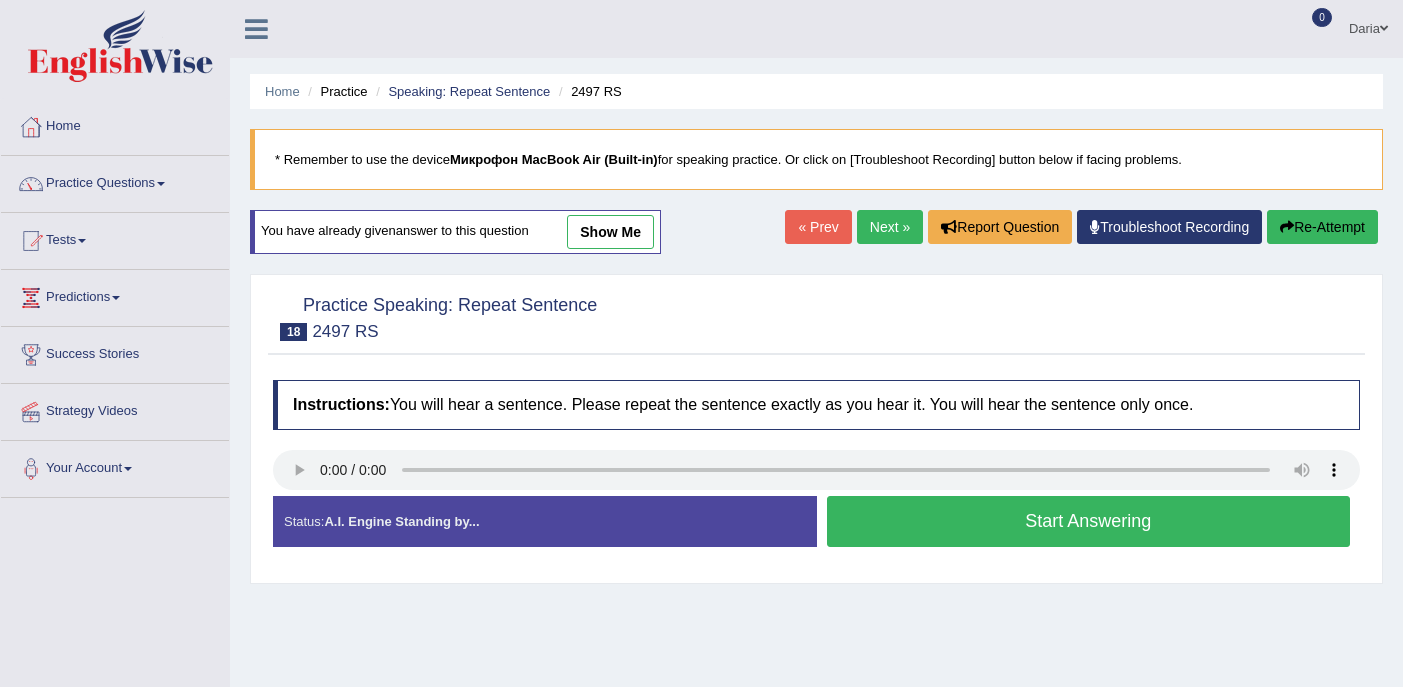 scroll, scrollTop: 0, scrollLeft: 0, axis: both 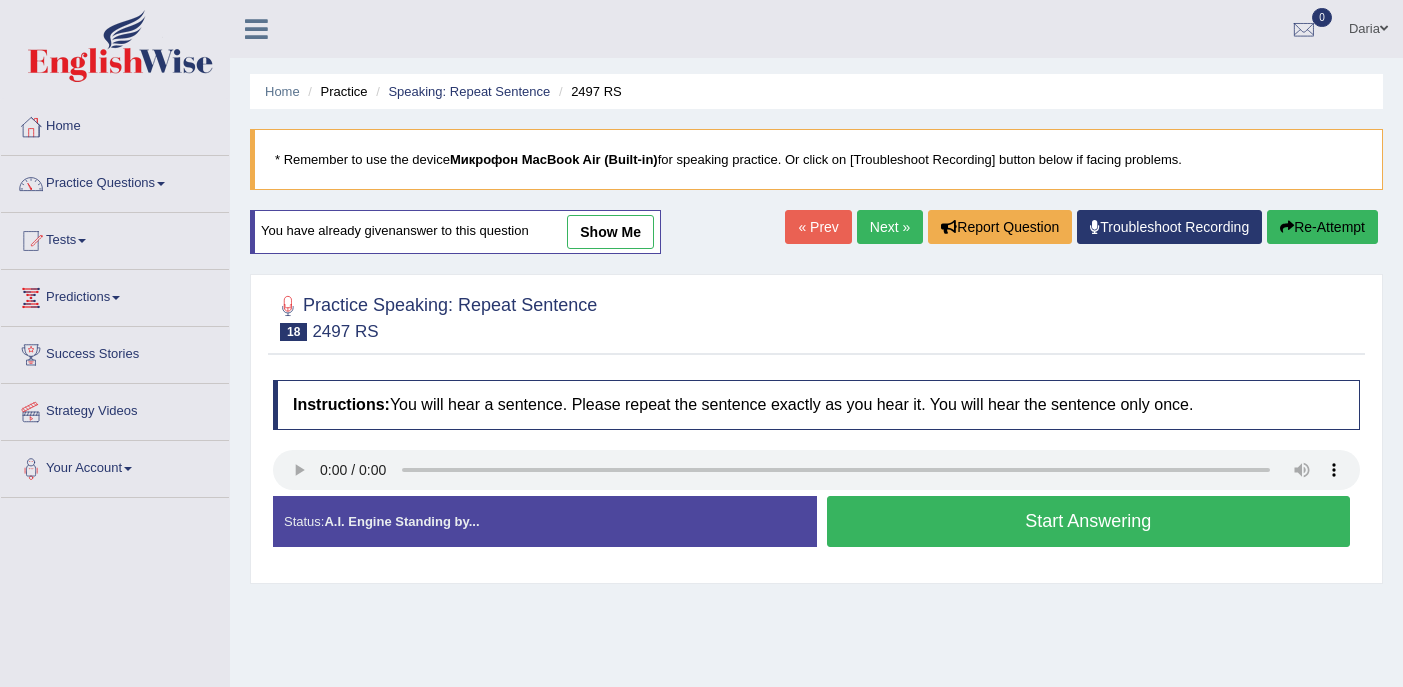 click on "Start Answering" at bounding box center [1089, 521] 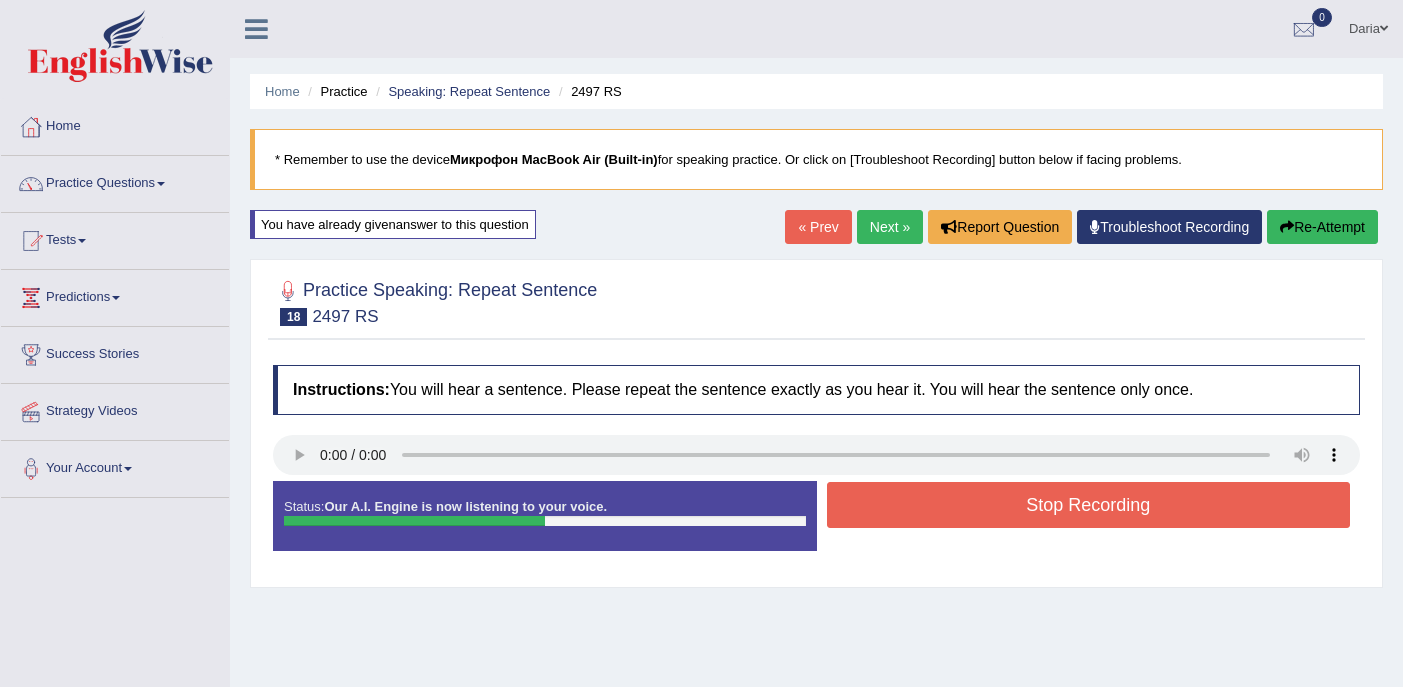 click on "Stop Recording" at bounding box center [1089, 505] 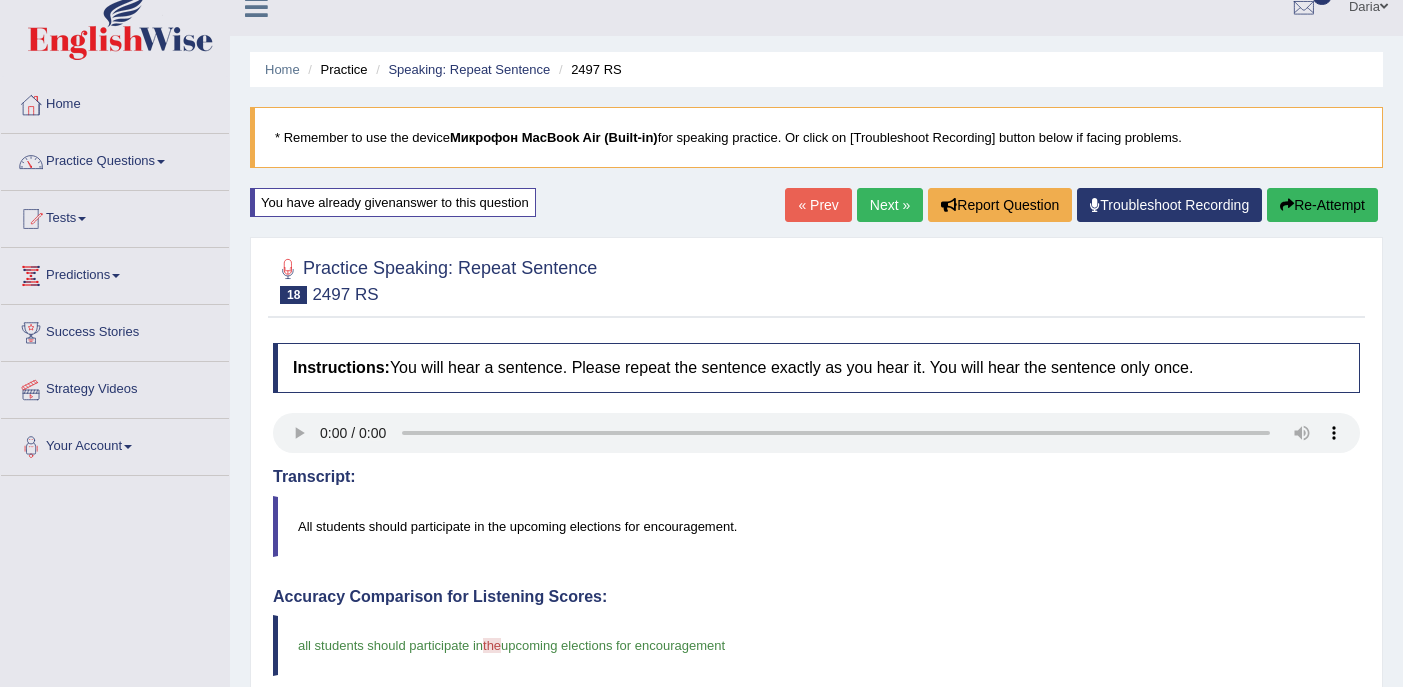 scroll, scrollTop: 0, scrollLeft: 0, axis: both 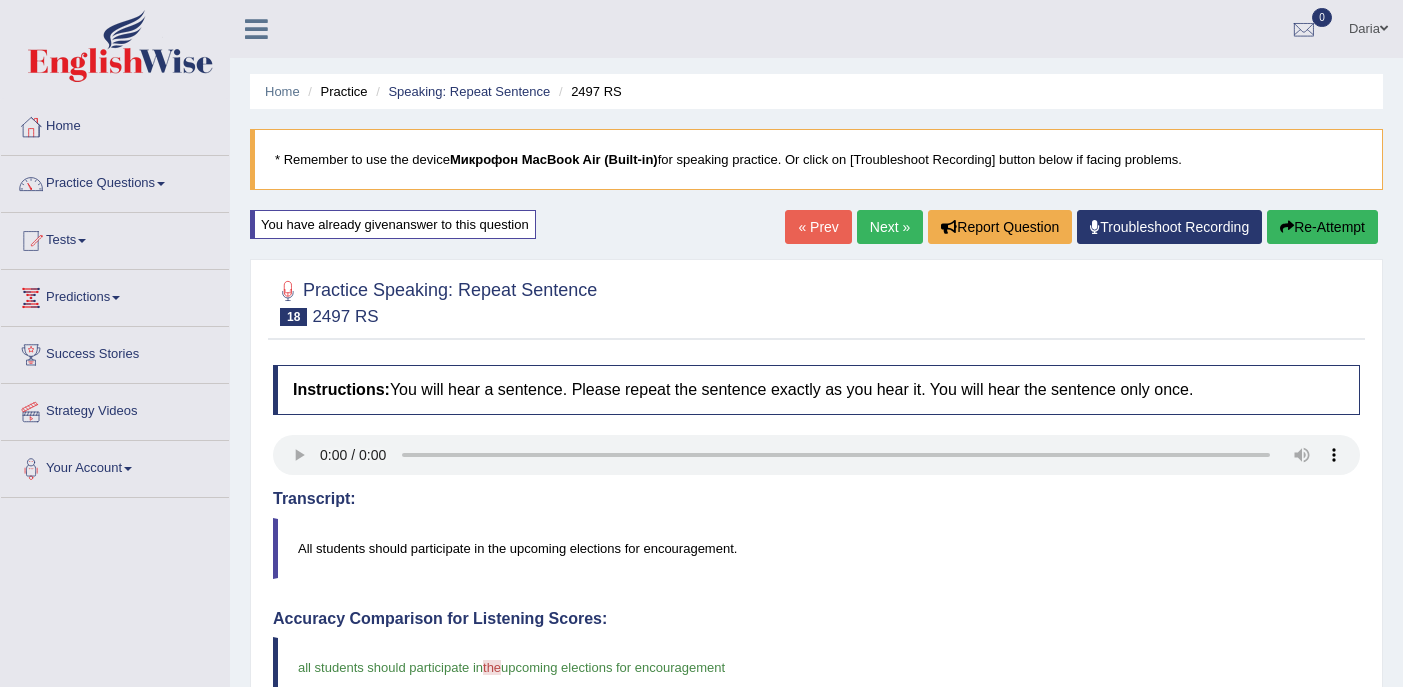 click on "Home
Practice
Speaking: Repeat Sentence
2497 RS
* Remember to use the device  Микрофон MacBook Air (Built-in)  for speaking practice. Or click on [Troubleshoot Recording] button below if facing problems.
You have already given   answer to this question
« Prev Next »  Report Question  Troubleshoot Recording  Re-Attempt
Practice Speaking: Repeat Sentence
18
2497 RS
Instructions:  You will hear a sentence. Please repeat the sentence exactly as you hear it. You will hear the sentence only once.
Transcript: All students should participate in the upcoming elections for encouragement. Created with Highcharts 7.1.2 Too low Too high Time Pitch meter: 0 2 4 6 8 10 Created with Highcharts 7.1.2 Great Too slow Too fast Time Speech pace meter: 0 10 20 30 40 the  Labels:
Red:" at bounding box center [816, 656] 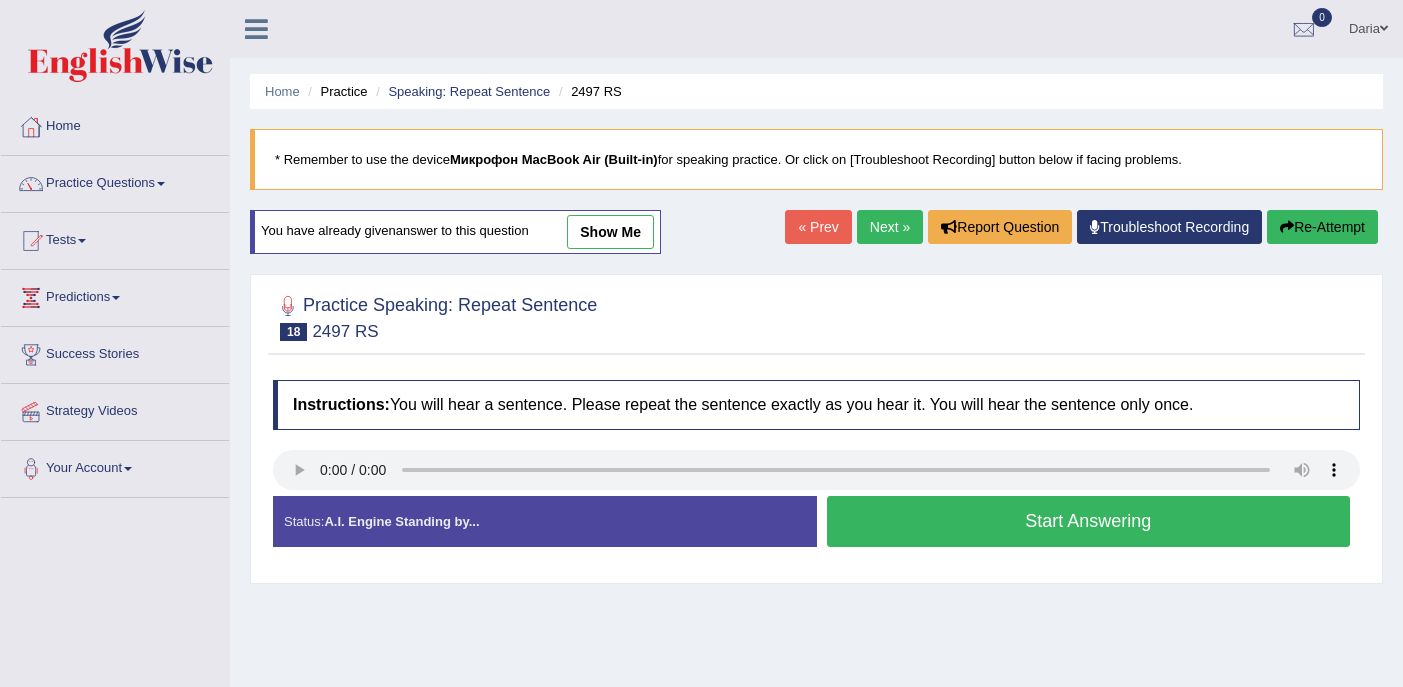 scroll, scrollTop: 0, scrollLeft: 0, axis: both 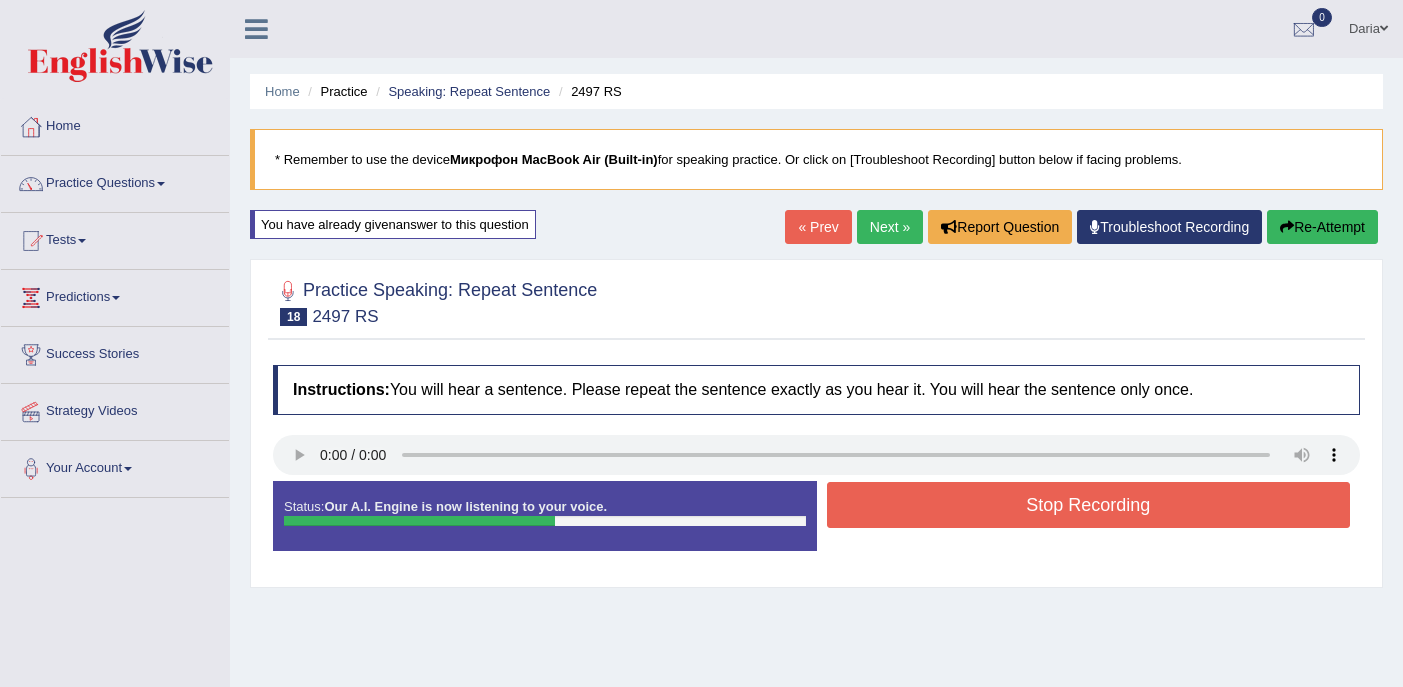 click on "Stop Recording" at bounding box center [1089, 505] 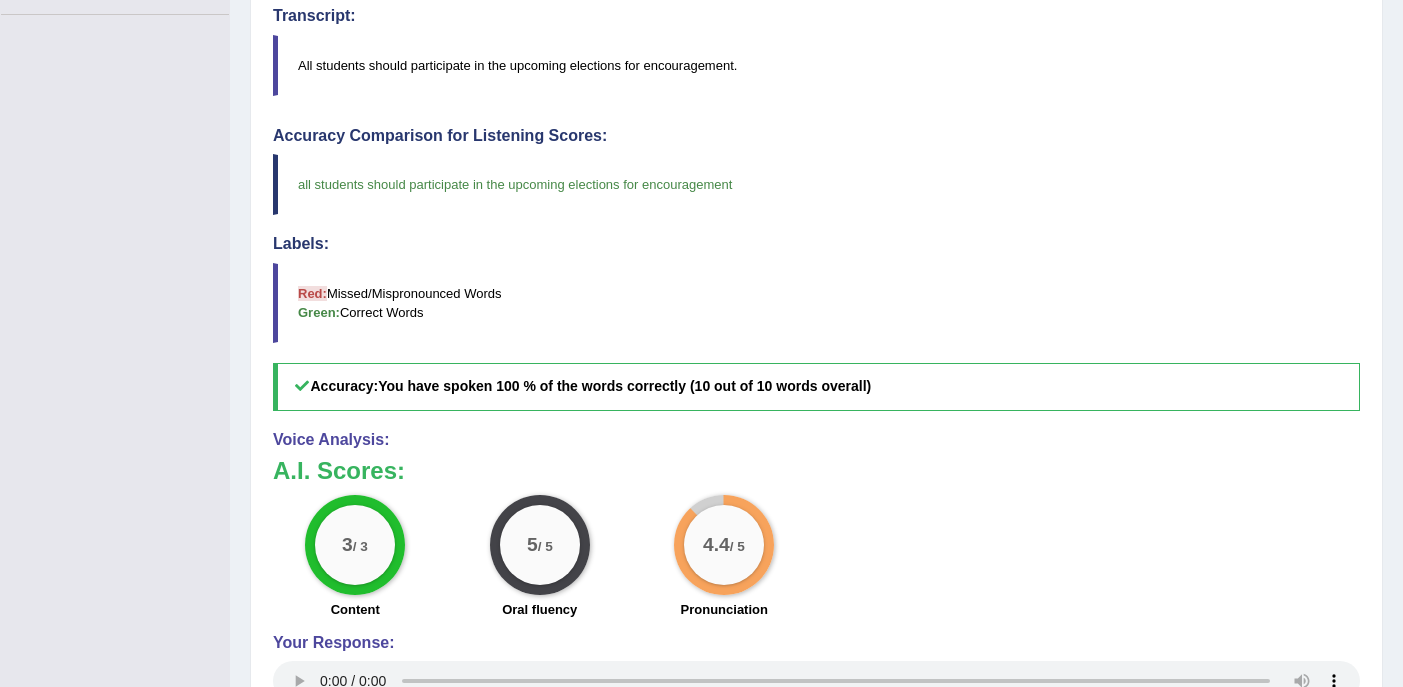 scroll, scrollTop: 0, scrollLeft: 0, axis: both 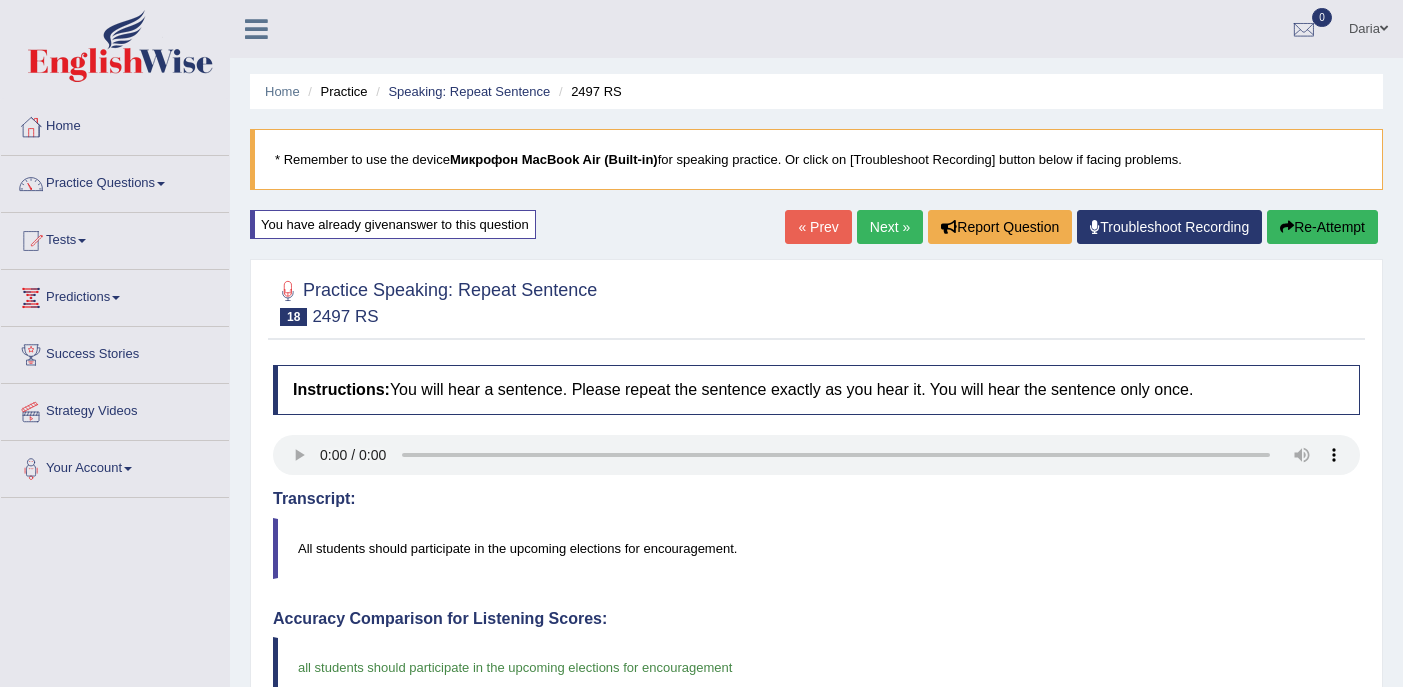 click on "Re-Attempt" at bounding box center [1322, 227] 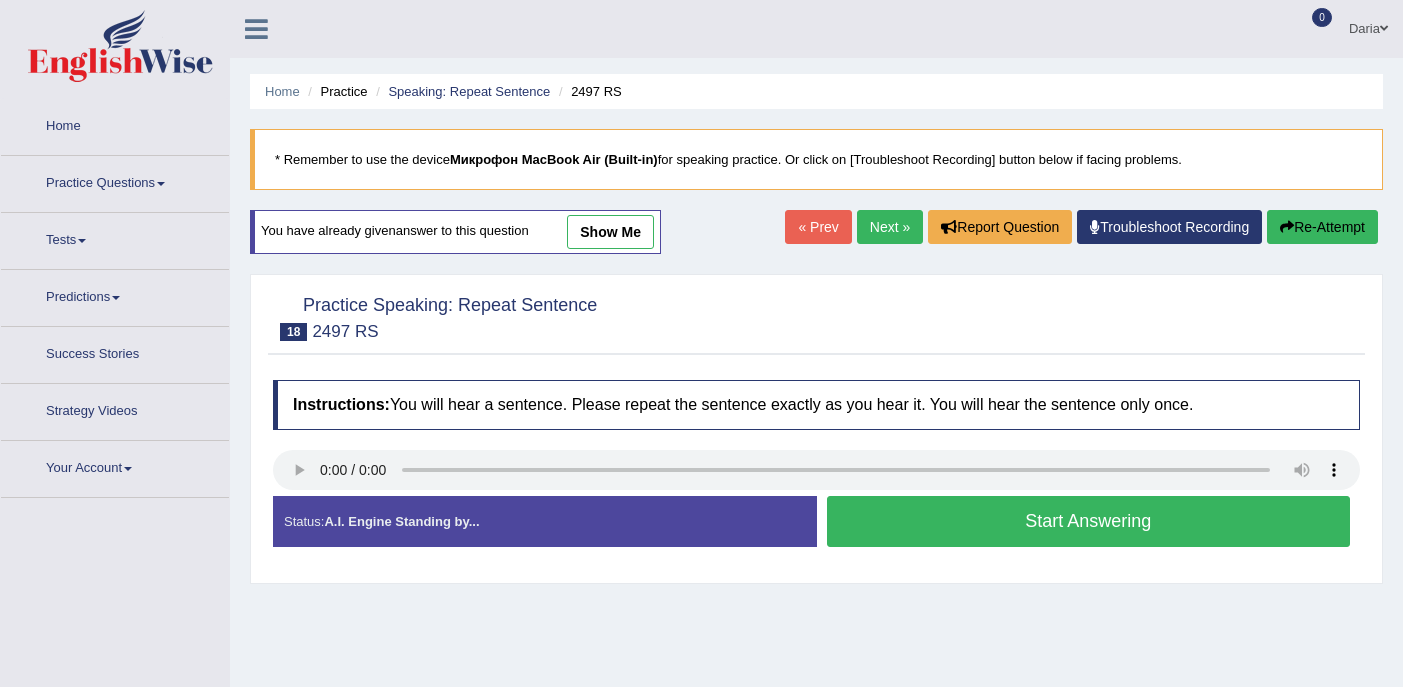 scroll, scrollTop: 0, scrollLeft: 0, axis: both 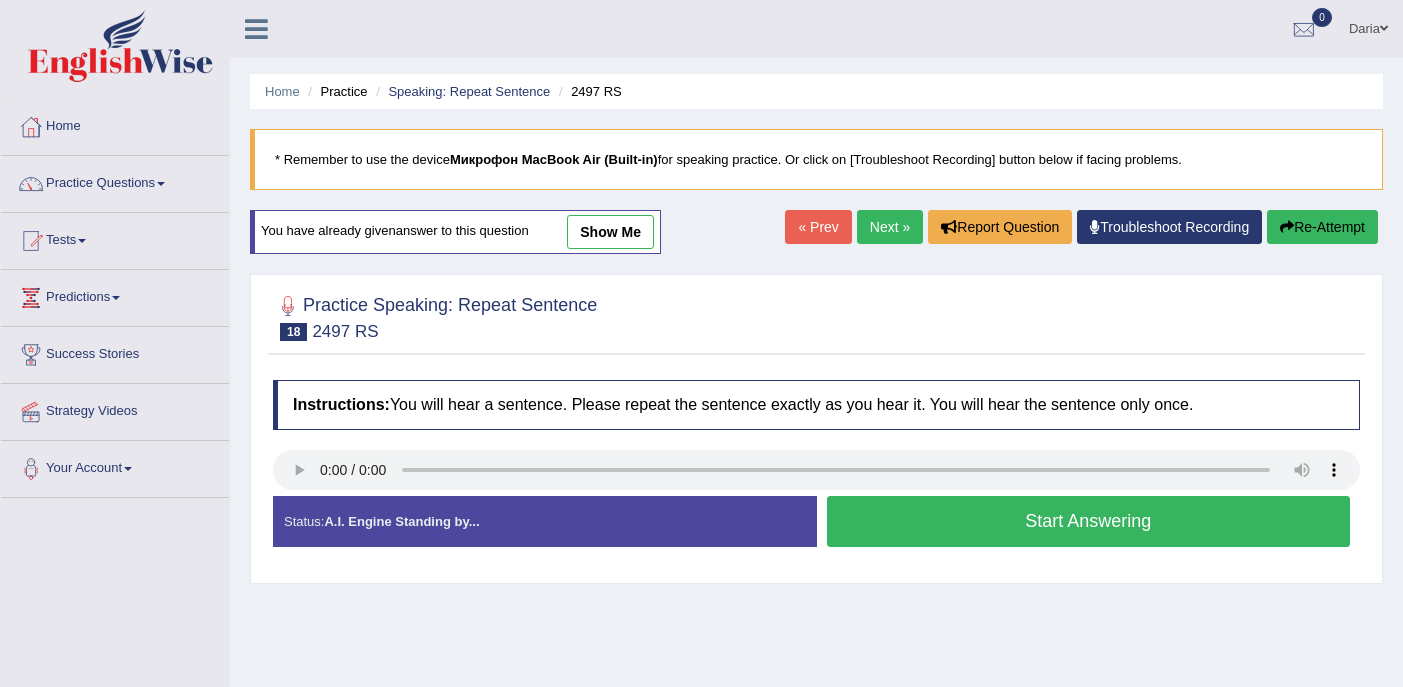 click on "Start Answering" at bounding box center [1089, 521] 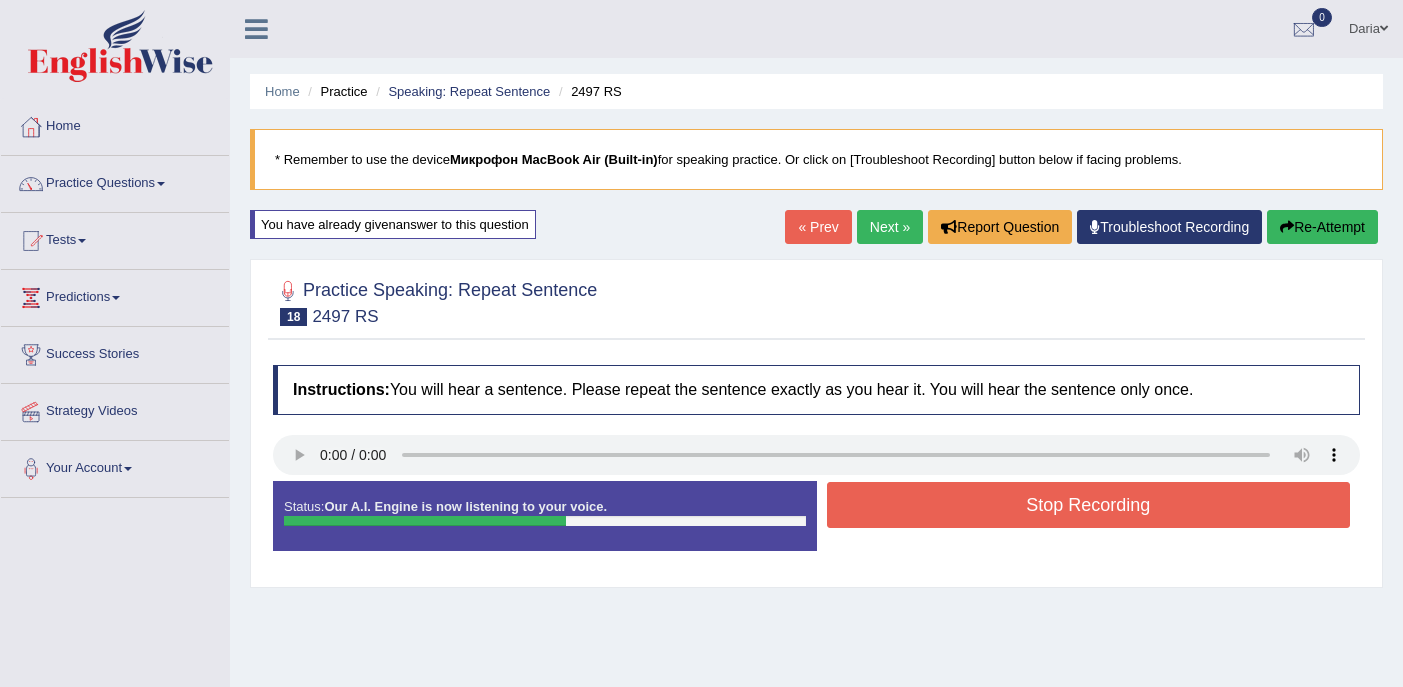 click on "Stop Recording" at bounding box center (1089, 505) 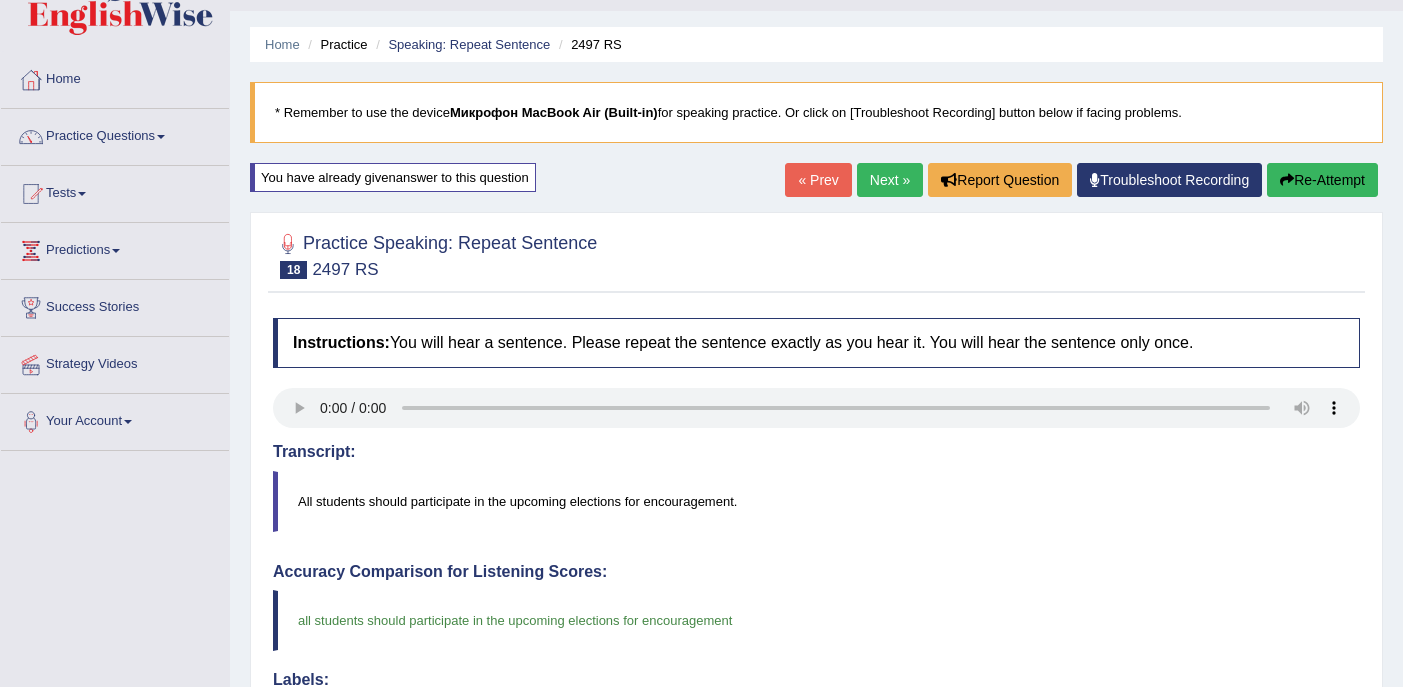 scroll, scrollTop: 0, scrollLeft: 0, axis: both 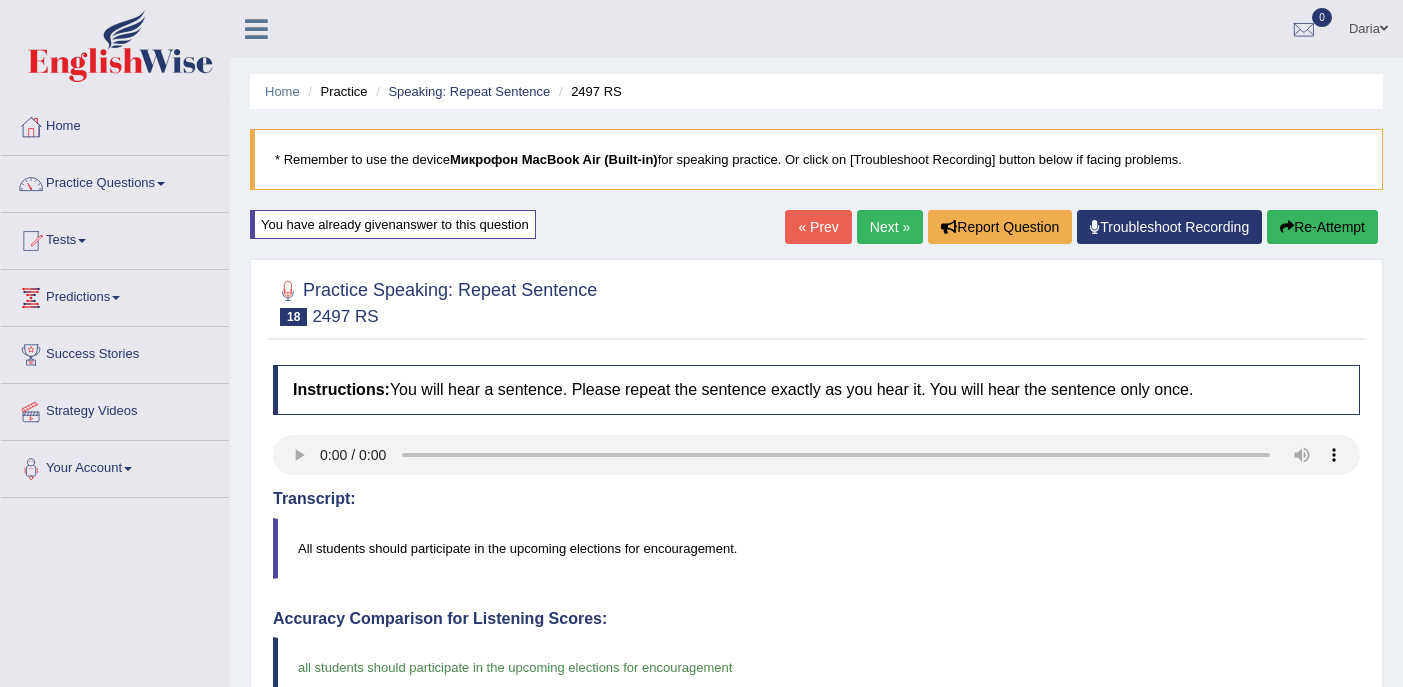 click on "Re-Attempt" at bounding box center (1322, 227) 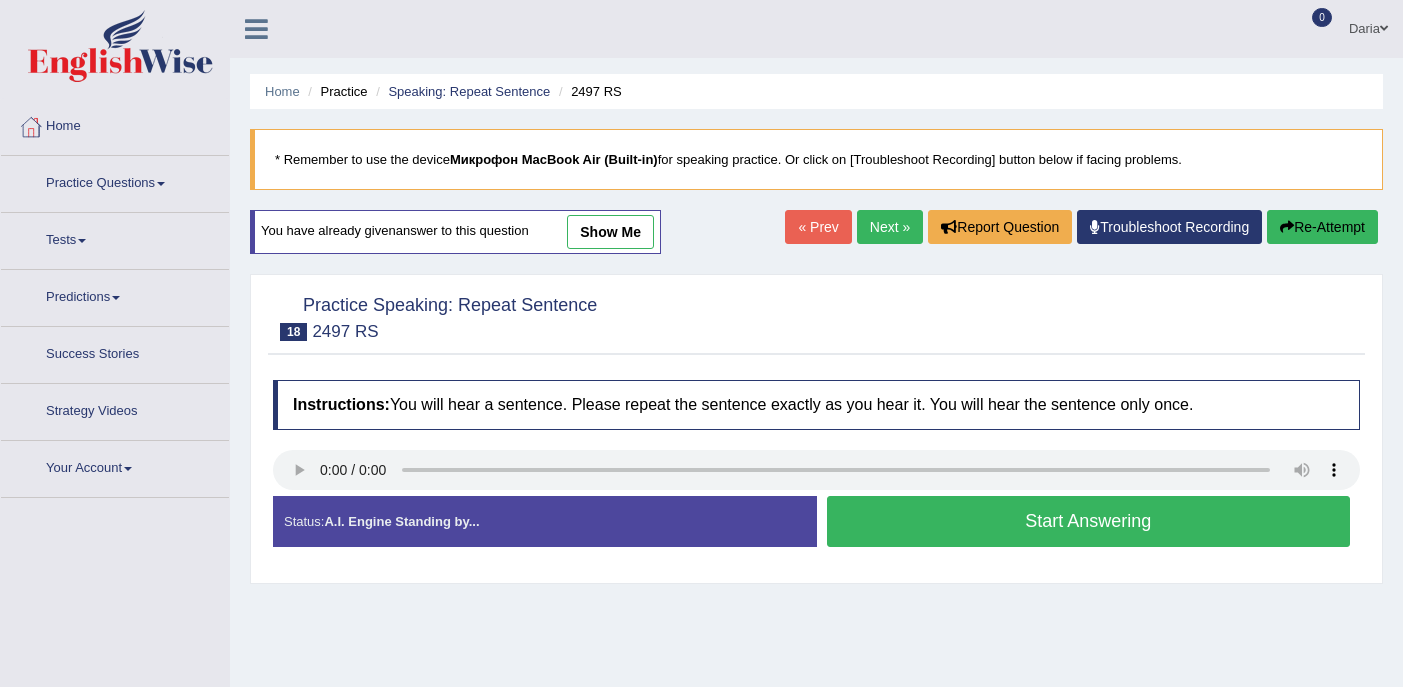 scroll, scrollTop: 0, scrollLeft: 0, axis: both 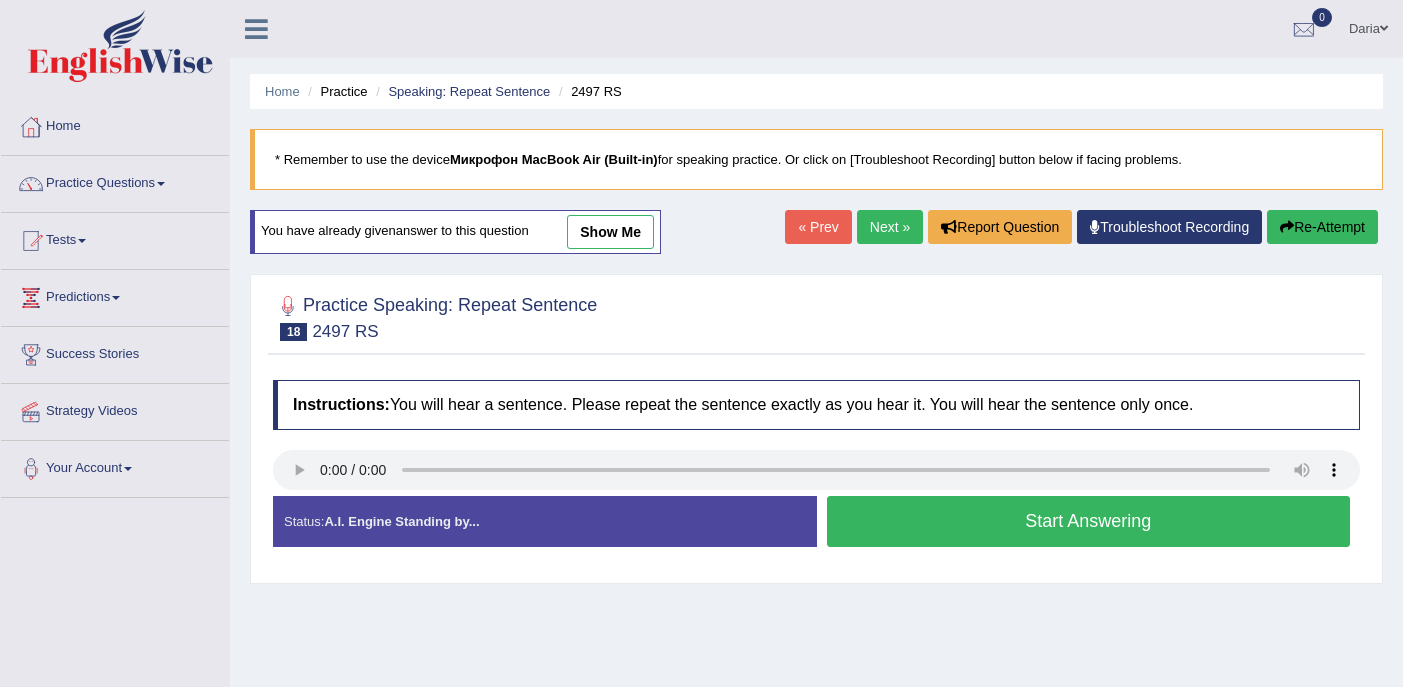 click on "Start Answering" at bounding box center (1089, 521) 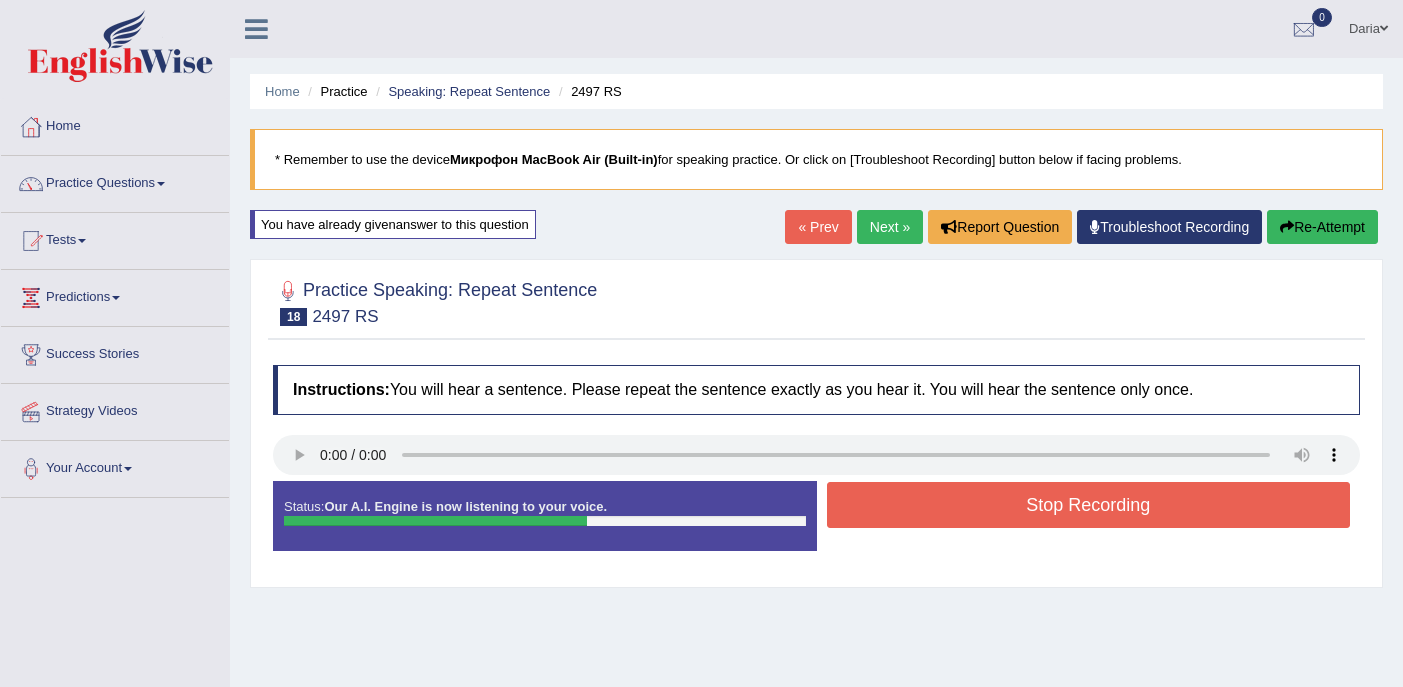 click on "Stop Recording" at bounding box center (1089, 505) 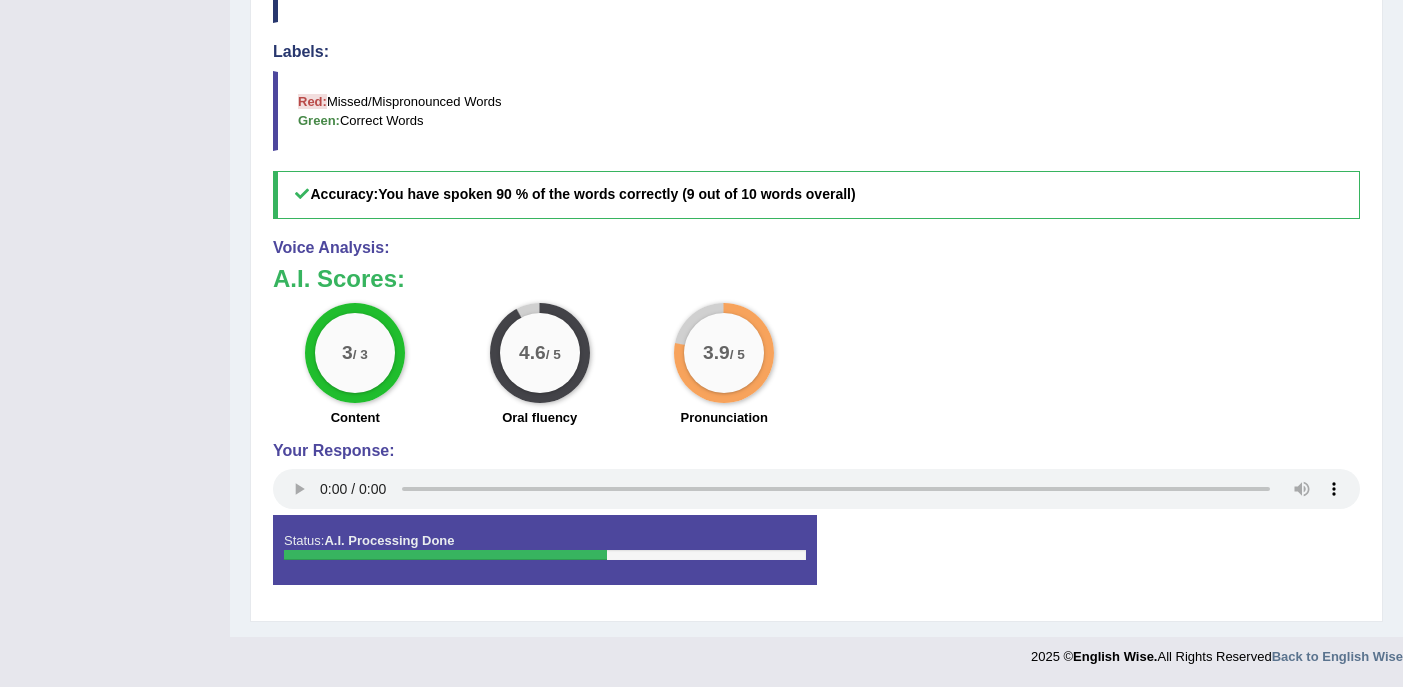scroll, scrollTop: 0, scrollLeft: 0, axis: both 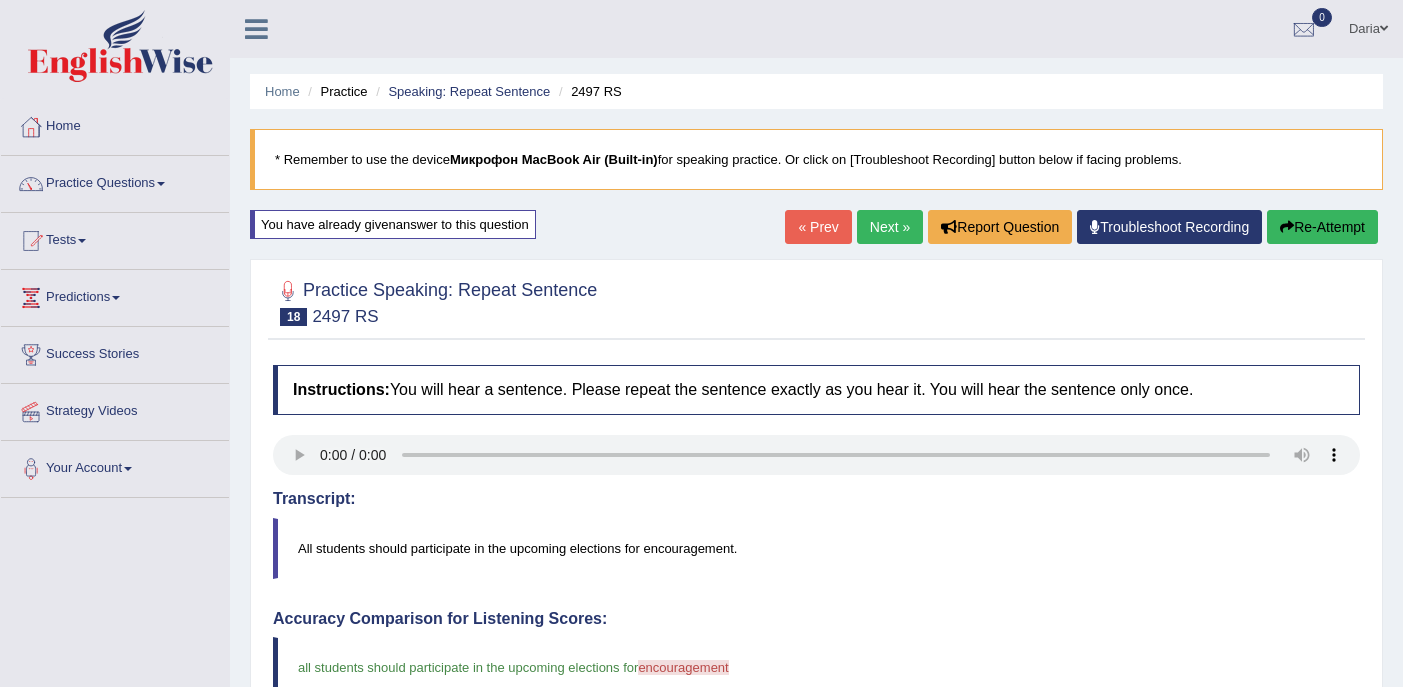 click on "Re-Attempt" at bounding box center [1322, 227] 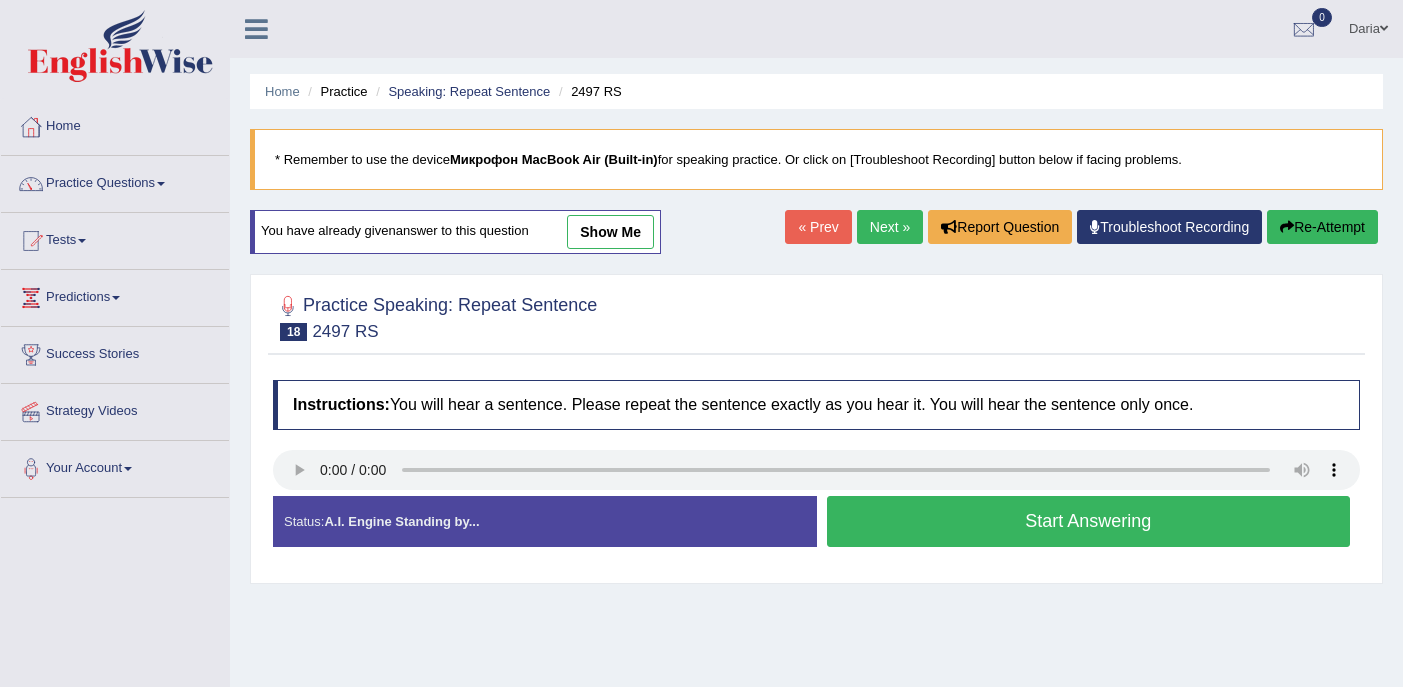 scroll, scrollTop: 0, scrollLeft: 0, axis: both 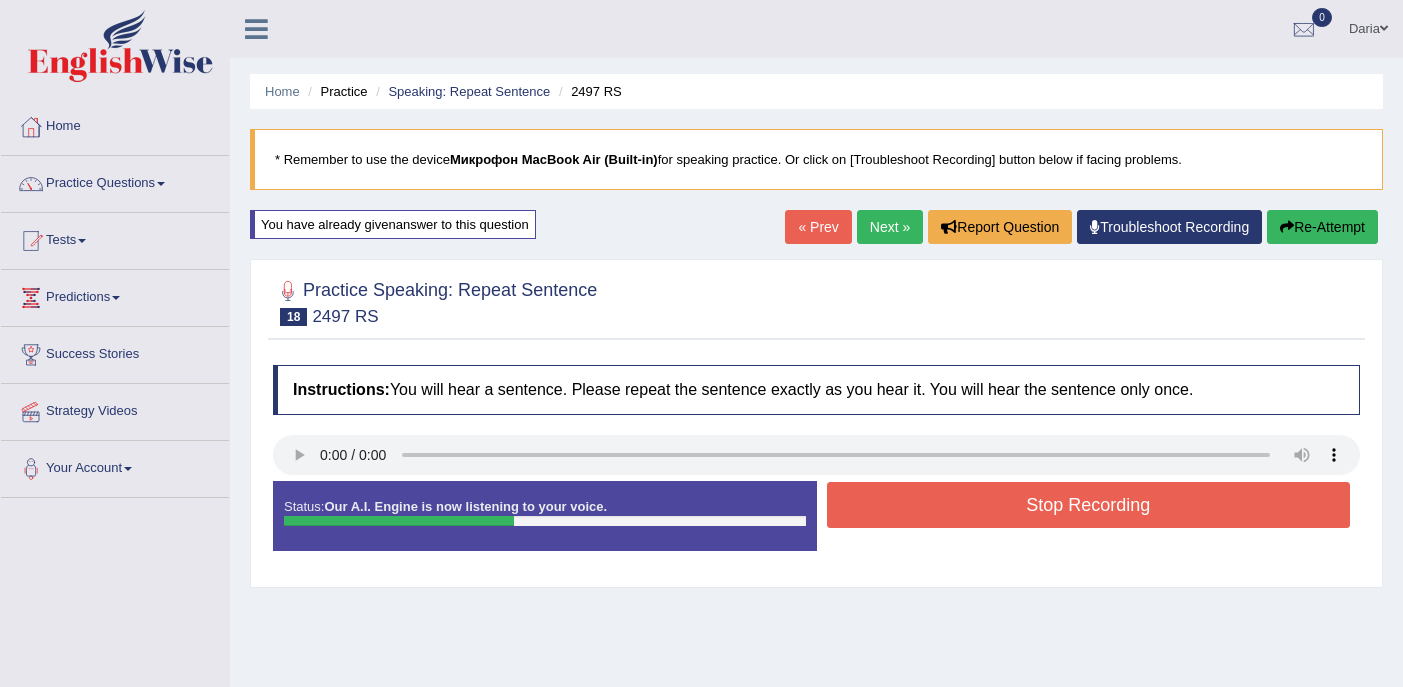 click on "Stop Recording" at bounding box center (1089, 505) 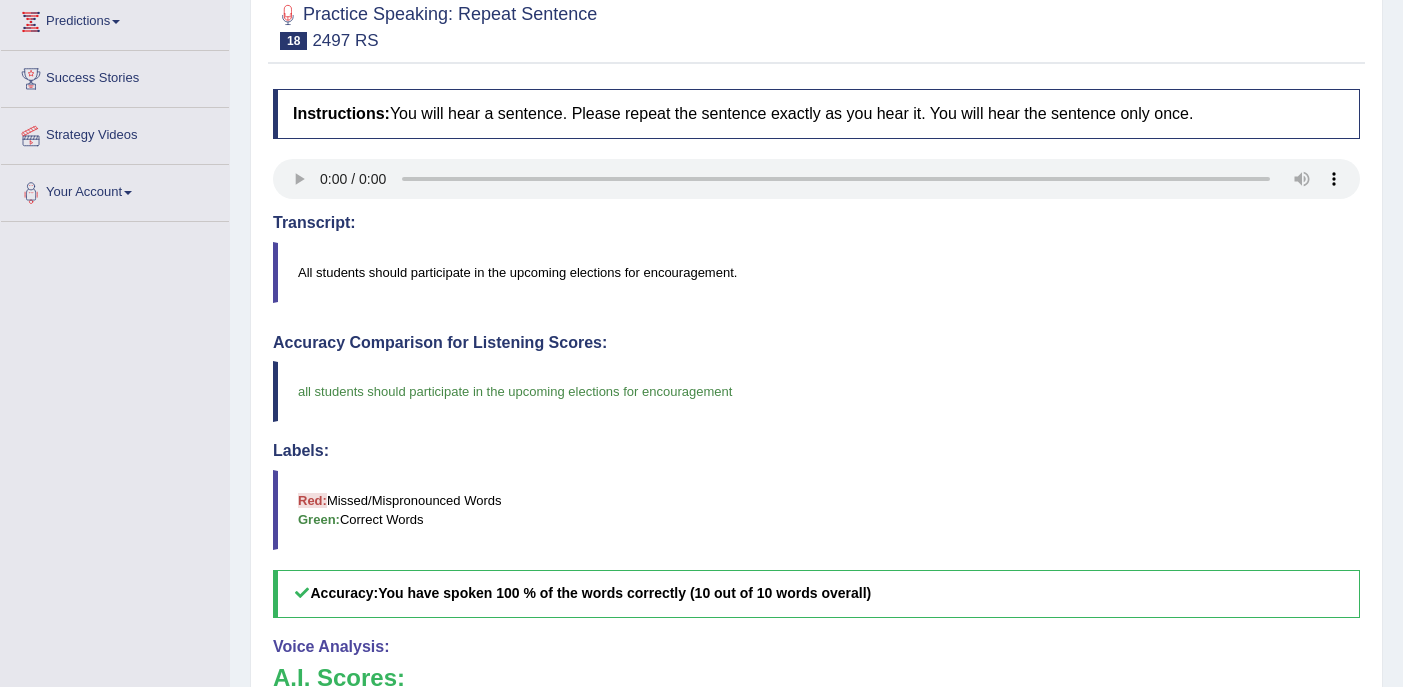 scroll, scrollTop: 0, scrollLeft: 0, axis: both 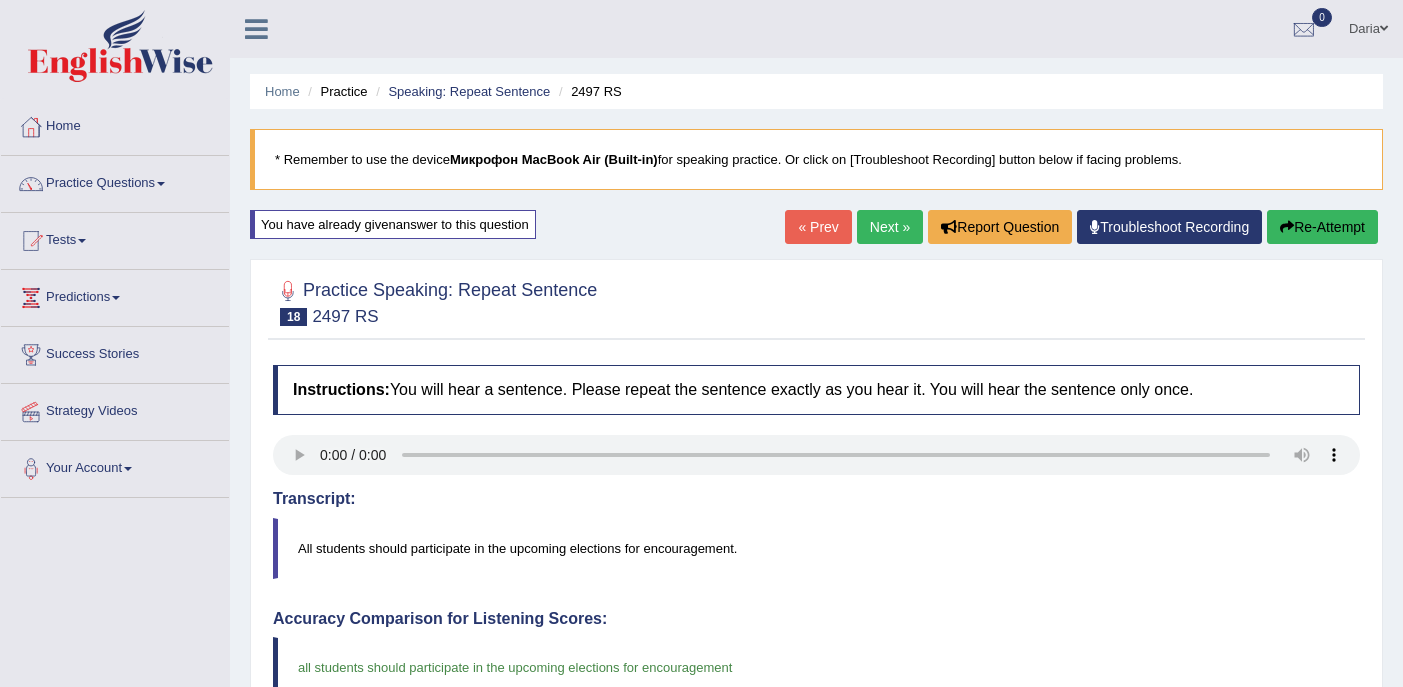 click on "Re-Attempt" at bounding box center (1322, 227) 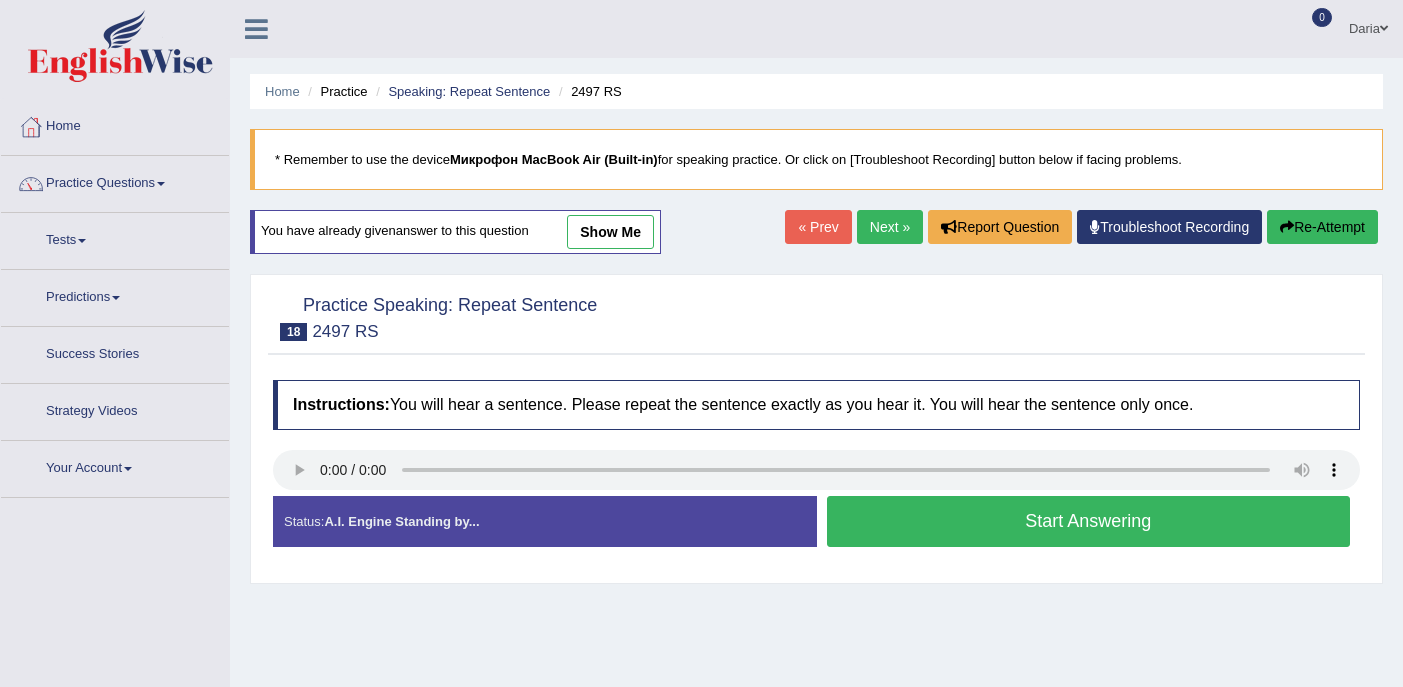 scroll, scrollTop: 0, scrollLeft: 0, axis: both 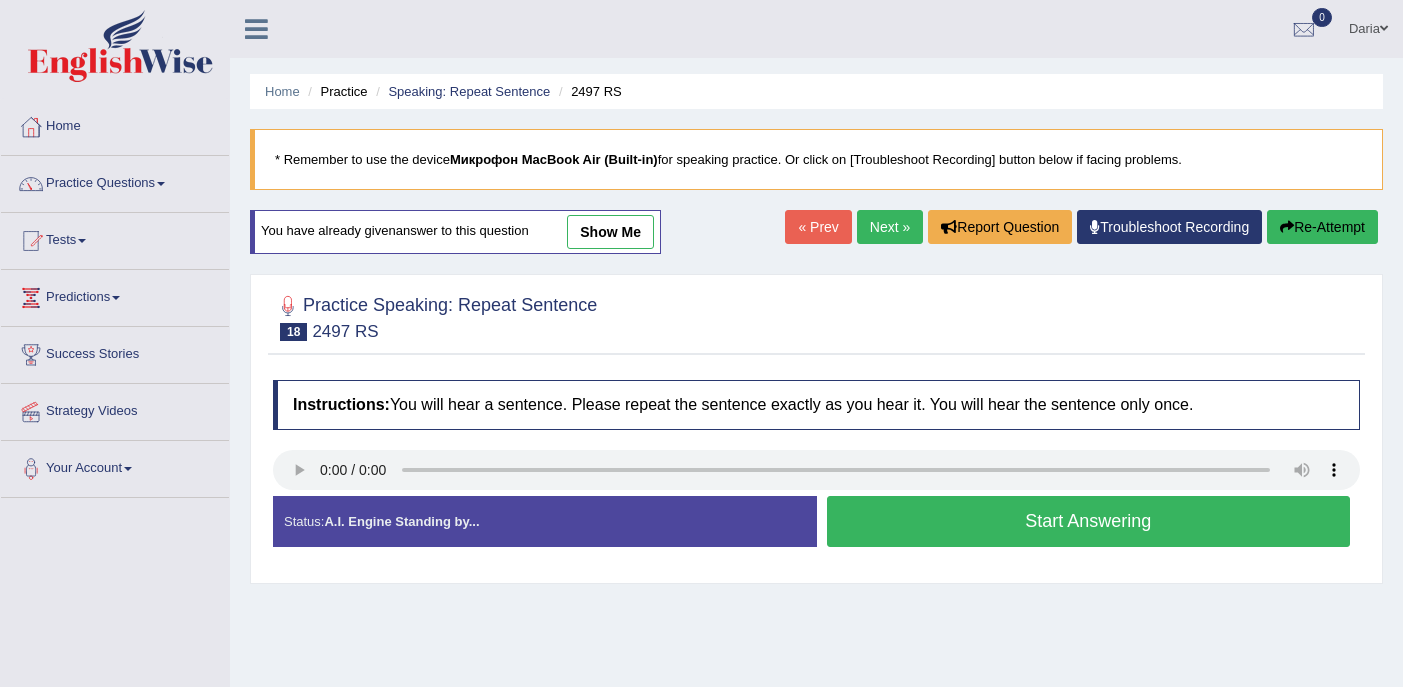 click on "Start Answering" at bounding box center [1089, 521] 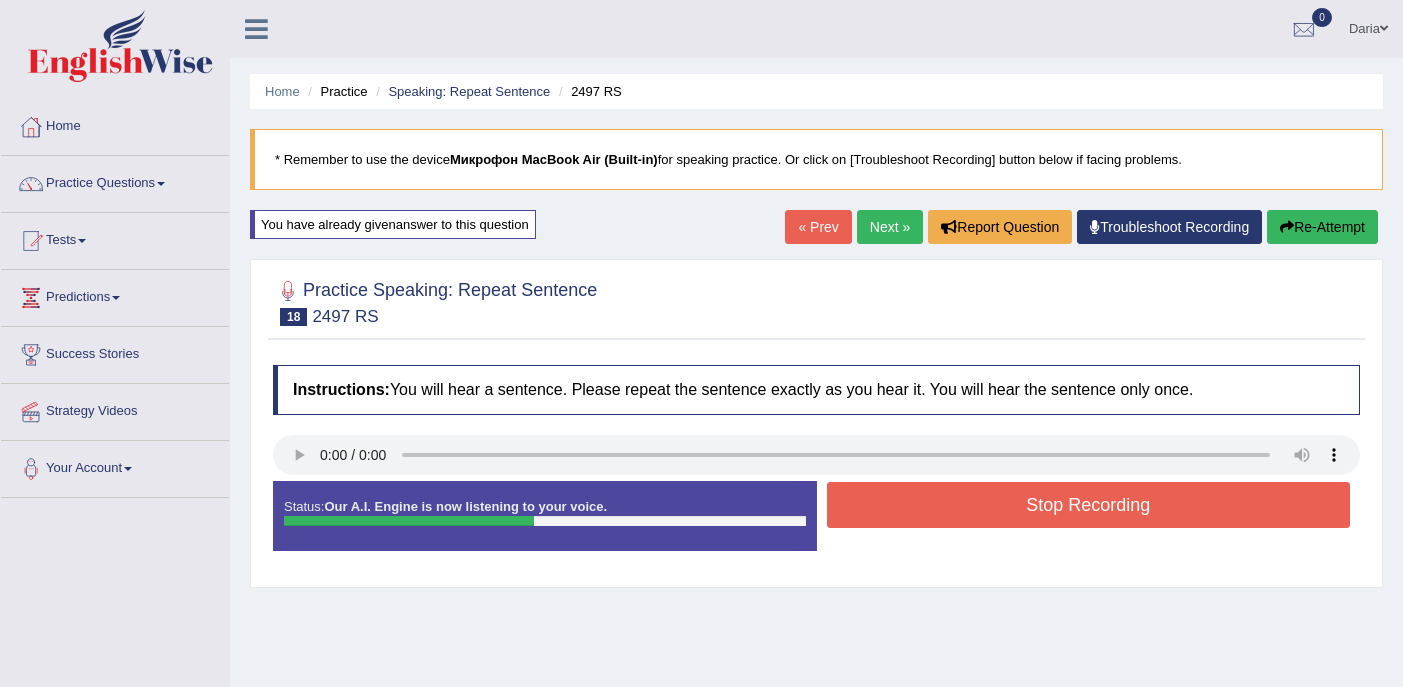 click on "Stop Recording" at bounding box center (1089, 505) 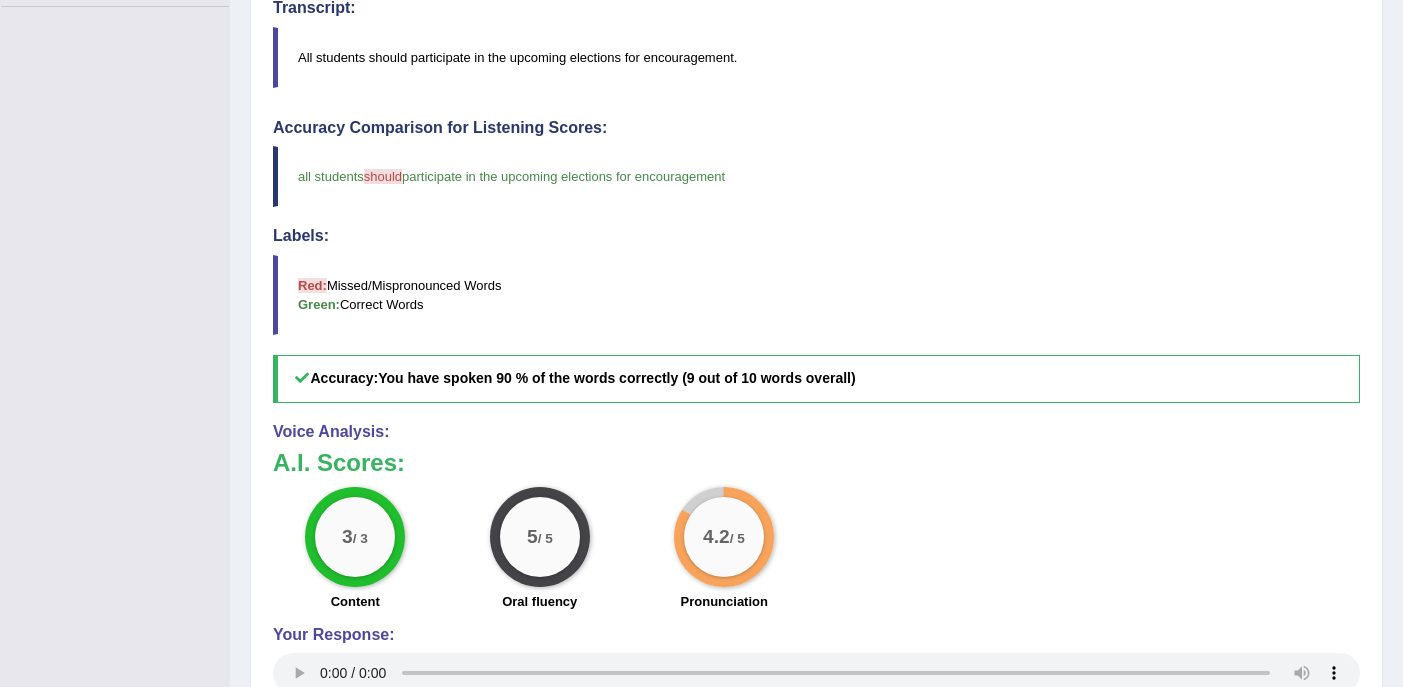 scroll, scrollTop: 0, scrollLeft: 0, axis: both 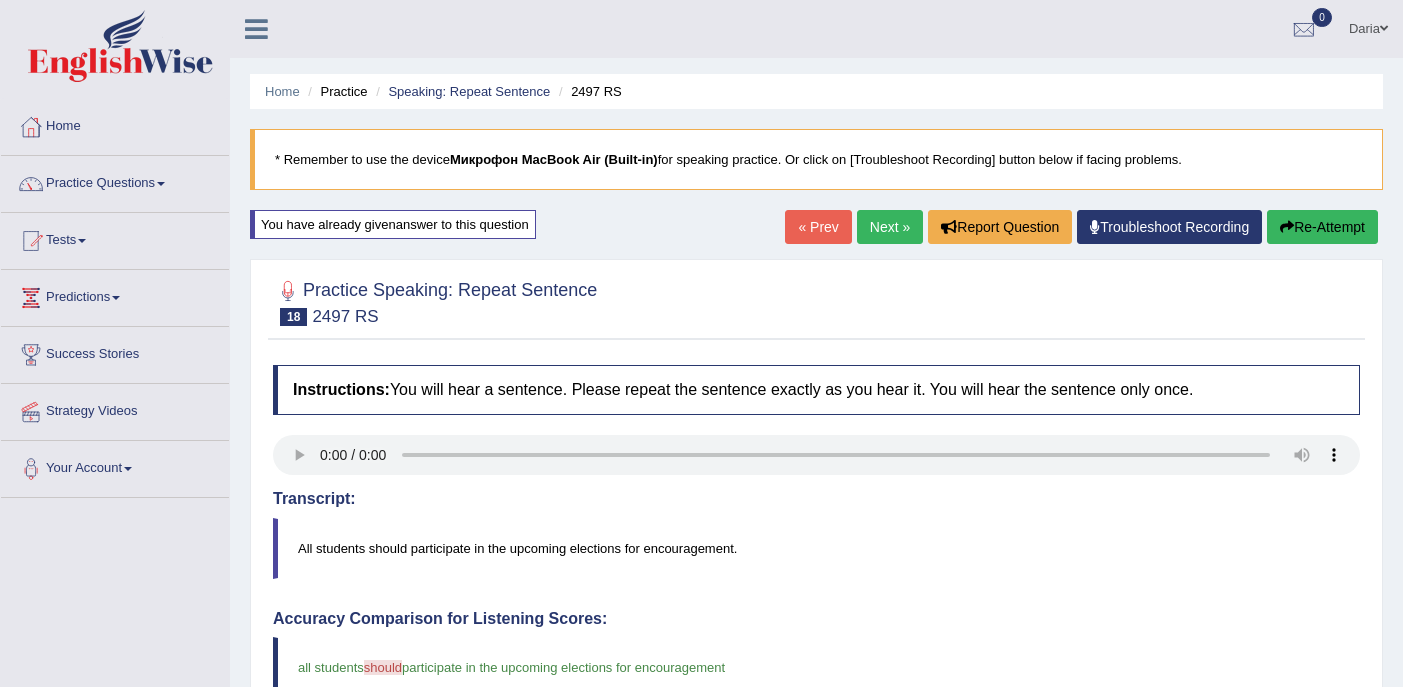 click on "Next »" at bounding box center [890, 227] 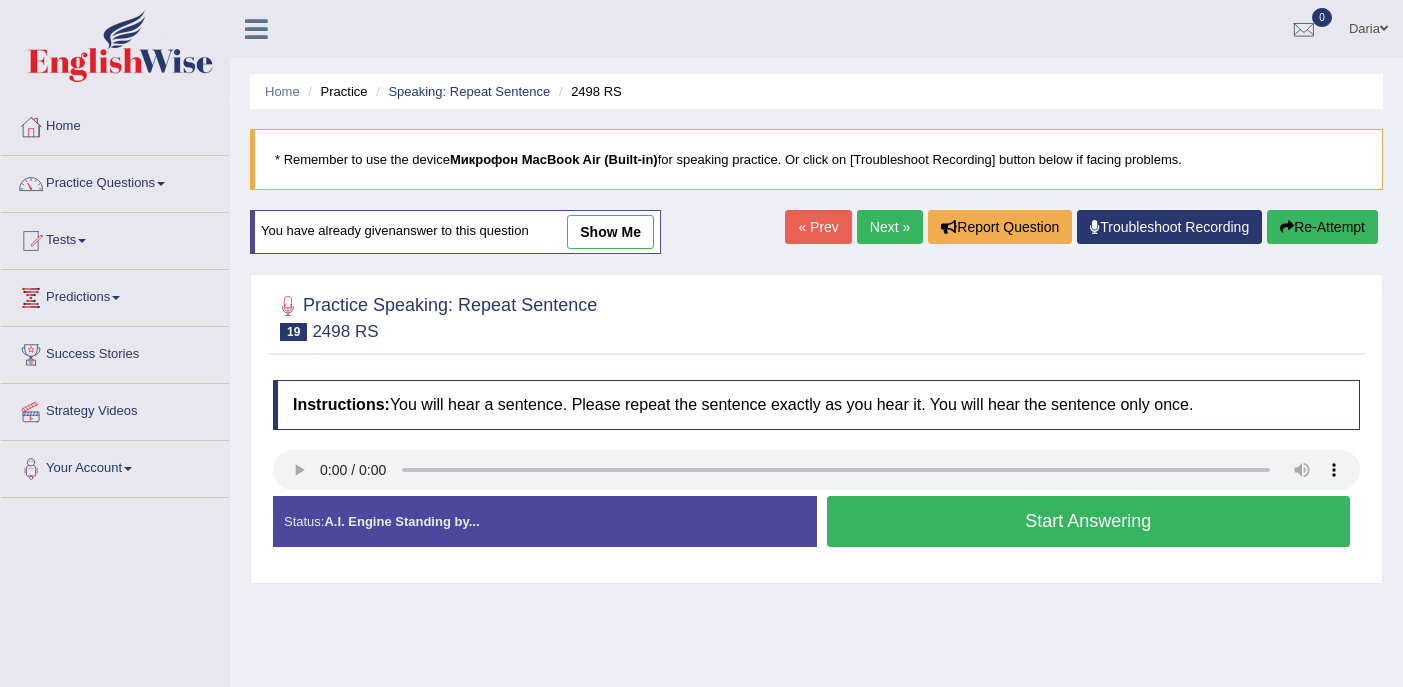 scroll, scrollTop: 0, scrollLeft: 0, axis: both 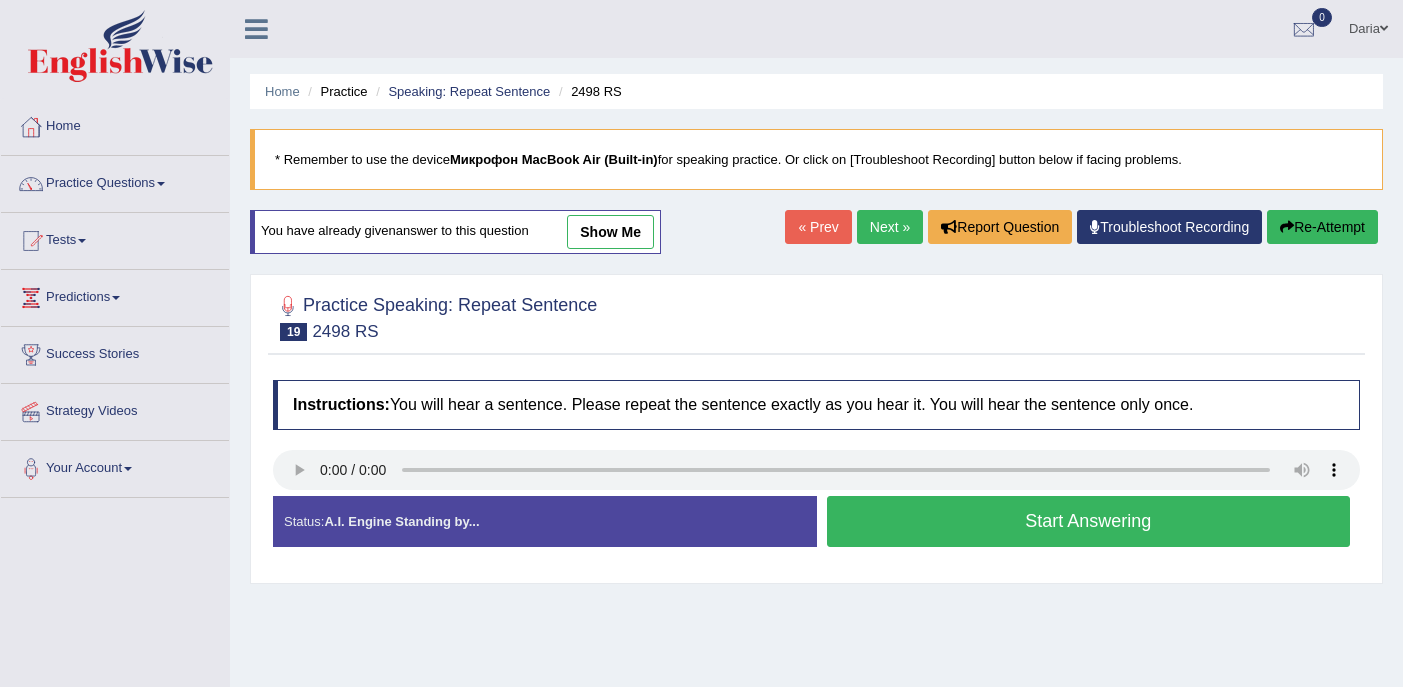 click on "Start Answering" at bounding box center (1089, 521) 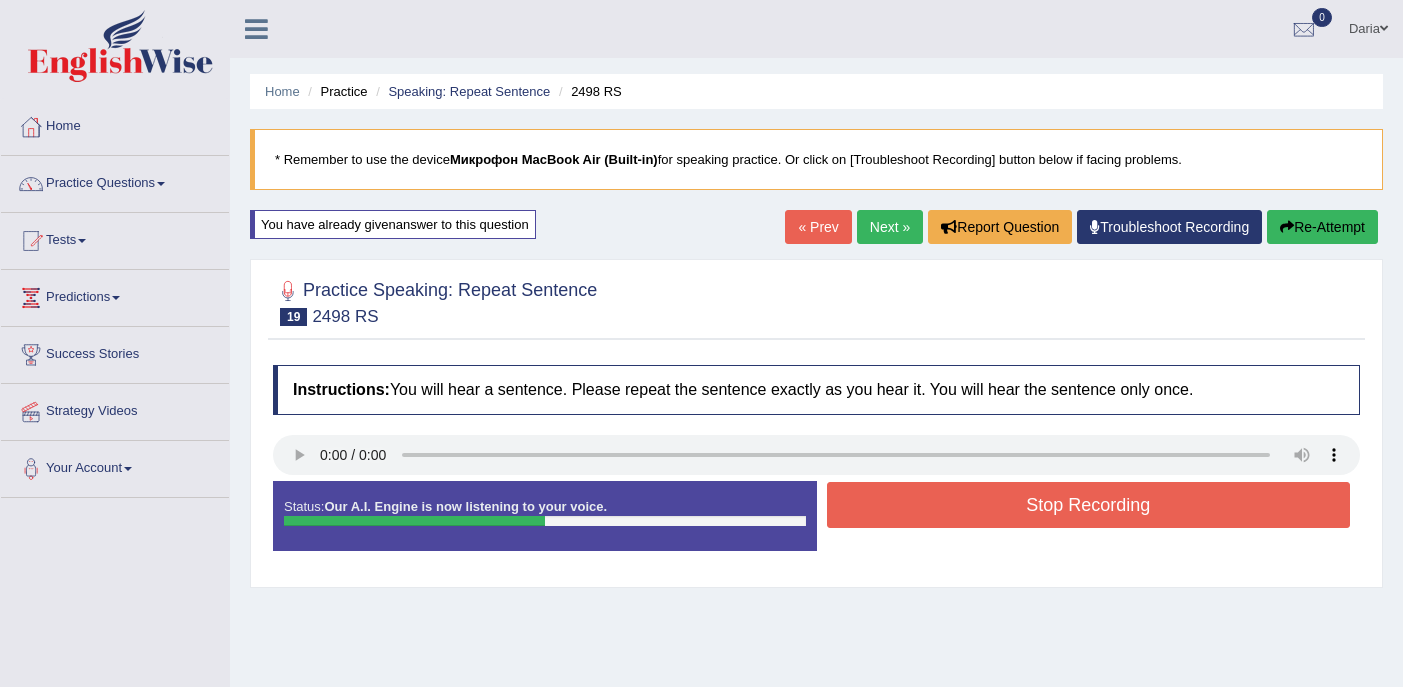 click on "Stop Recording" at bounding box center (1089, 505) 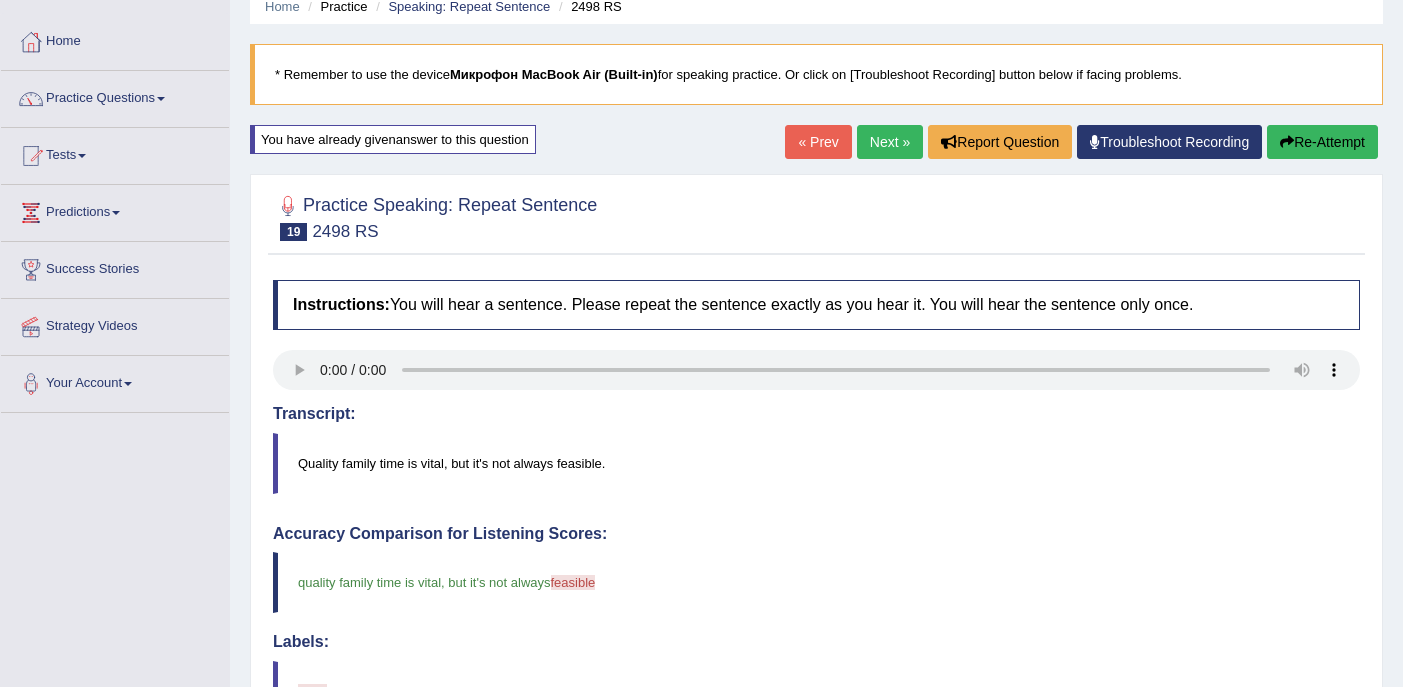 scroll, scrollTop: 0, scrollLeft: 0, axis: both 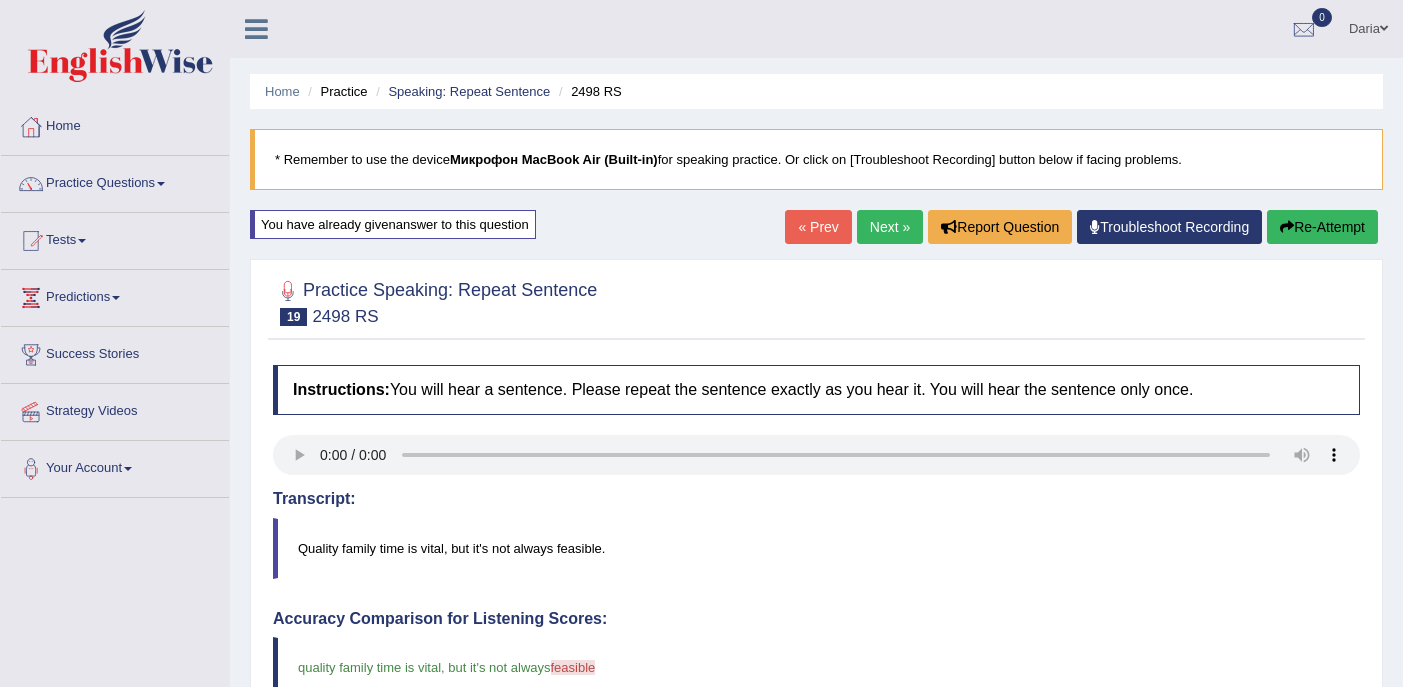 click on "Next »" at bounding box center (890, 227) 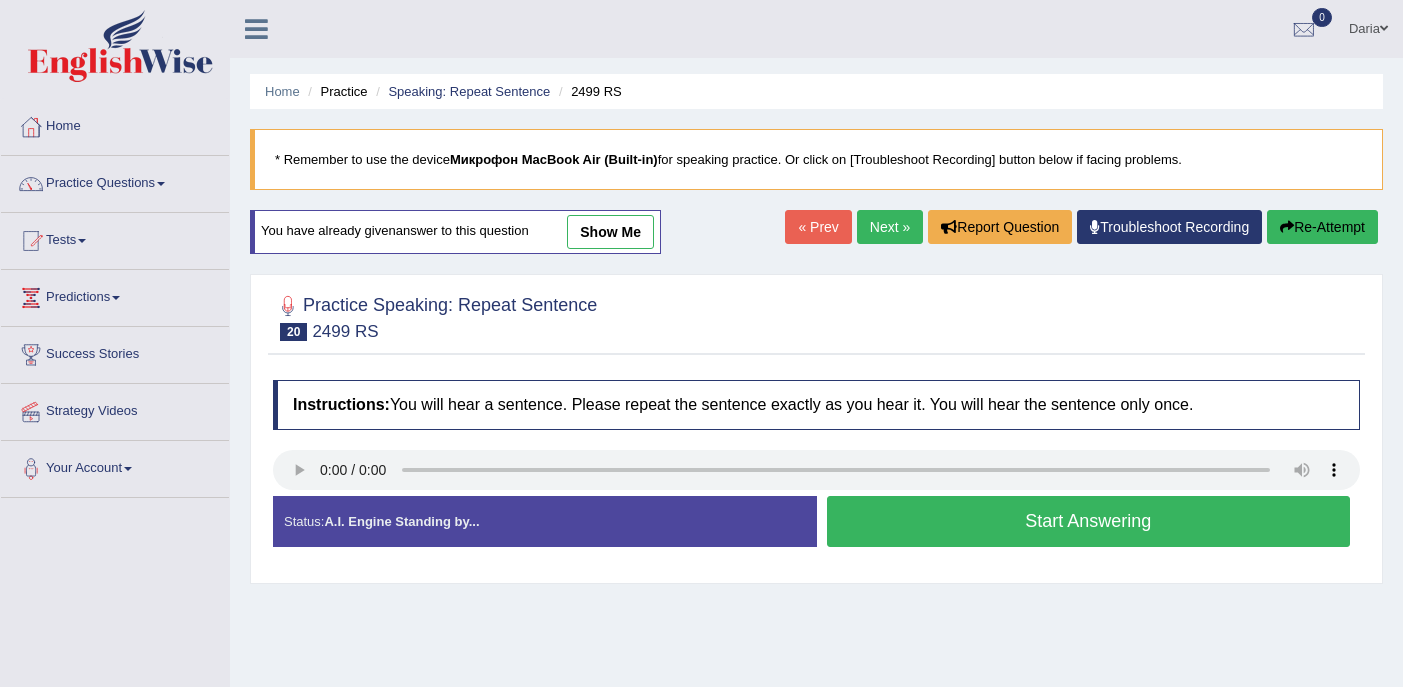 scroll, scrollTop: 0, scrollLeft: 0, axis: both 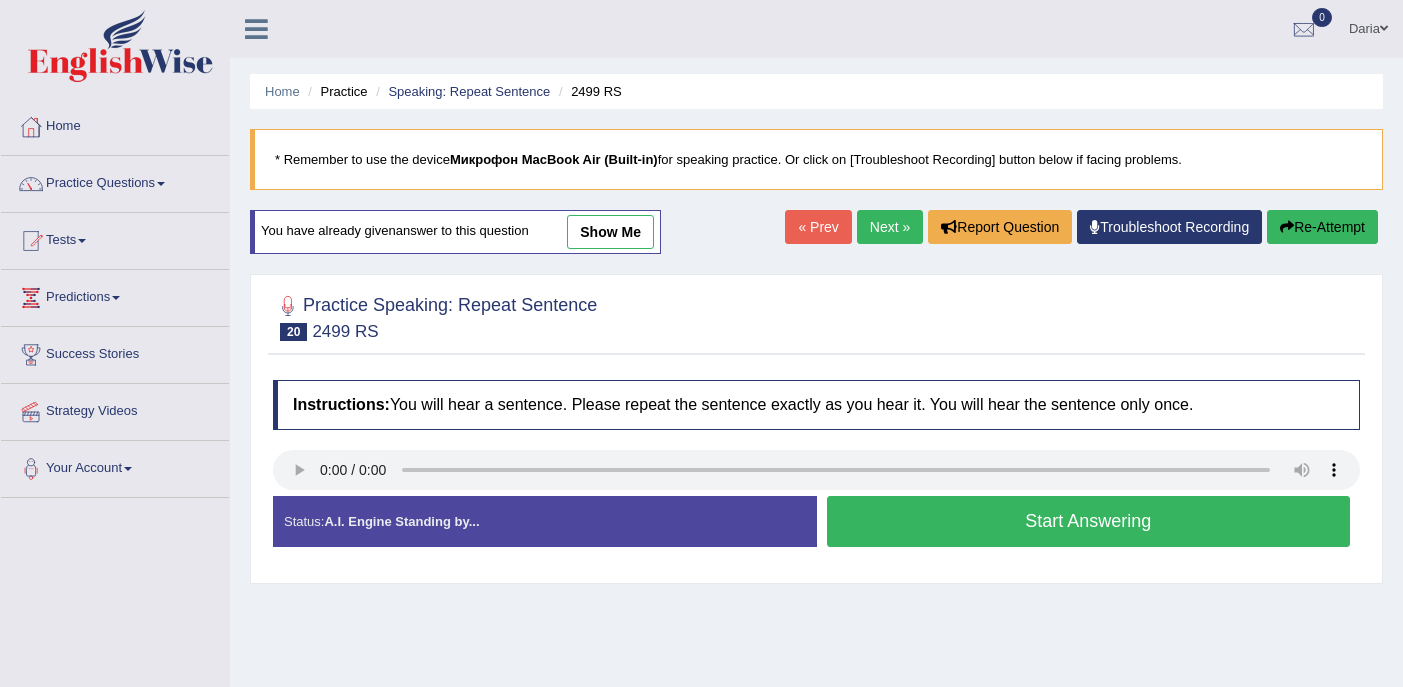 click on "Start Answering" at bounding box center (1089, 521) 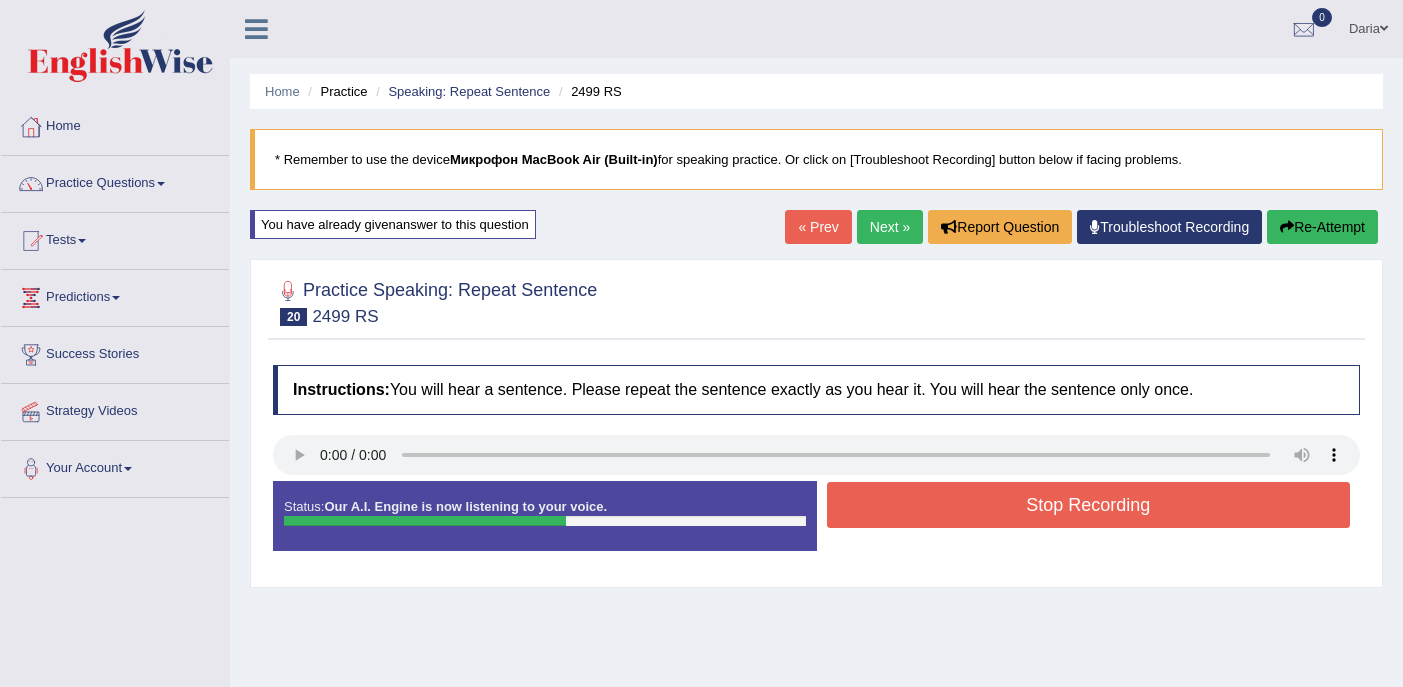 click on "Stop Recording" at bounding box center (1089, 505) 